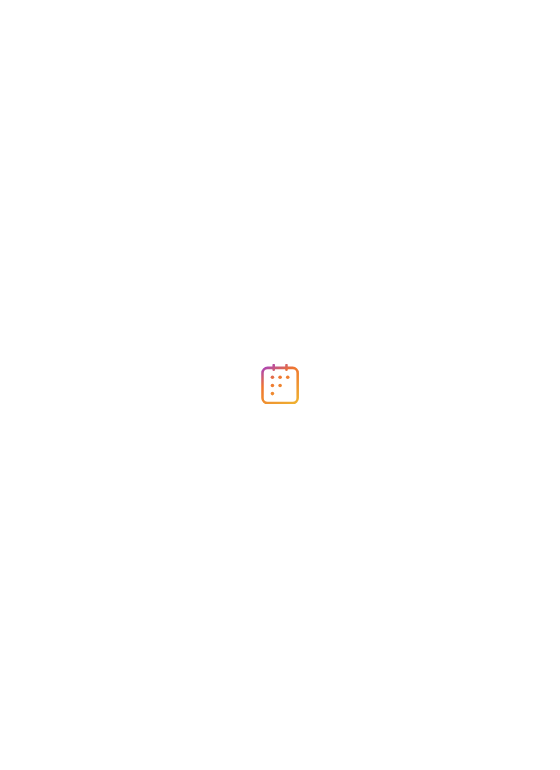 scroll, scrollTop: 0, scrollLeft: 0, axis: both 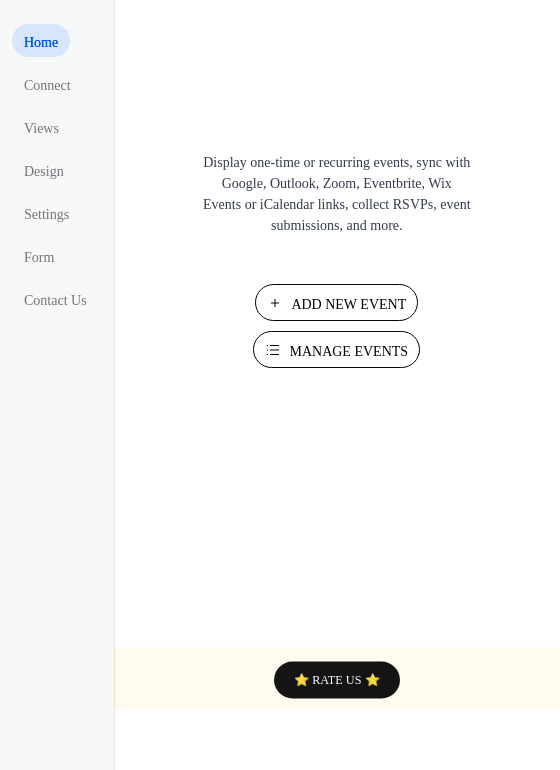 click on "Add New Event" at bounding box center [348, 304] 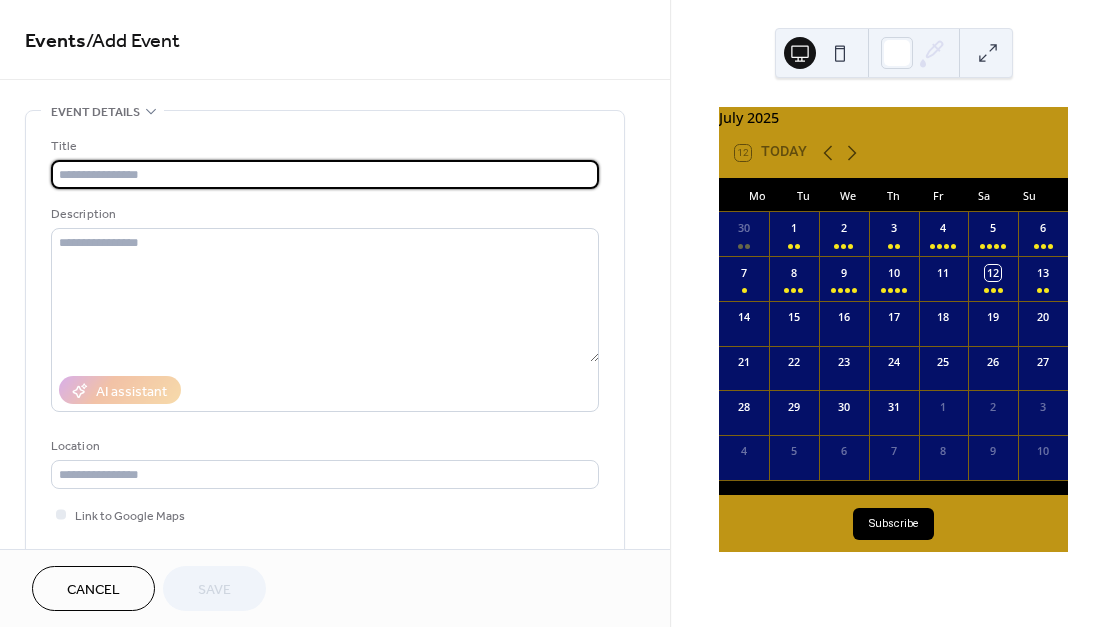 scroll, scrollTop: 0, scrollLeft: 0, axis: both 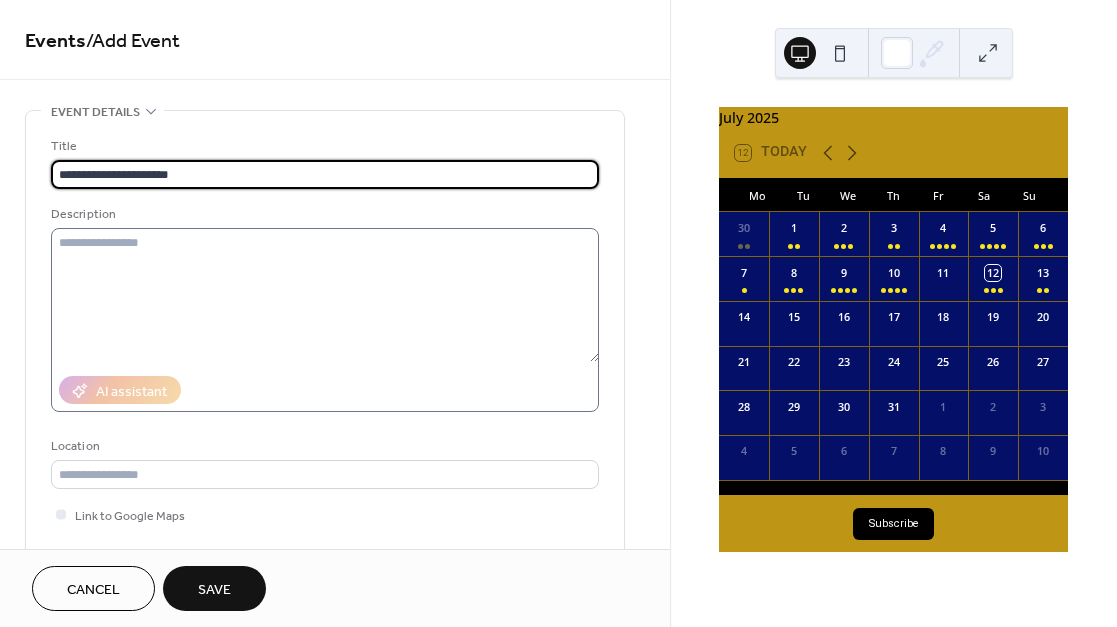 type on "**********" 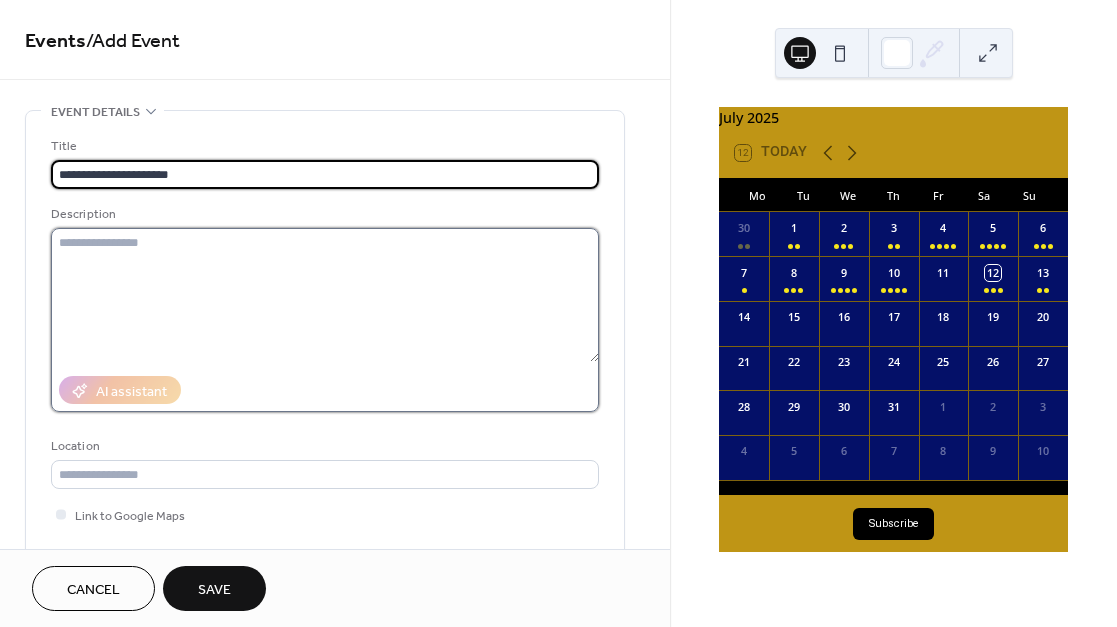 click at bounding box center [325, 295] 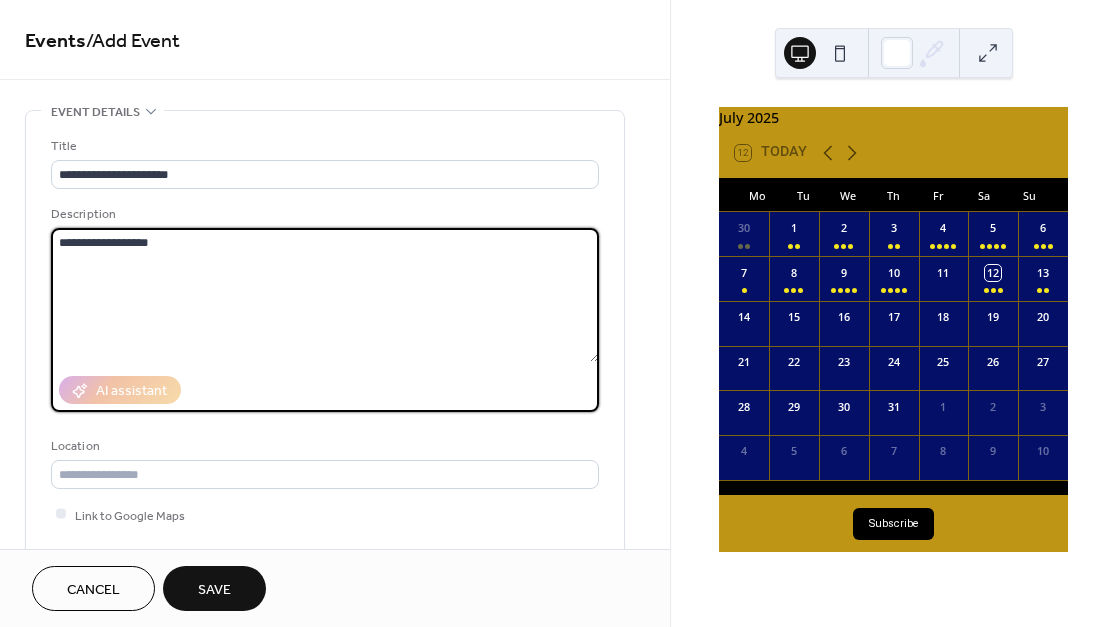 click on "**********" at bounding box center [325, 295] 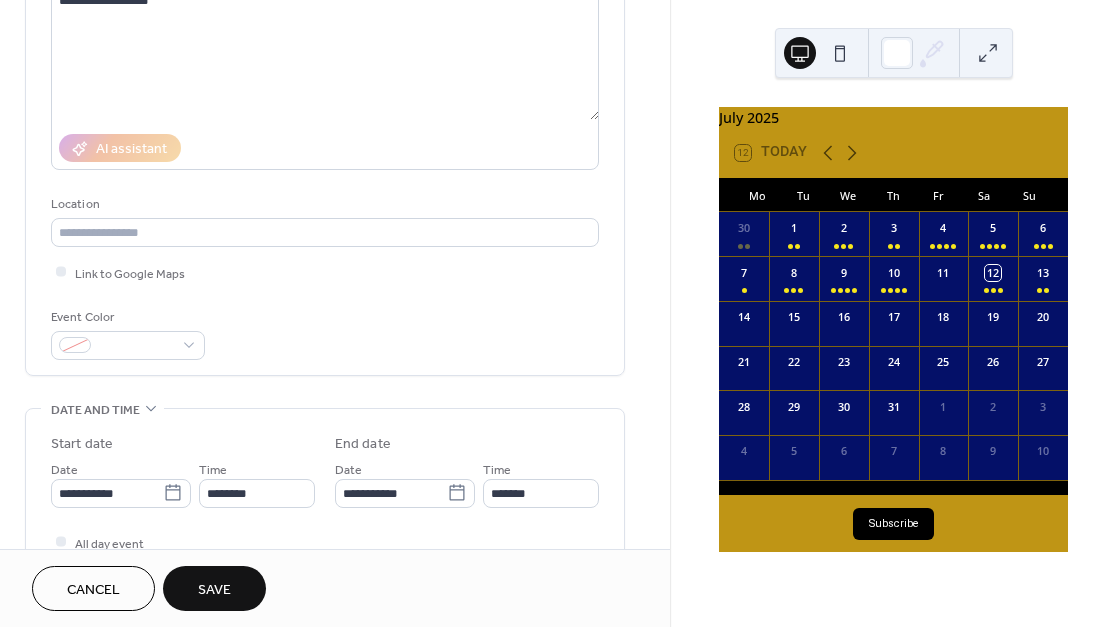 scroll, scrollTop: 244, scrollLeft: 0, axis: vertical 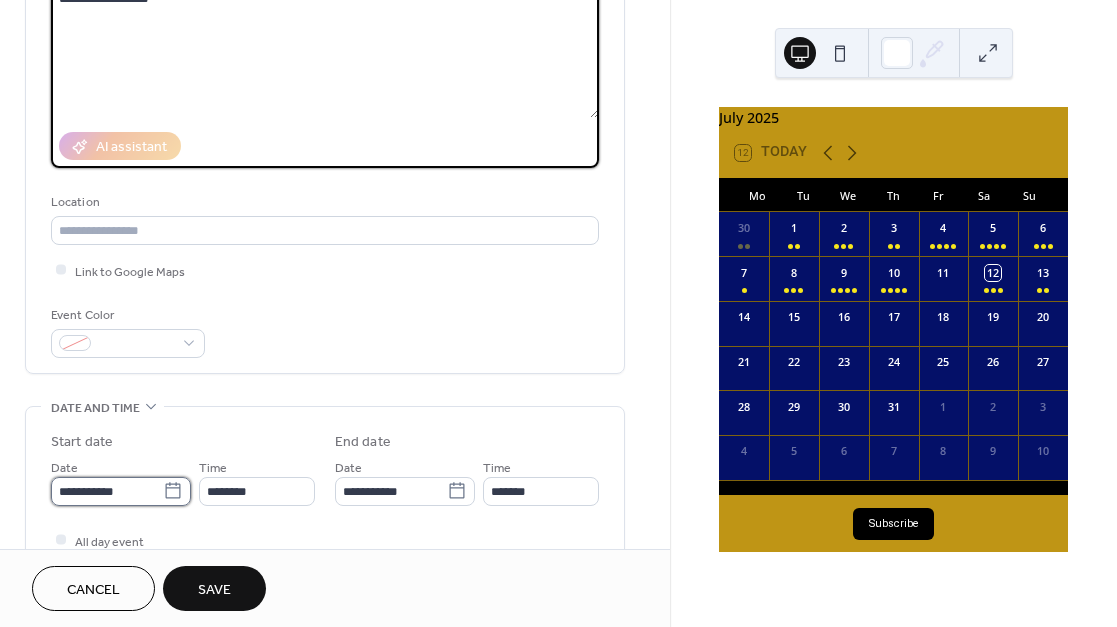 click on "**********" at bounding box center (558, 313) 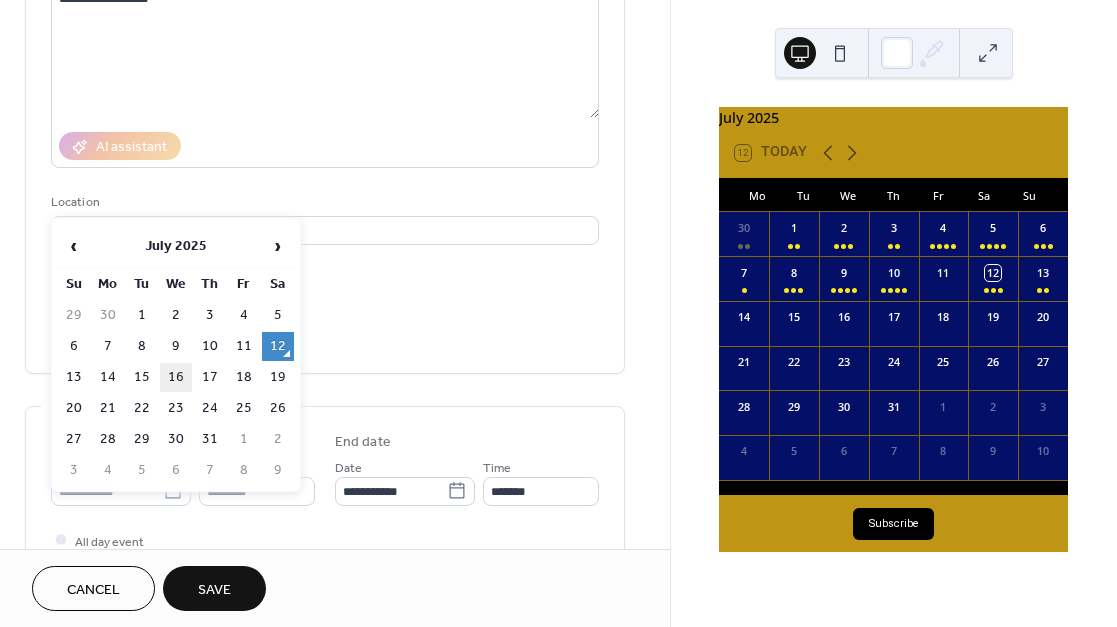 click on "16" at bounding box center [176, 377] 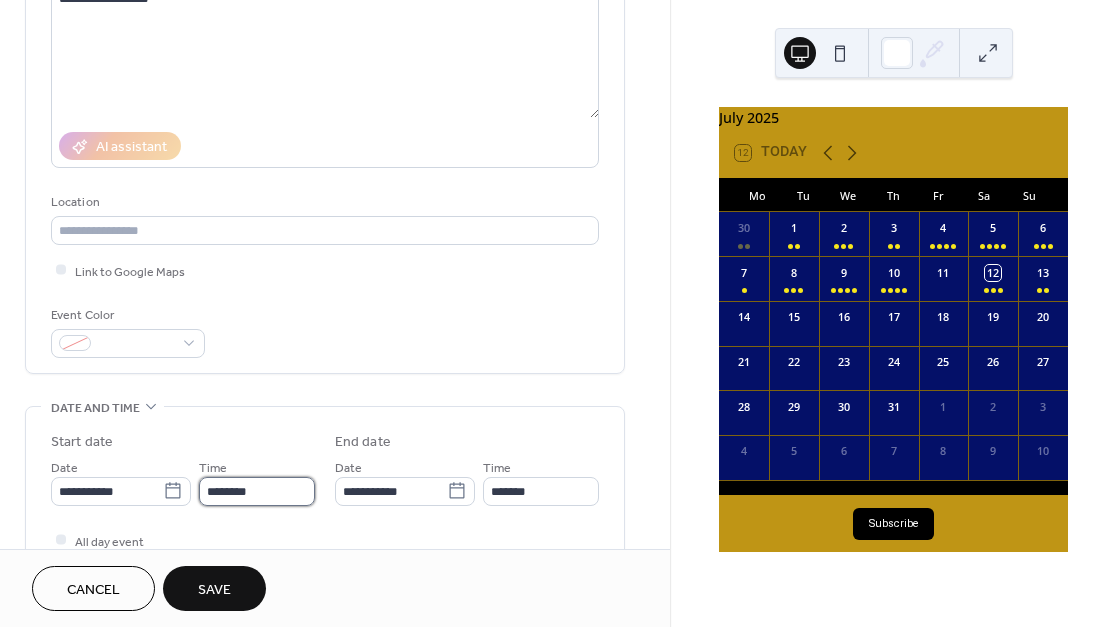click on "********" at bounding box center (257, 491) 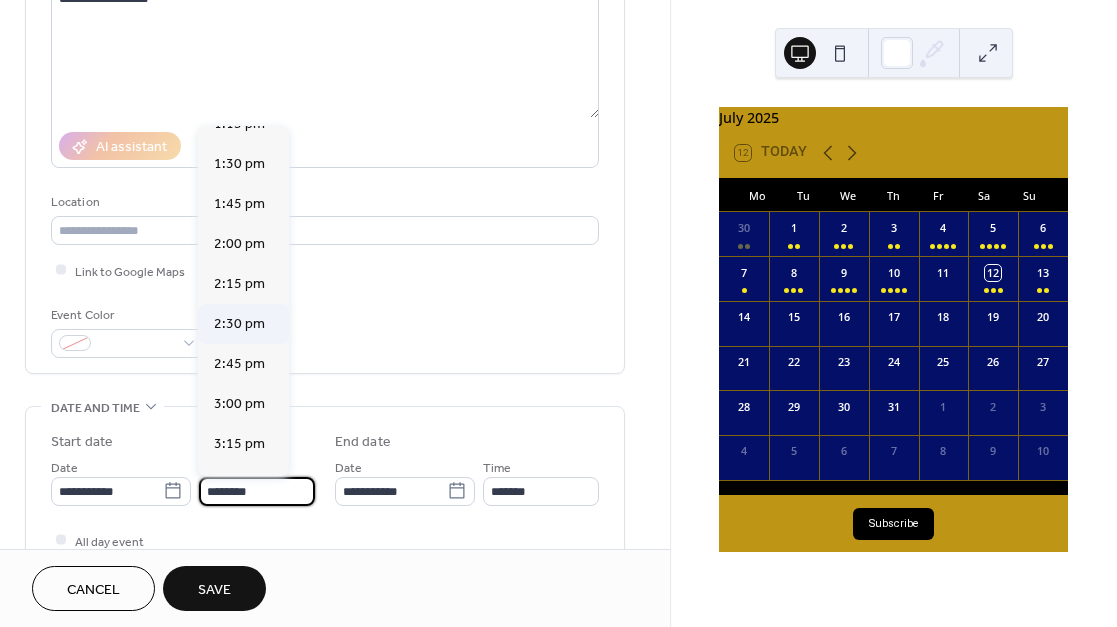 scroll, scrollTop: 2148, scrollLeft: 0, axis: vertical 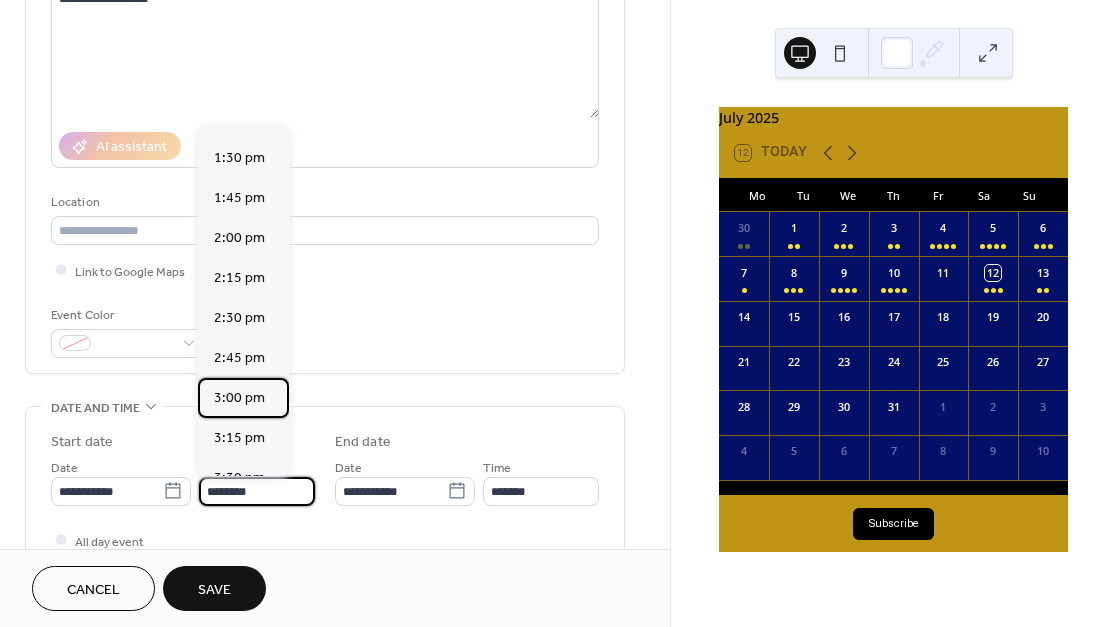 click on "3:00 pm" at bounding box center (239, 397) 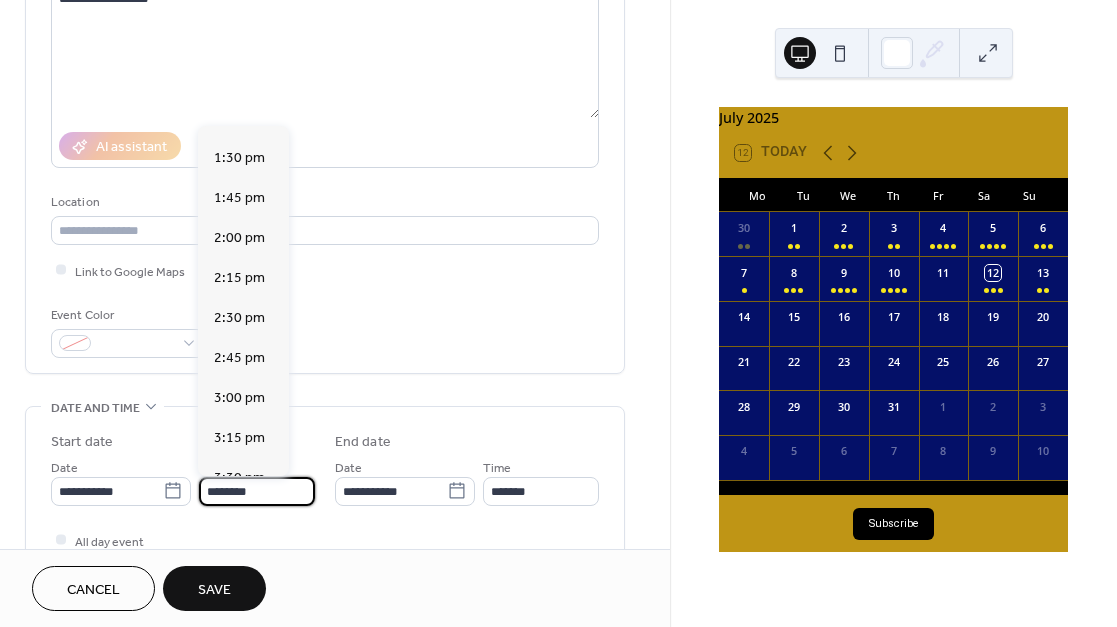 type on "*******" 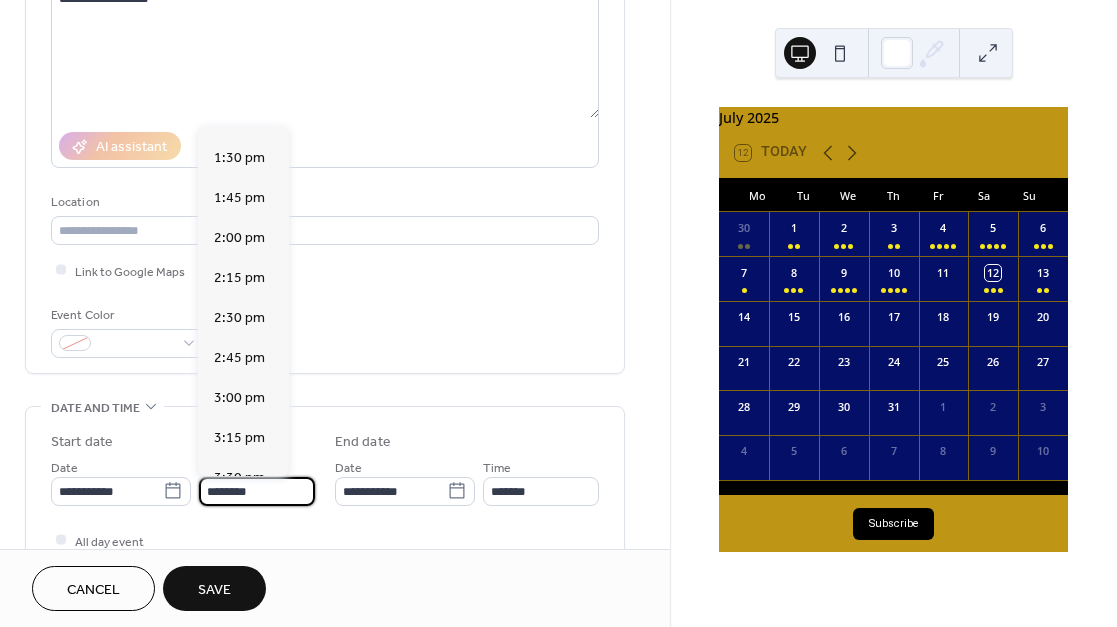 type on "*******" 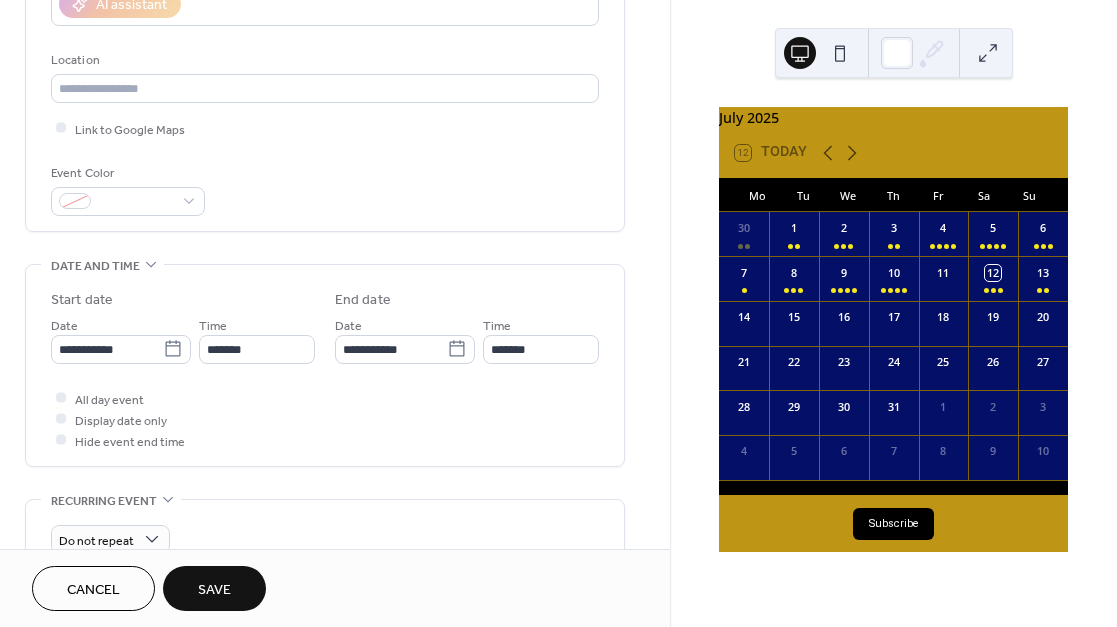 scroll, scrollTop: 393, scrollLeft: 0, axis: vertical 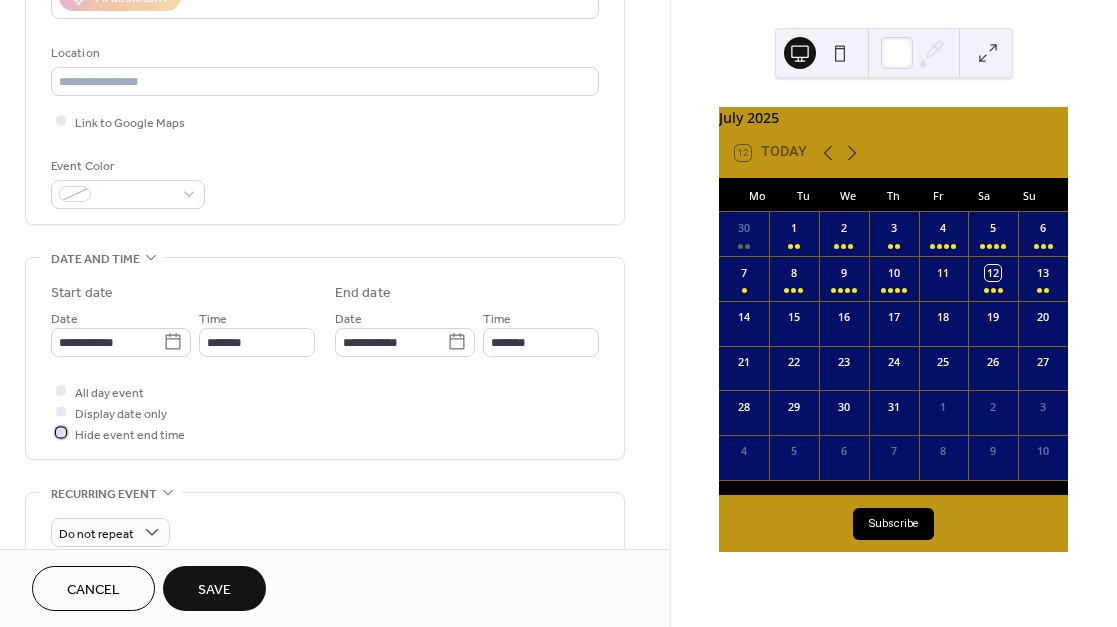 click at bounding box center (61, 433) 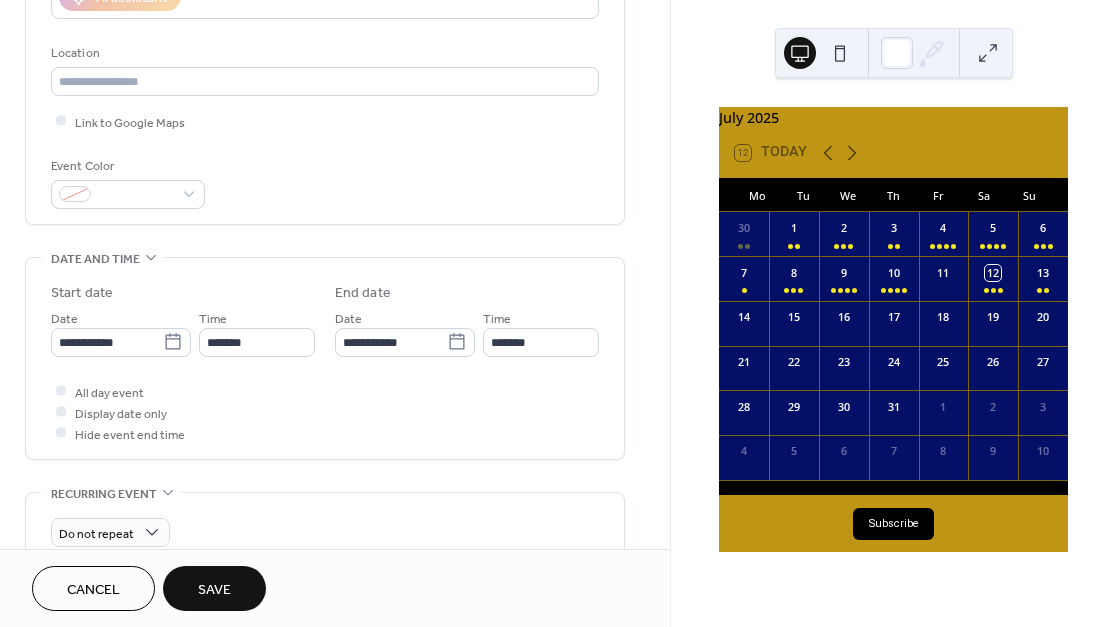 click on "Save" at bounding box center (214, 590) 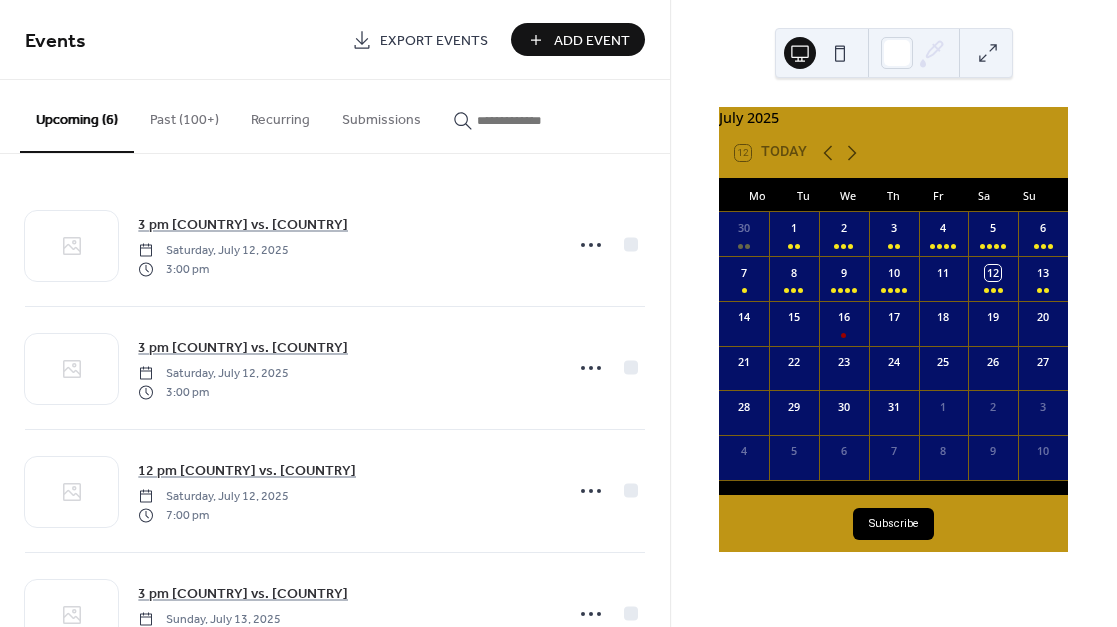 click on "Add Event" at bounding box center [578, 39] 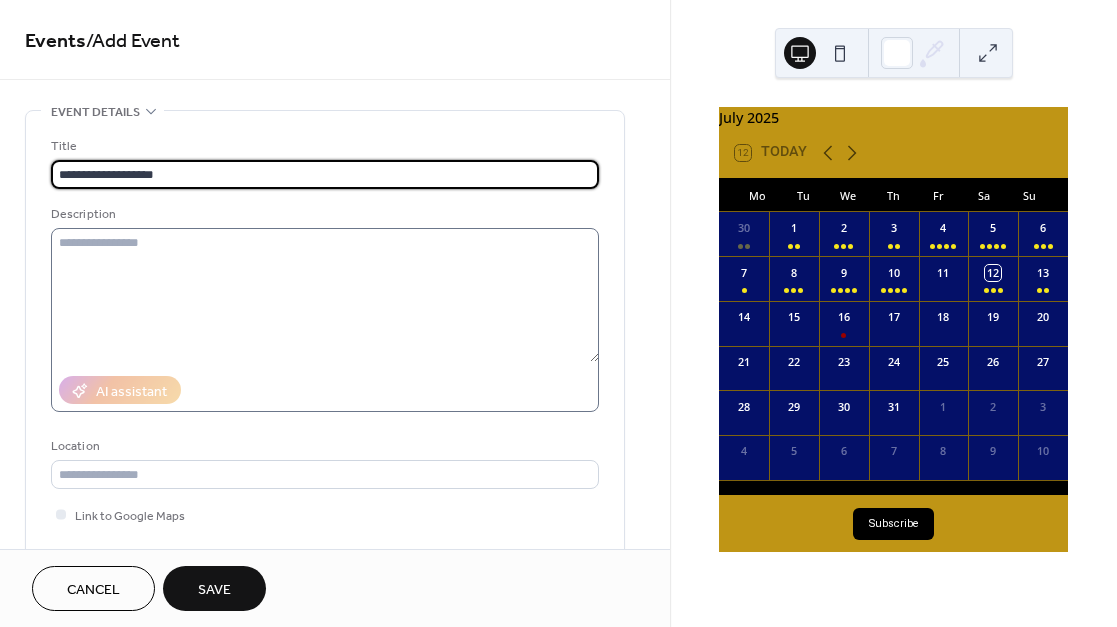 type on "**********" 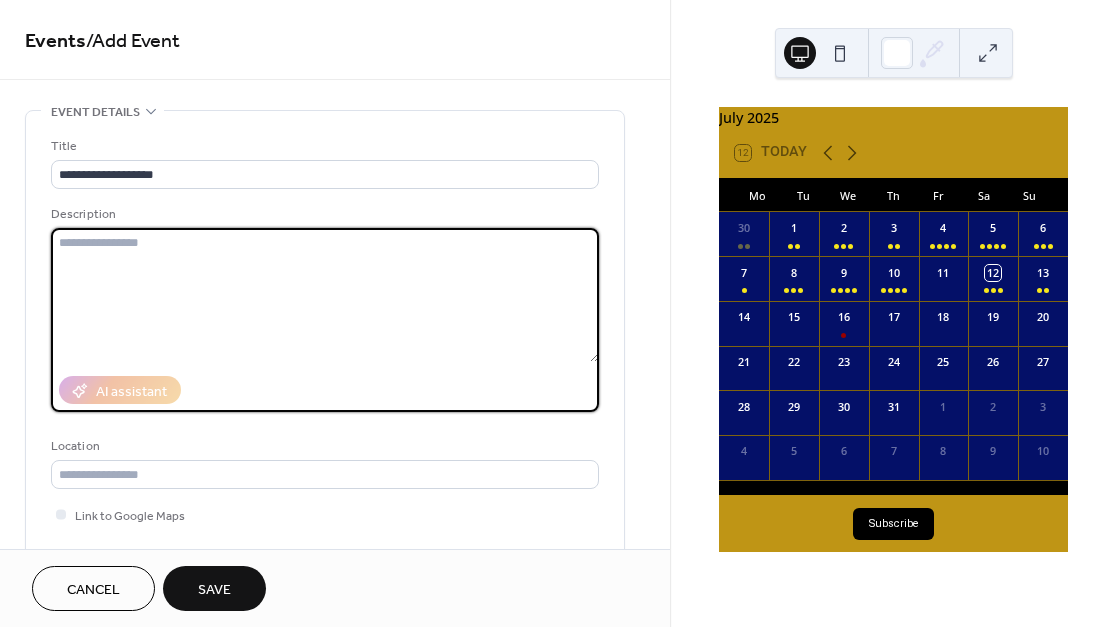 click at bounding box center (325, 295) 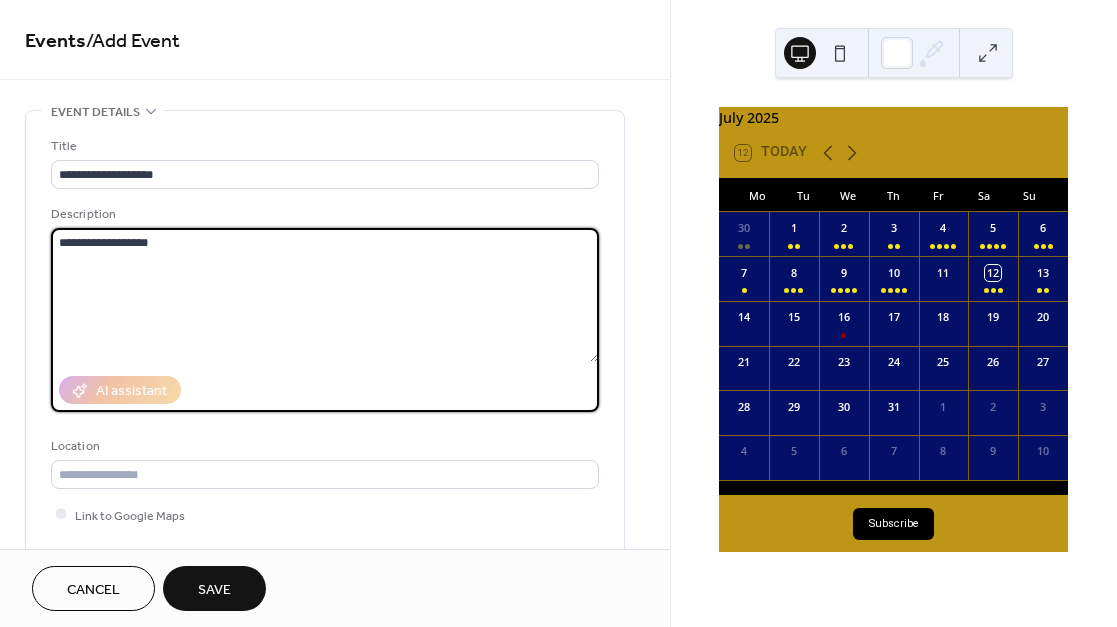 type on "**********" 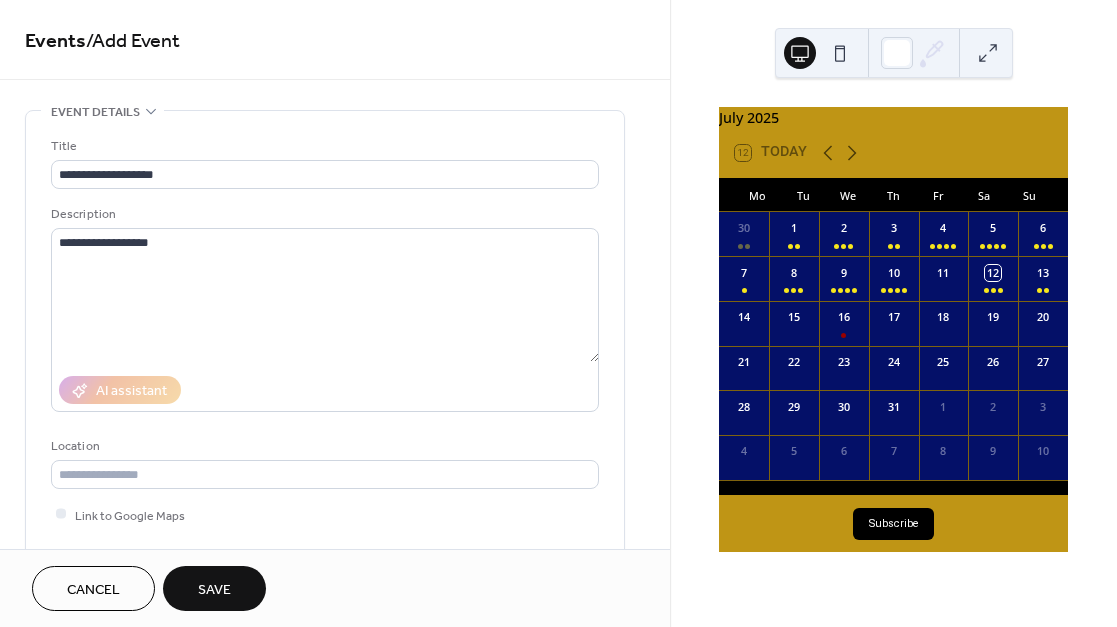 click on "Link to Google Maps" at bounding box center (325, 514) 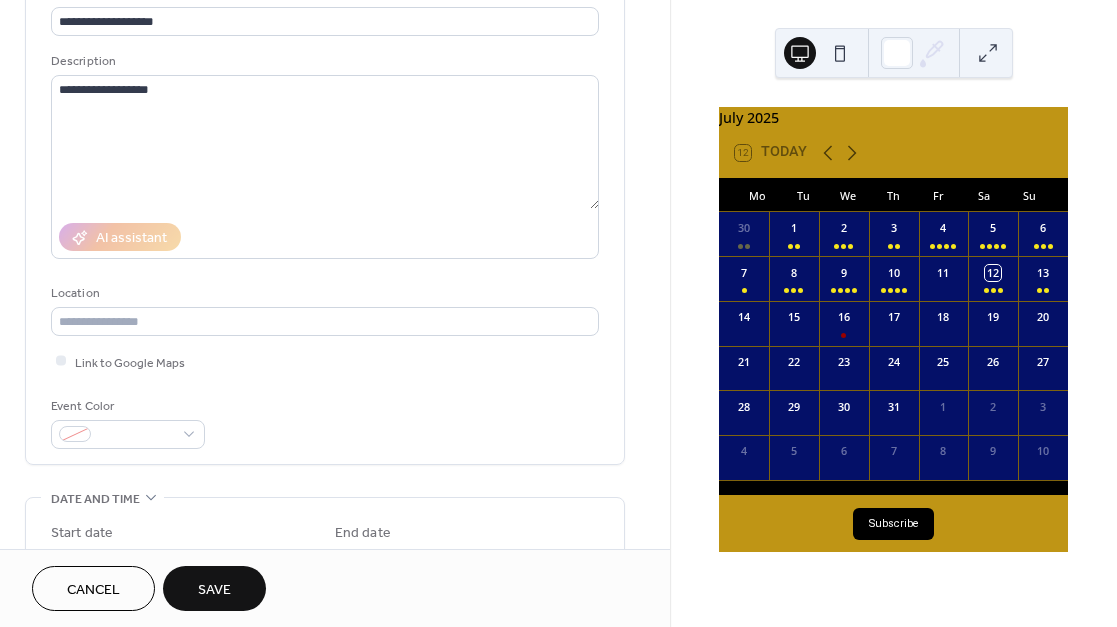 scroll, scrollTop: 182, scrollLeft: 0, axis: vertical 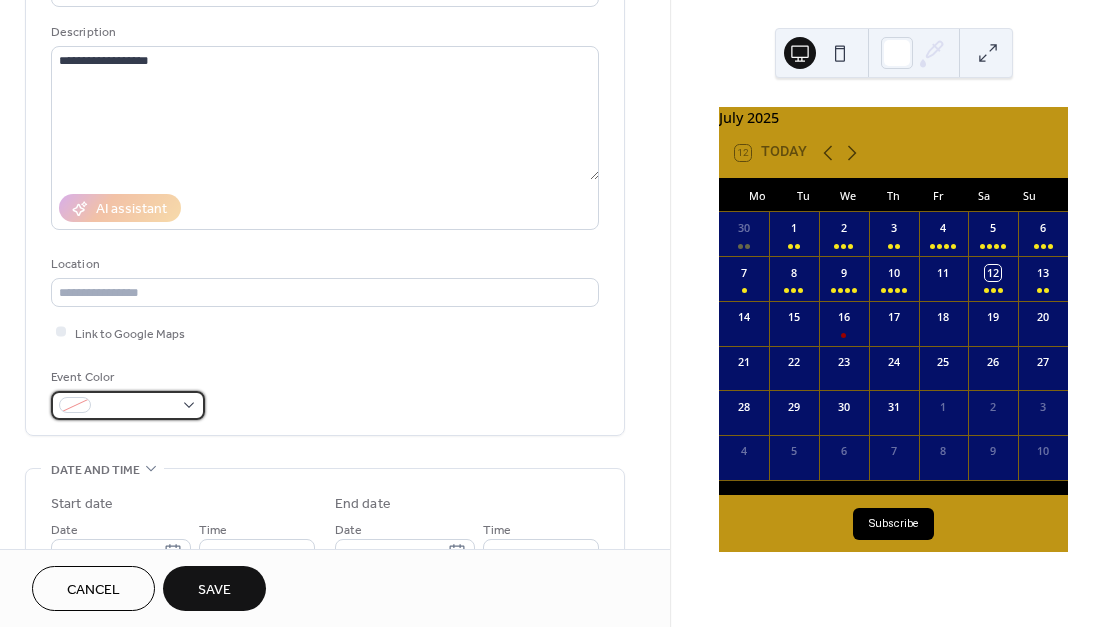 click at bounding box center (128, 405) 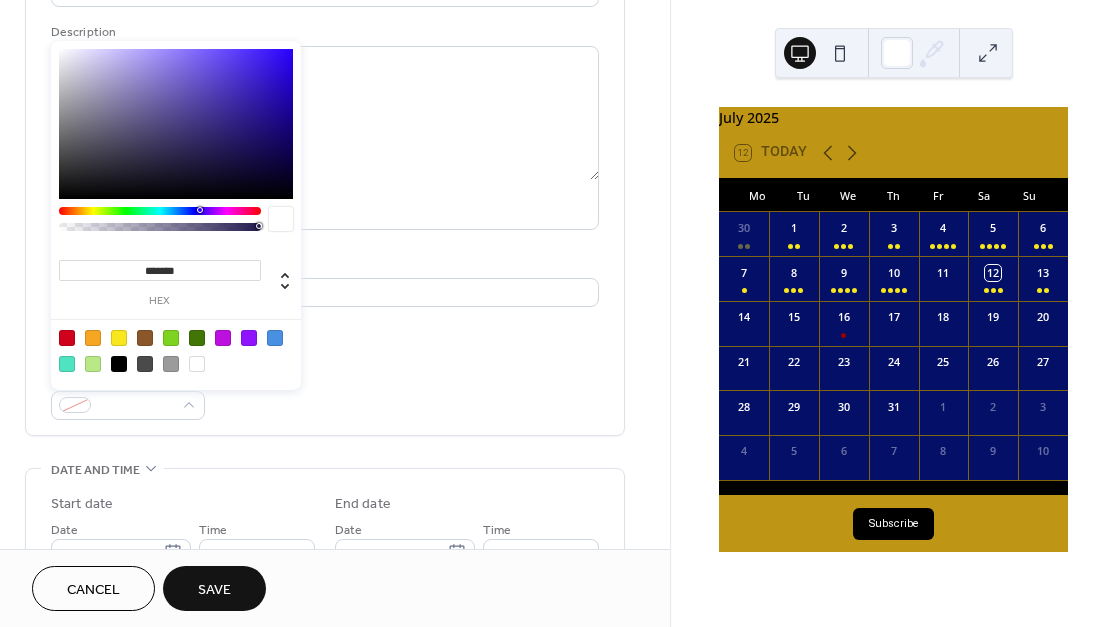 drag, startPoint x: 116, startPoint y: 336, endPoint x: 148, endPoint y: 347, distance: 33.83785 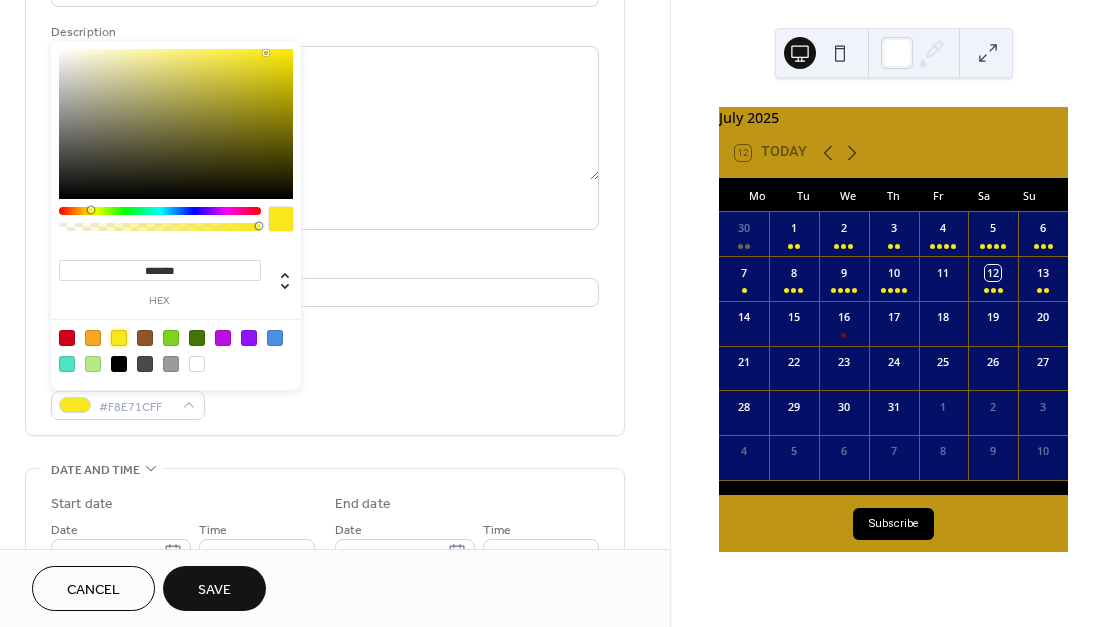 click on "Event Color #F8E71CFF" at bounding box center [325, 393] 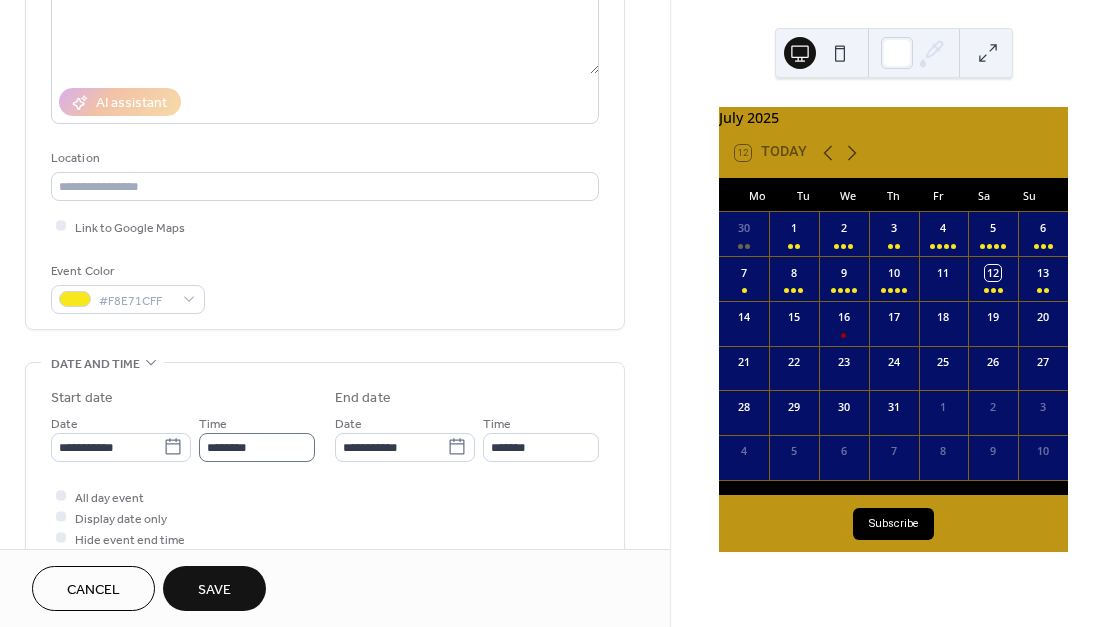 scroll, scrollTop: 293, scrollLeft: 0, axis: vertical 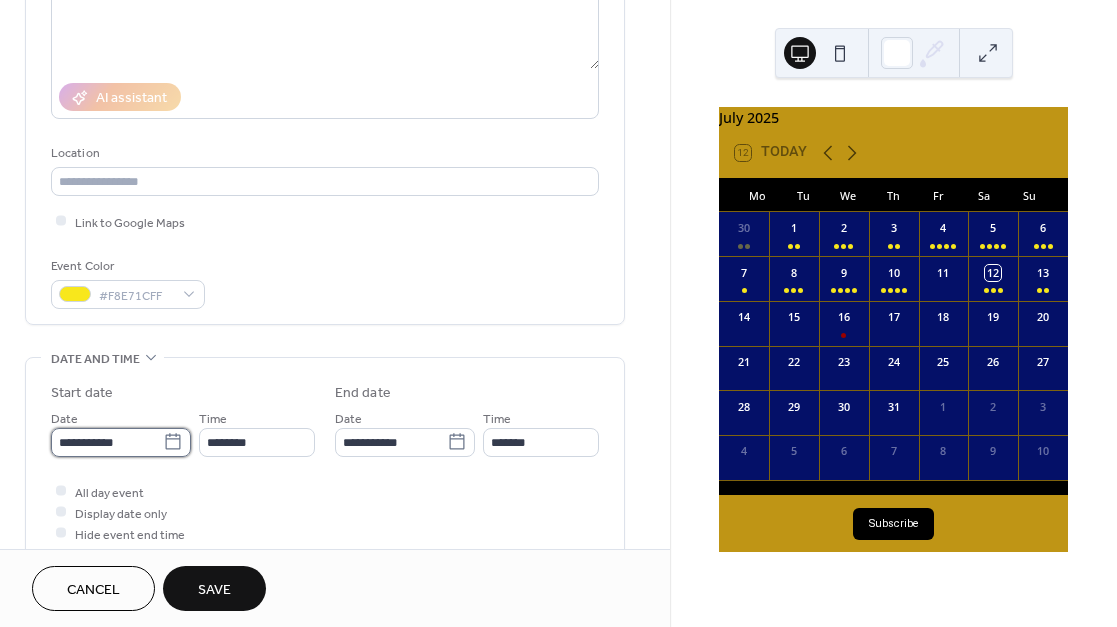 click on "**********" at bounding box center (107, 442) 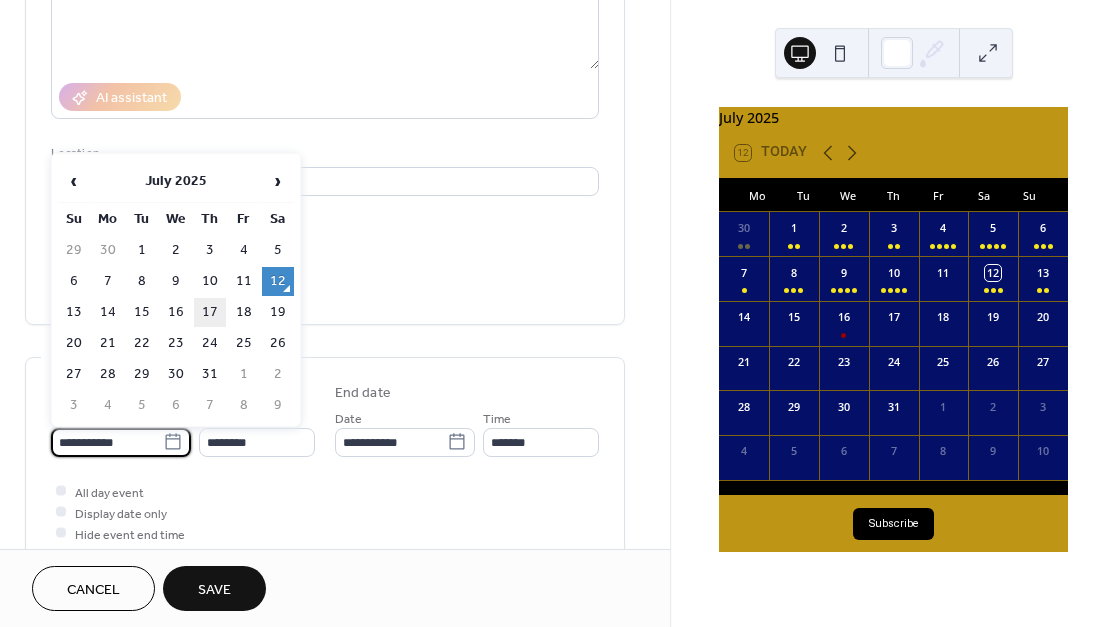 click on "17" at bounding box center [210, 312] 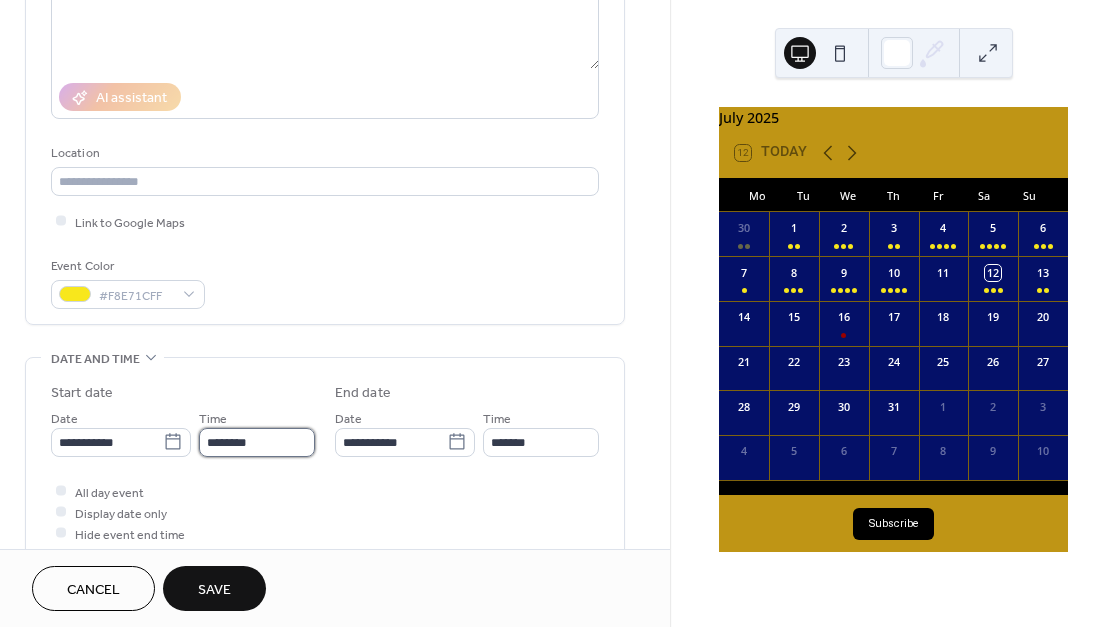 click on "********" at bounding box center [257, 442] 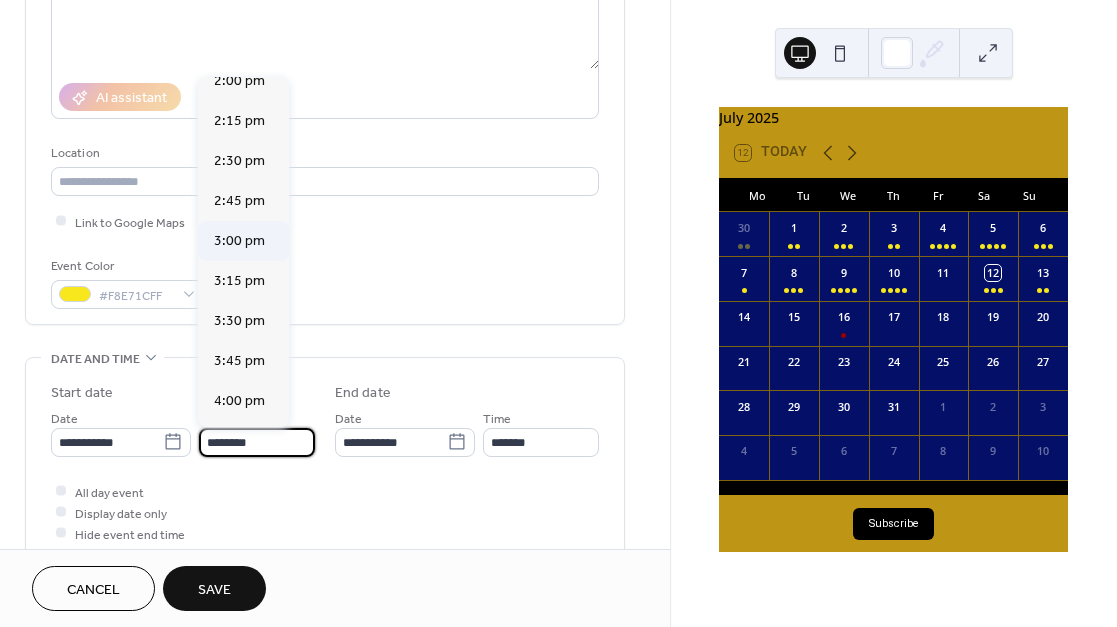 scroll, scrollTop: 2280, scrollLeft: 0, axis: vertical 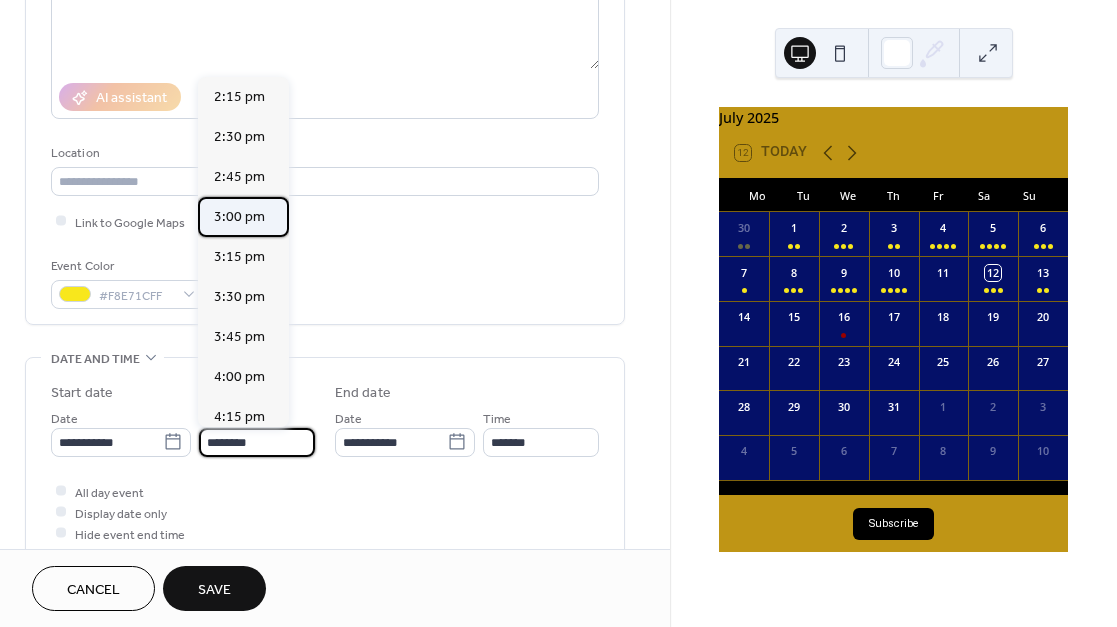 click on "3:00 pm" at bounding box center [239, 216] 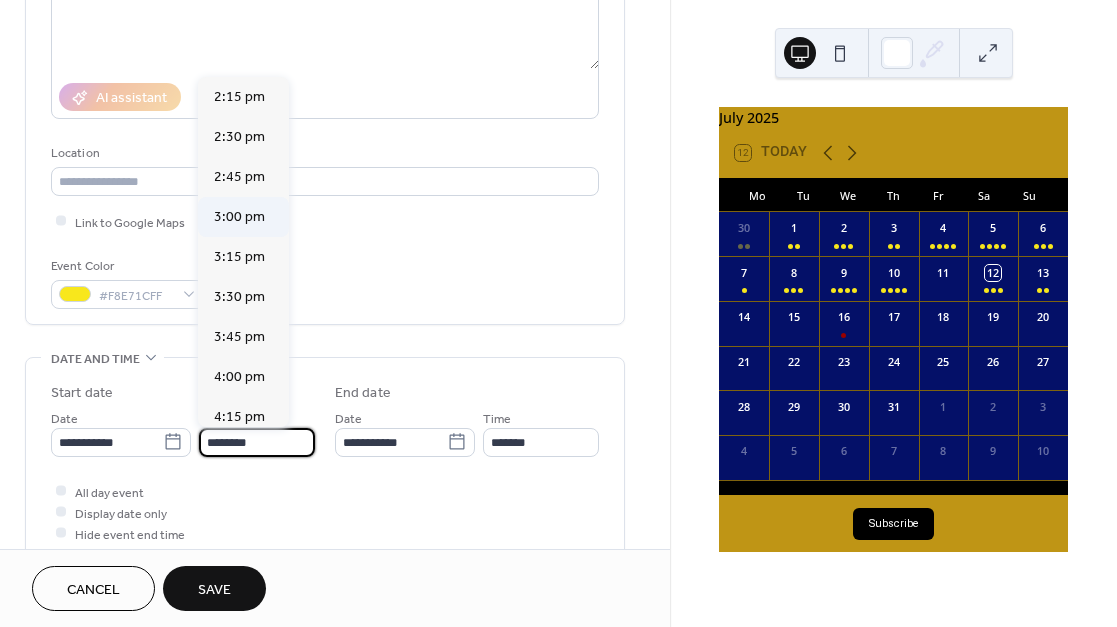 type on "*******" 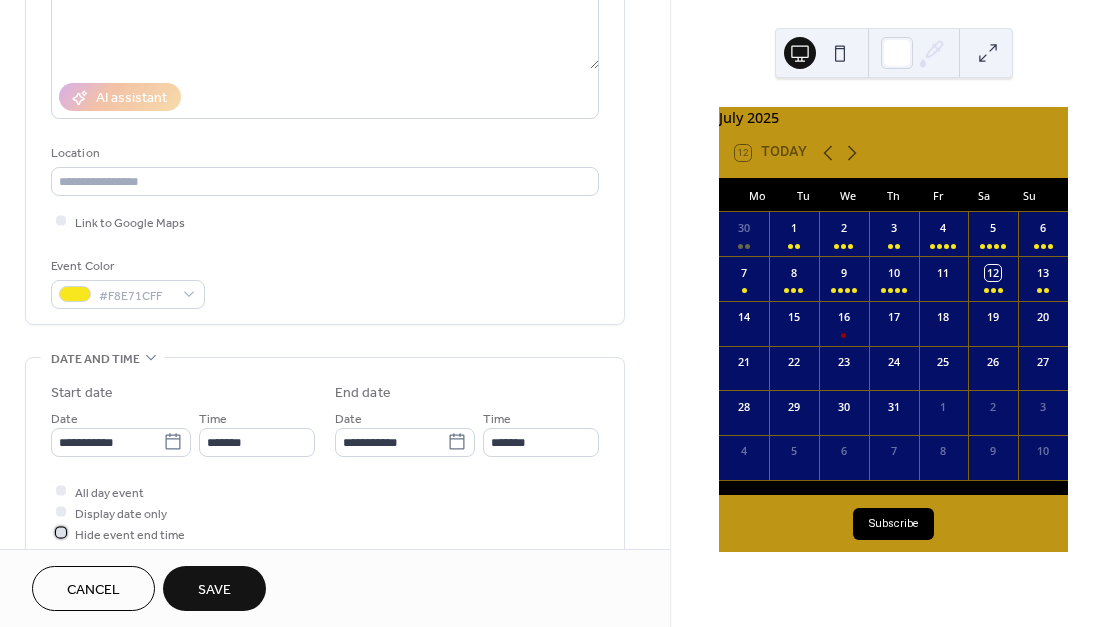 click at bounding box center (61, 533) 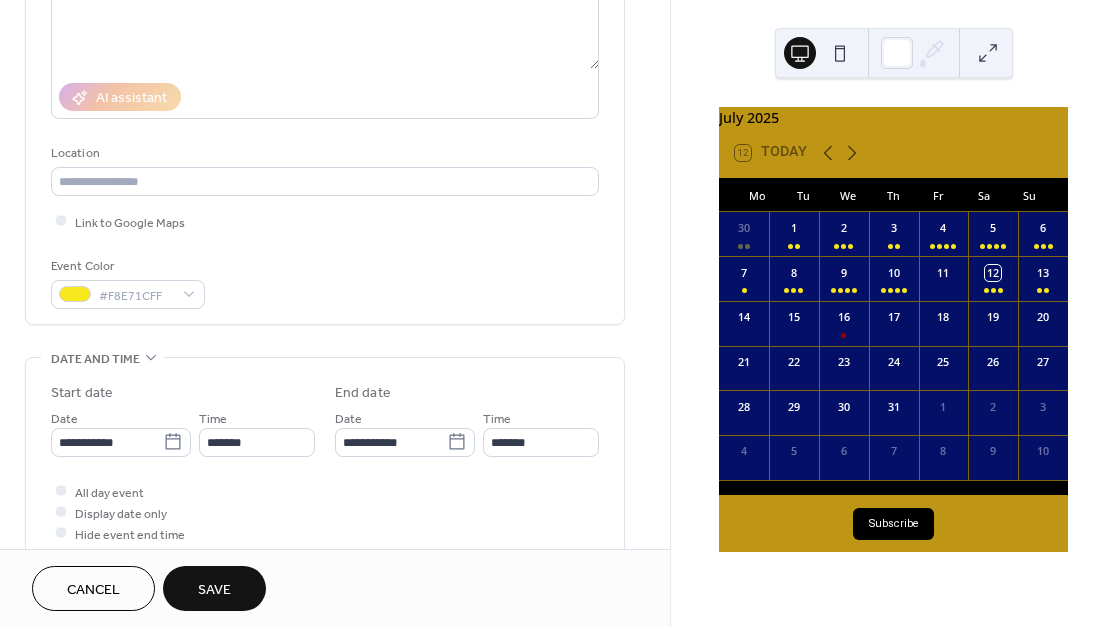 click on "Save" at bounding box center [214, 588] 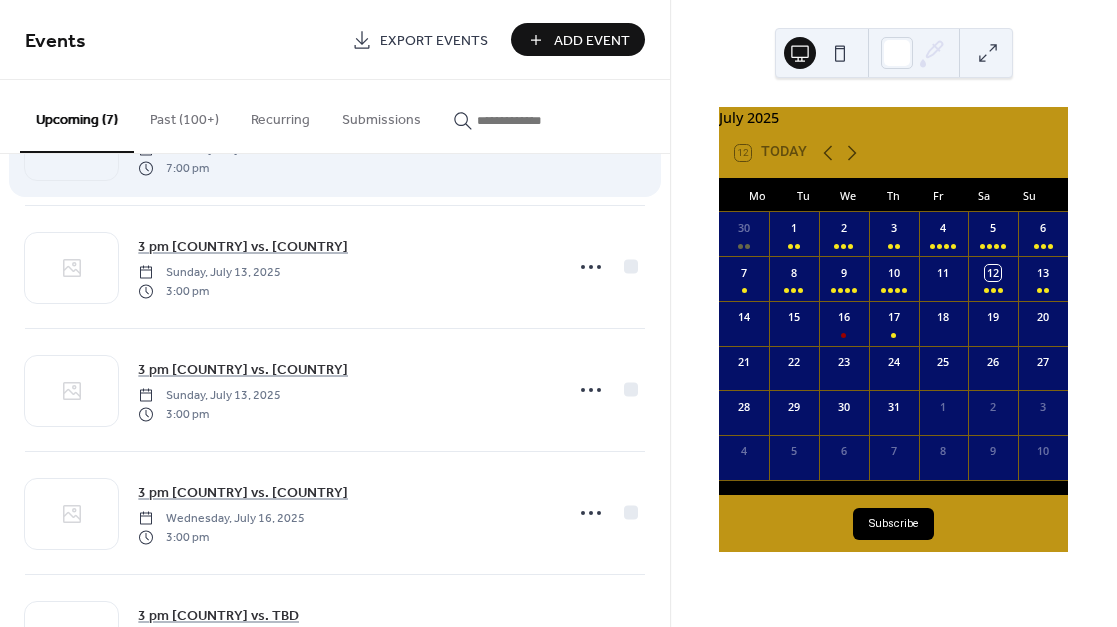 scroll, scrollTop: 445, scrollLeft: 0, axis: vertical 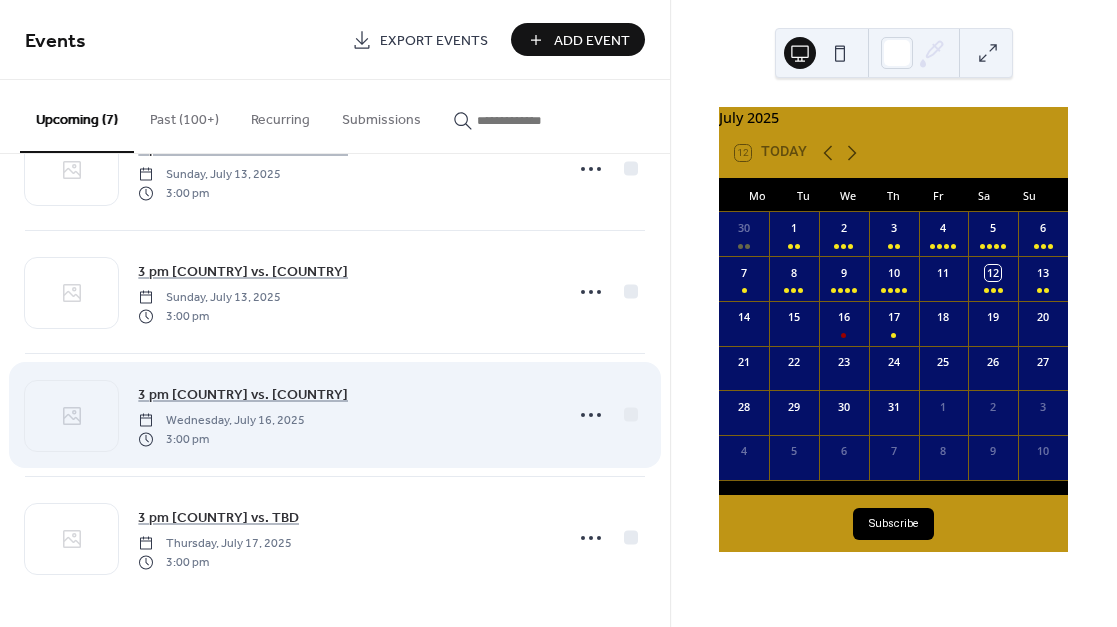 click on "3 pm Norway vs. Italy  Wednesday, July 16, 2025 3:00 pm" at bounding box center [344, 415] 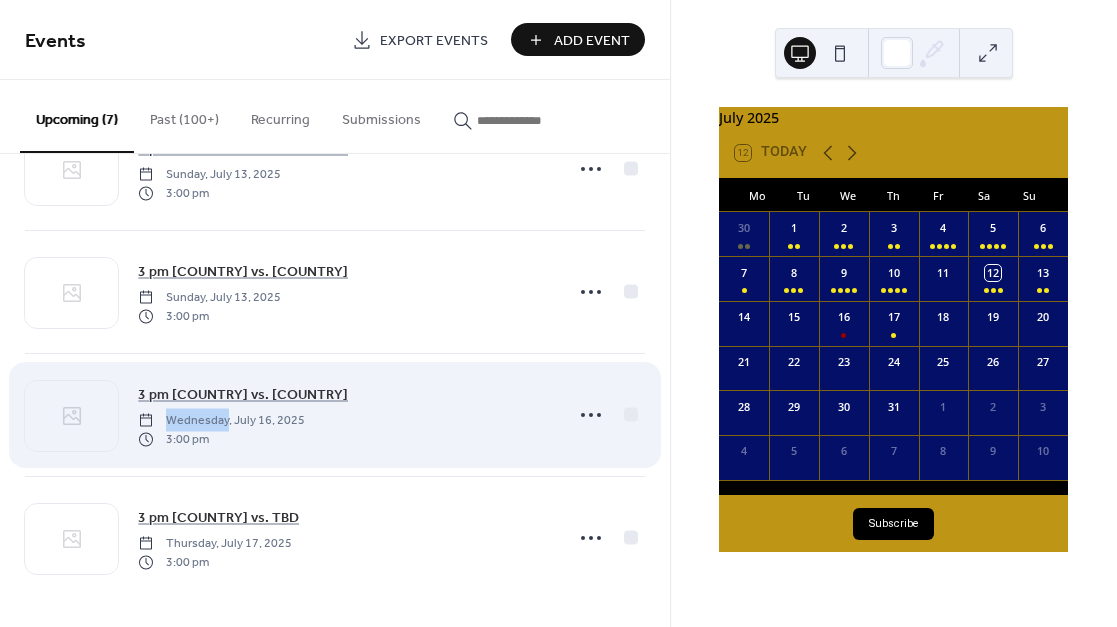 click on "3 pm Norway vs. Italy  Wednesday, July 16, 2025 3:00 pm" at bounding box center [344, 415] 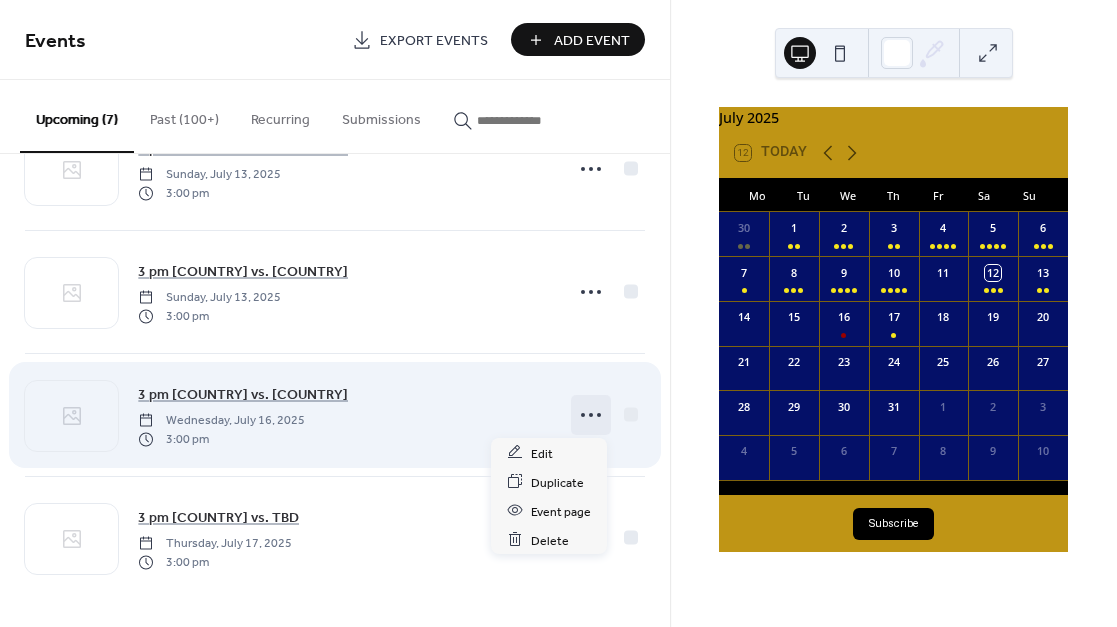 click 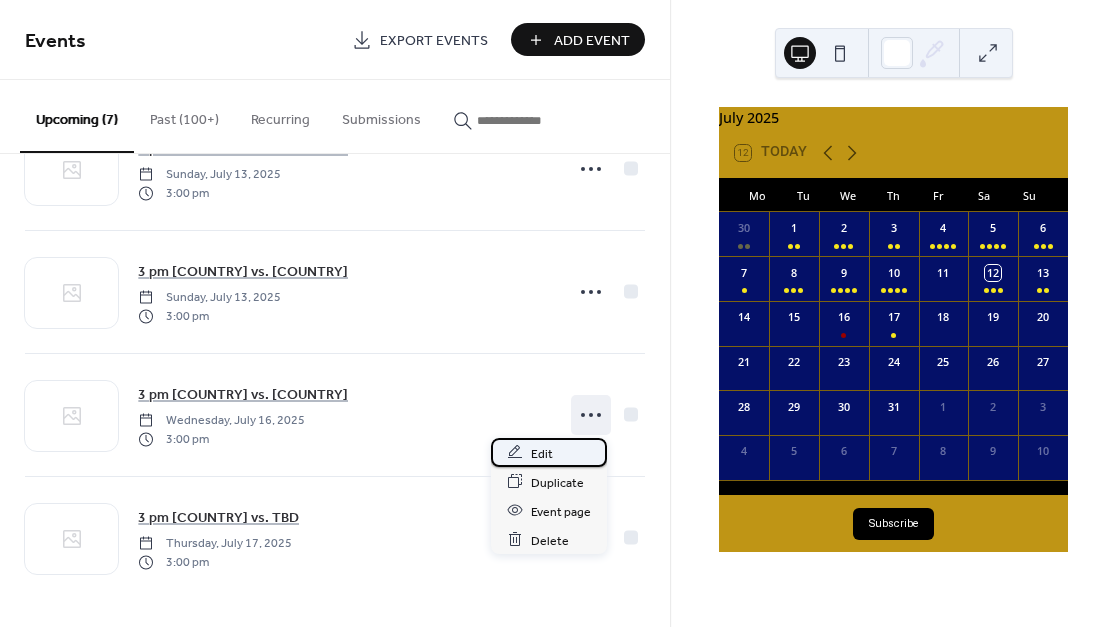 click on "Edit" at bounding box center (549, 452) 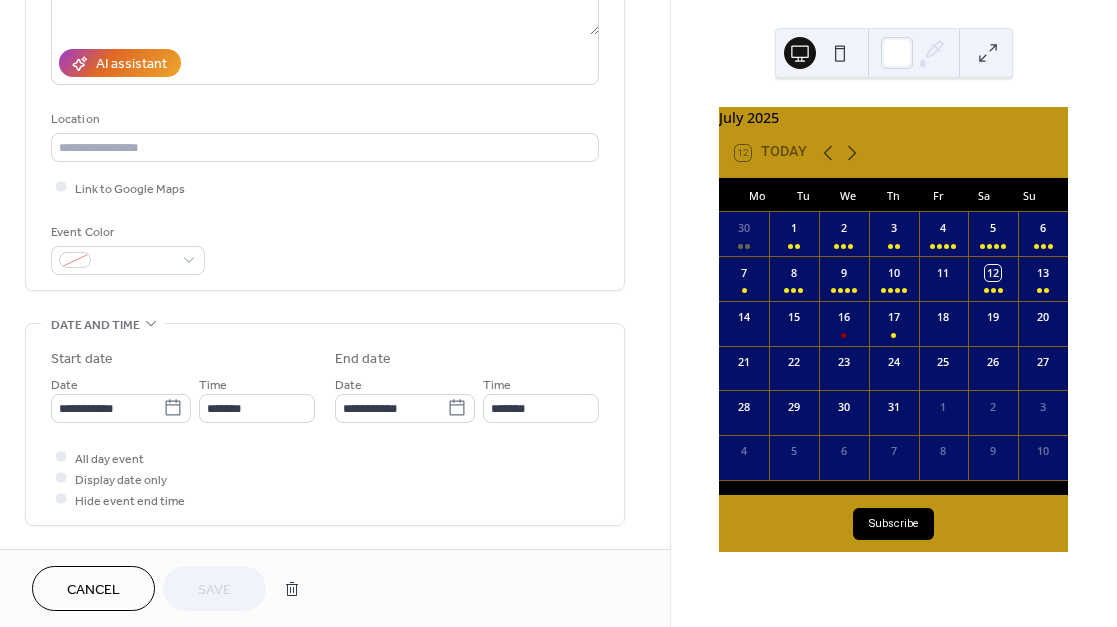 scroll, scrollTop: 346, scrollLeft: 0, axis: vertical 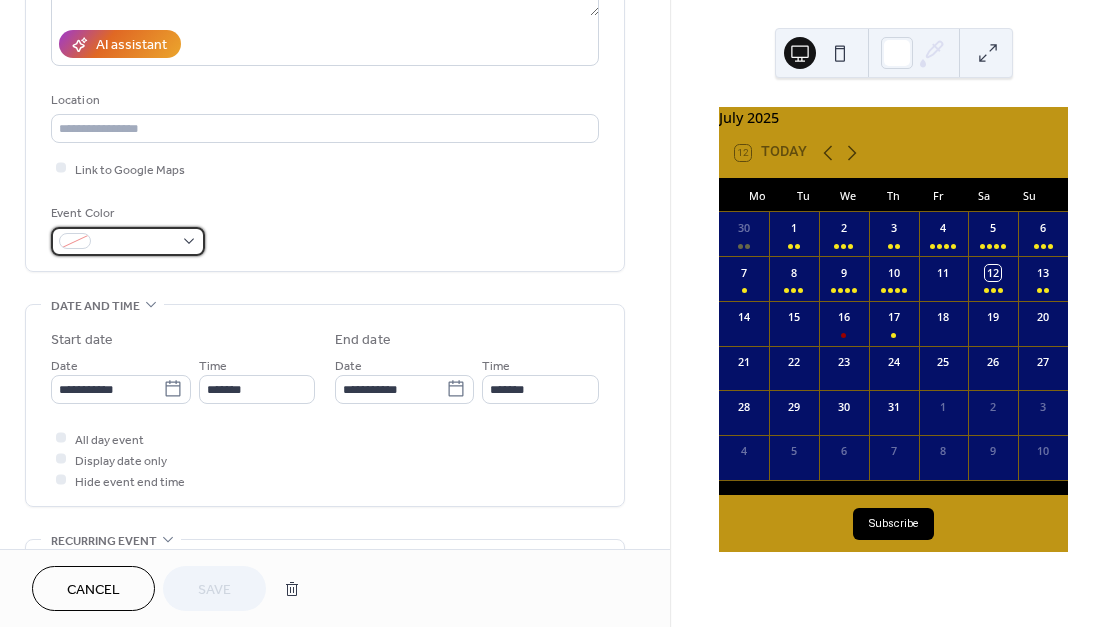 click at bounding box center (136, 242) 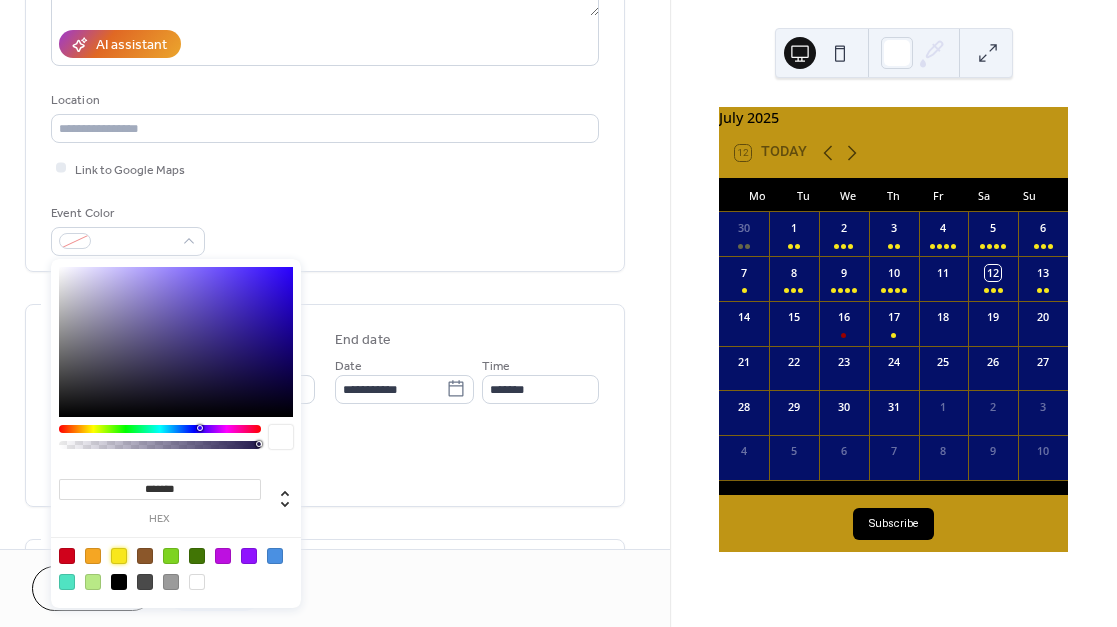 drag, startPoint x: 120, startPoint y: 558, endPoint x: 153, endPoint y: 558, distance: 33 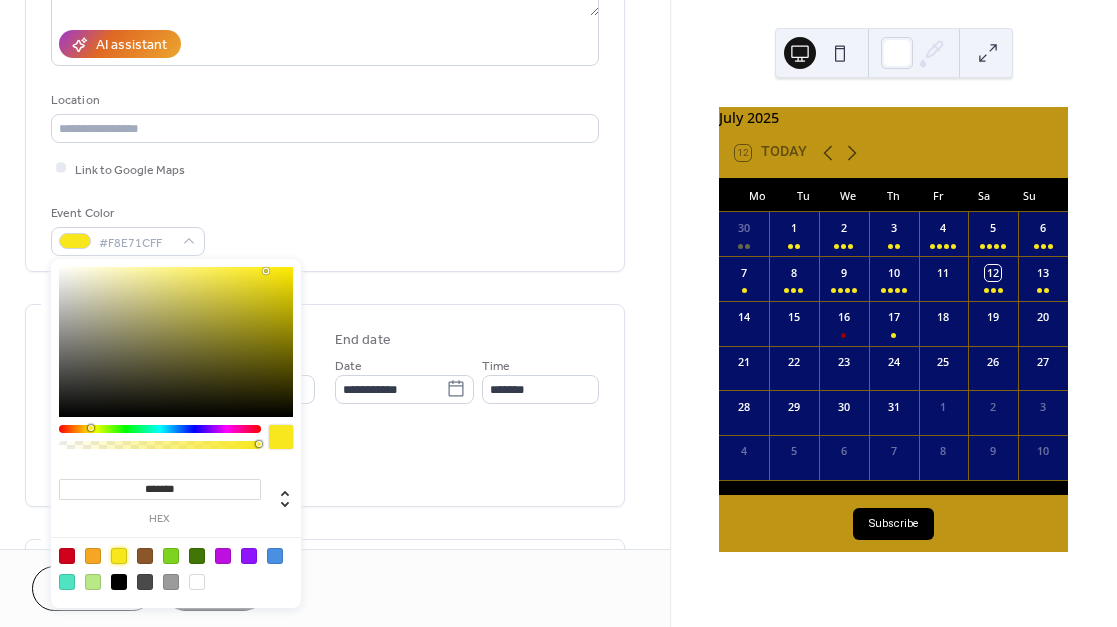click on "**********" at bounding box center (325, 405) 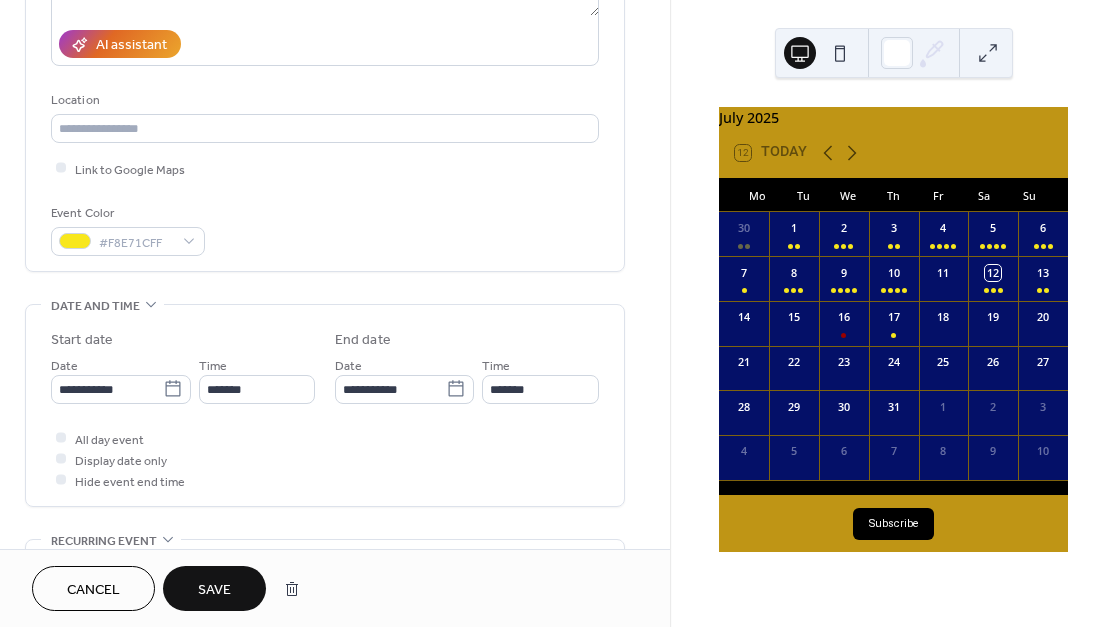 click on "Save" at bounding box center (214, 590) 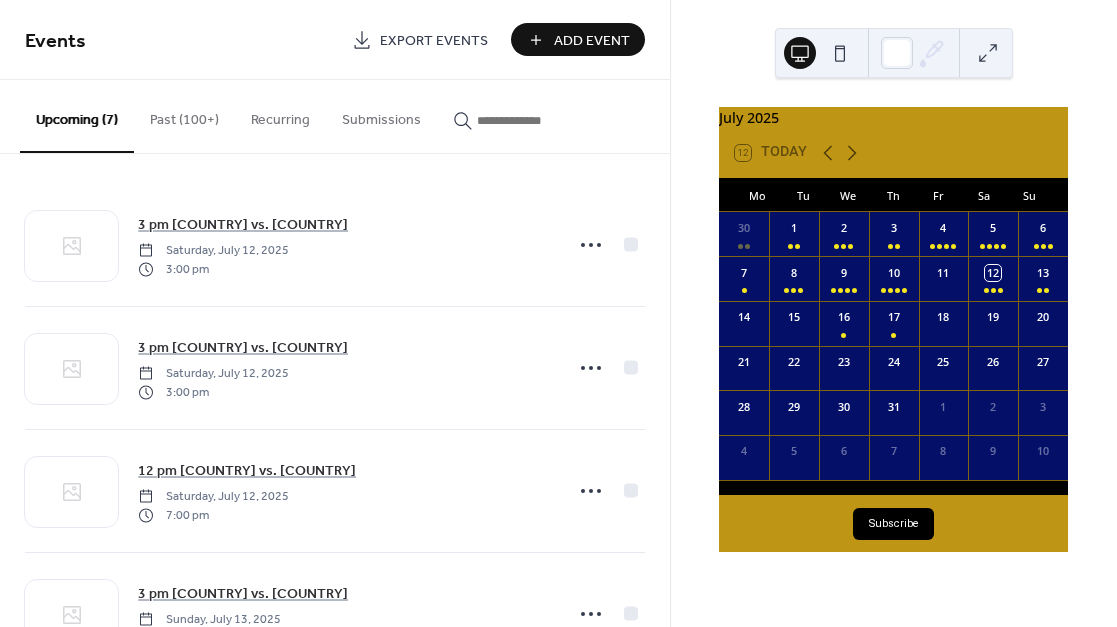 click on "Add Event" at bounding box center [592, 41] 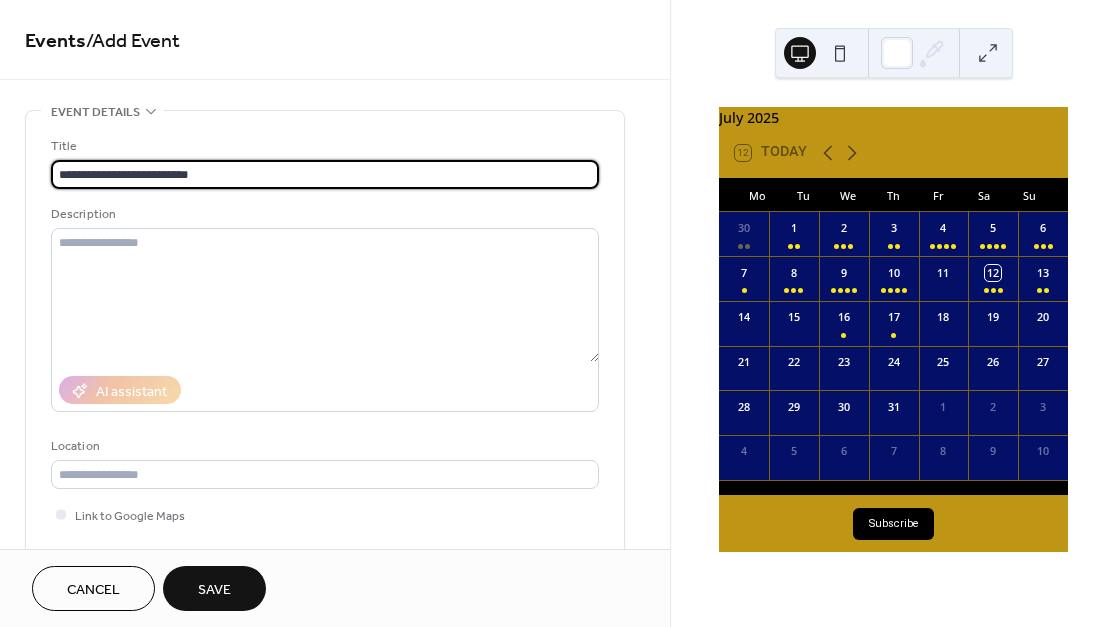 type on "**********" 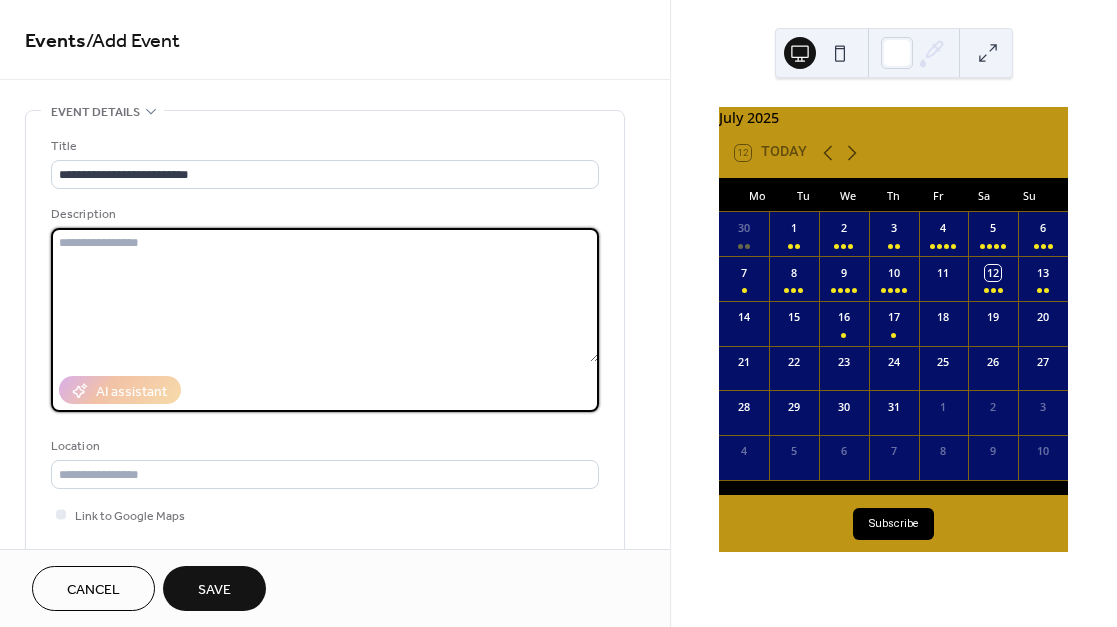 click at bounding box center [325, 295] 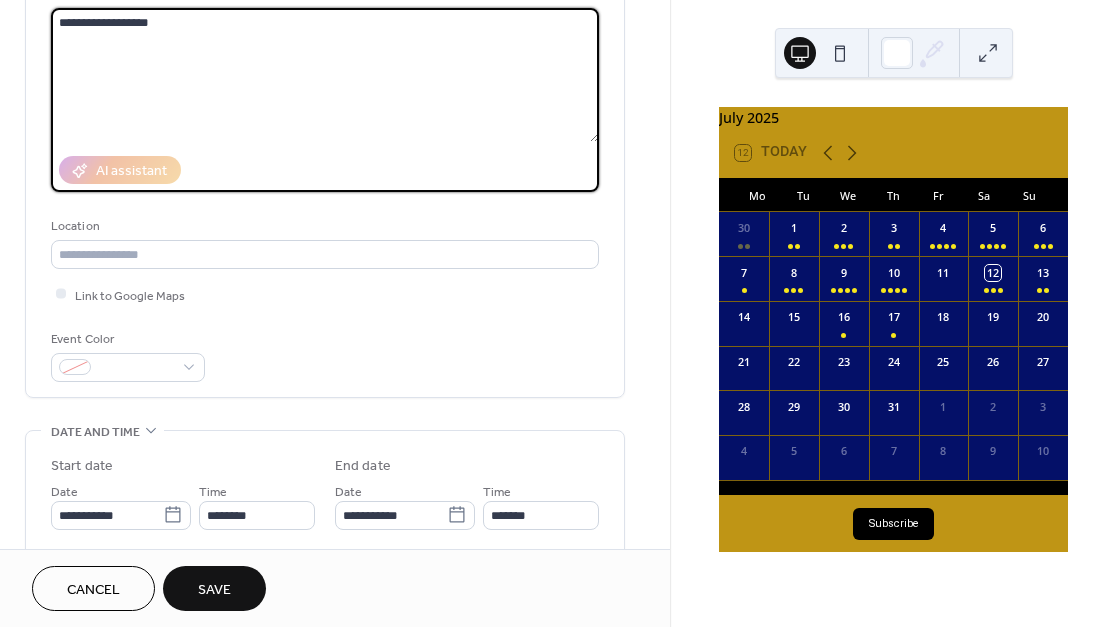 scroll, scrollTop: 260, scrollLeft: 0, axis: vertical 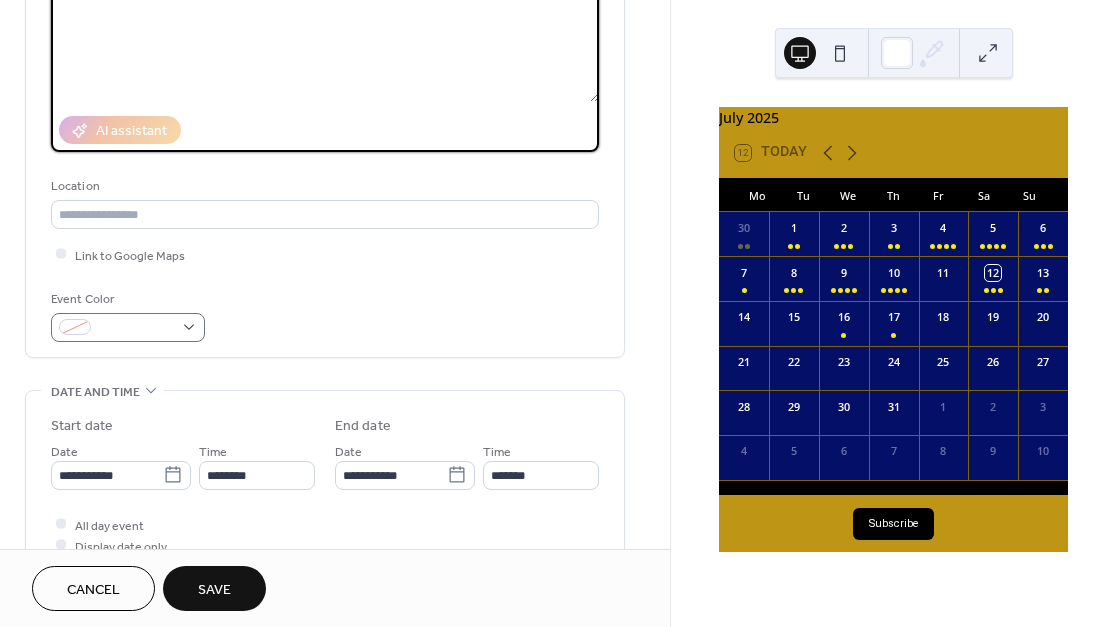 type on "**********" 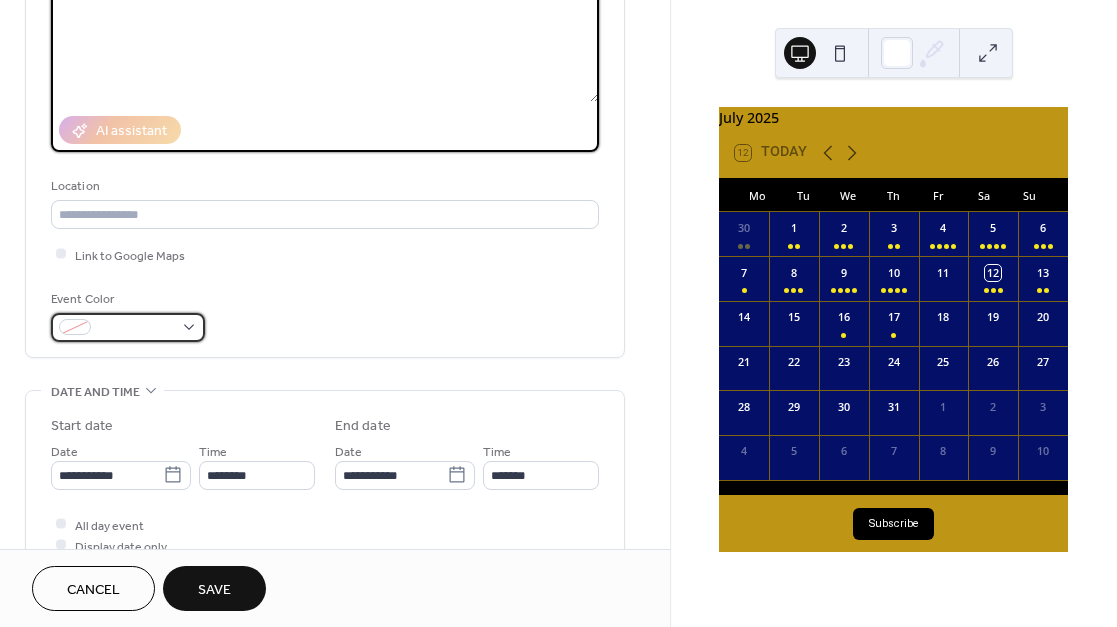 click at bounding box center (136, 328) 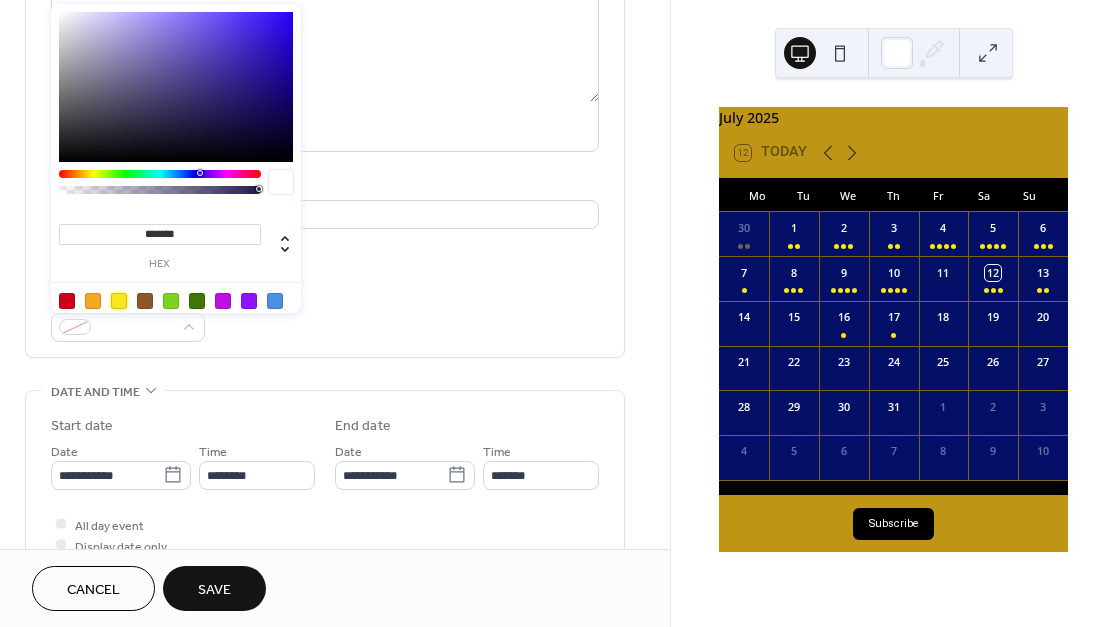 click at bounding box center (119, 301) 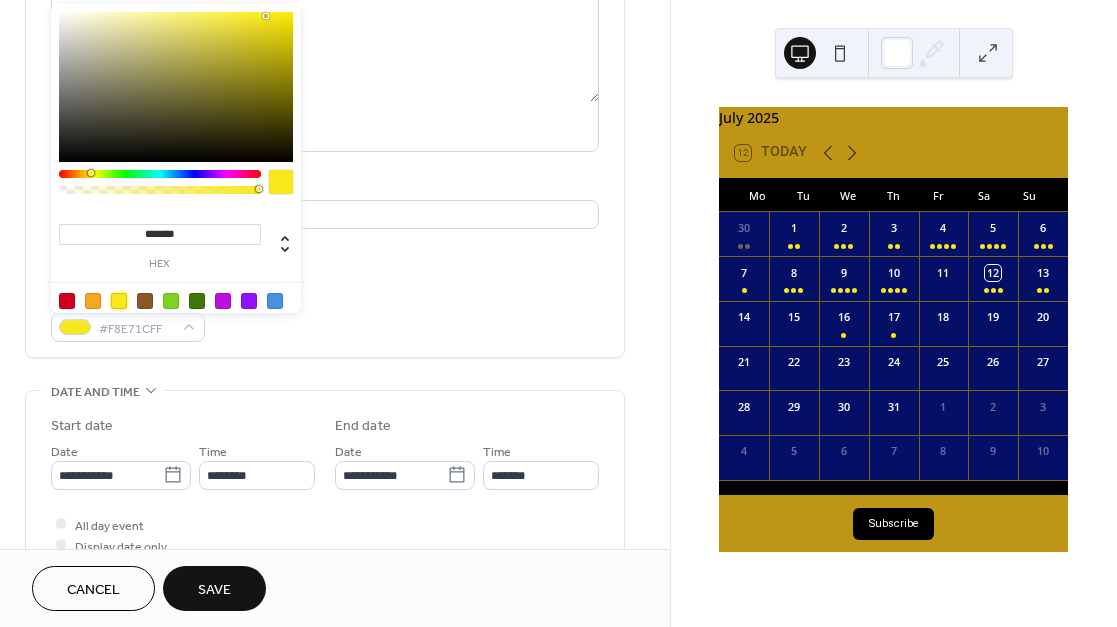 click on "Event Color #F8E71CFF" at bounding box center (325, 315) 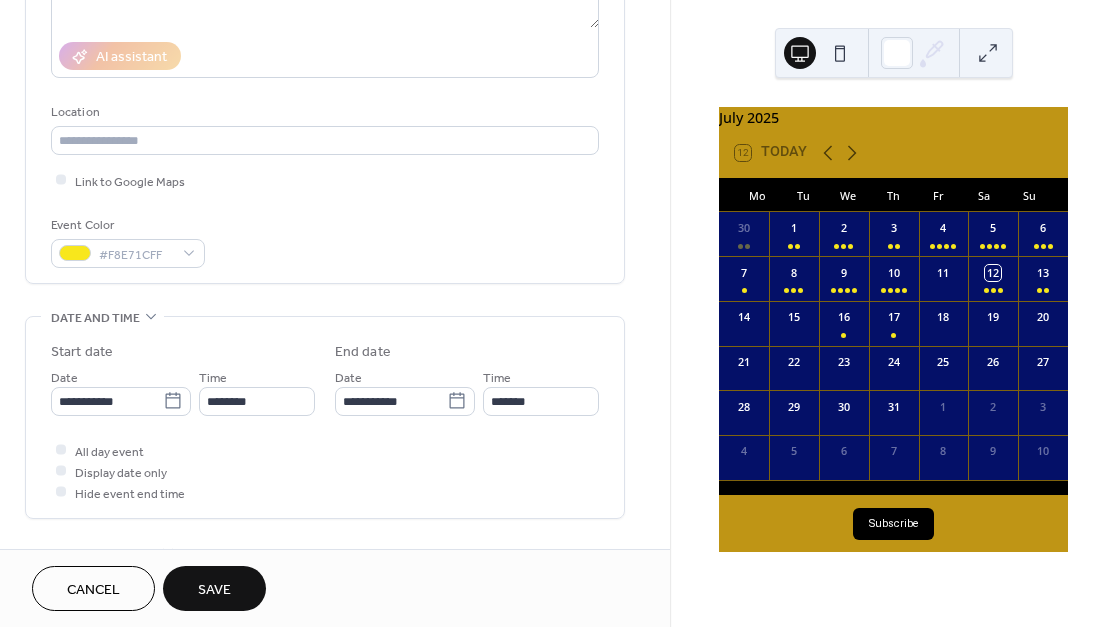 scroll, scrollTop: 347, scrollLeft: 0, axis: vertical 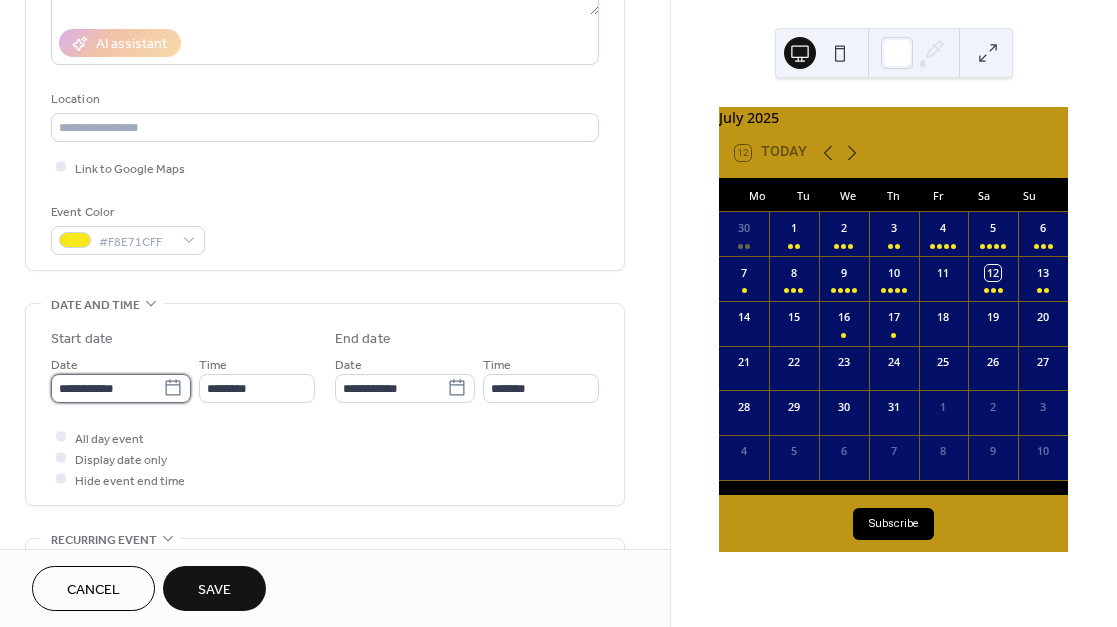 click on "**********" at bounding box center [107, 388] 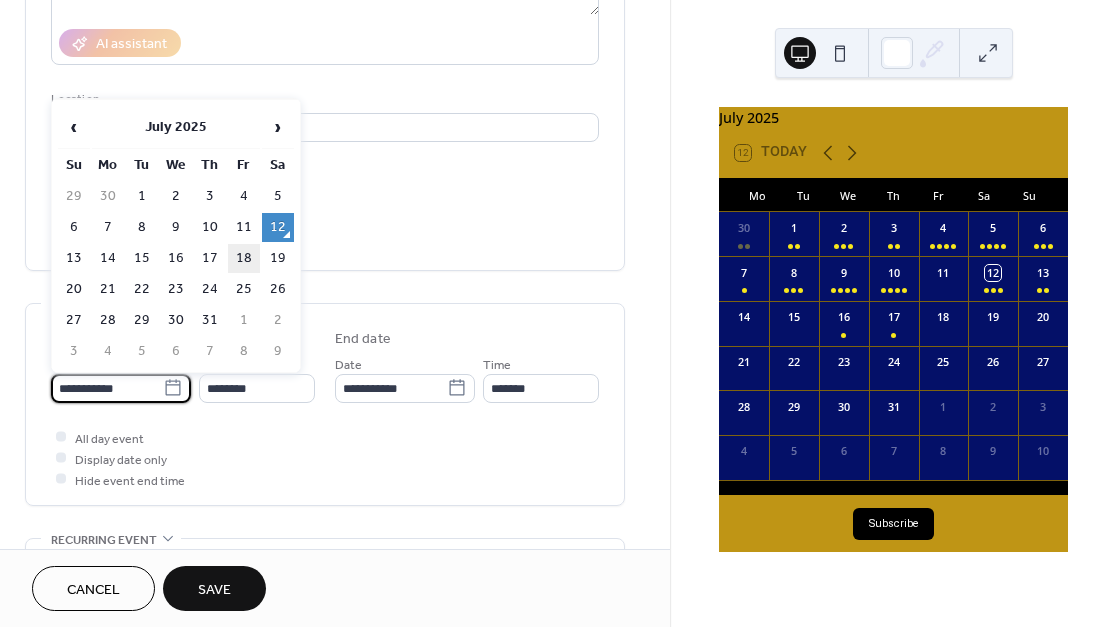 click on "18" at bounding box center [244, 258] 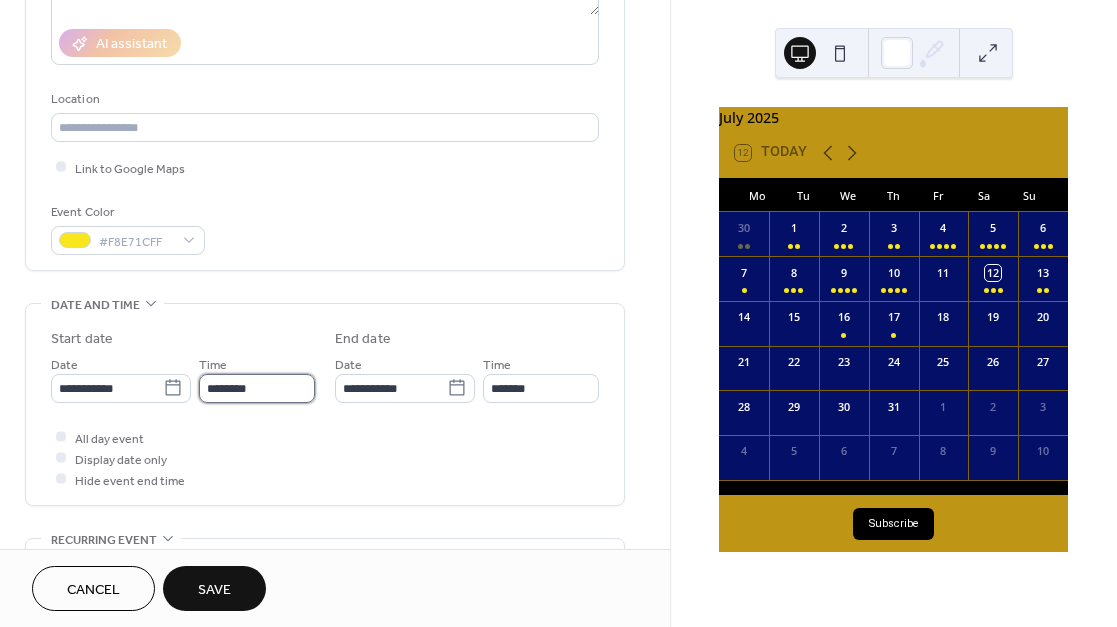 click on "********" at bounding box center [257, 388] 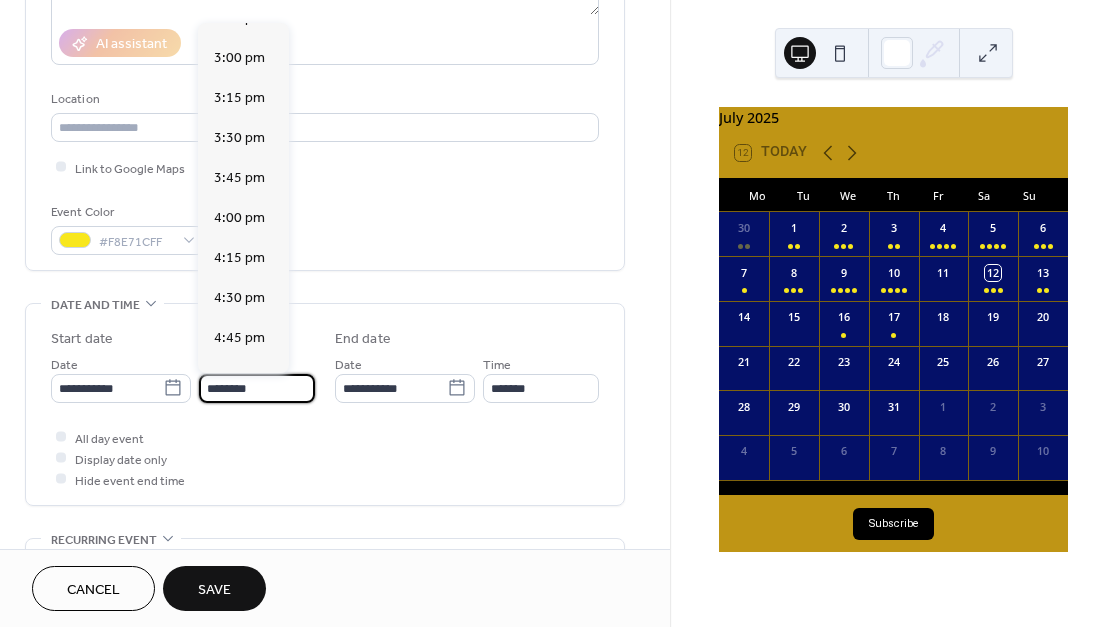 scroll, scrollTop: 2382, scrollLeft: 0, axis: vertical 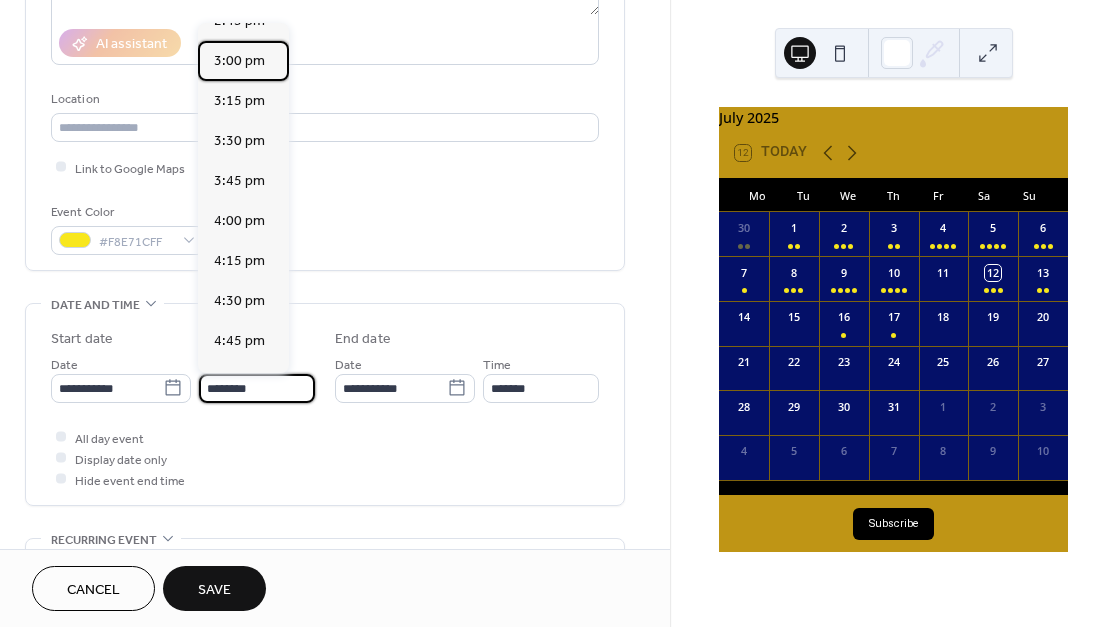 click on "3:00 pm" at bounding box center (239, 61) 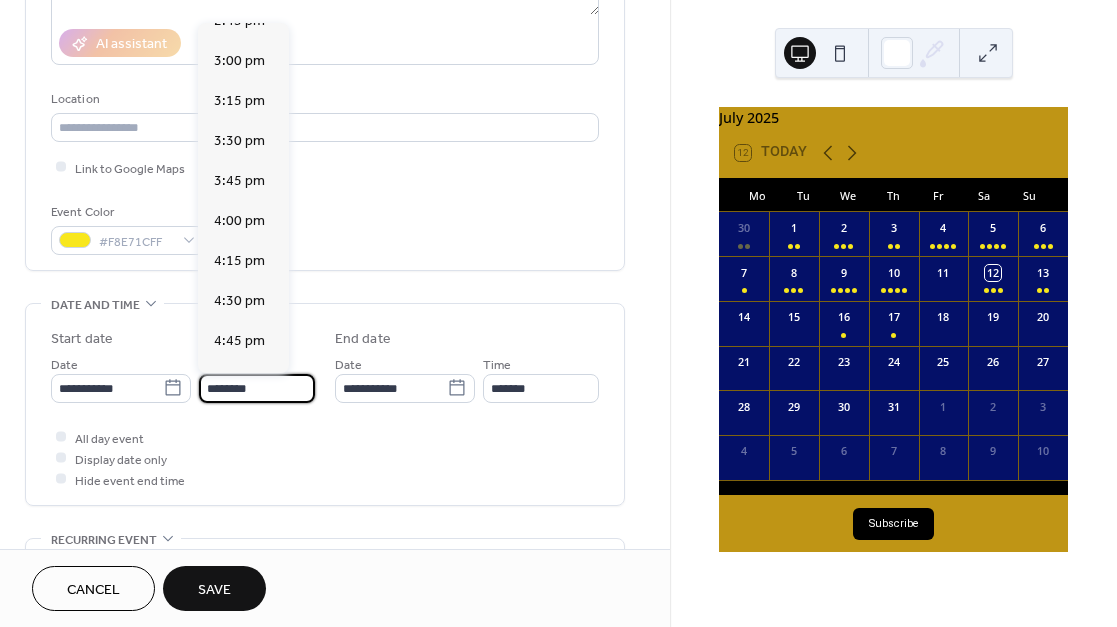 type on "*******" 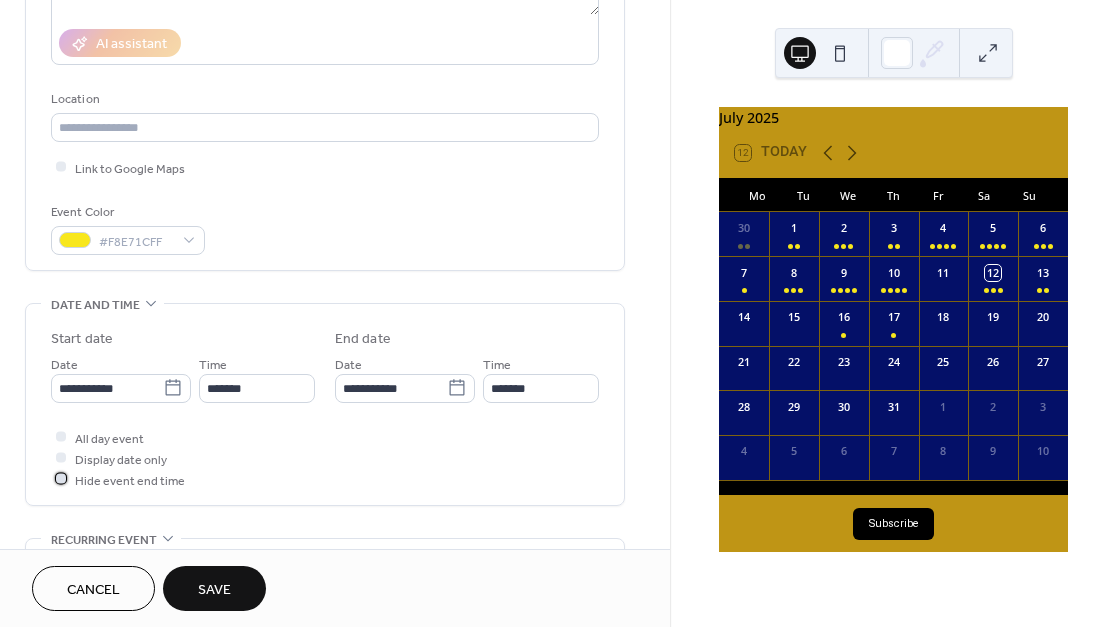 click at bounding box center (61, 479) 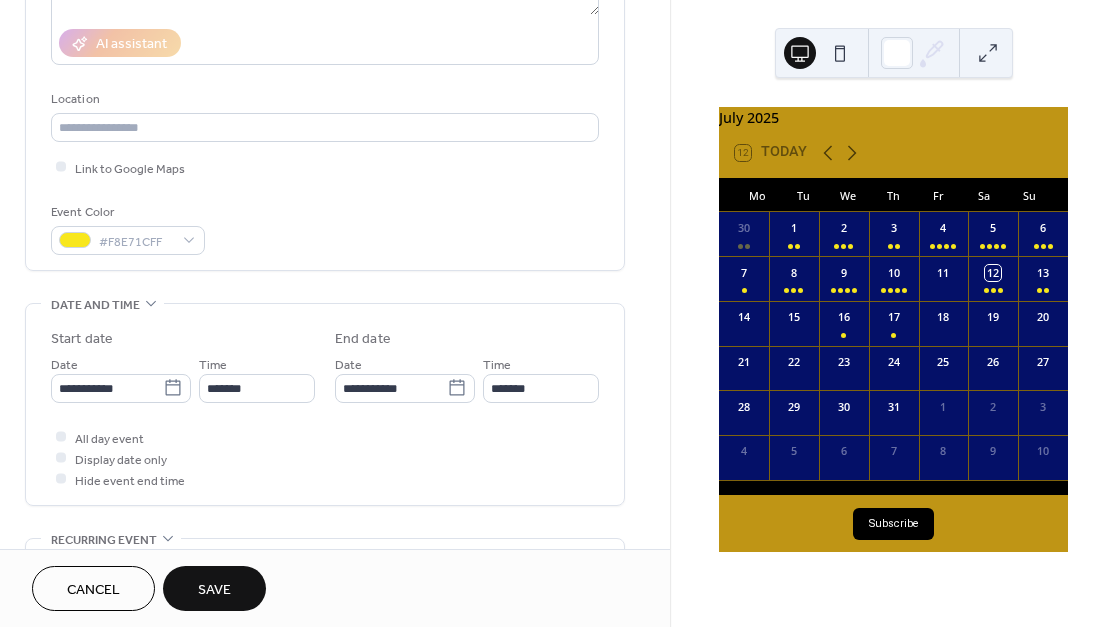 click on "Save" at bounding box center (214, 588) 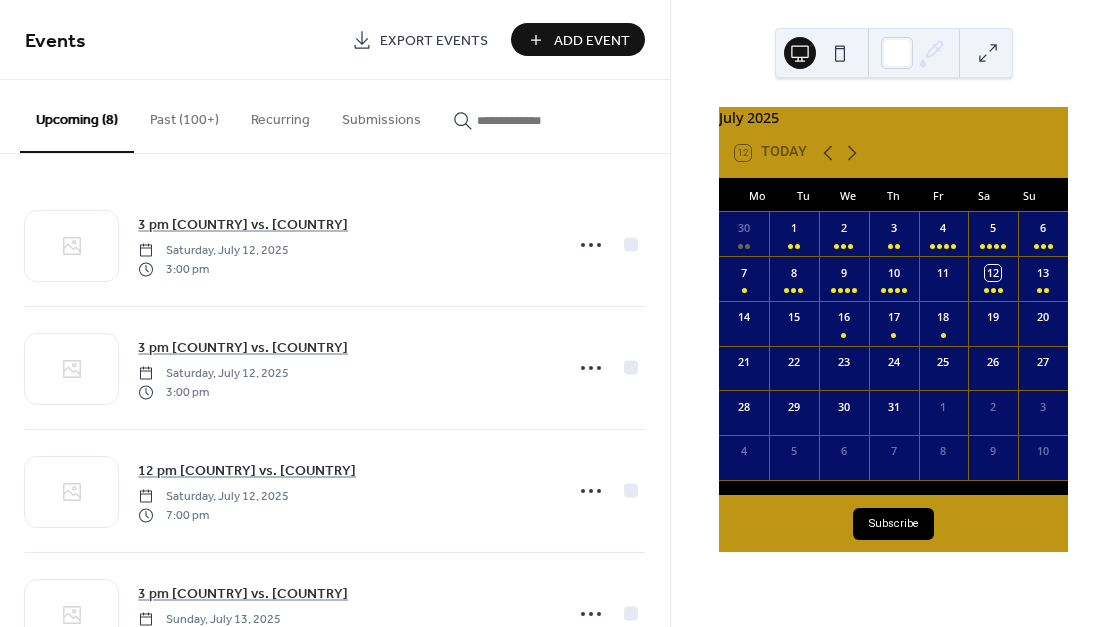 click on "Add Event" at bounding box center (592, 41) 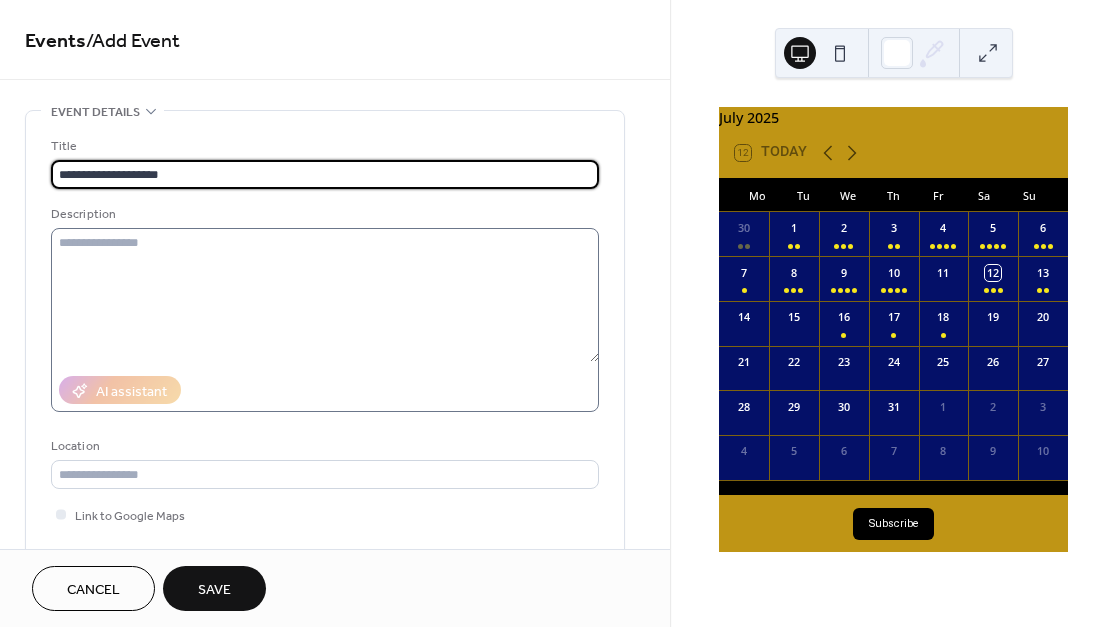 paste on "**********" 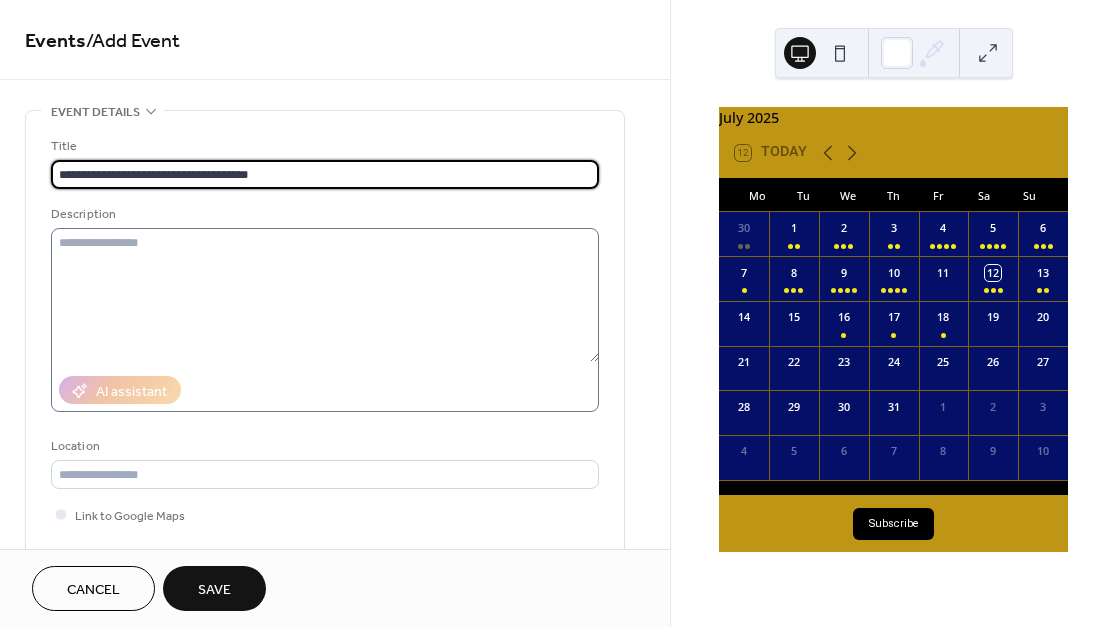 type on "**********" 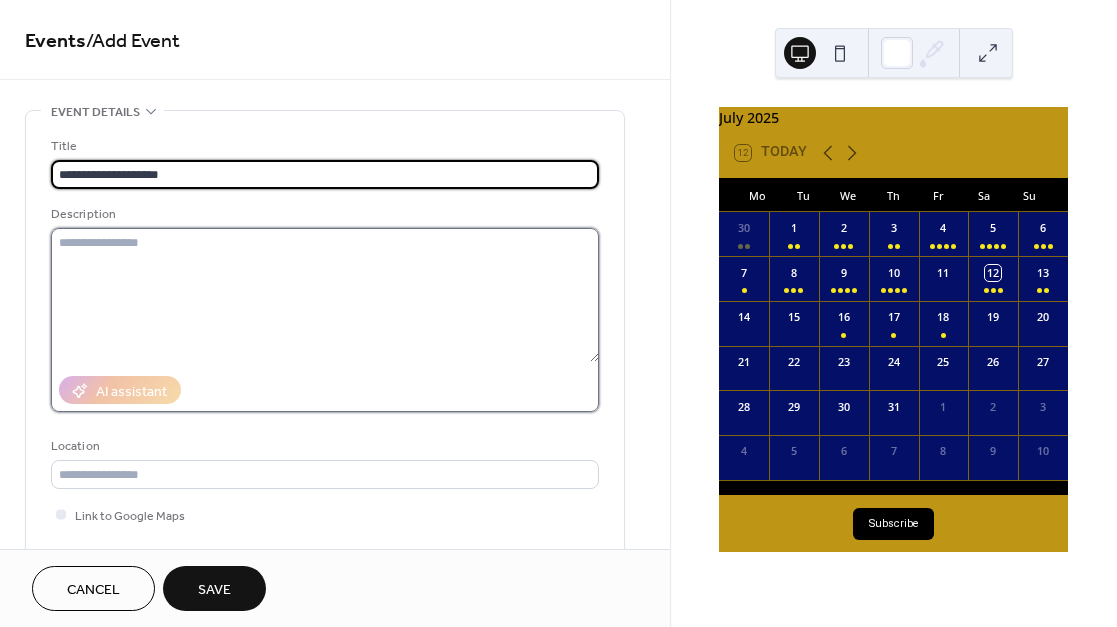 click at bounding box center [325, 295] 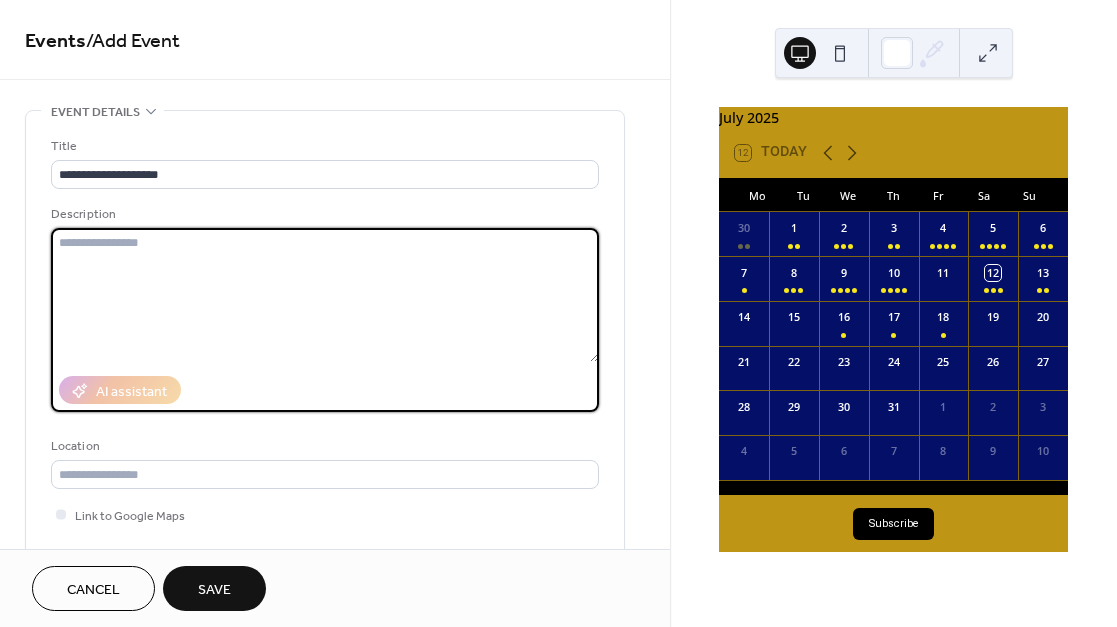 paste on "**********" 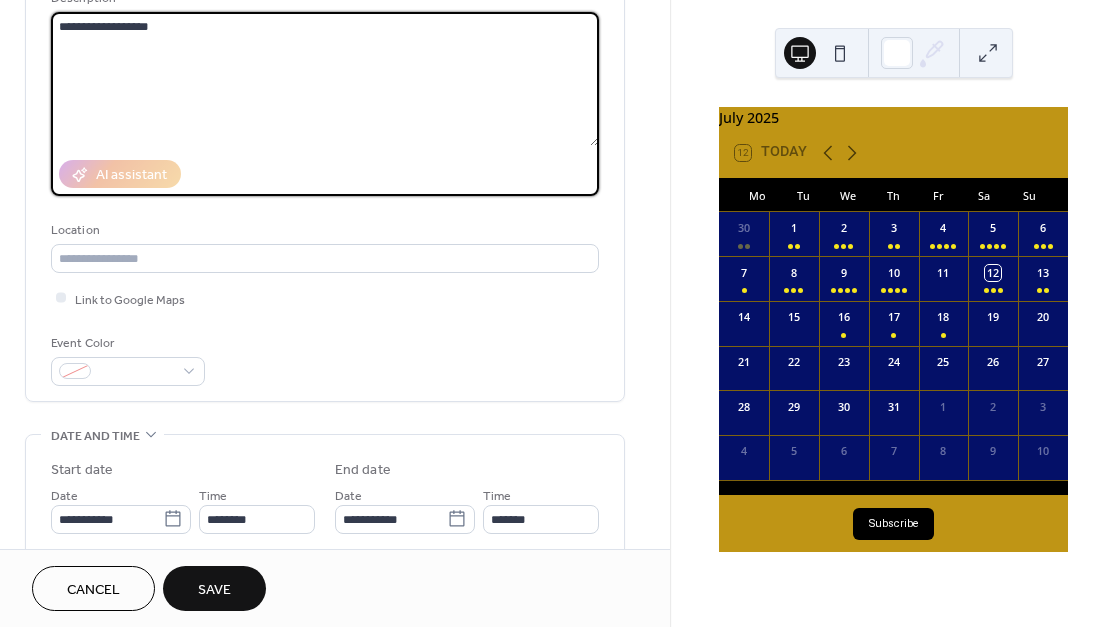 scroll, scrollTop: 262, scrollLeft: 0, axis: vertical 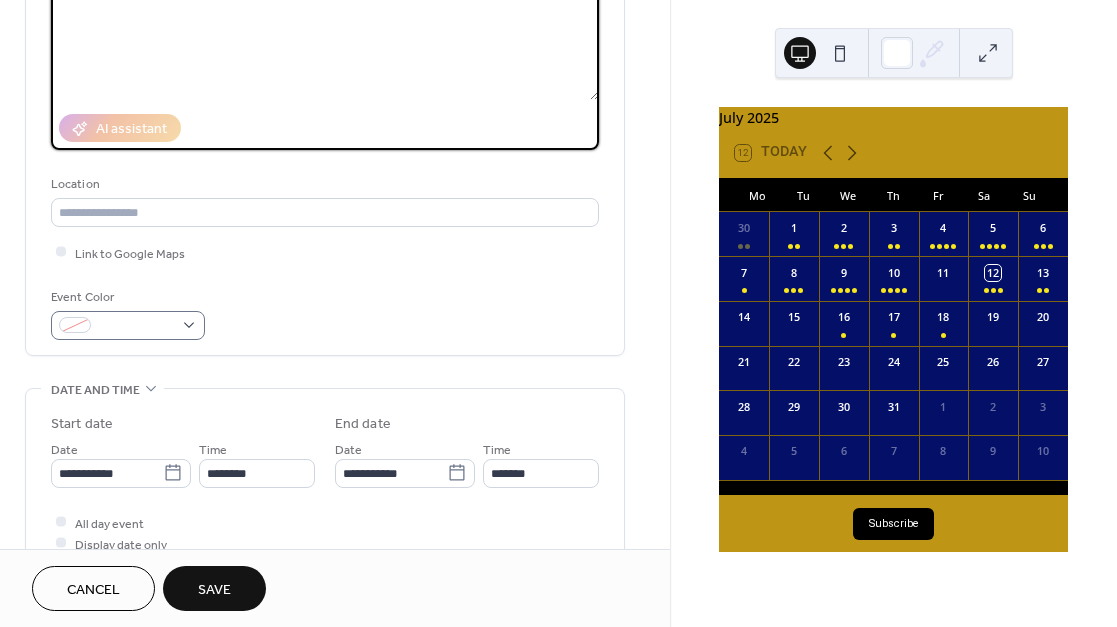 type on "**********" 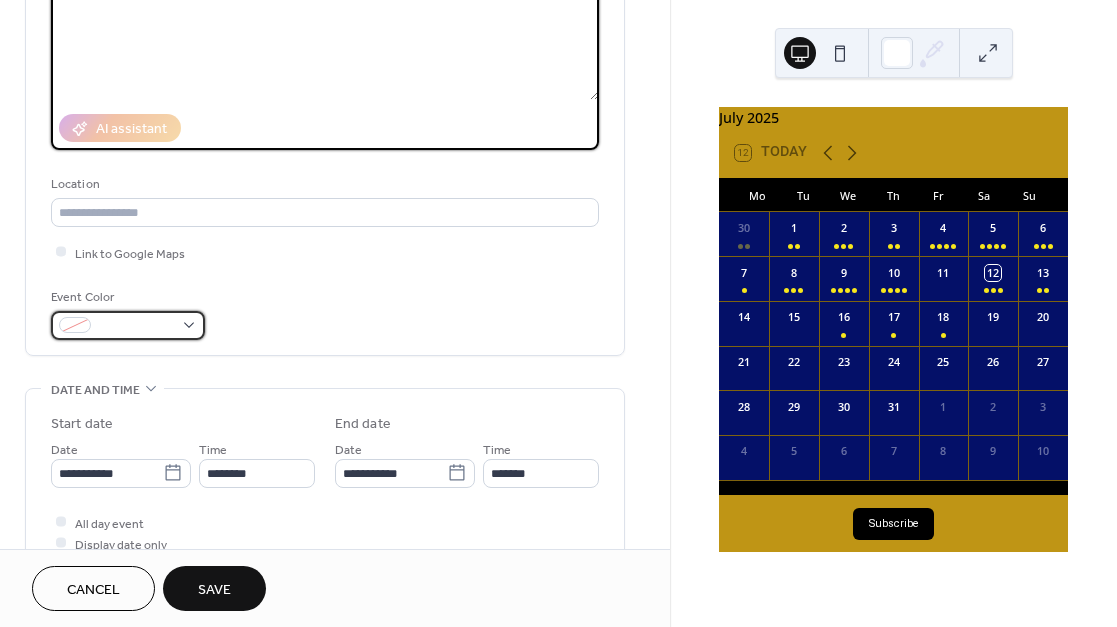 click at bounding box center [136, 326] 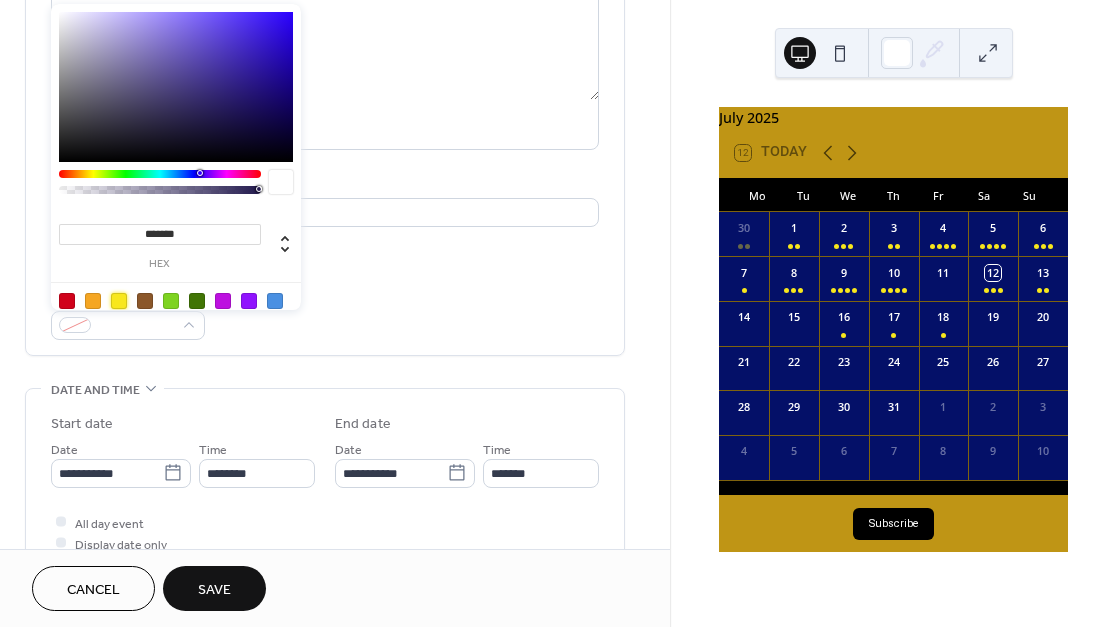 drag, startPoint x: 119, startPoint y: 301, endPoint x: 278, endPoint y: 322, distance: 160.3808 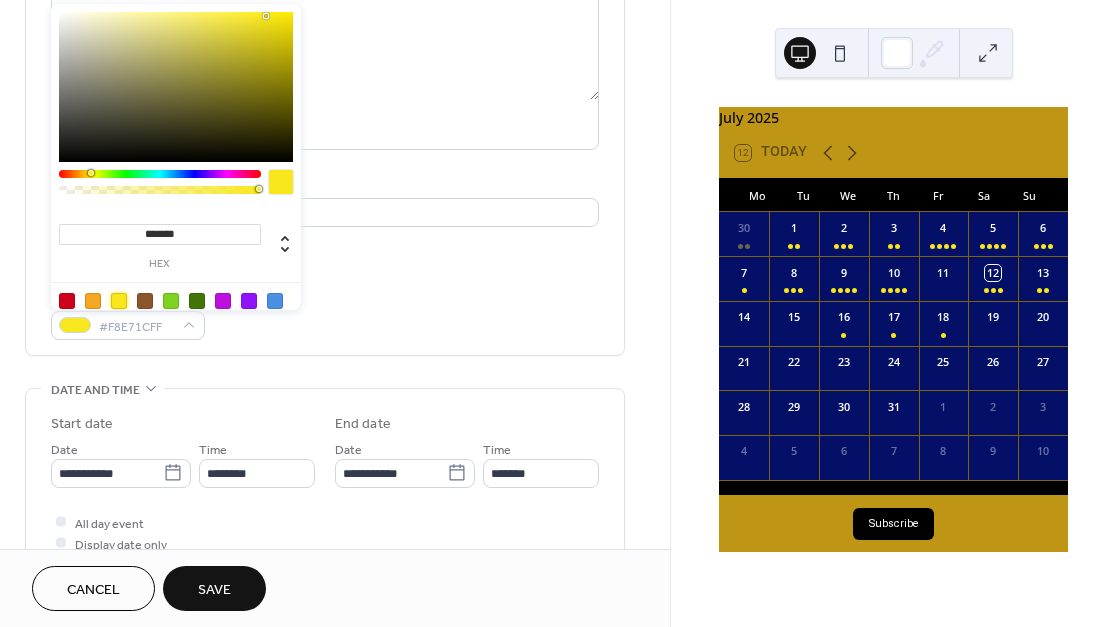 click on "Event Color #F8E71CFF" at bounding box center (325, 313) 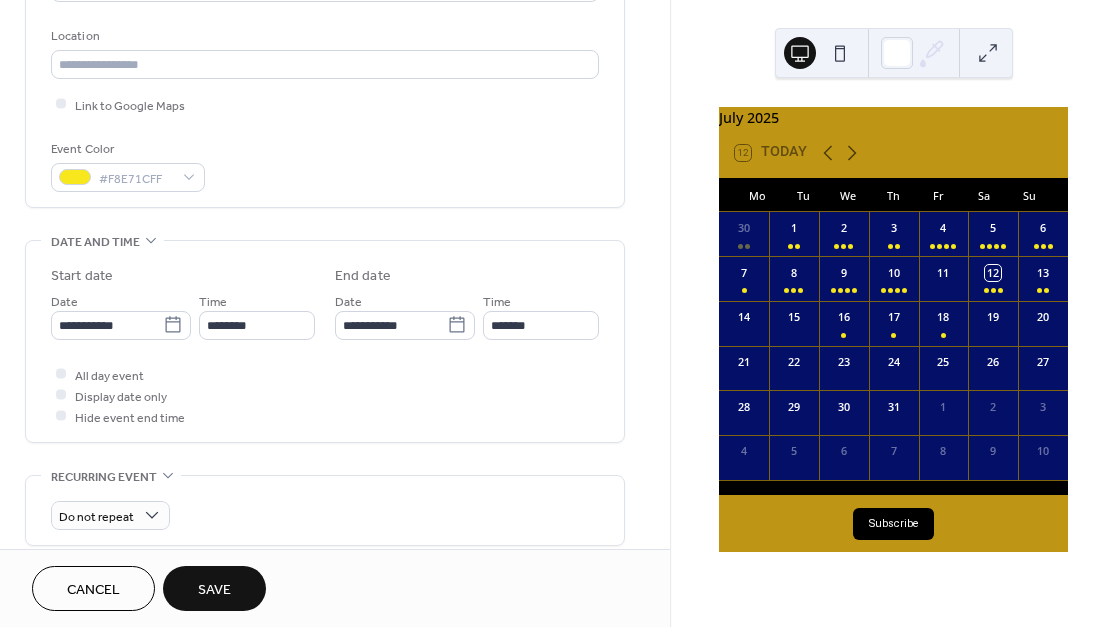 scroll, scrollTop: 448, scrollLeft: 0, axis: vertical 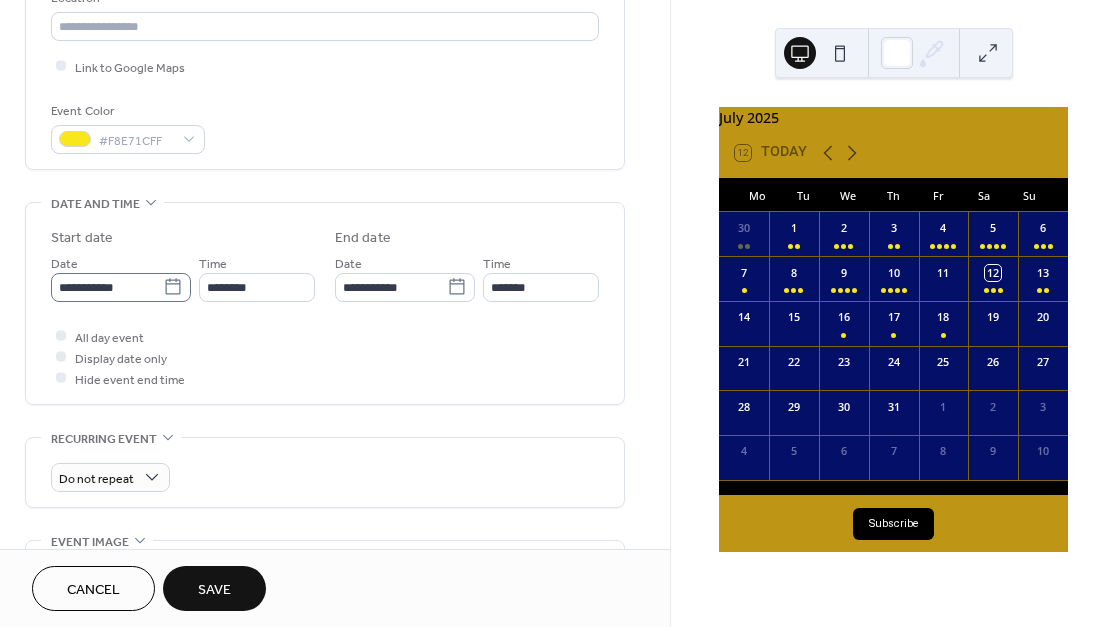 click 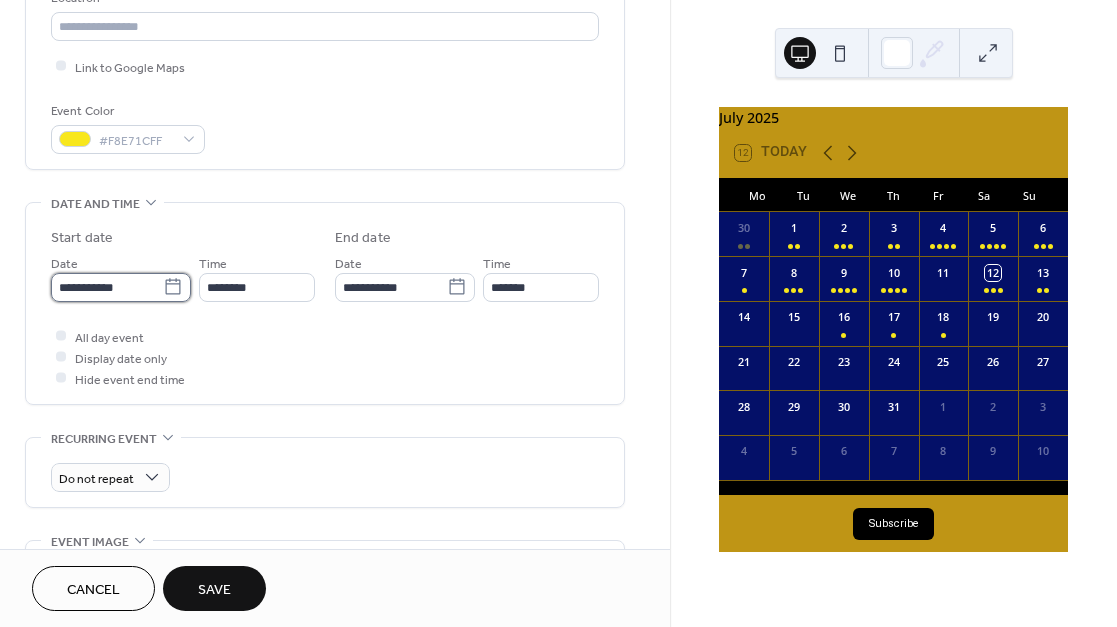 click on "**********" at bounding box center (107, 287) 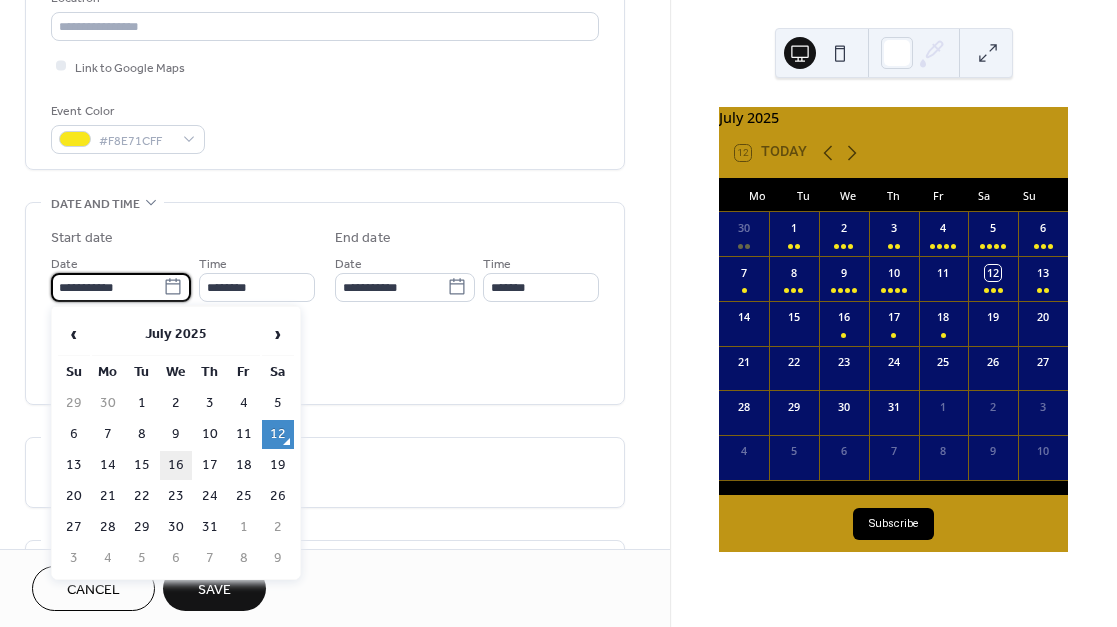click on "16" at bounding box center [176, 465] 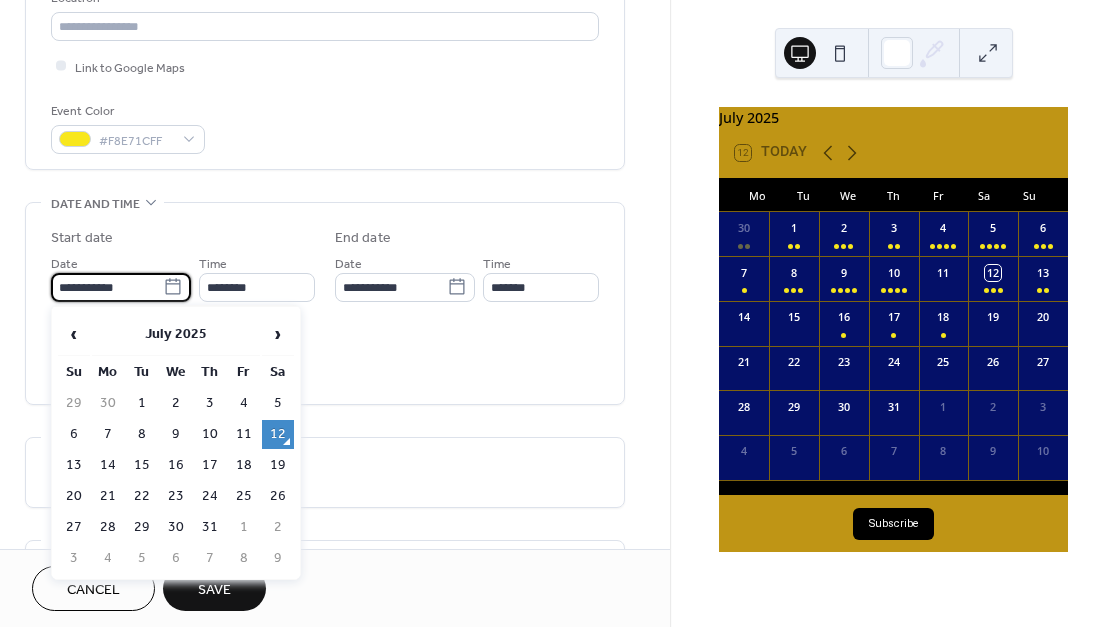 type on "**********" 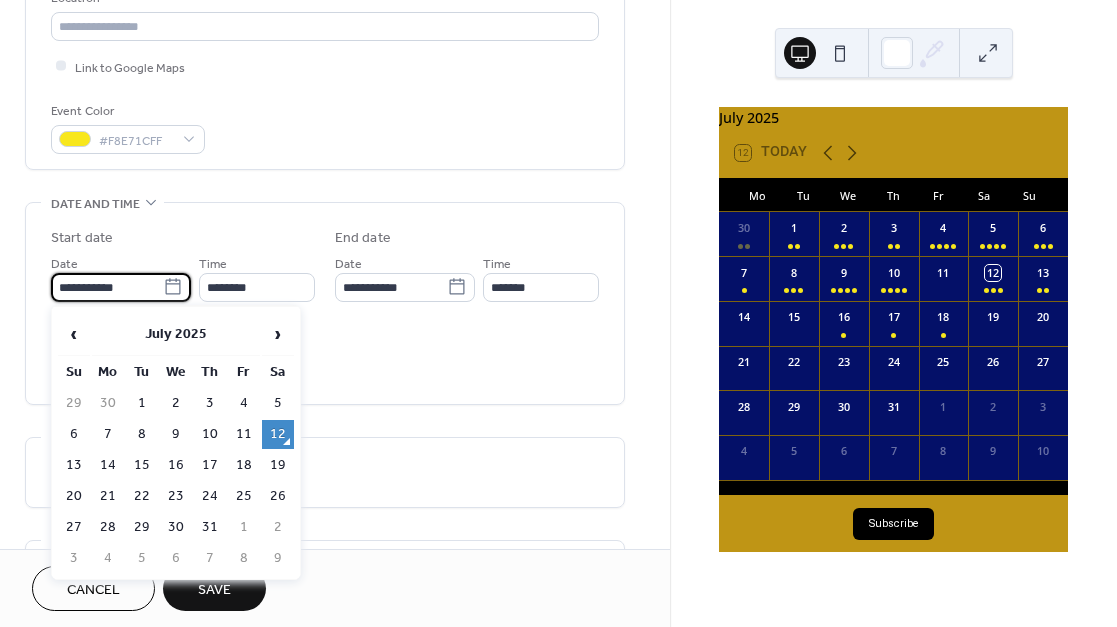 type on "**********" 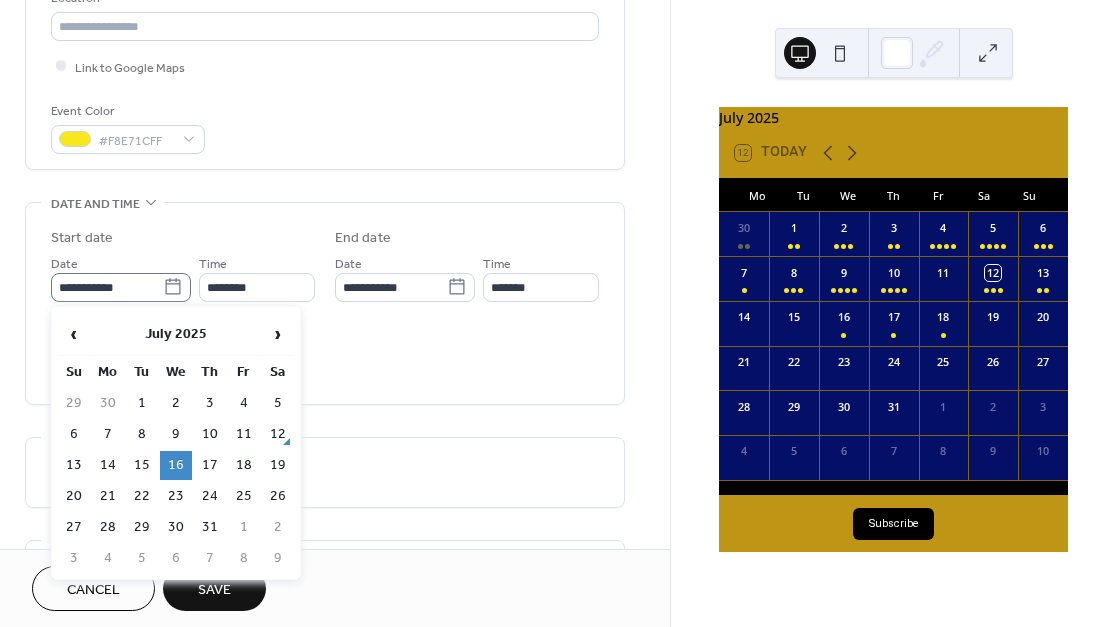 click 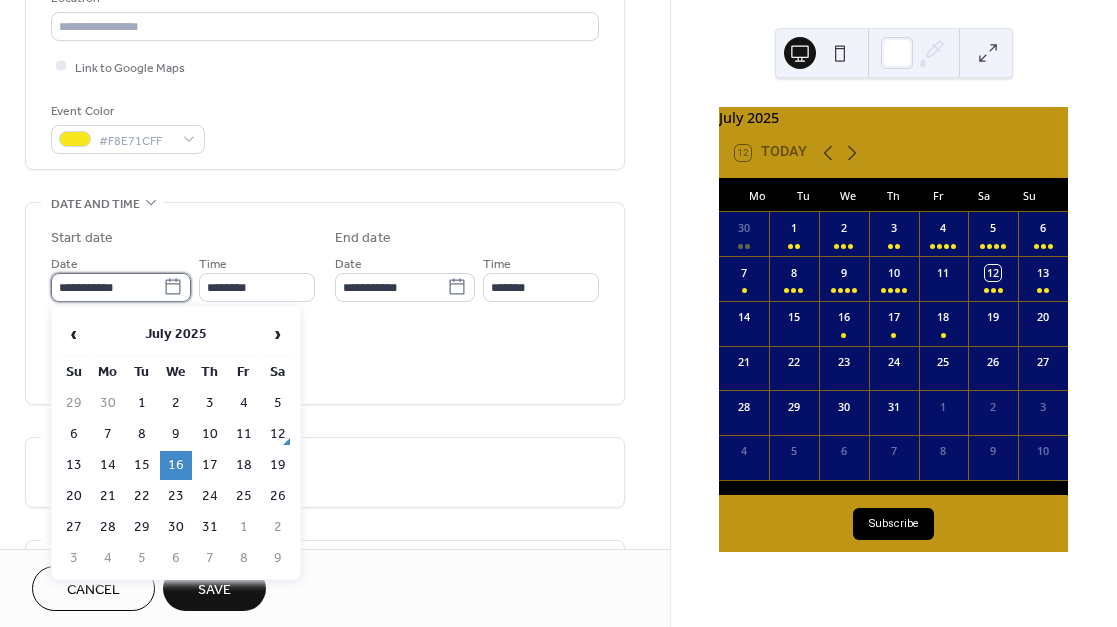 click on "**********" at bounding box center (107, 287) 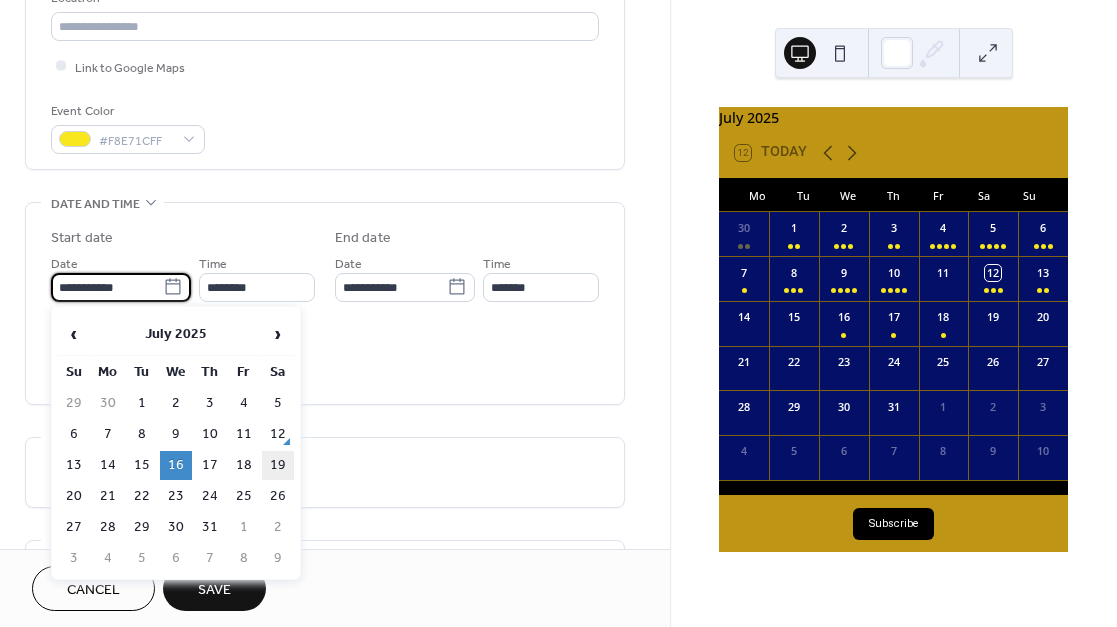 click on "19" at bounding box center (278, 465) 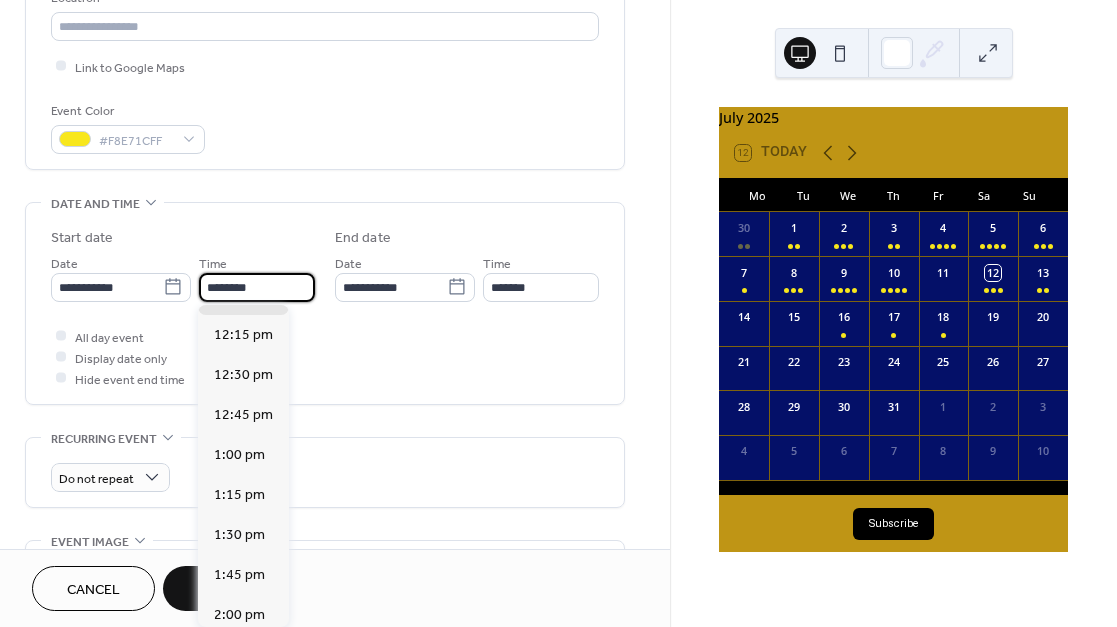 click on "********" at bounding box center [257, 287] 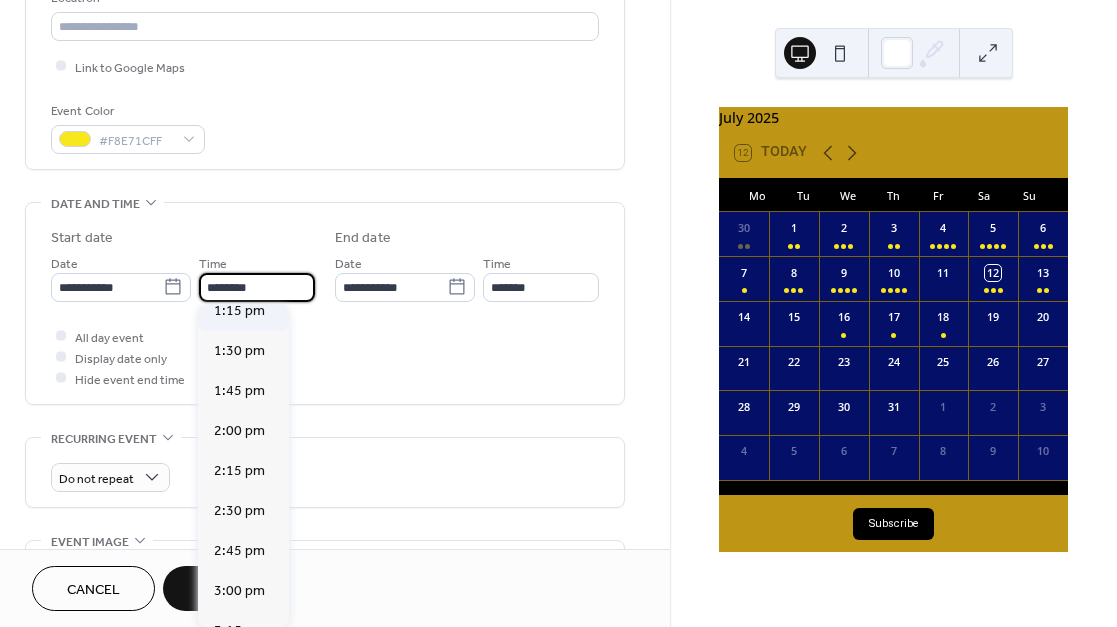 scroll, scrollTop: 2242, scrollLeft: 0, axis: vertical 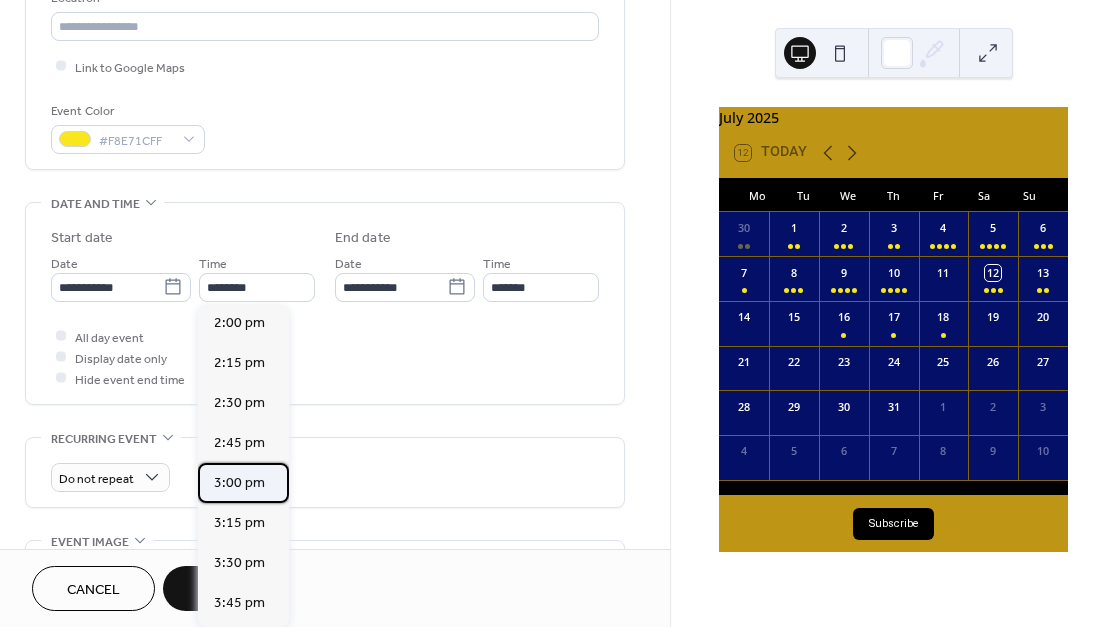 click on "3:00 pm" at bounding box center (239, 483) 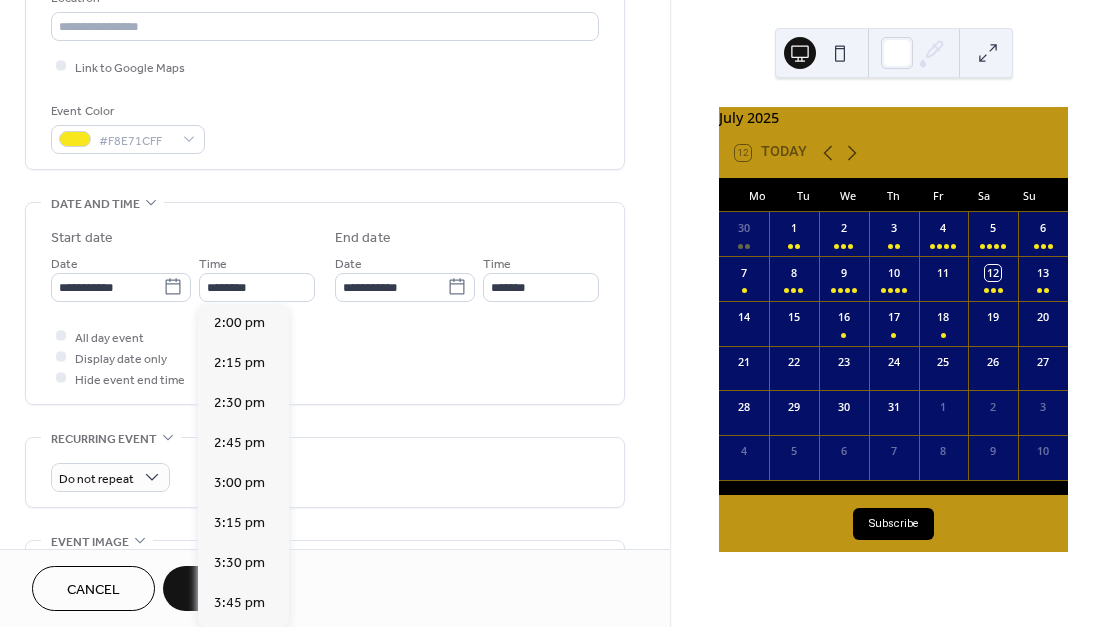 type on "*******" 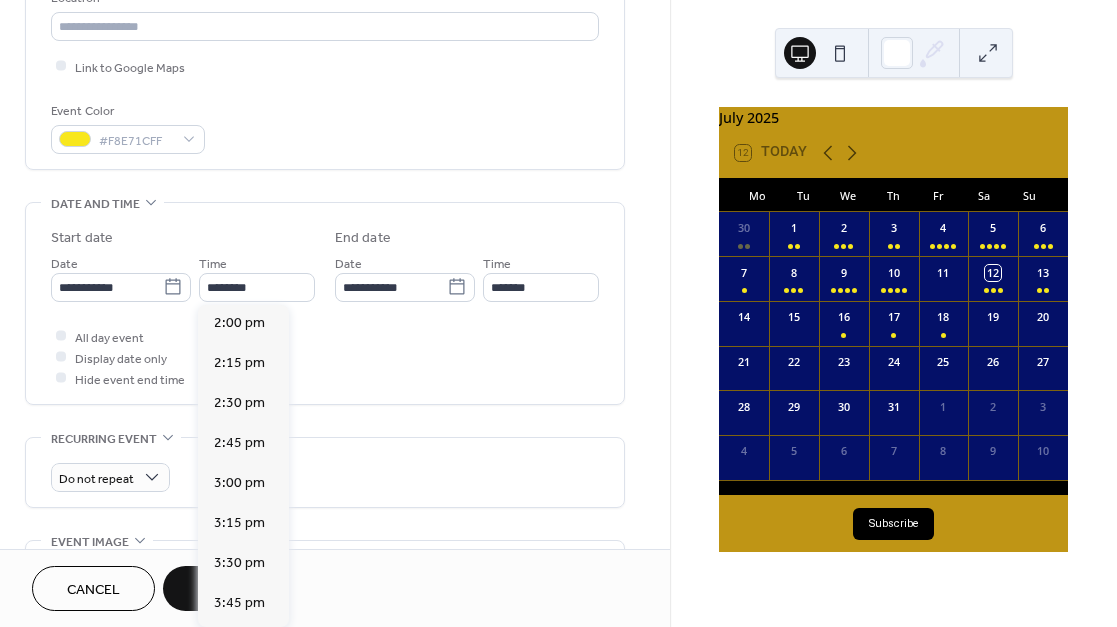 type on "*******" 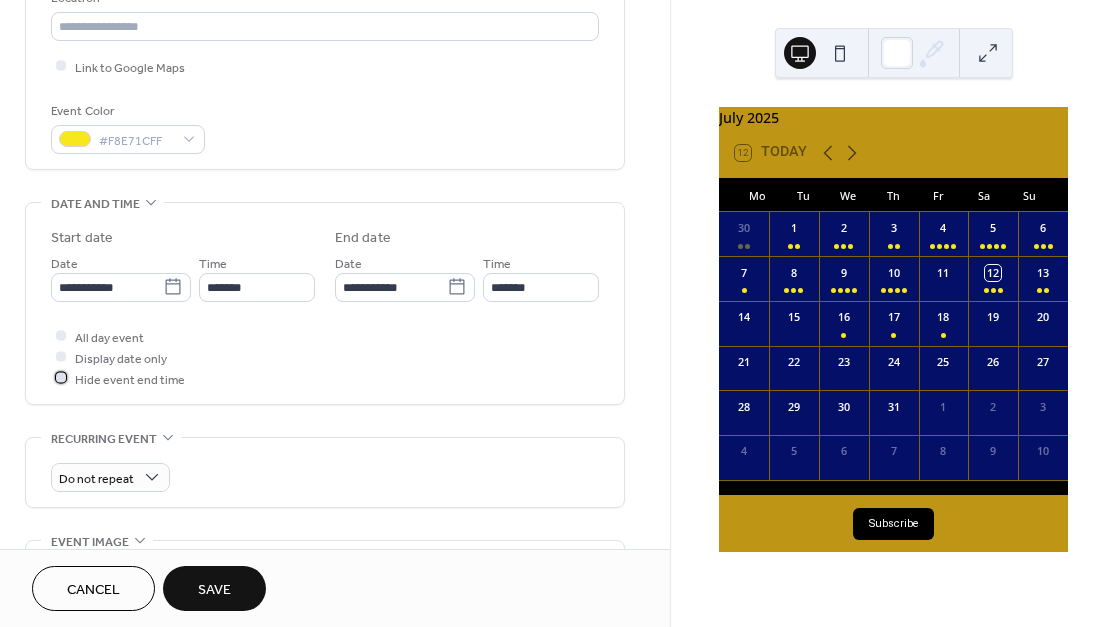 click at bounding box center (61, 378) 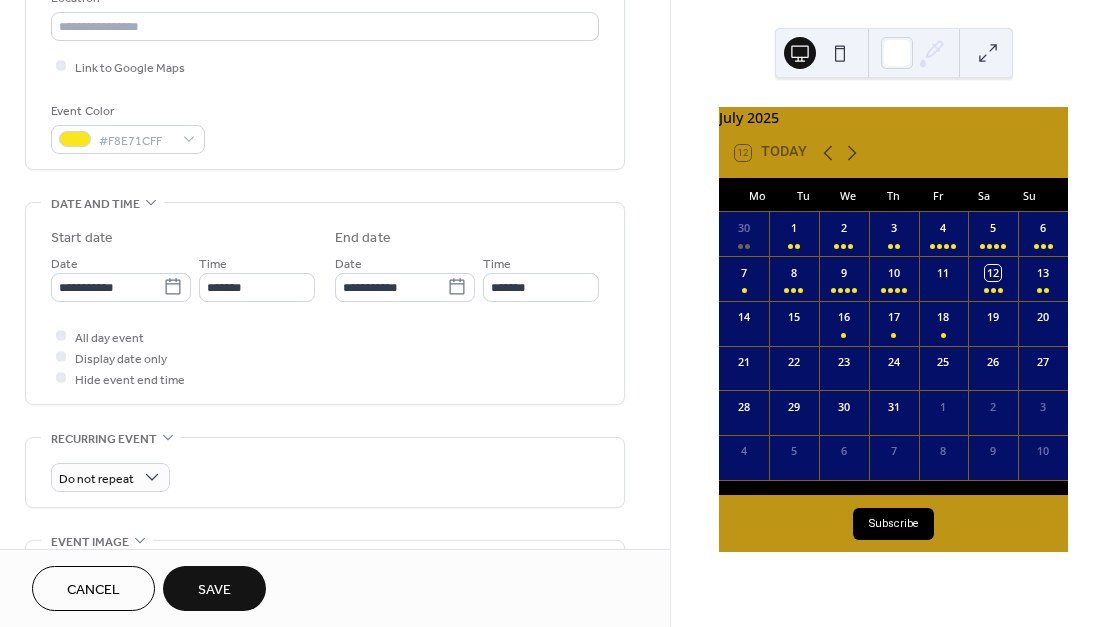 click on "Save" at bounding box center (214, 588) 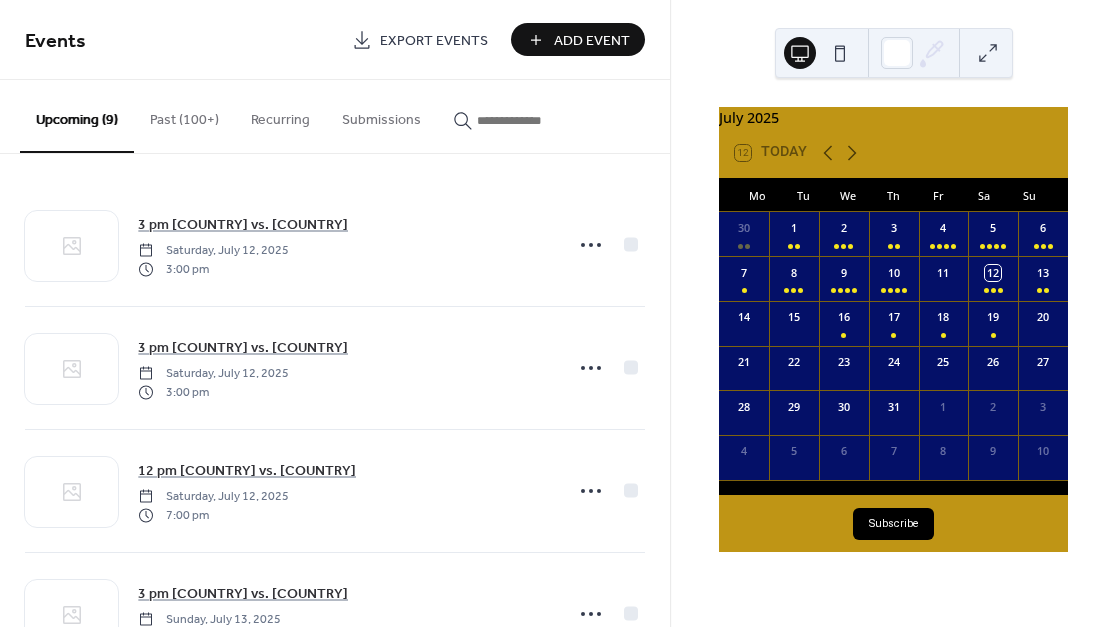 click on "Add Event" at bounding box center [592, 41] 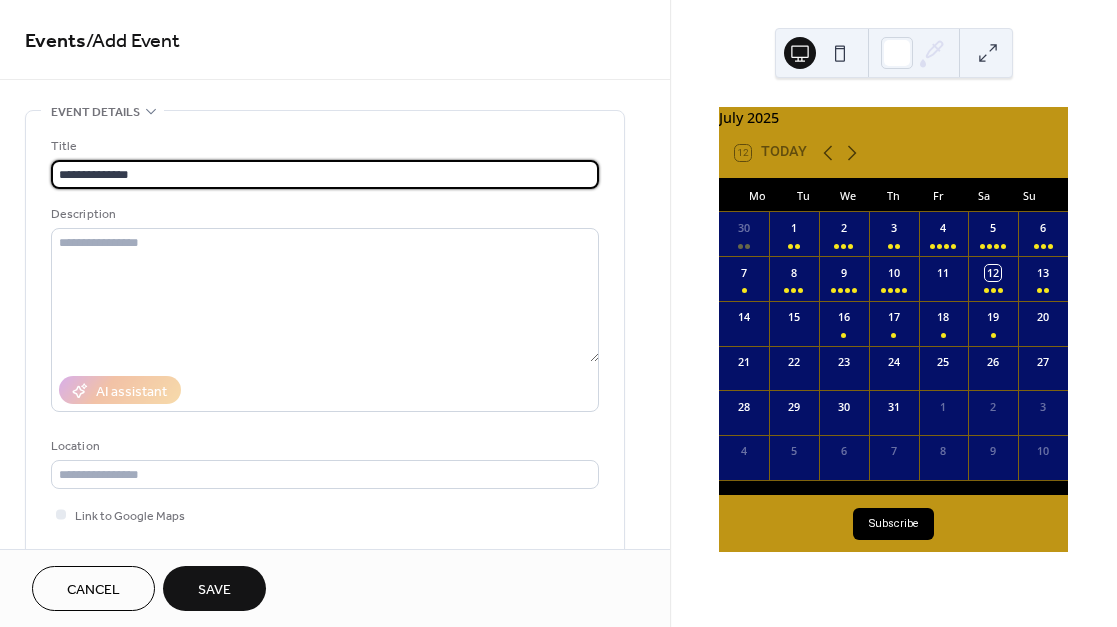 type on "**********" 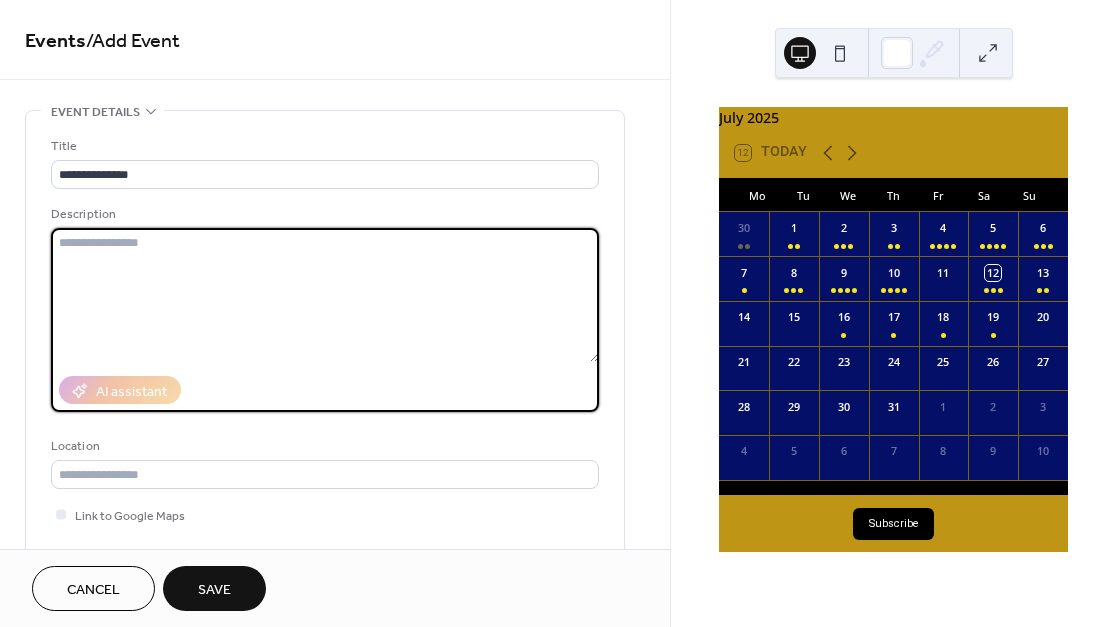 paste on "**********" 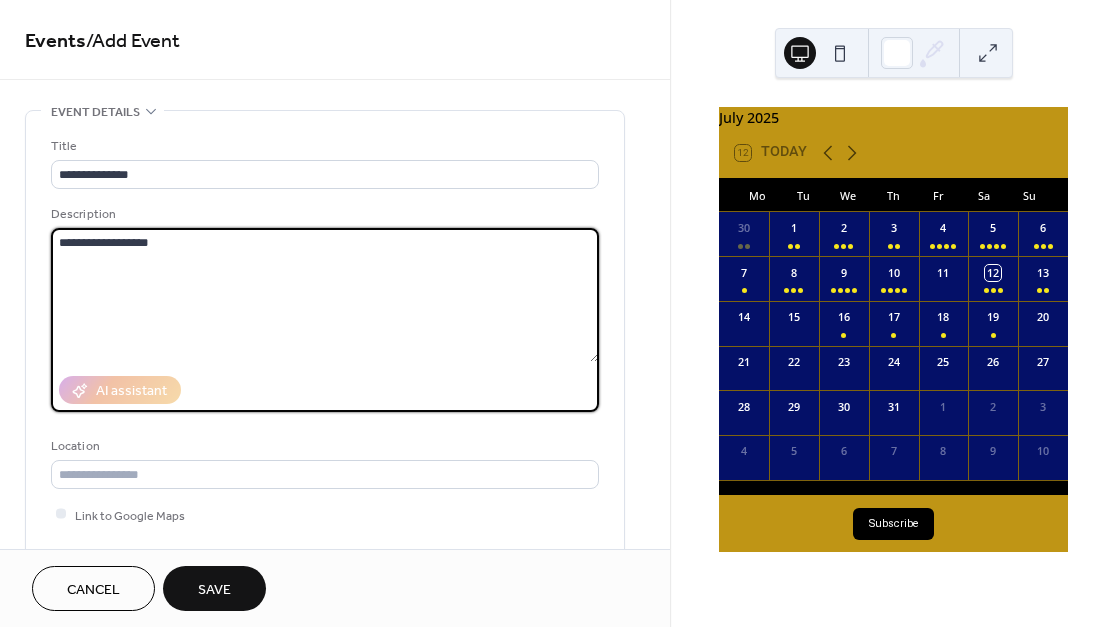 scroll, scrollTop: 4, scrollLeft: 0, axis: vertical 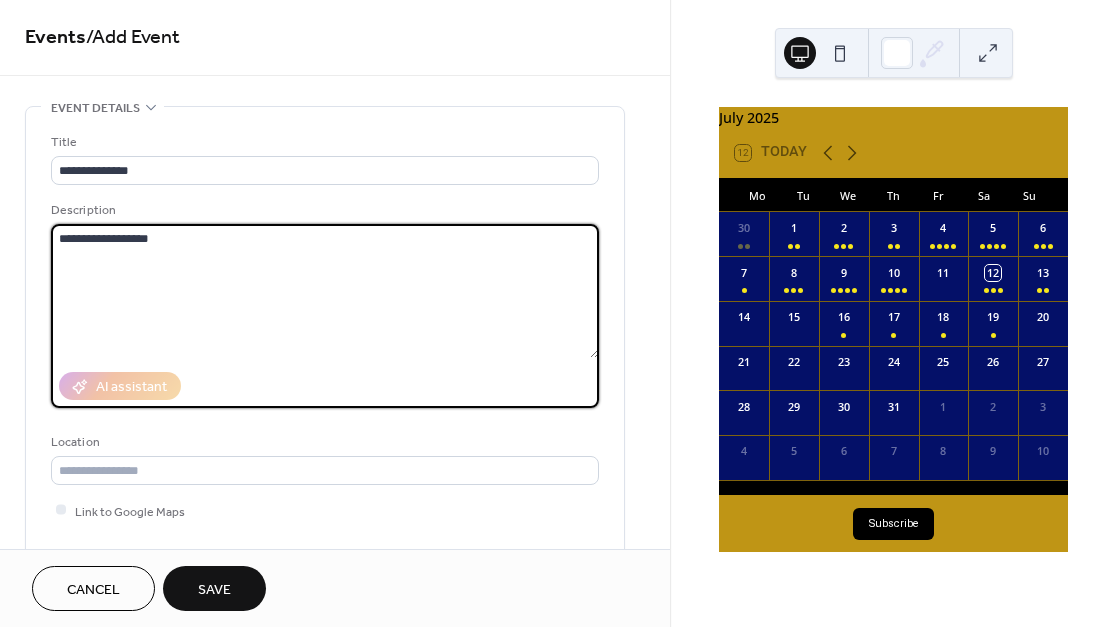 type on "**********" 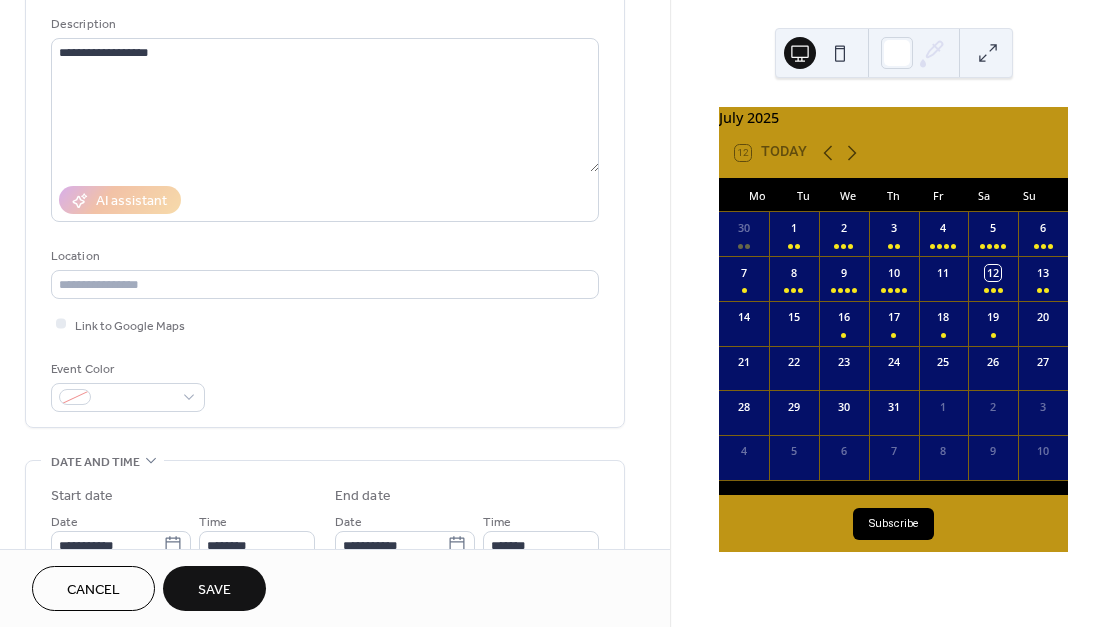 scroll, scrollTop: 194, scrollLeft: 0, axis: vertical 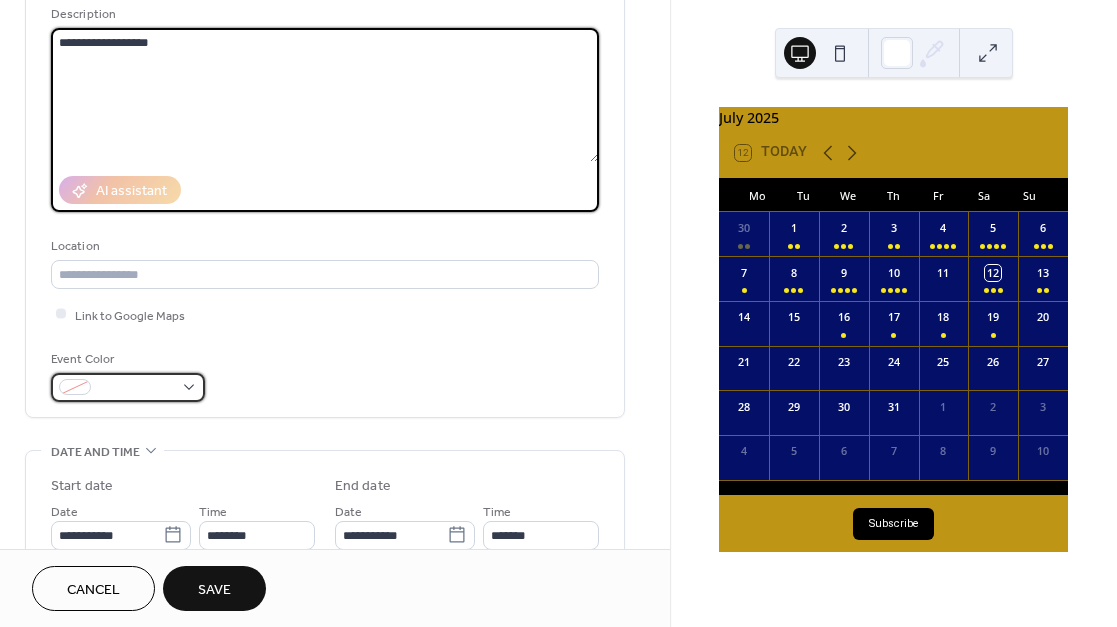 click at bounding box center (136, 388) 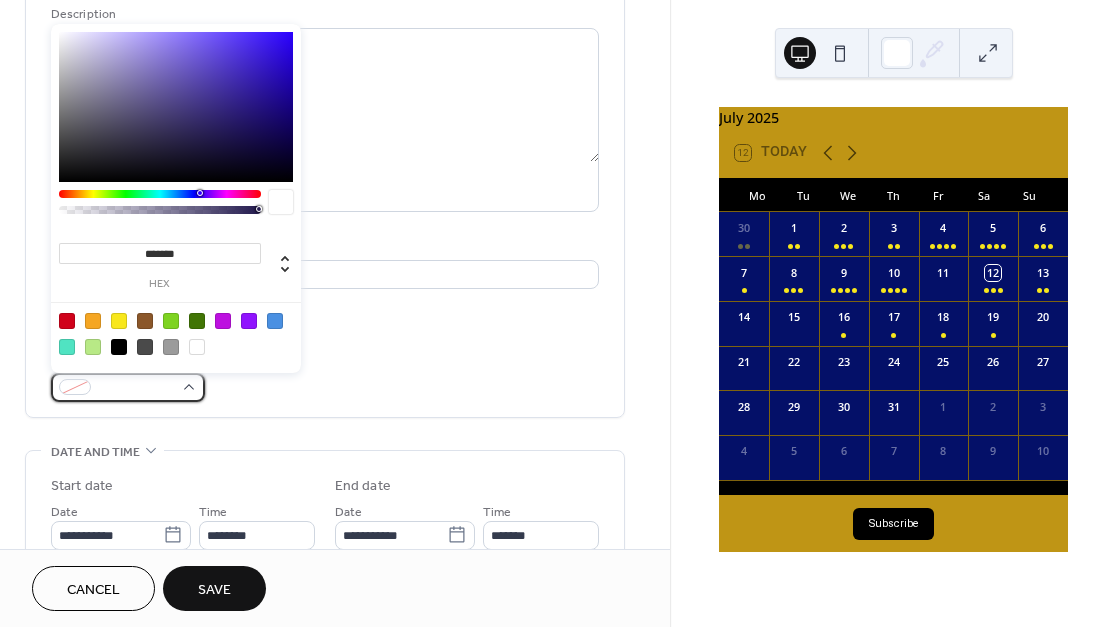 scroll, scrollTop: 200, scrollLeft: 0, axis: vertical 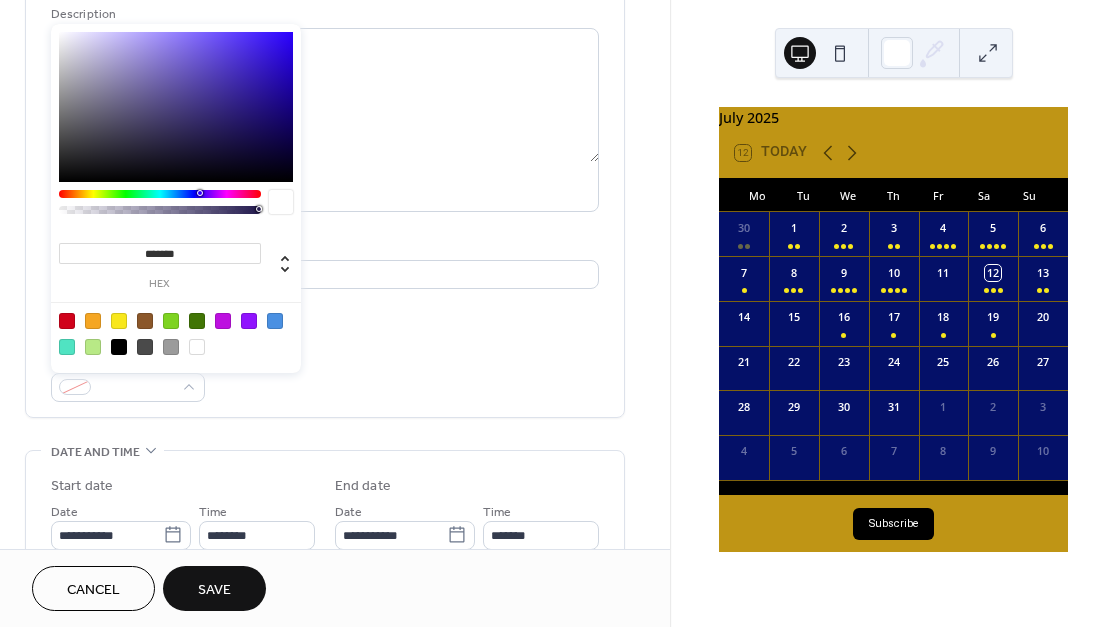 click at bounding box center [119, 321] 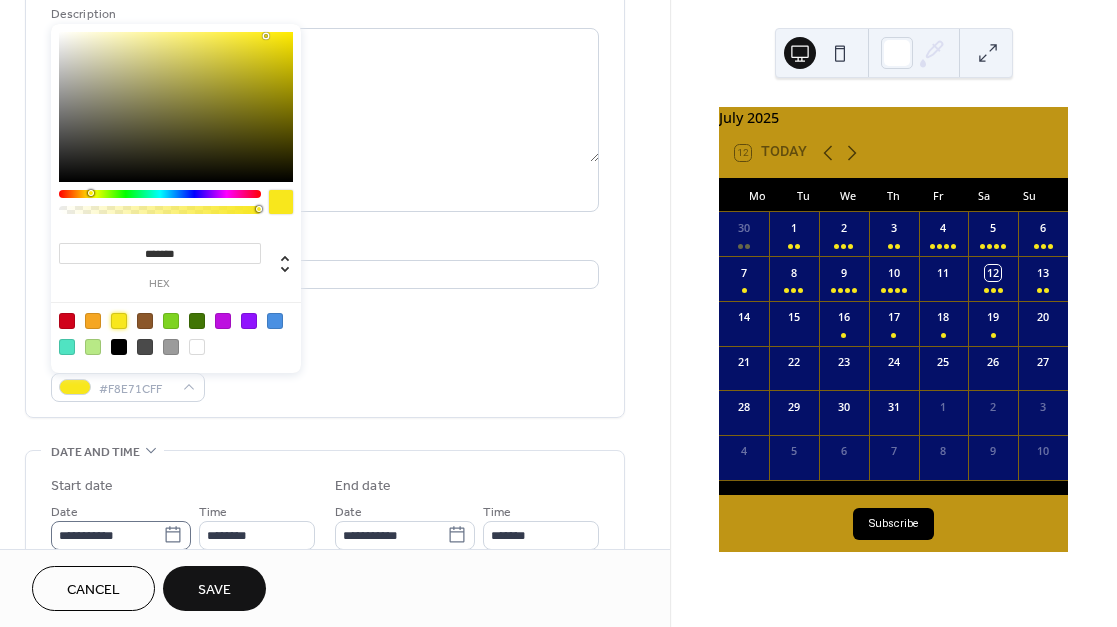 click on "Cancel Save" at bounding box center (335, 588) 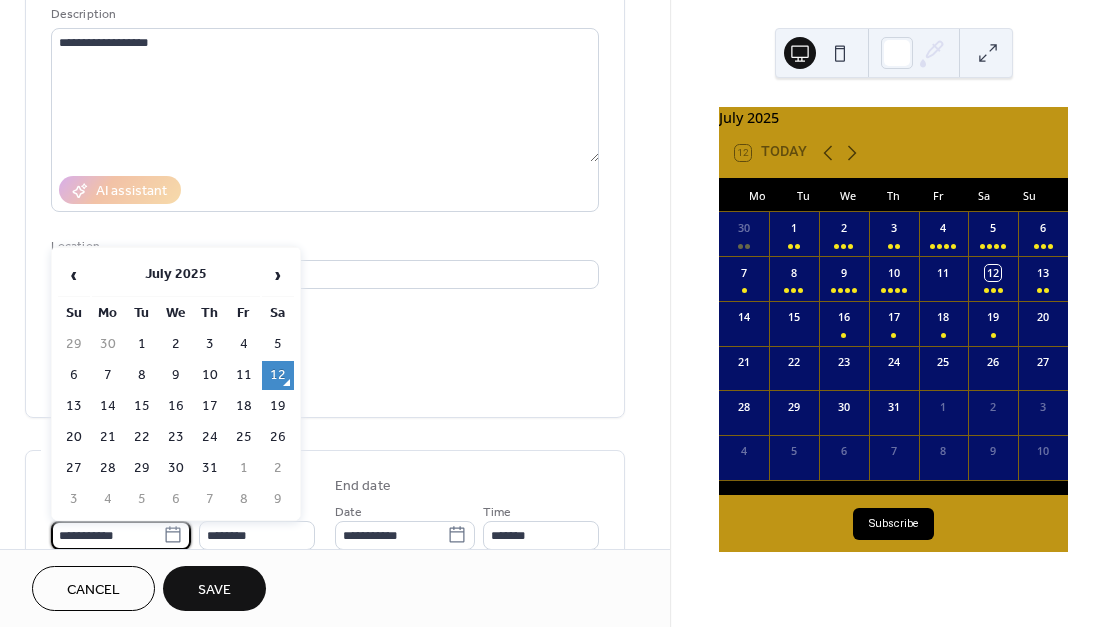 click on "**********" at bounding box center [107, 535] 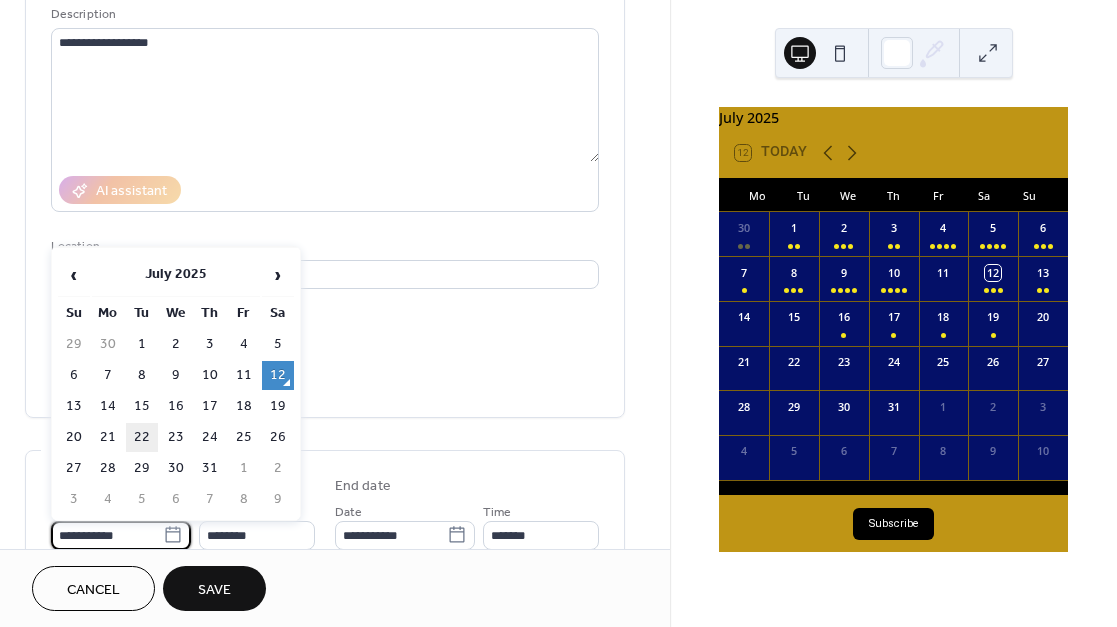 click on "22" at bounding box center [142, 437] 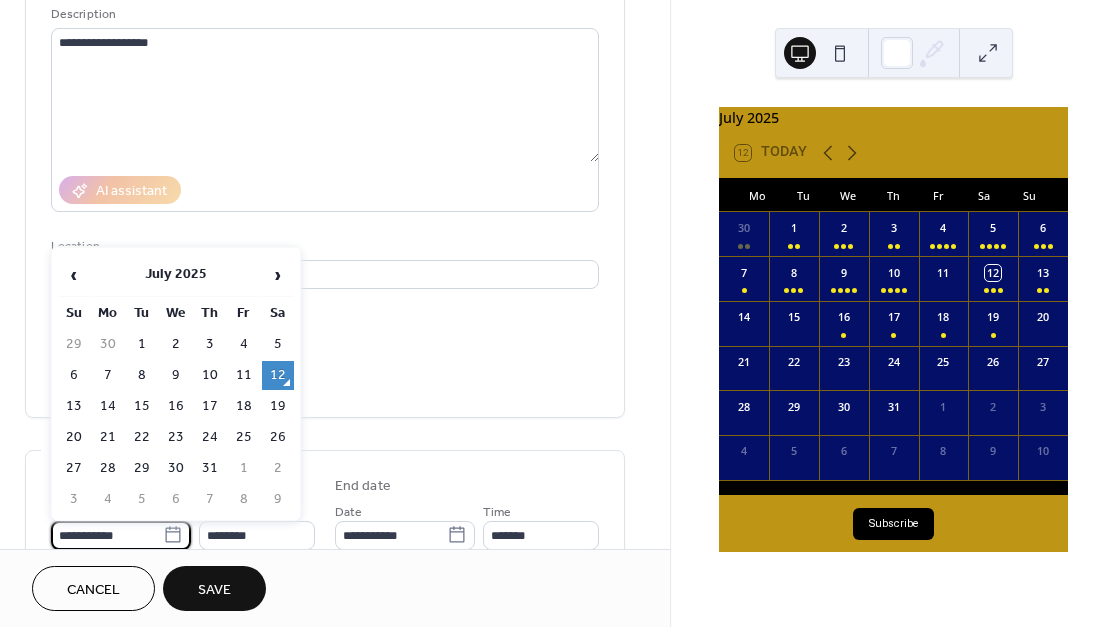 type on "**********" 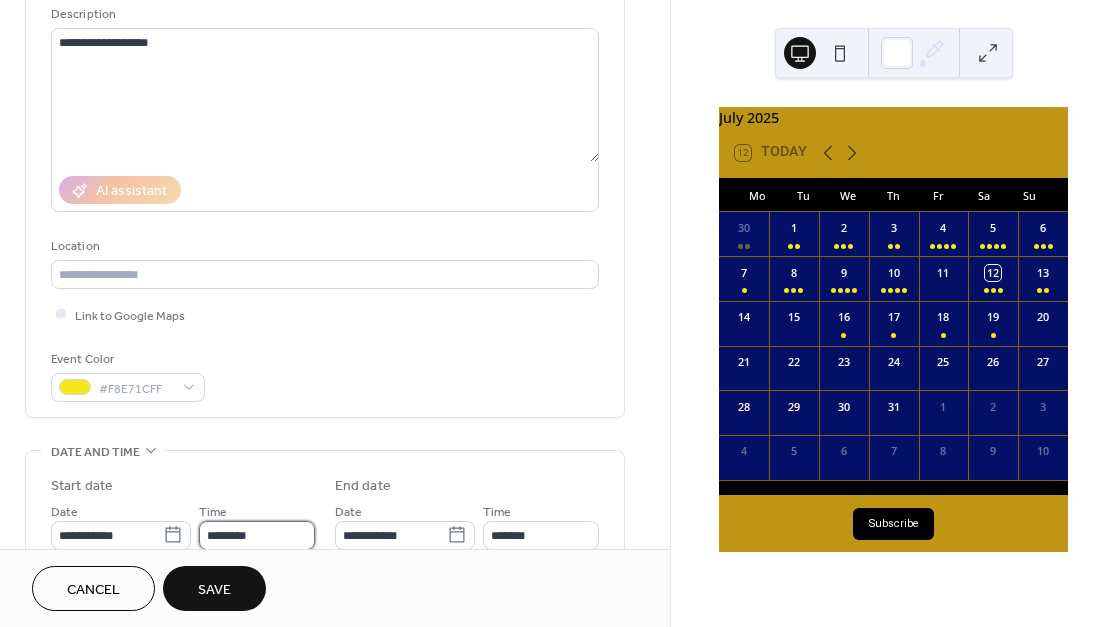 click on "********" at bounding box center [257, 535] 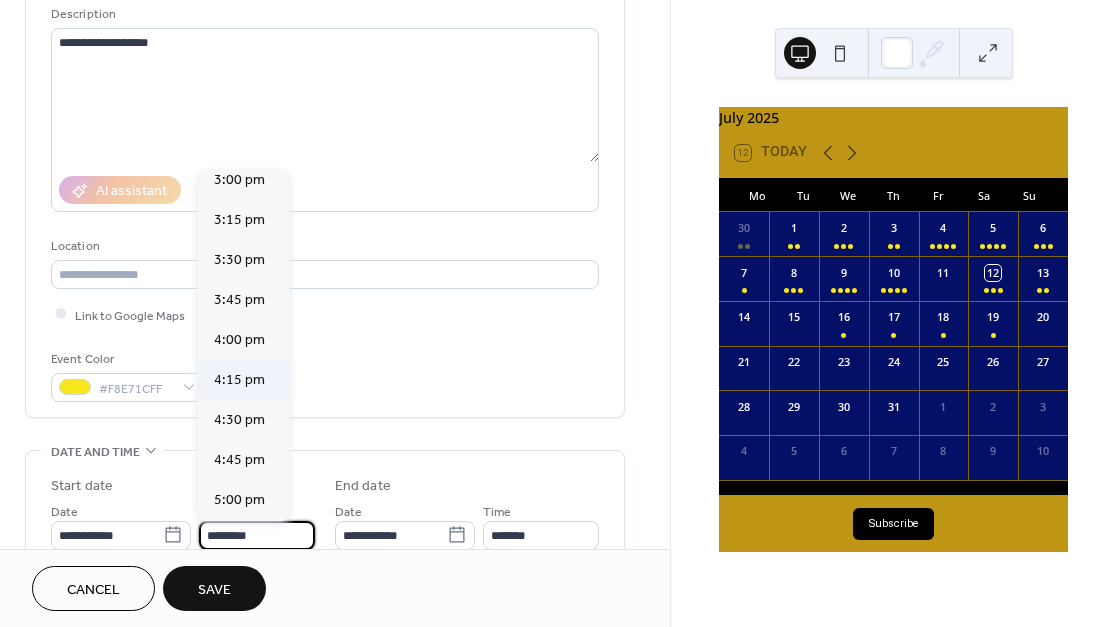 scroll, scrollTop: 2410, scrollLeft: 0, axis: vertical 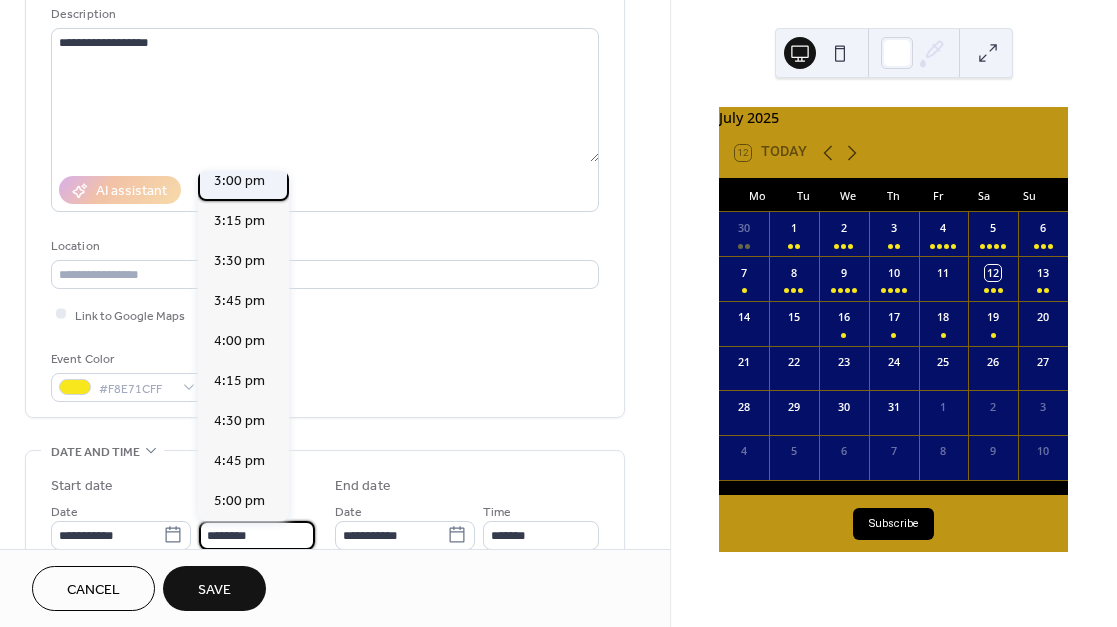 click on "3:00 pm" at bounding box center [239, 180] 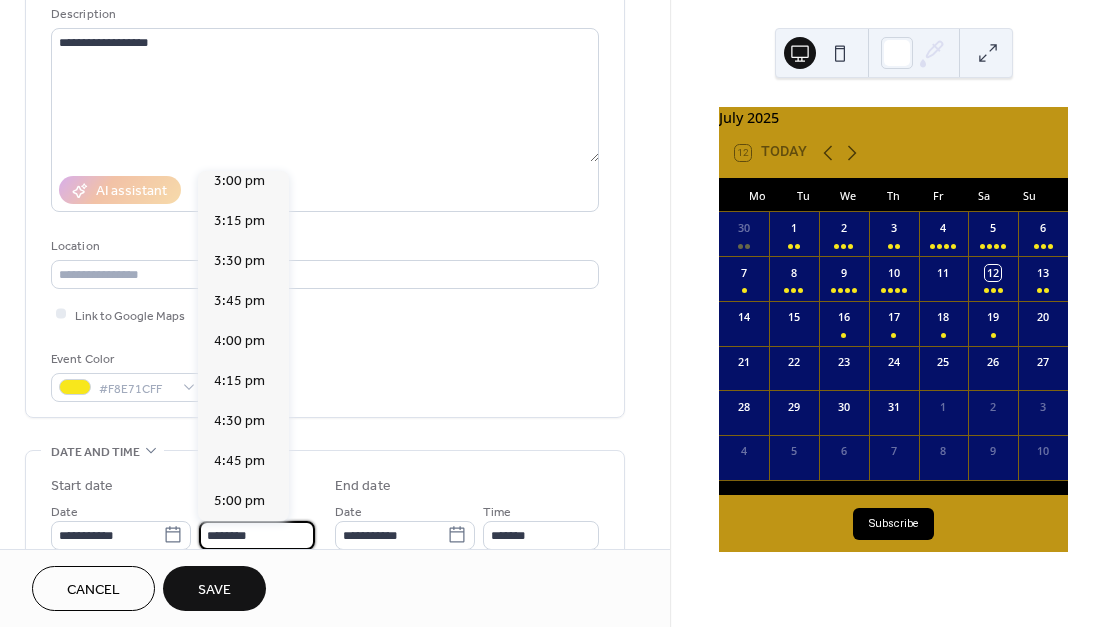 type on "*******" 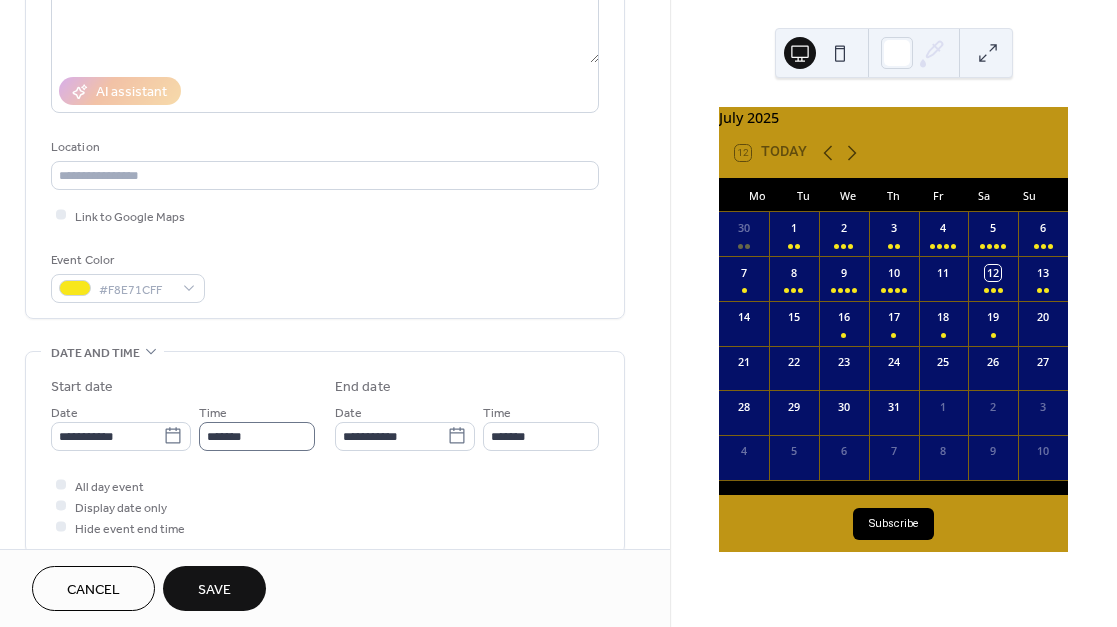 scroll, scrollTop: 330, scrollLeft: 0, axis: vertical 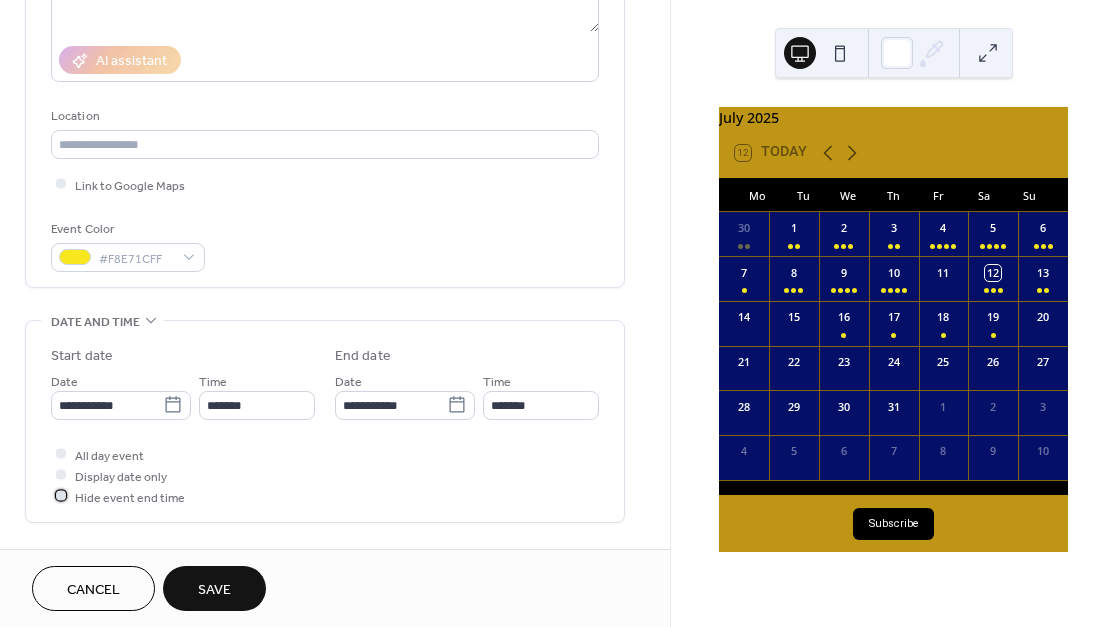 drag, startPoint x: 64, startPoint y: 495, endPoint x: 106, endPoint y: 516, distance: 46.957428 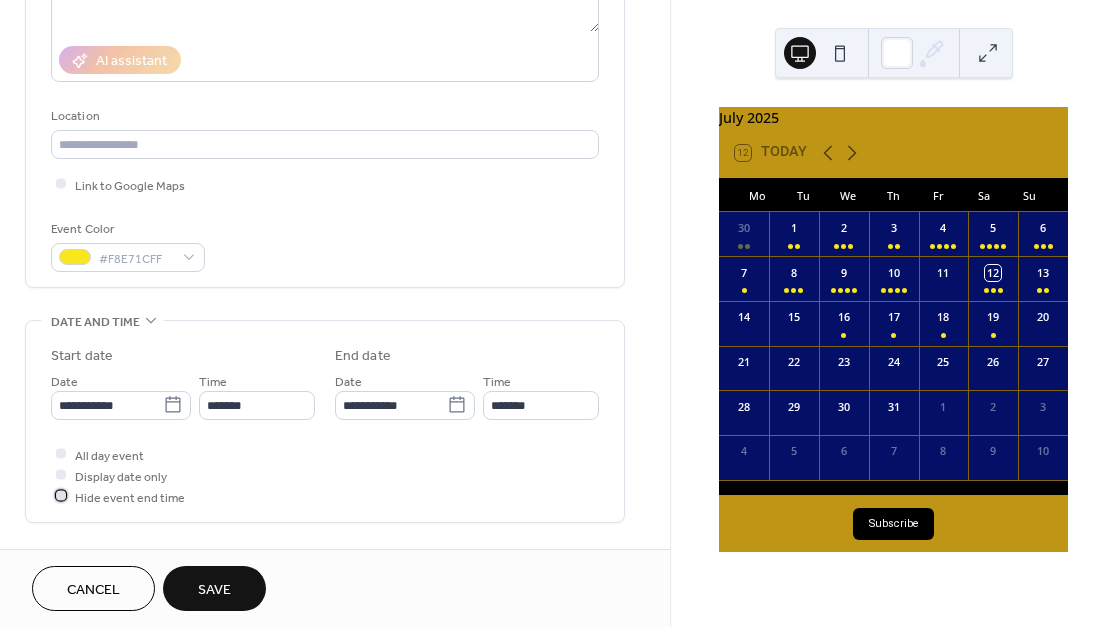 click at bounding box center (61, 496) 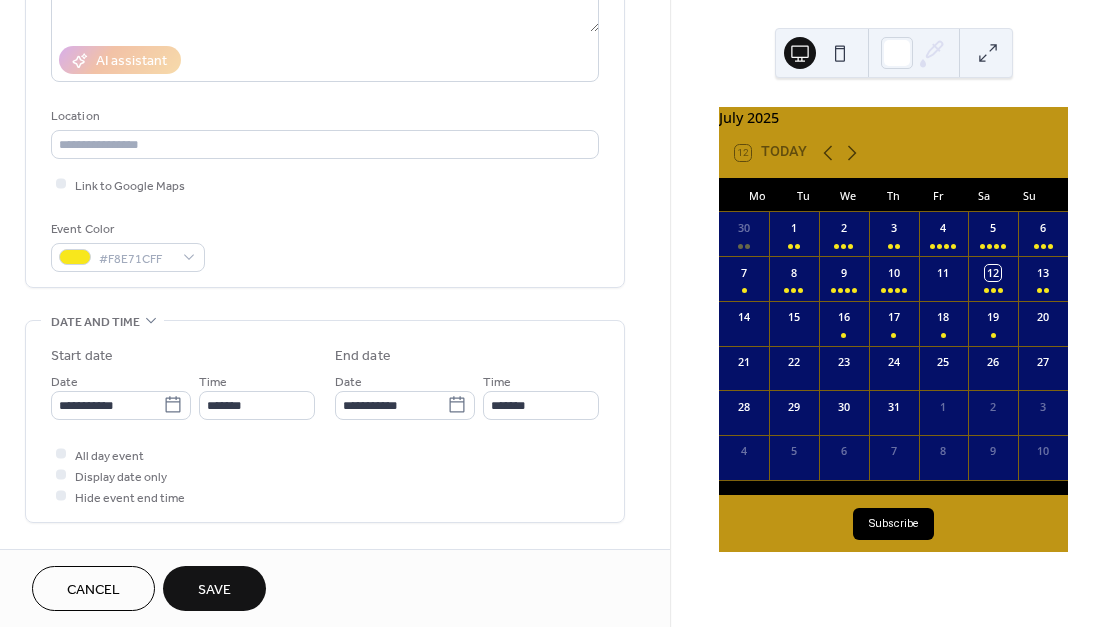 click on "Save" at bounding box center [214, 590] 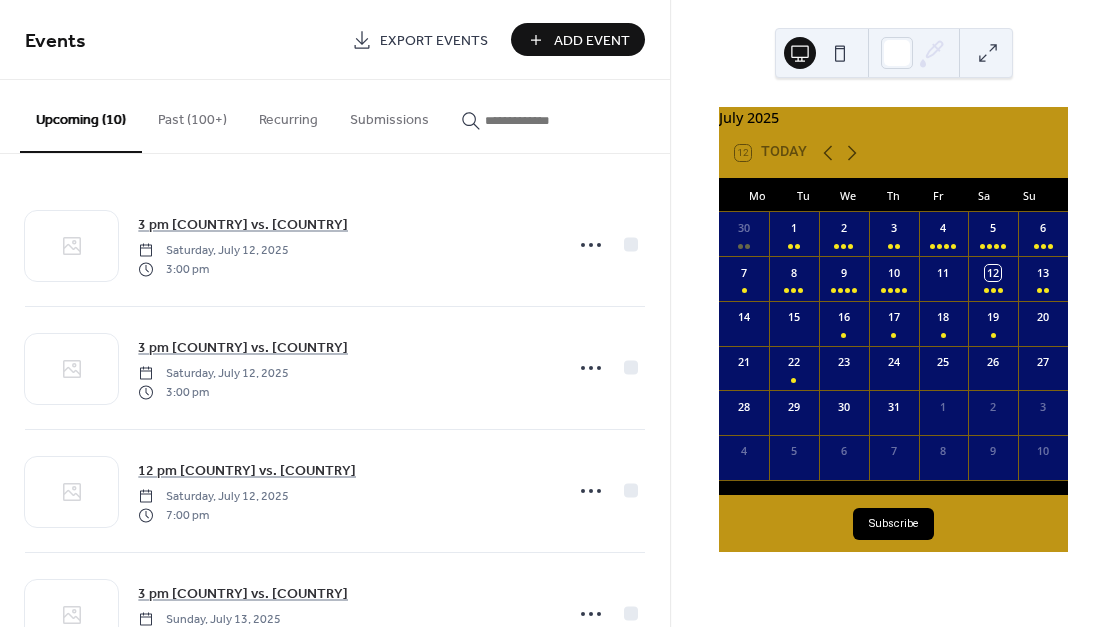 click on "Add Event" at bounding box center [592, 41] 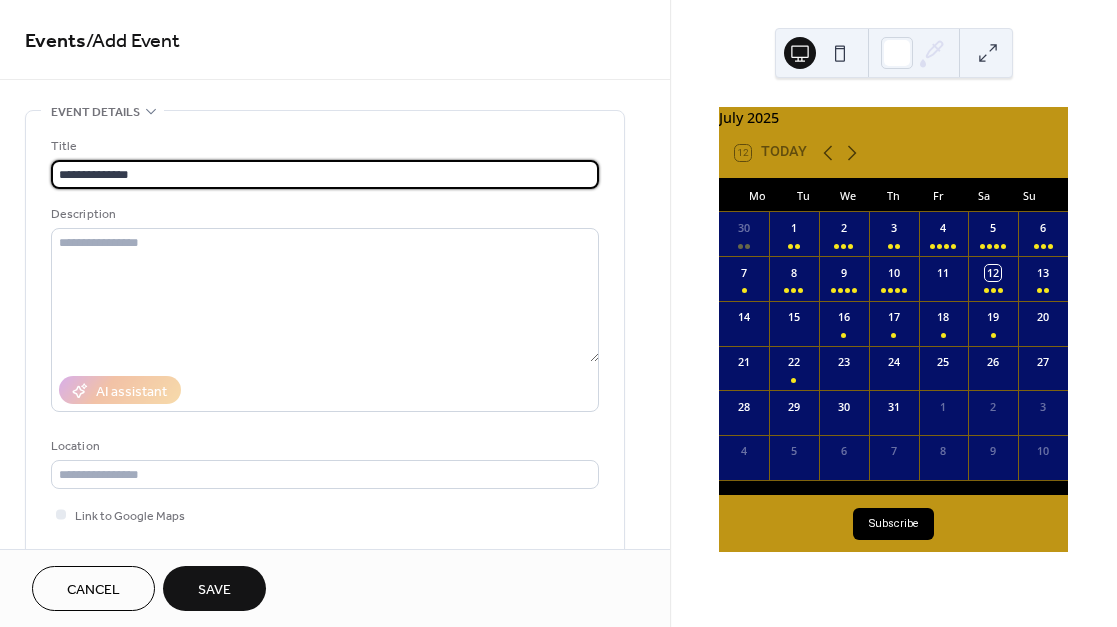 type on "**********" 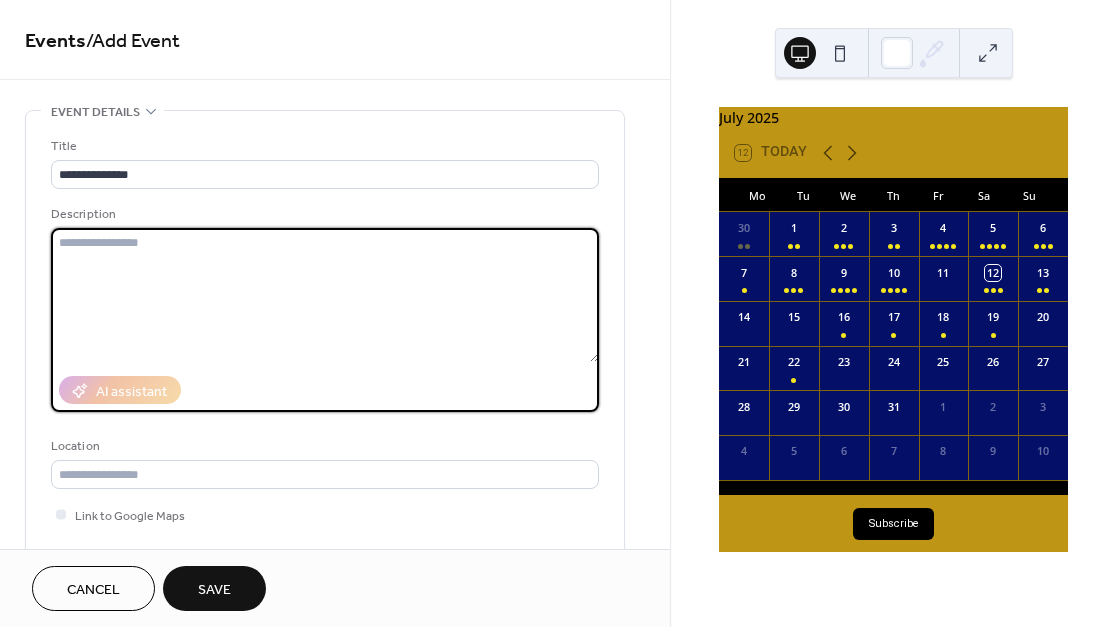 paste on "**********" 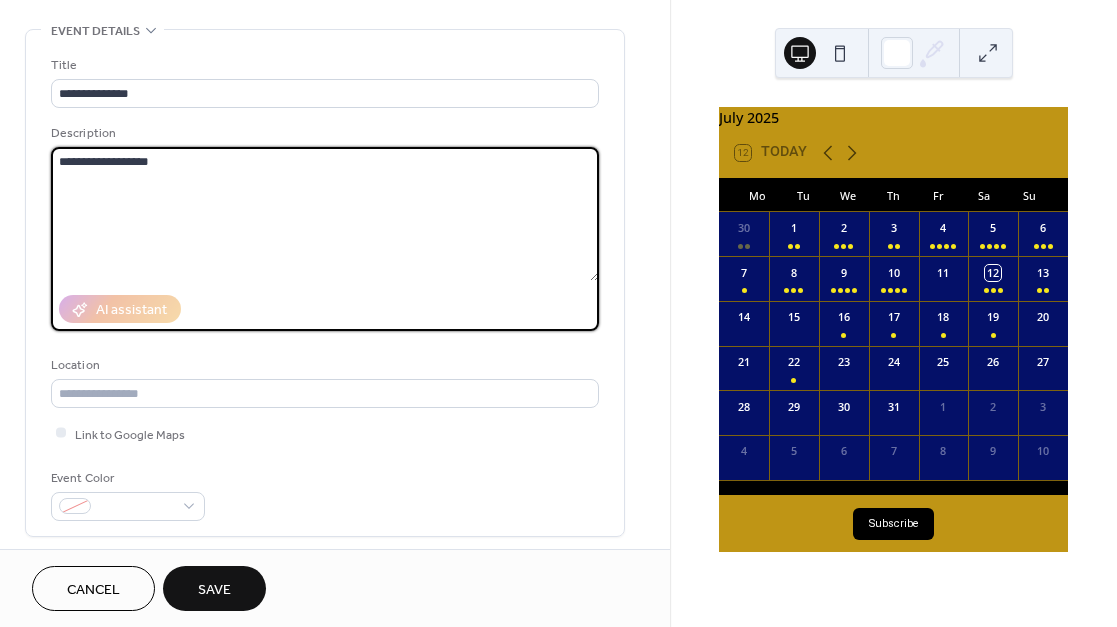 scroll, scrollTop: 119, scrollLeft: 0, axis: vertical 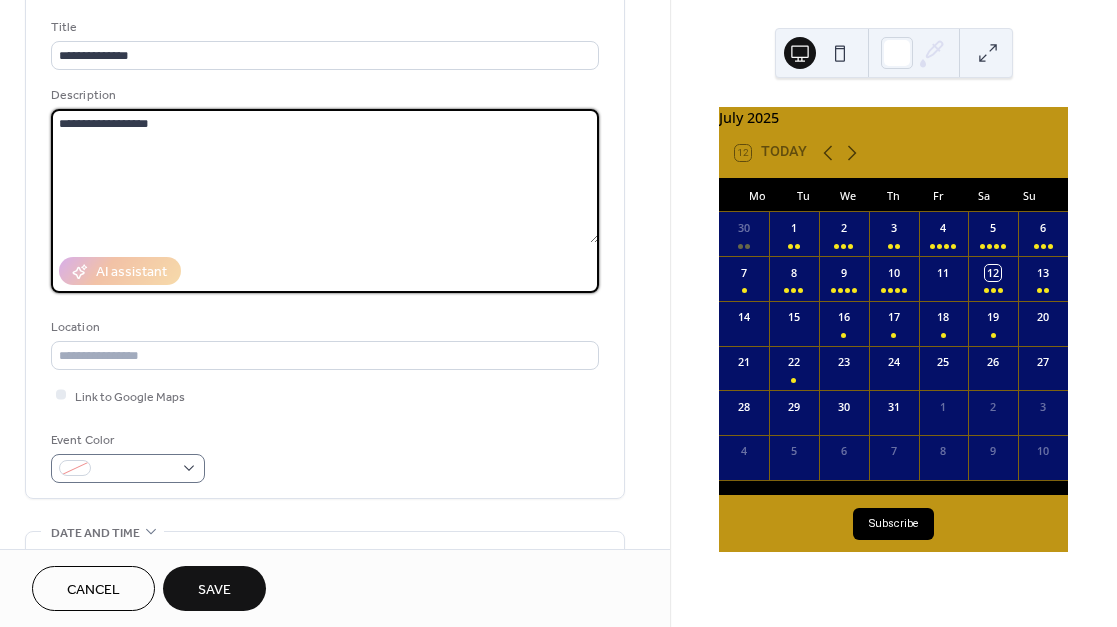 type on "**********" 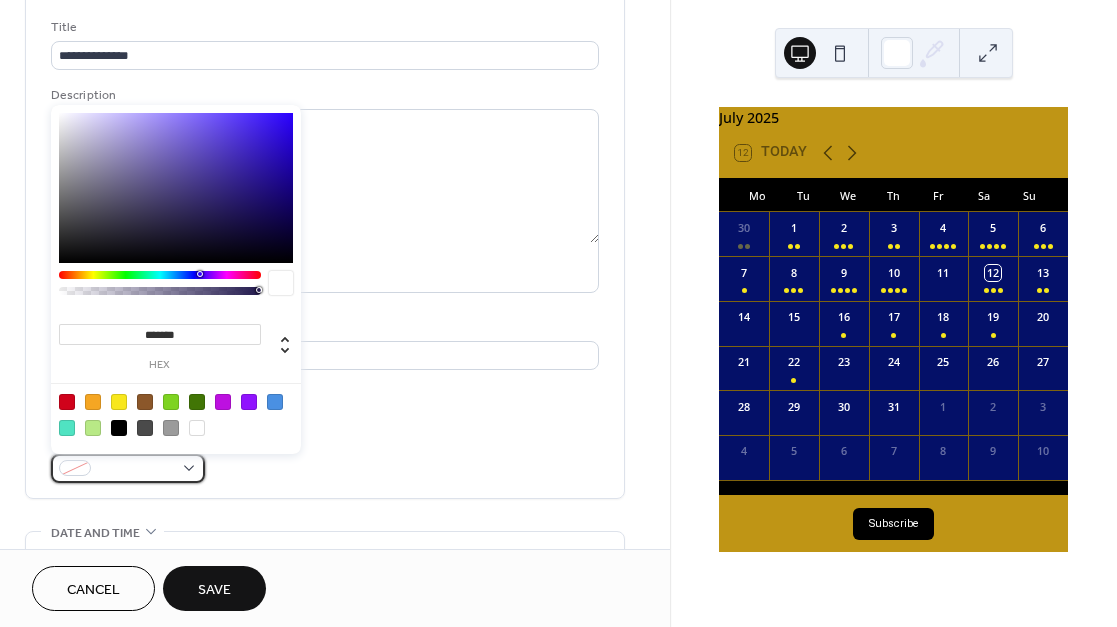 drag, startPoint x: 168, startPoint y: 472, endPoint x: 147, endPoint y: 463, distance: 22.847319 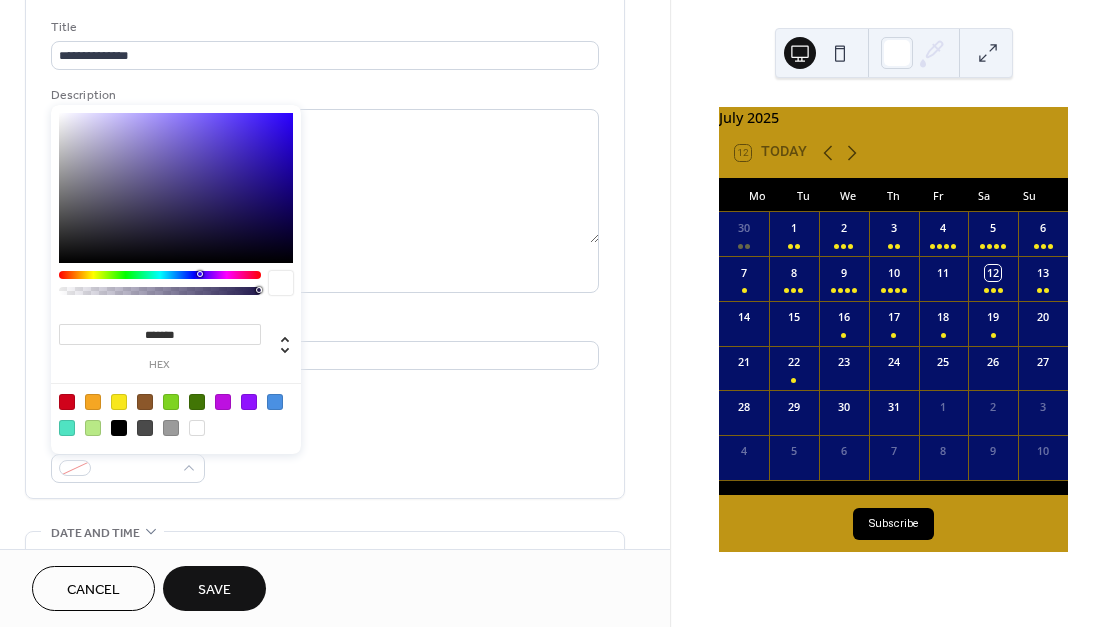 click at bounding box center [119, 402] 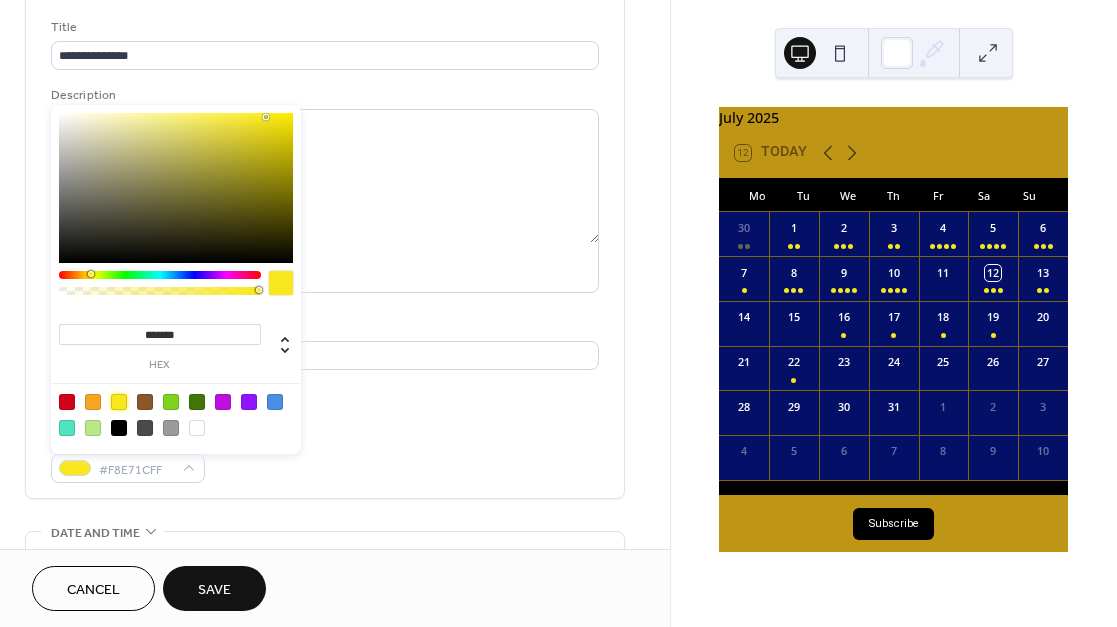 click on "Event Color #F8E71CFF" at bounding box center [325, 456] 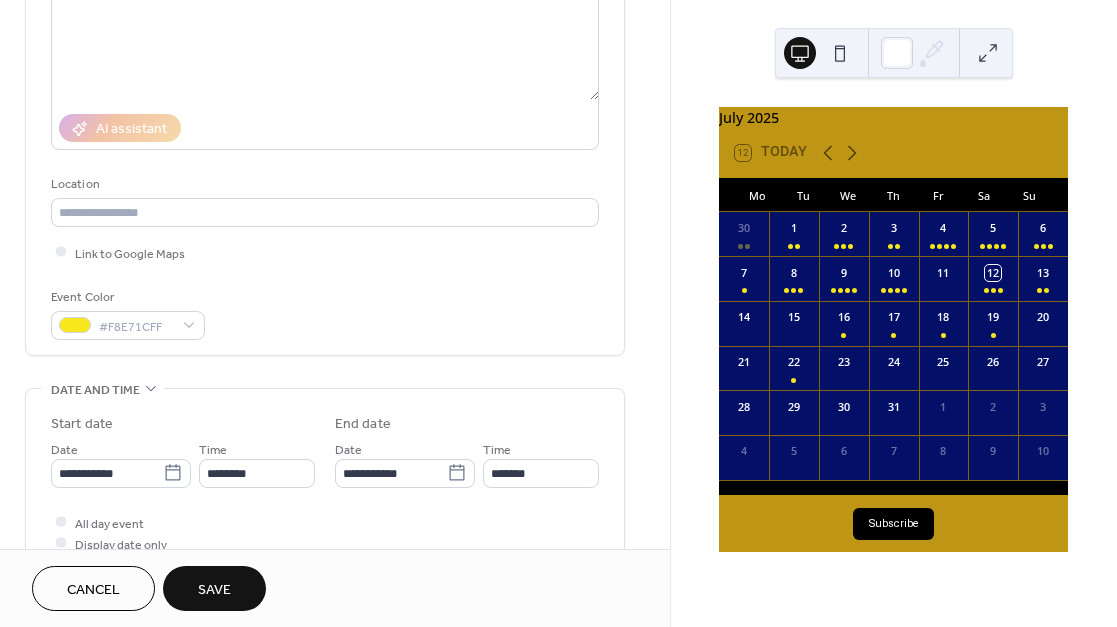 scroll, scrollTop: 301, scrollLeft: 0, axis: vertical 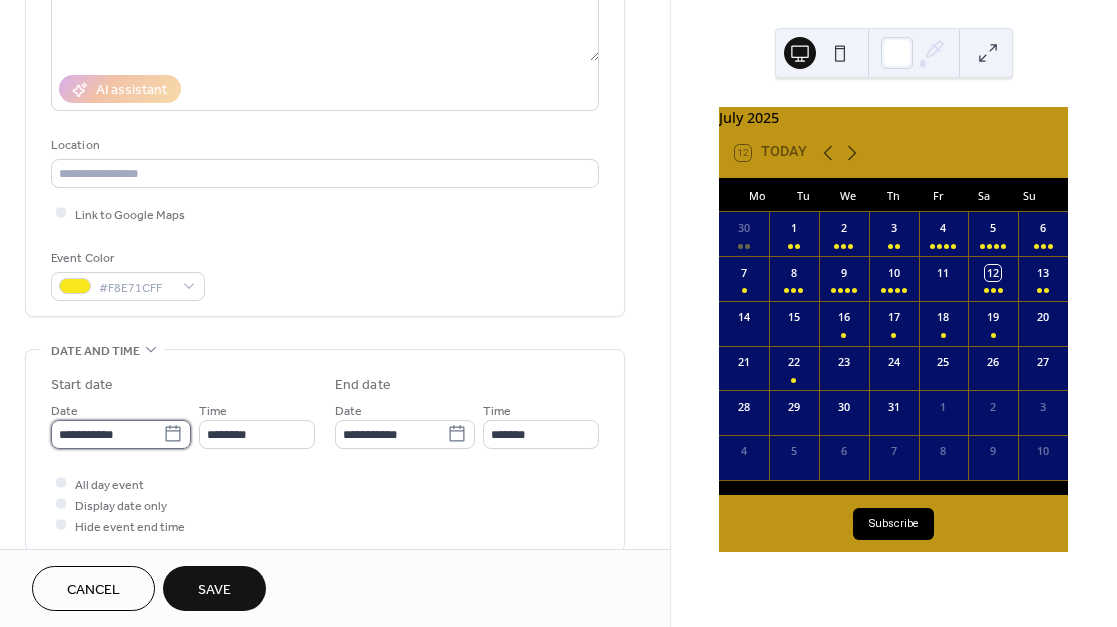 click on "**********" at bounding box center (107, 434) 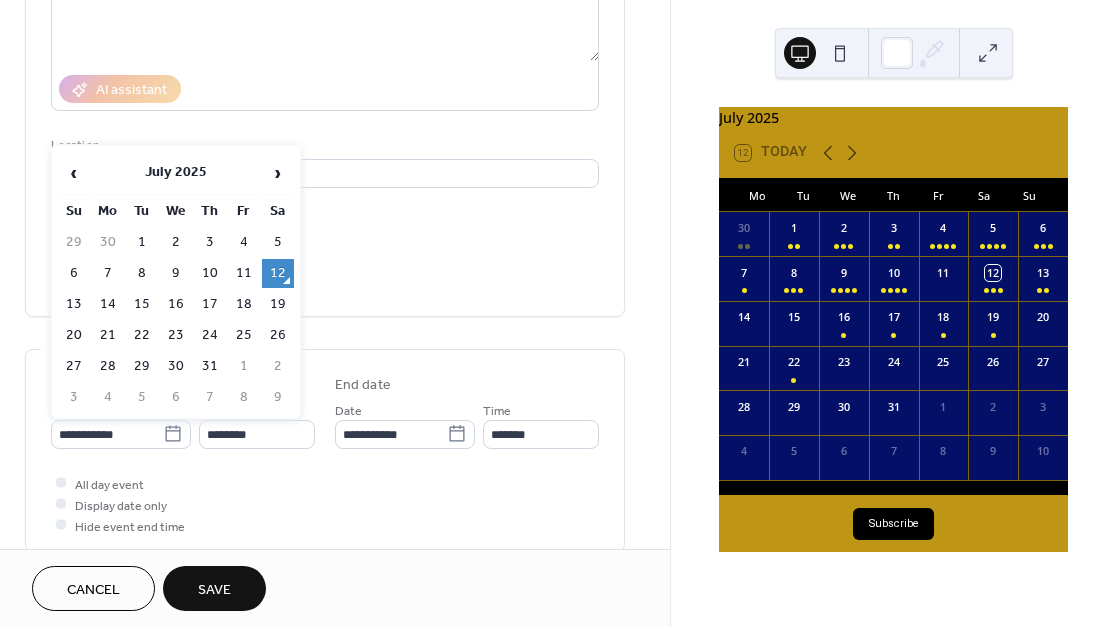 drag, startPoint x: 169, startPoint y: 337, endPoint x: 202, endPoint y: 379, distance: 53.413483 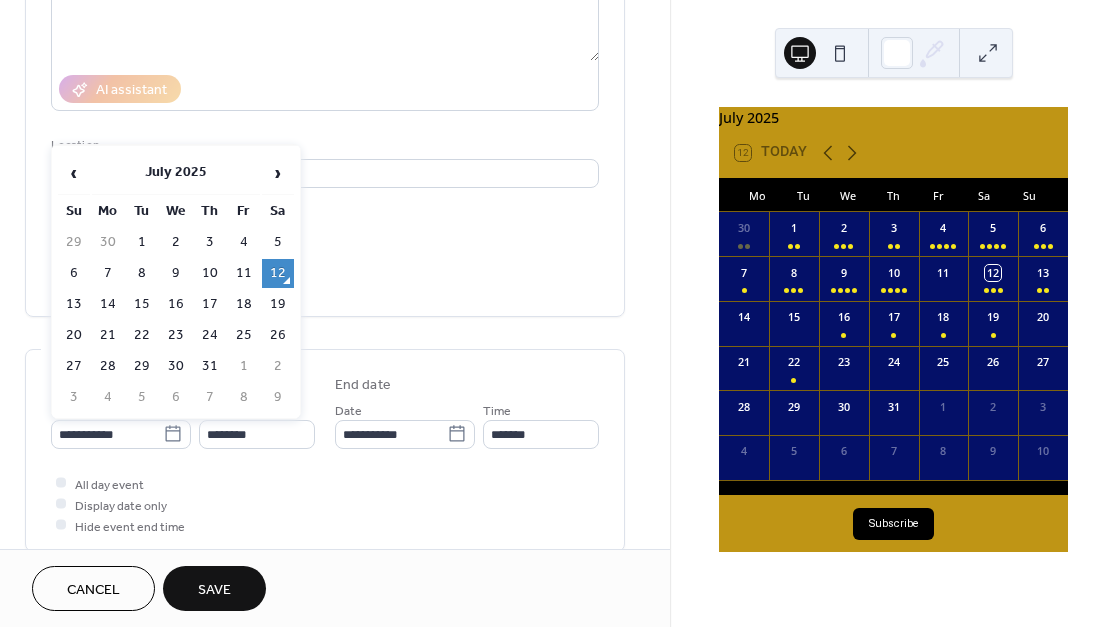 click on "23" at bounding box center [176, 335] 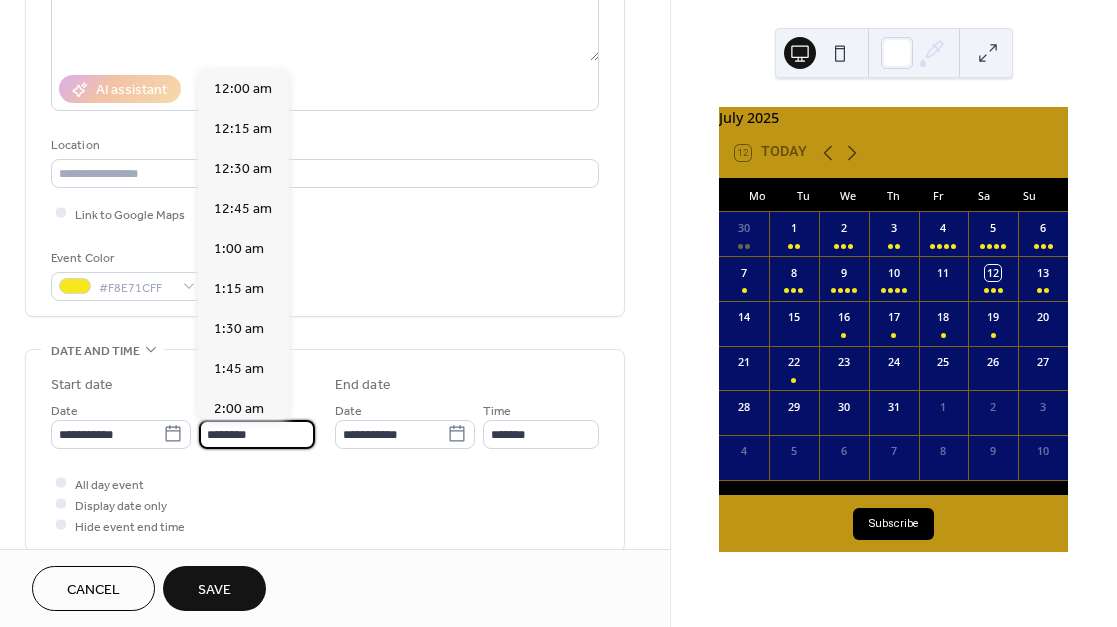 click on "********" at bounding box center [257, 434] 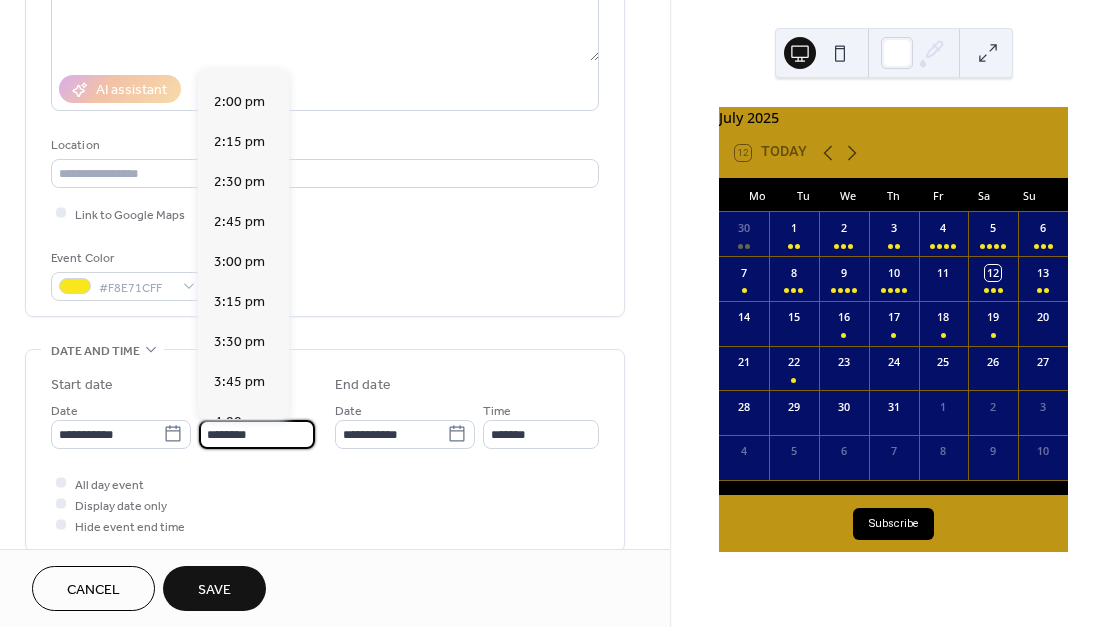 scroll, scrollTop: 2248, scrollLeft: 0, axis: vertical 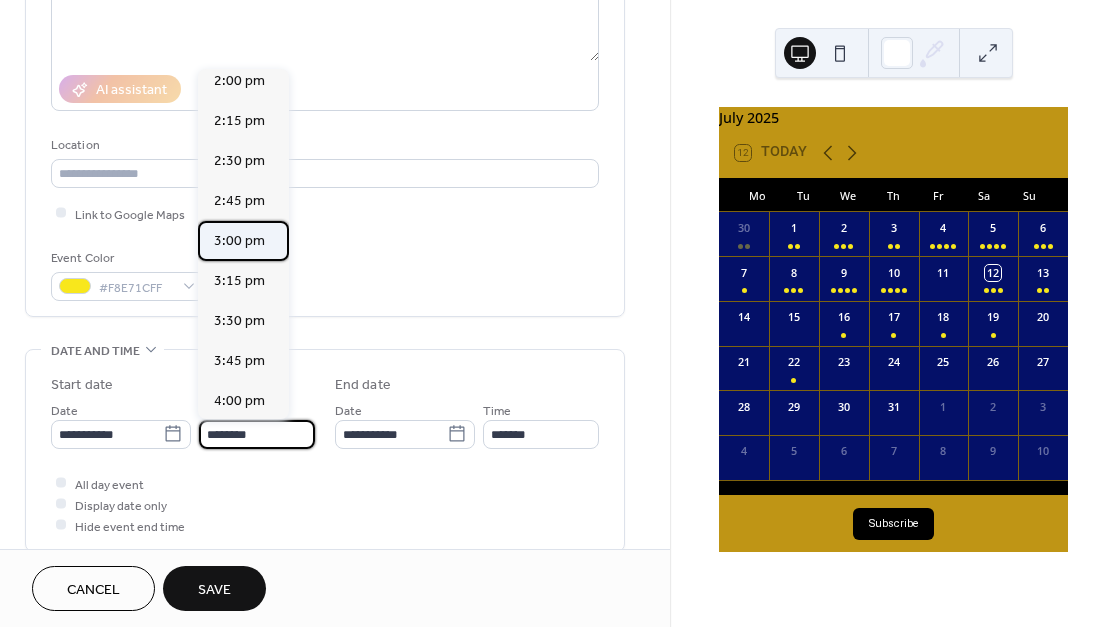 click on "3:00 pm" at bounding box center (239, 240) 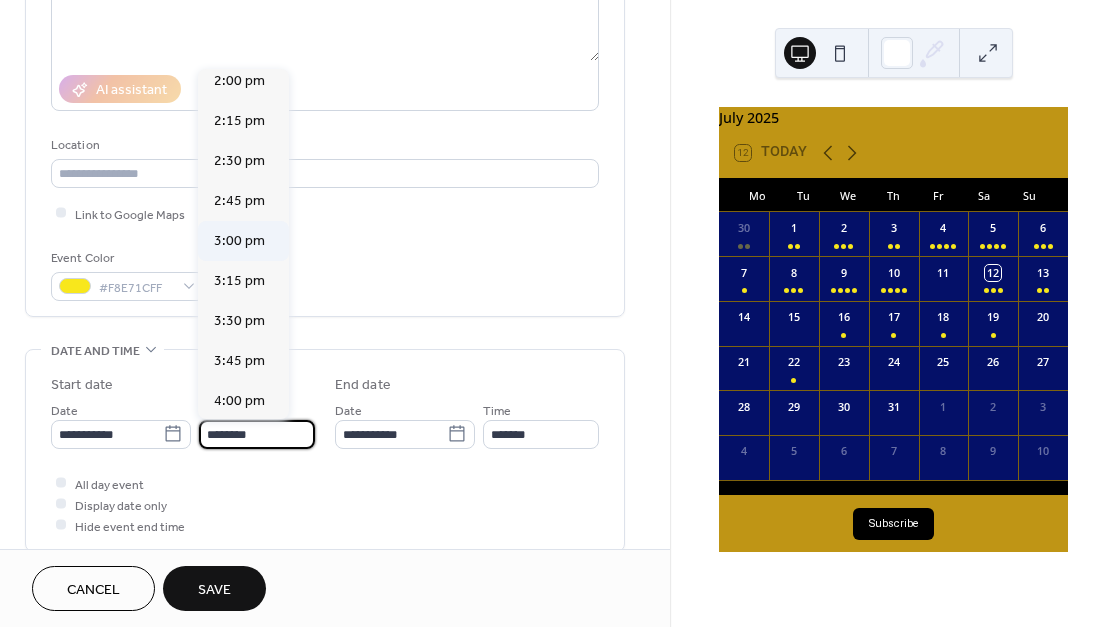 type on "*******" 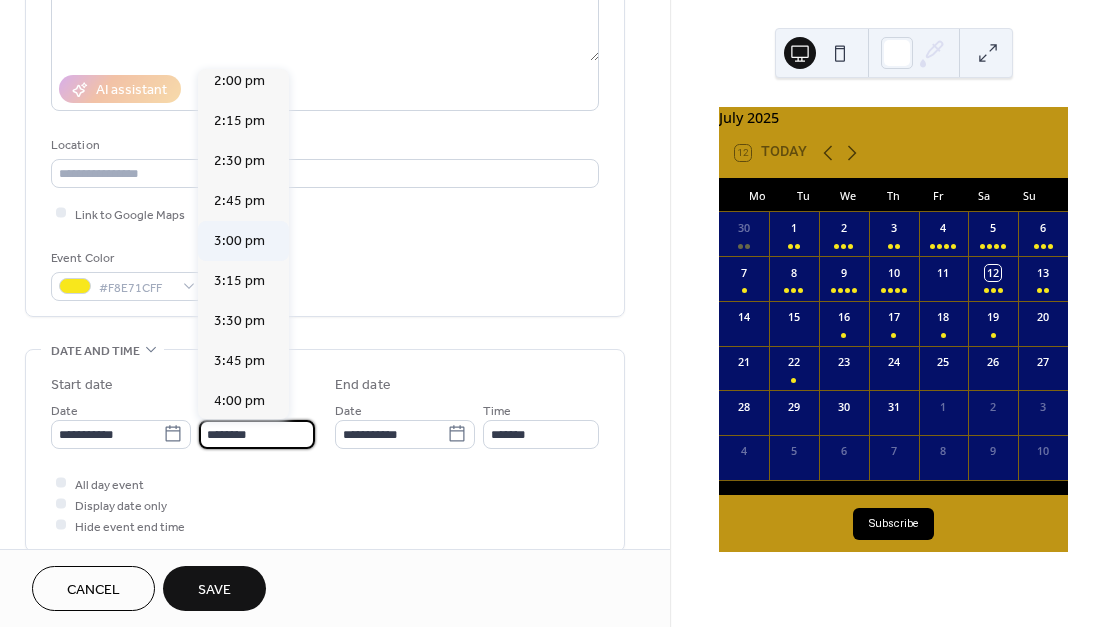 type on "*******" 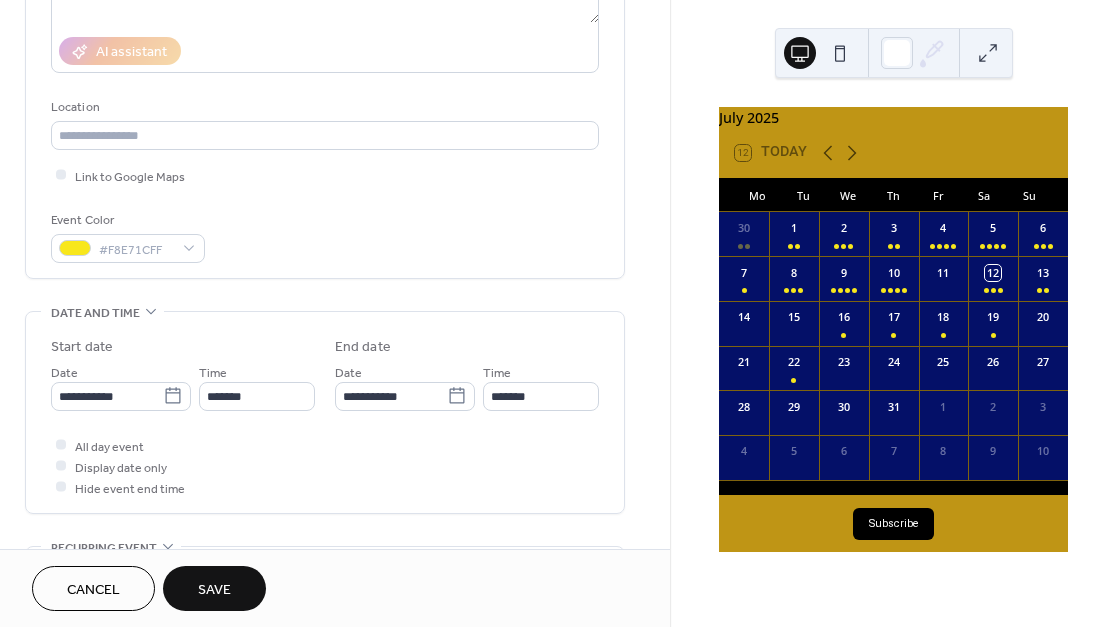 scroll, scrollTop: 376, scrollLeft: 0, axis: vertical 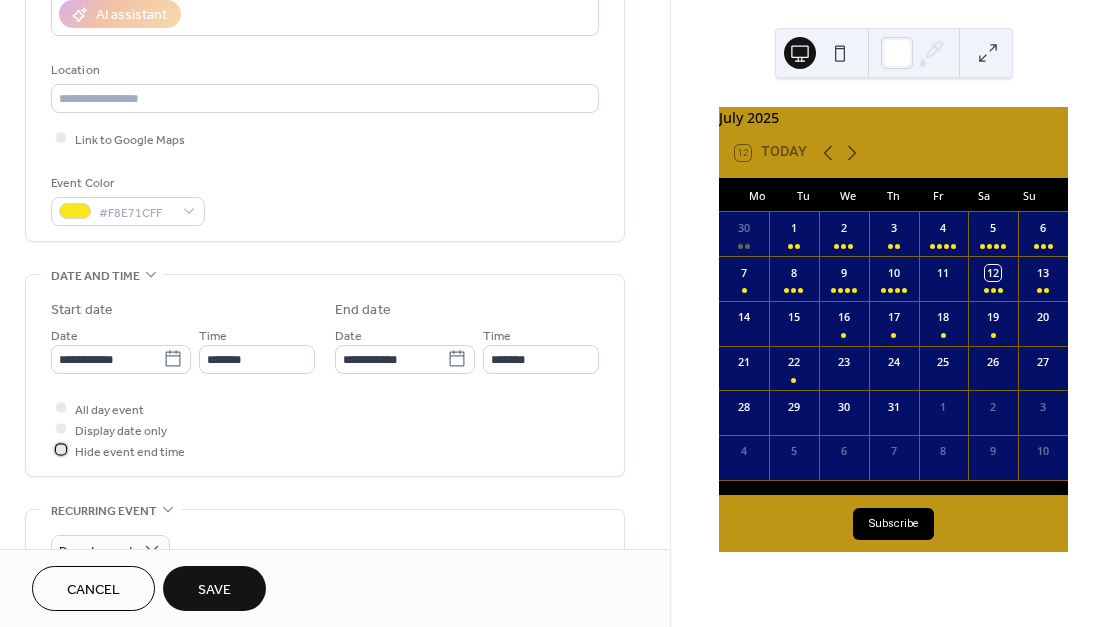 drag, startPoint x: 62, startPoint y: 450, endPoint x: 128, endPoint y: 480, distance: 72.498276 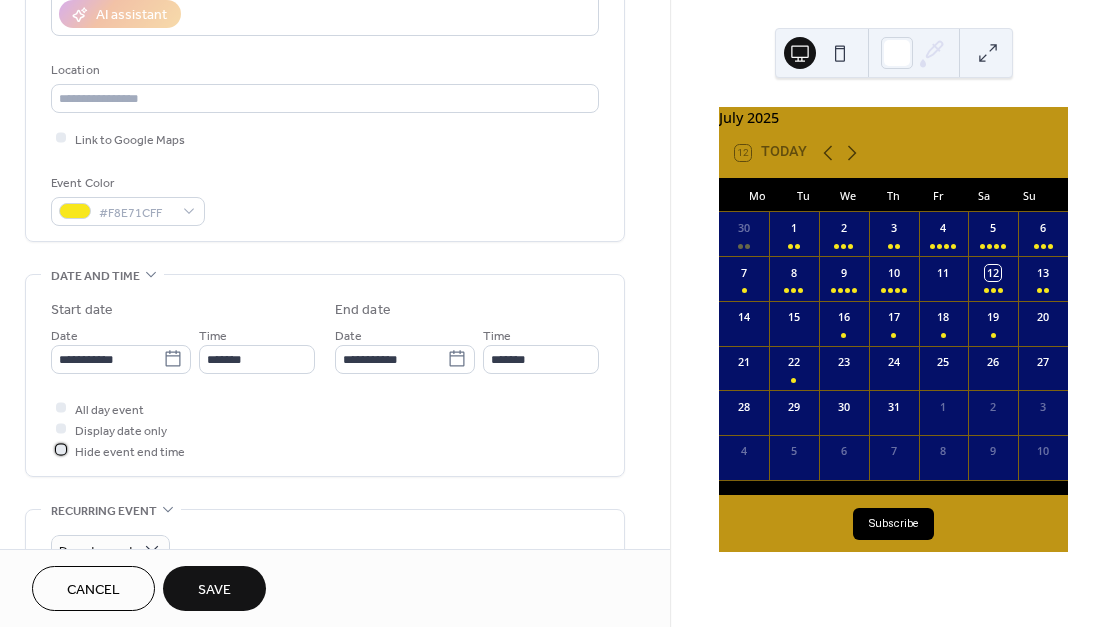 click at bounding box center (61, 450) 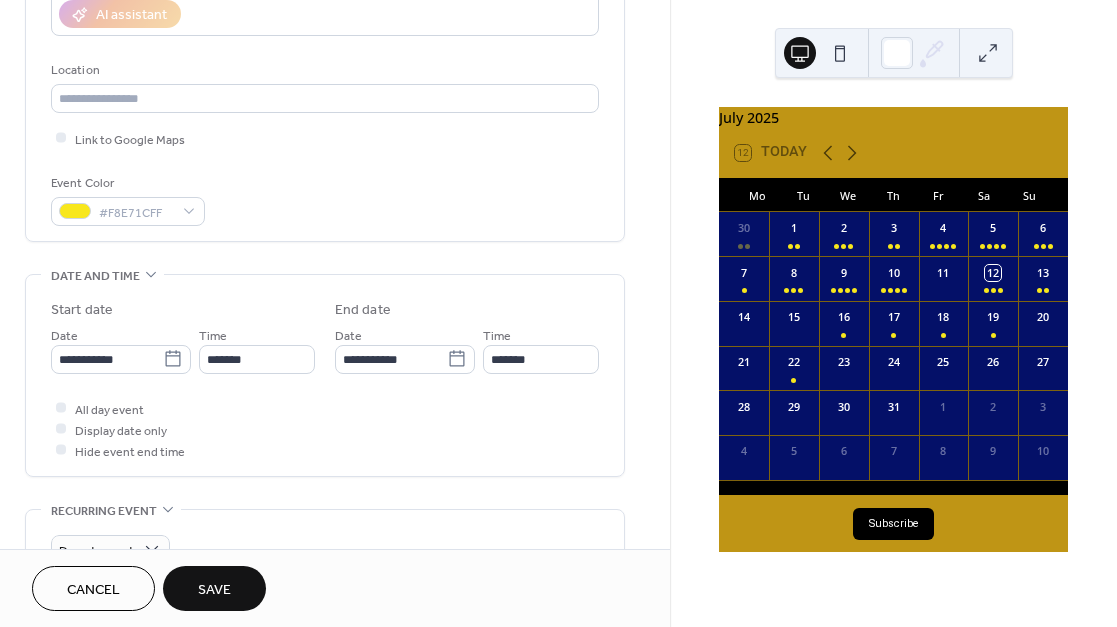 click on "Save" at bounding box center (214, 590) 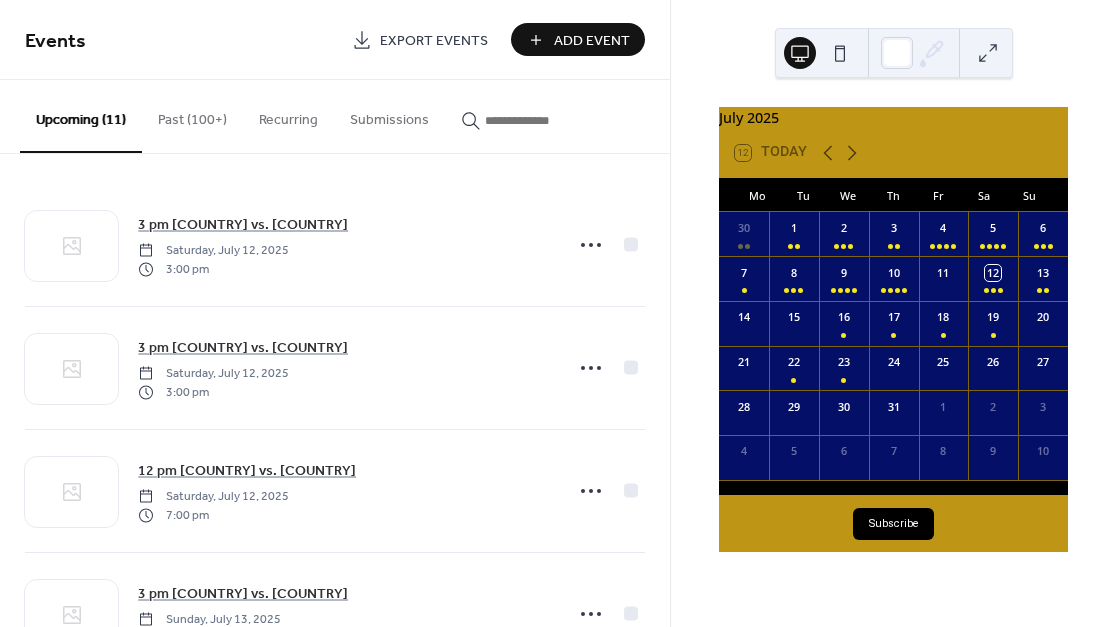 click on "Add Event" at bounding box center [592, 41] 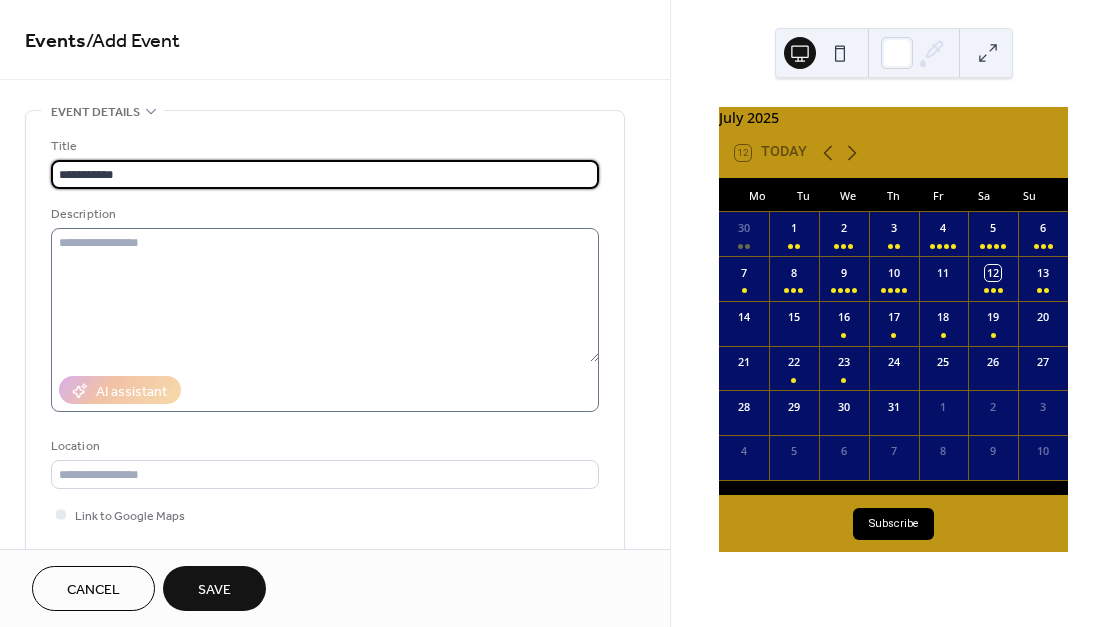 type on "**********" 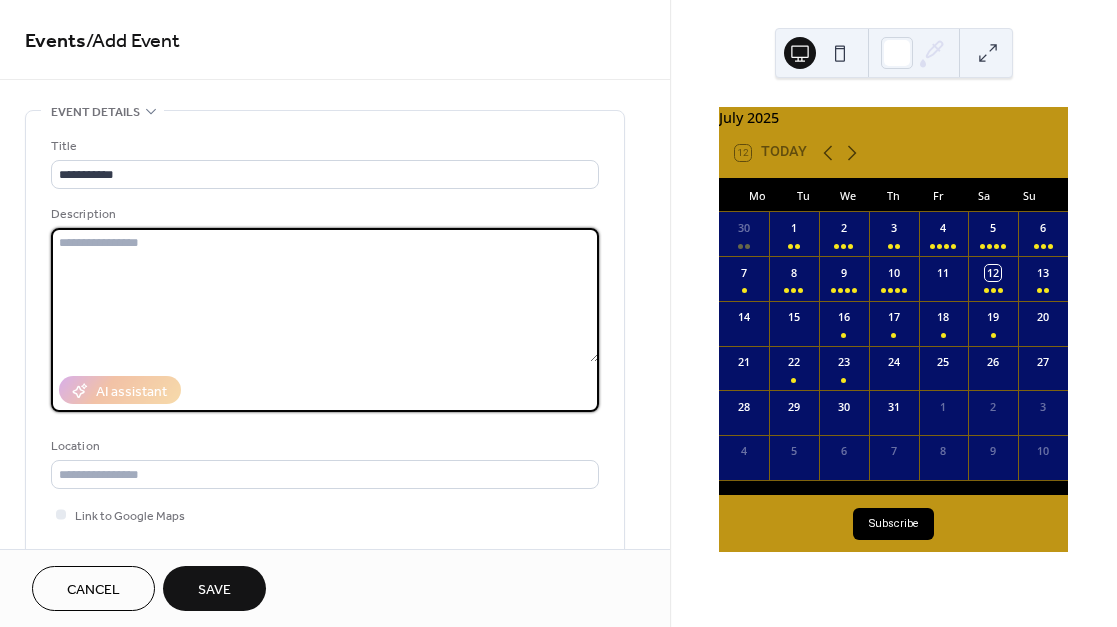 drag, startPoint x: 351, startPoint y: 260, endPoint x: 365, endPoint y: 264, distance: 14.56022 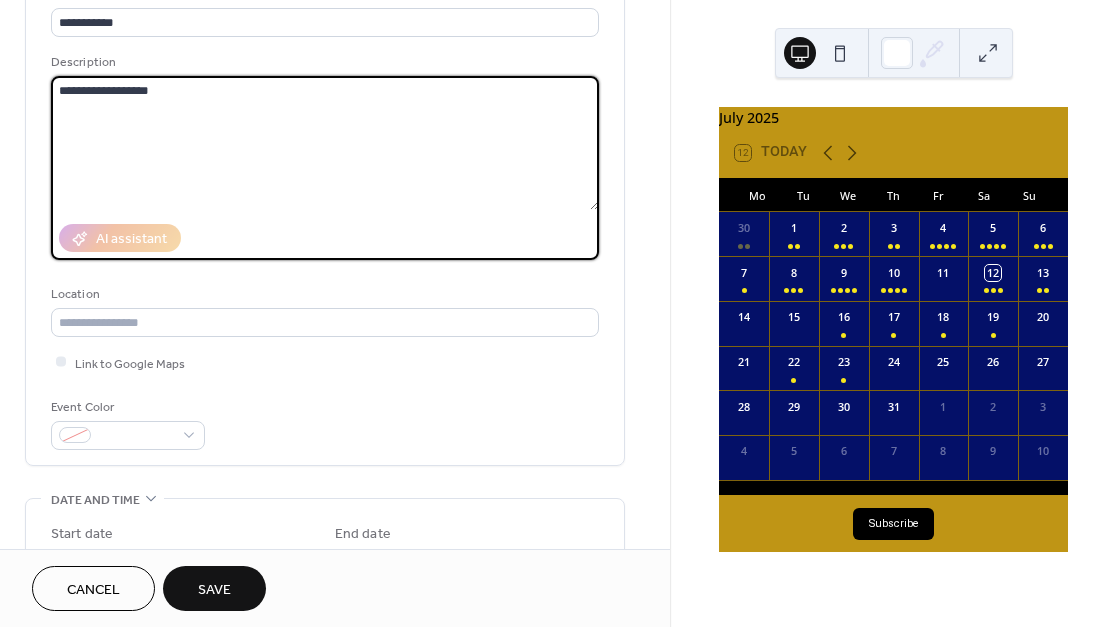 scroll, scrollTop: 165, scrollLeft: 0, axis: vertical 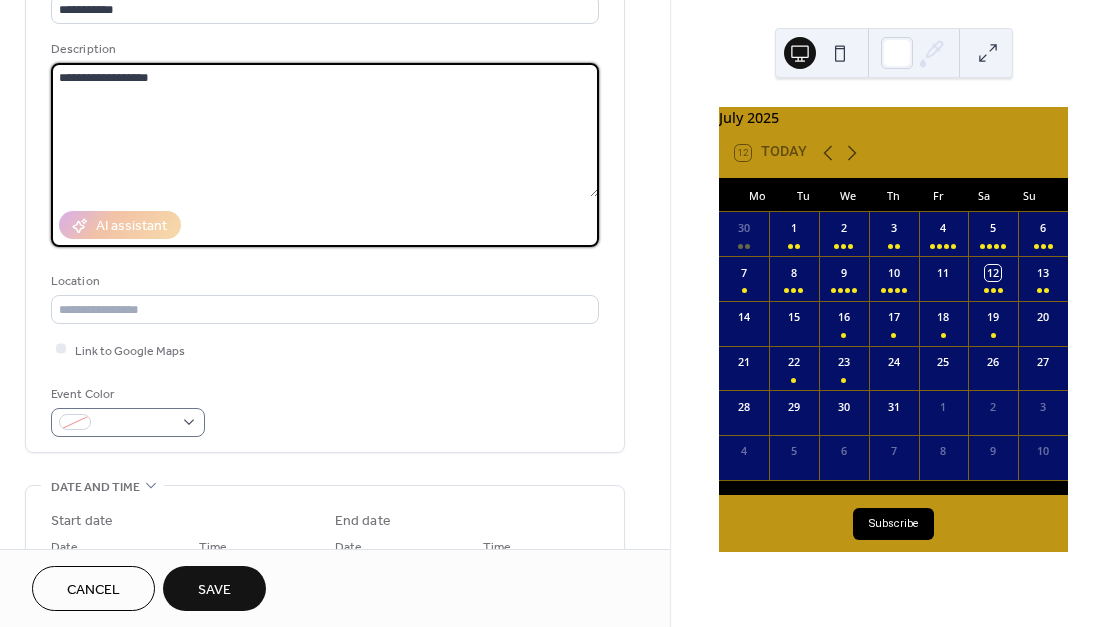 type on "**********" 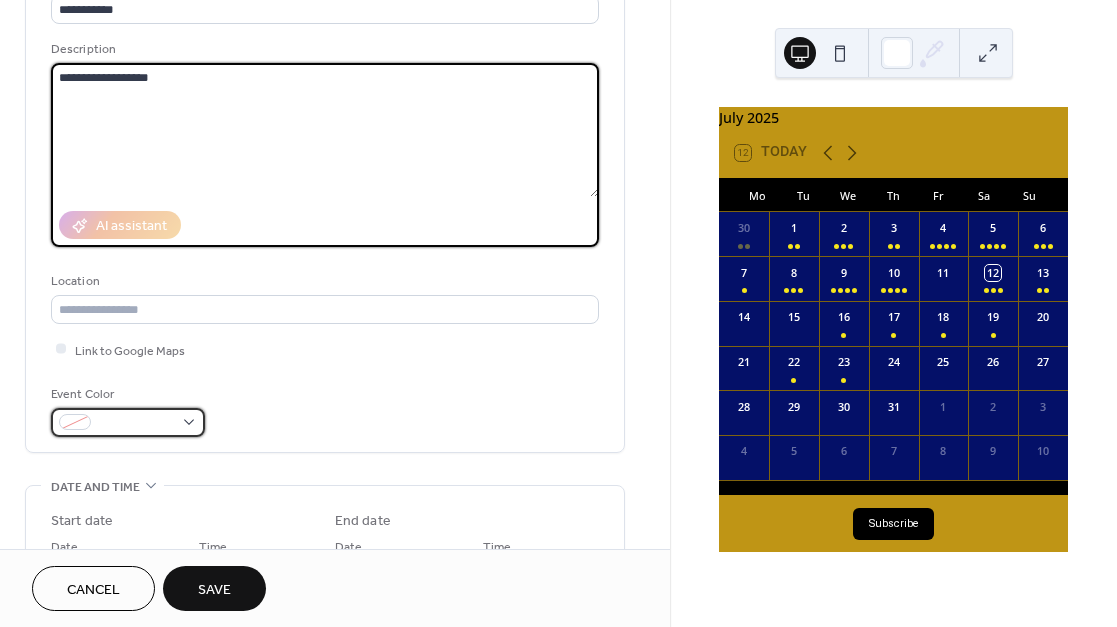 click at bounding box center [136, 423] 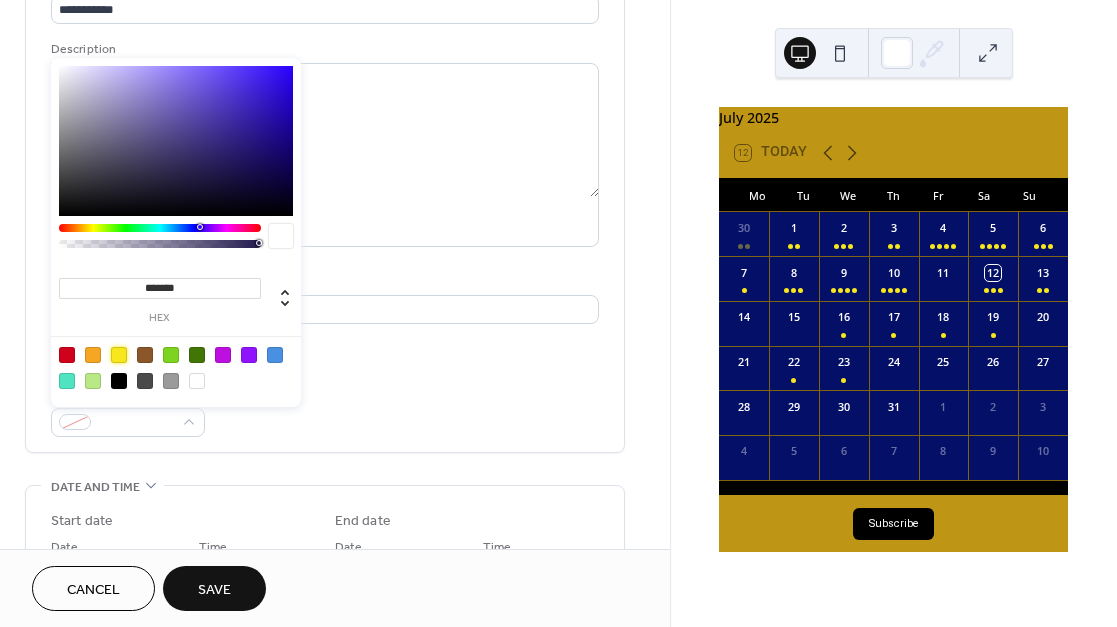 drag, startPoint x: 121, startPoint y: 354, endPoint x: 259, endPoint y: 370, distance: 138.92444 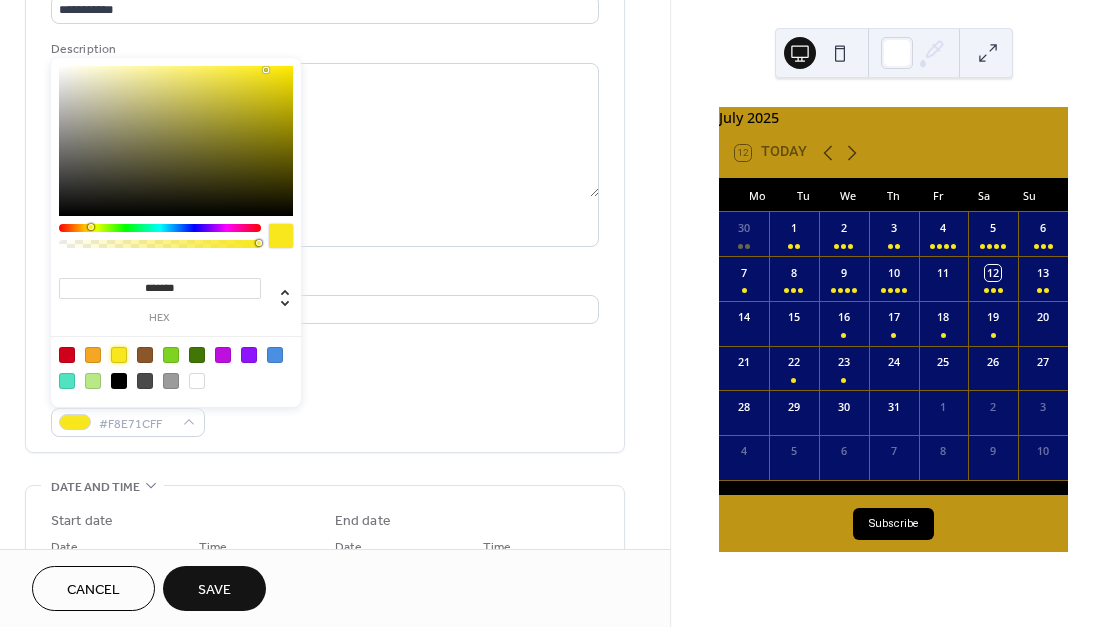click on "**********" at bounding box center (325, 204) 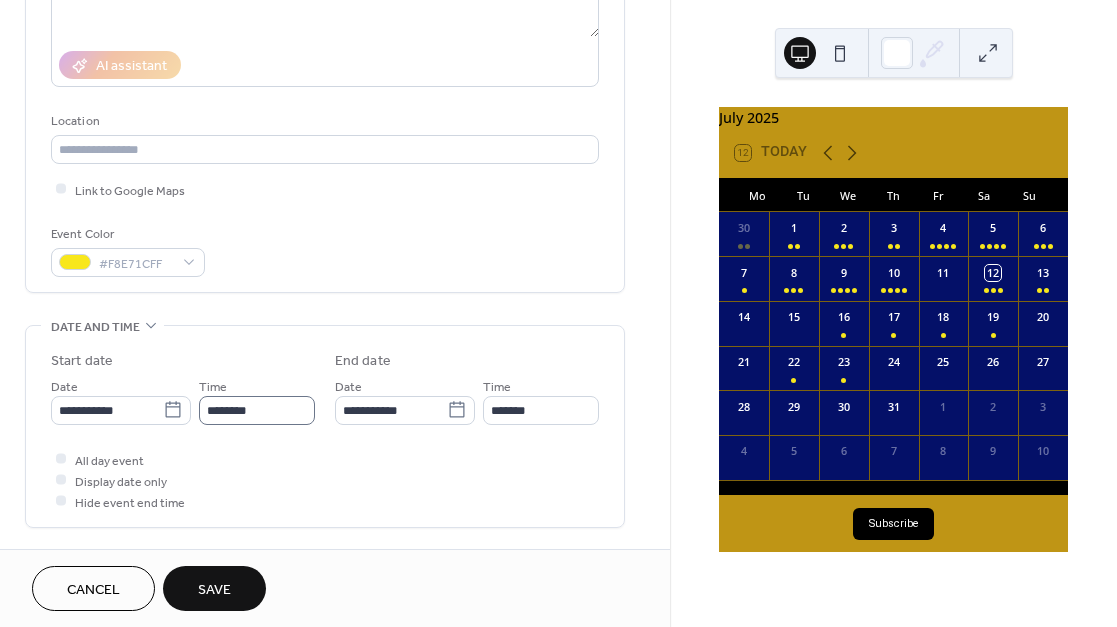 scroll, scrollTop: 342, scrollLeft: 0, axis: vertical 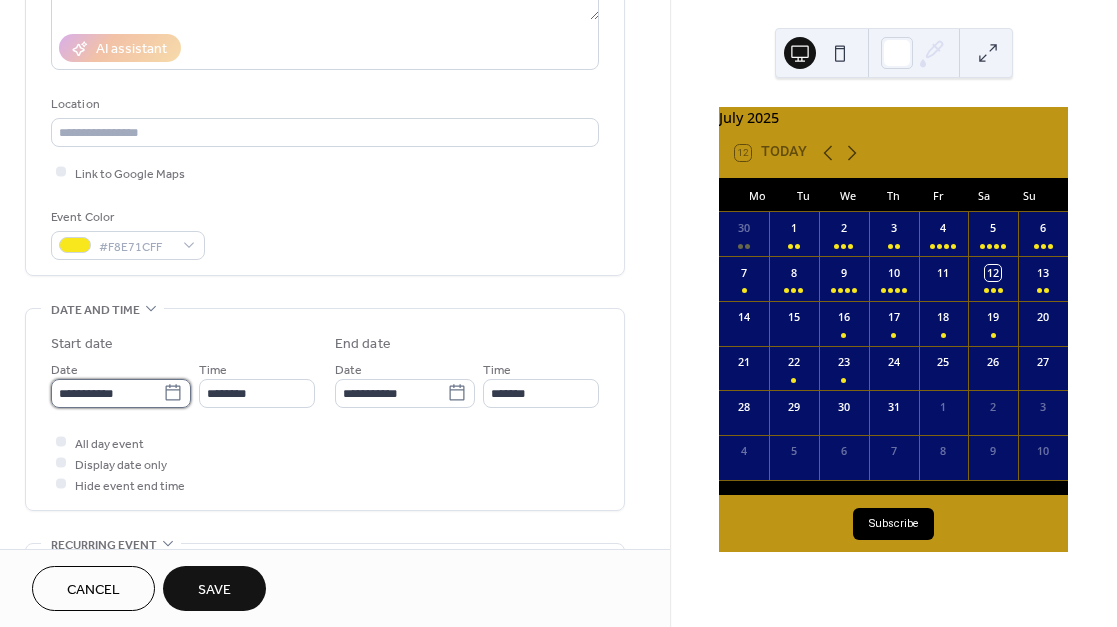 click on "**********" at bounding box center [107, 393] 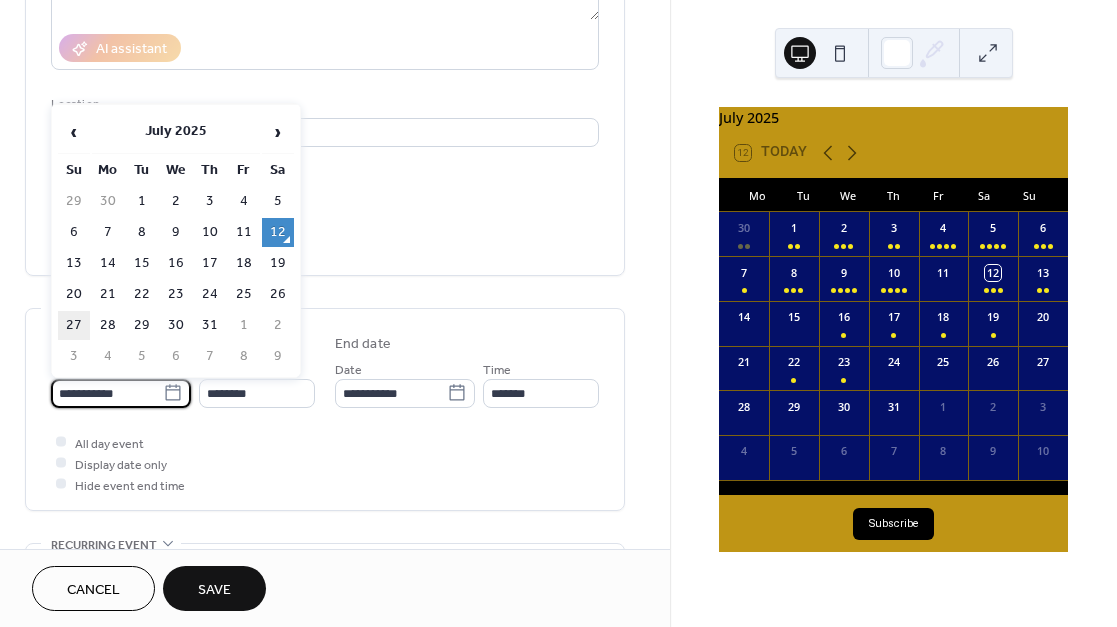 click on "27" at bounding box center [74, 325] 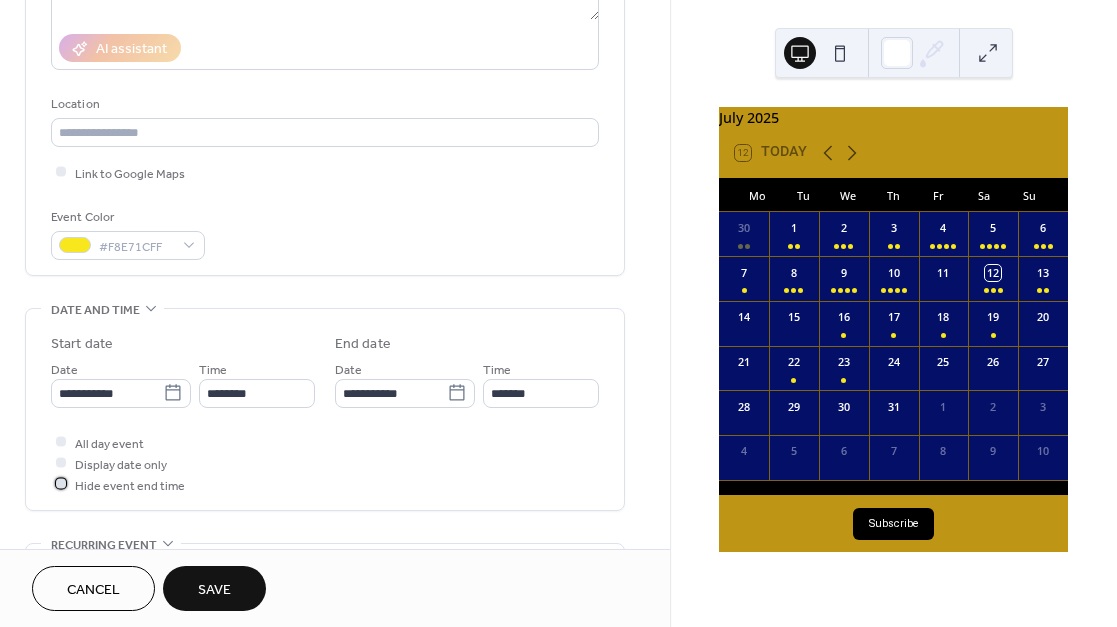 click at bounding box center (61, 484) 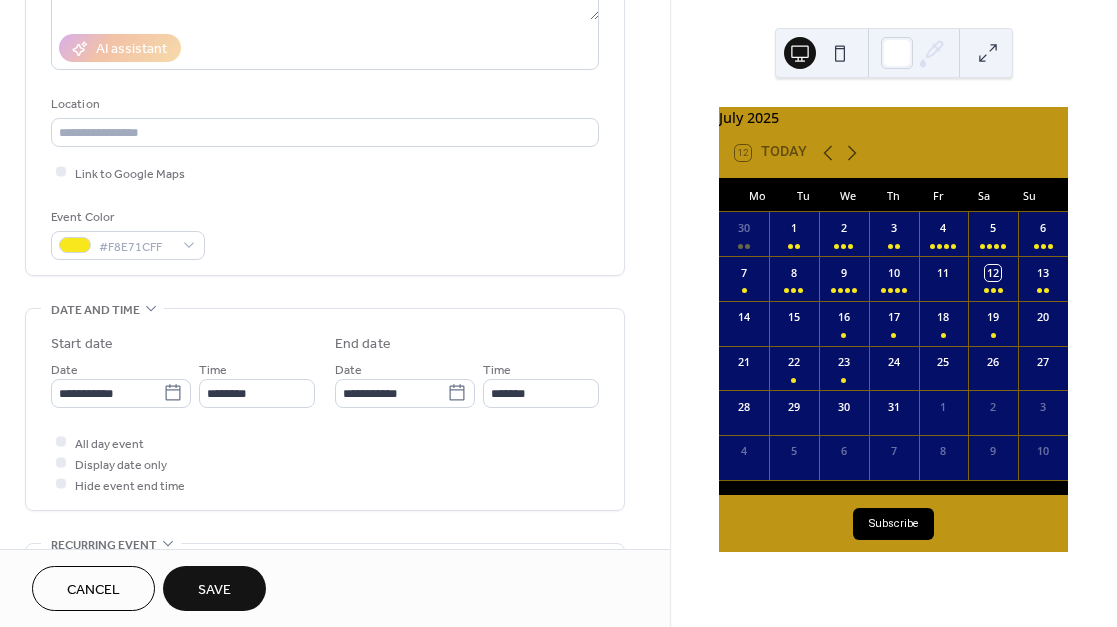 click on "Save" at bounding box center [214, 590] 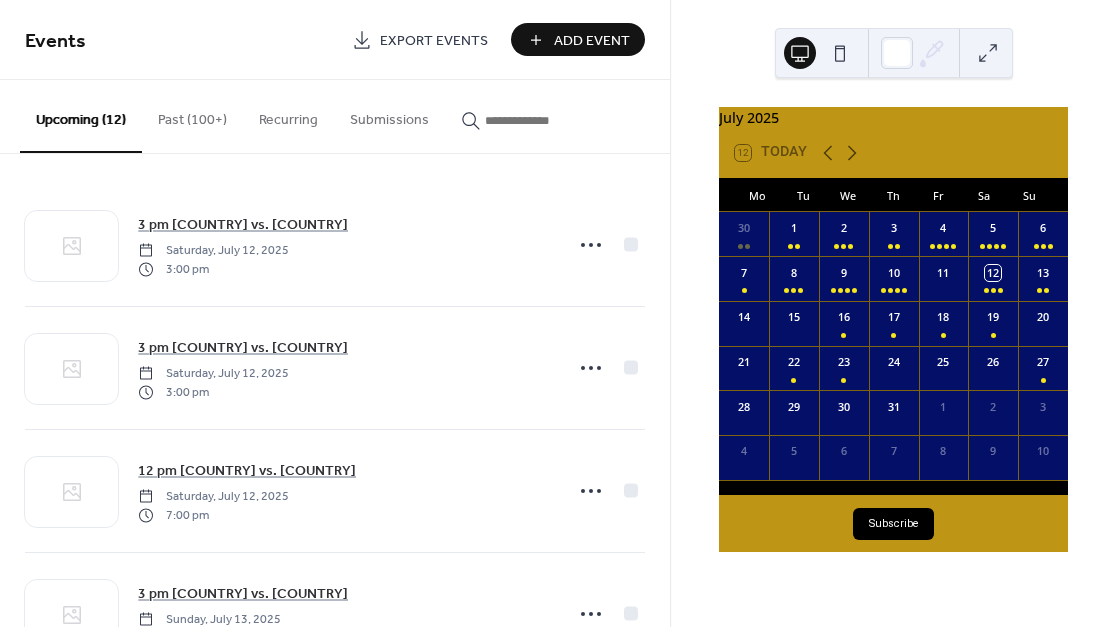 click on "Add Event" at bounding box center (592, 41) 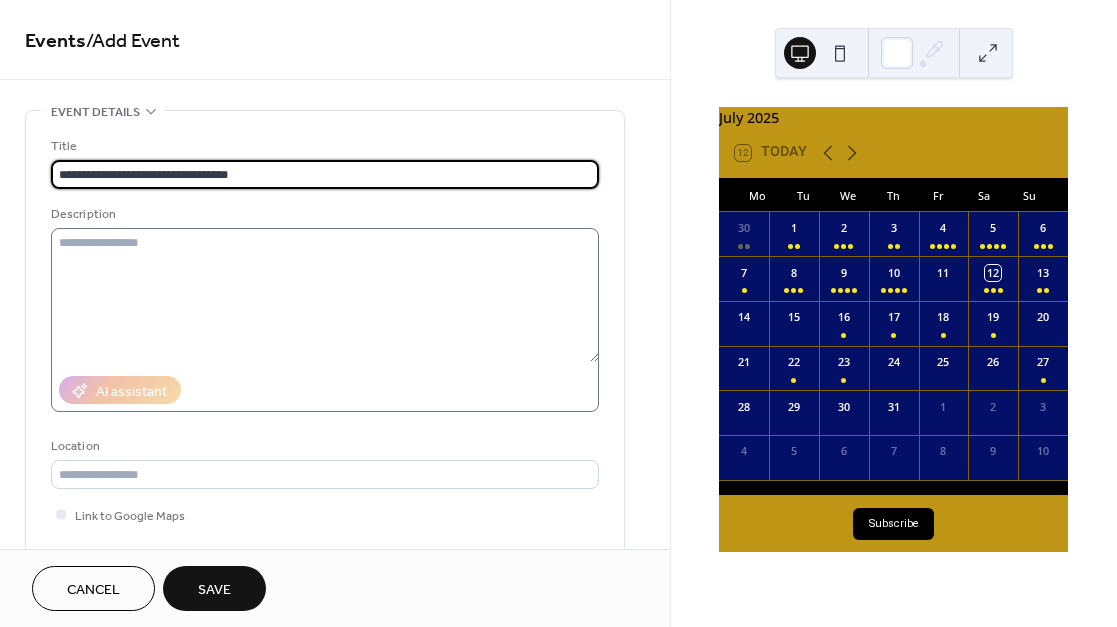 type on "**********" 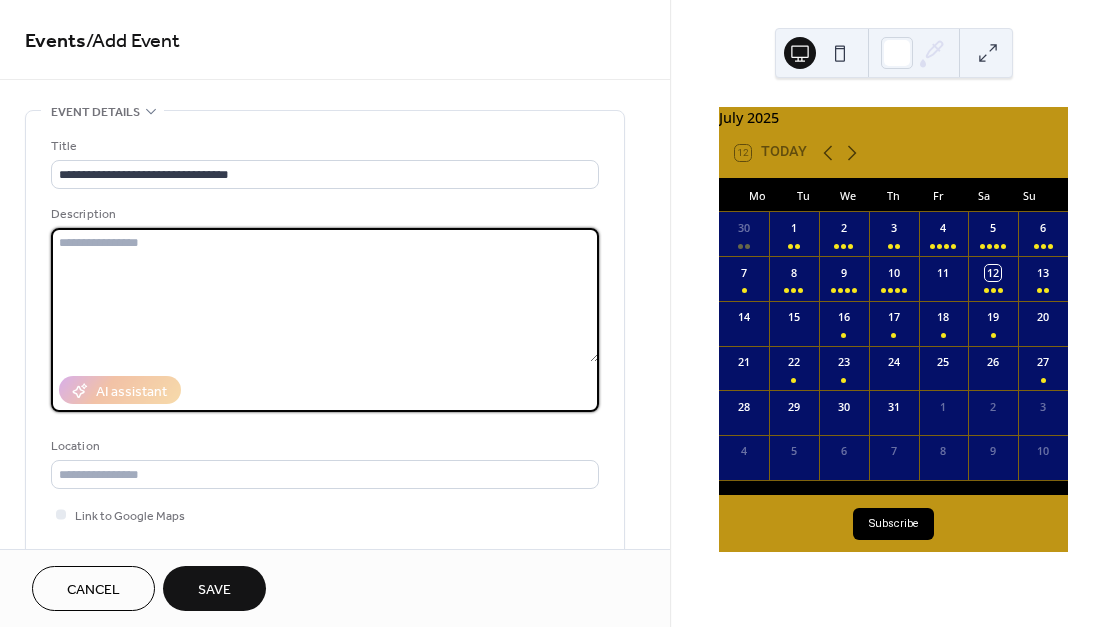 click at bounding box center (325, 295) 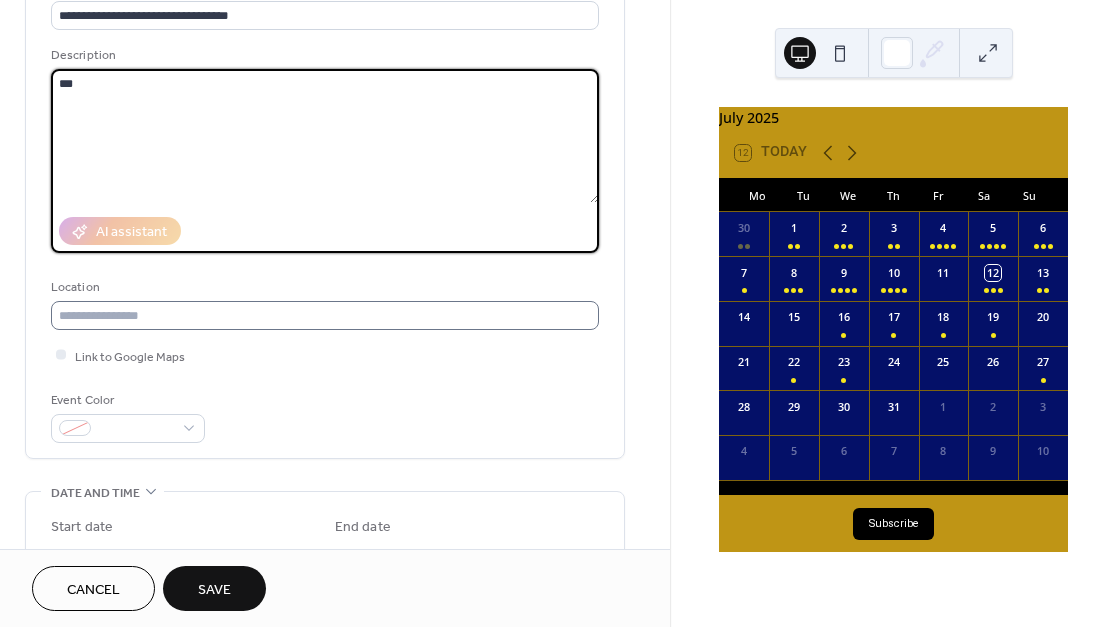 scroll, scrollTop: 170, scrollLeft: 0, axis: vertical 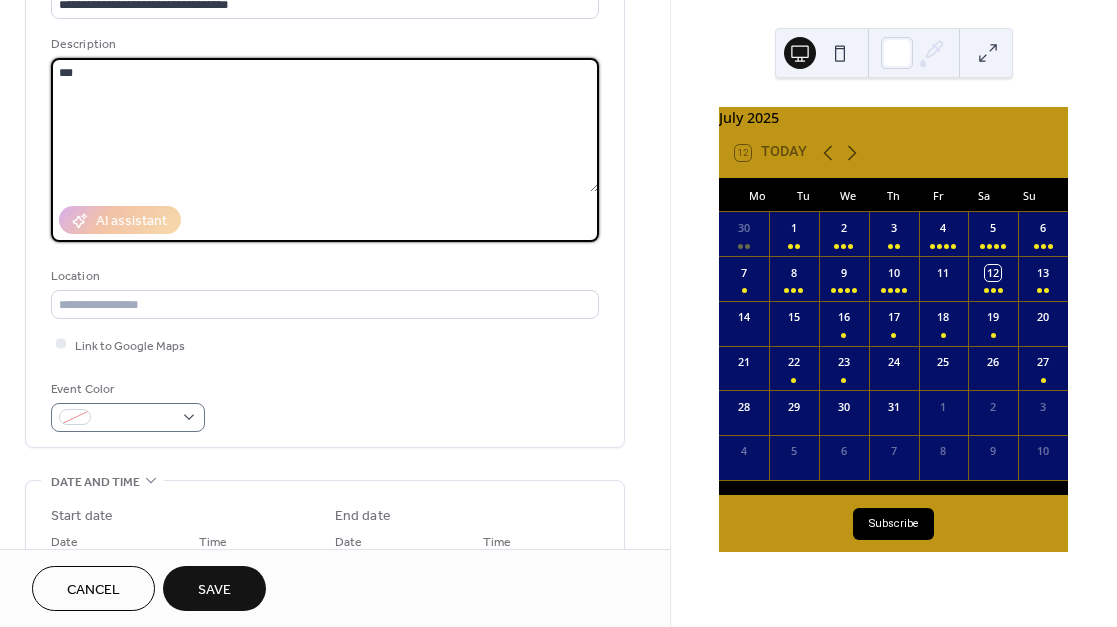 type on "***" 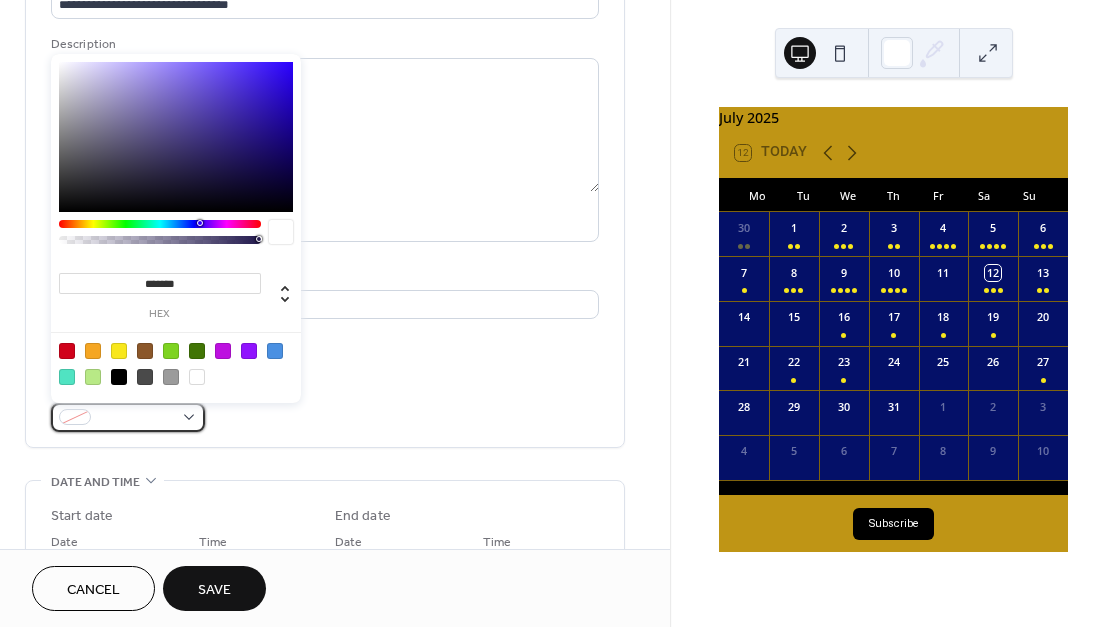 click at bounding box center (136, 418) 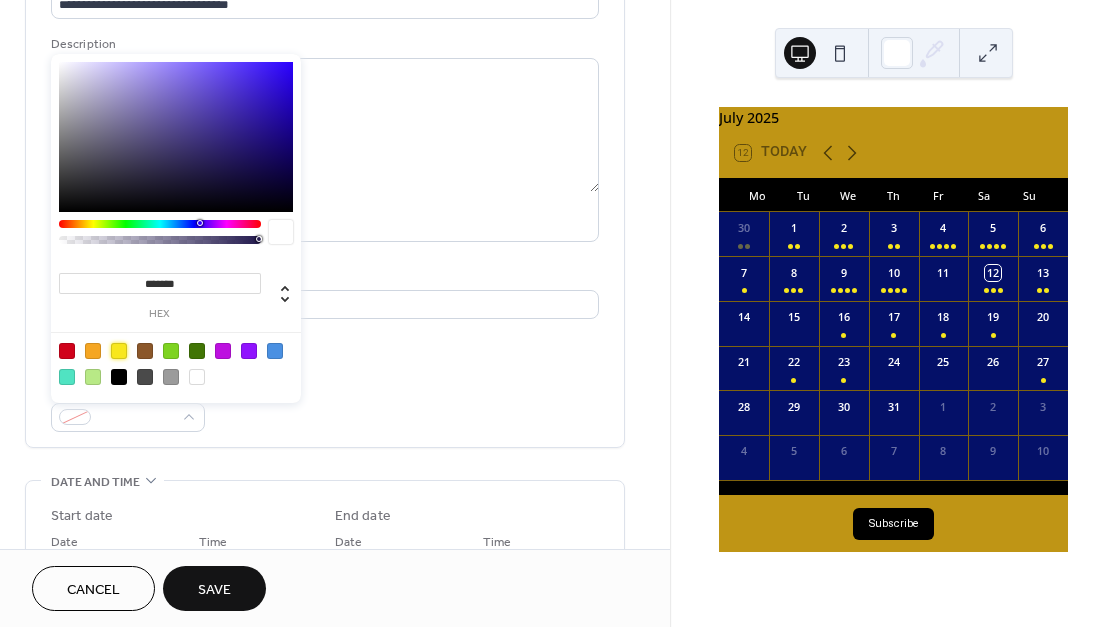 click at bounding box center (119, 351) 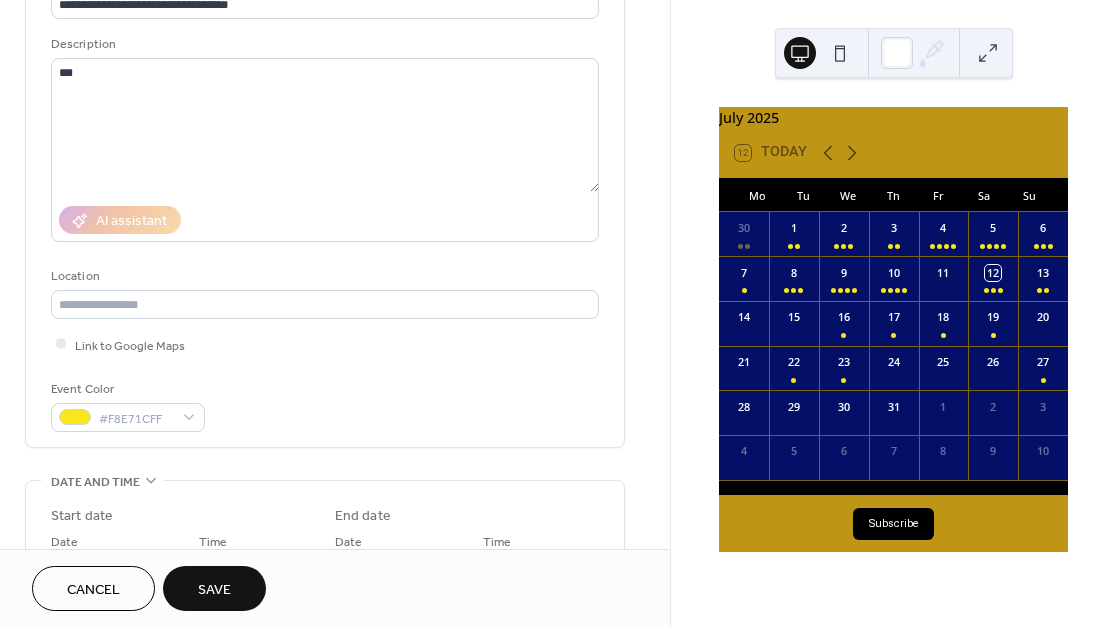 click on "Event Color #F8E71CFF" at bounding box center [325, 405] 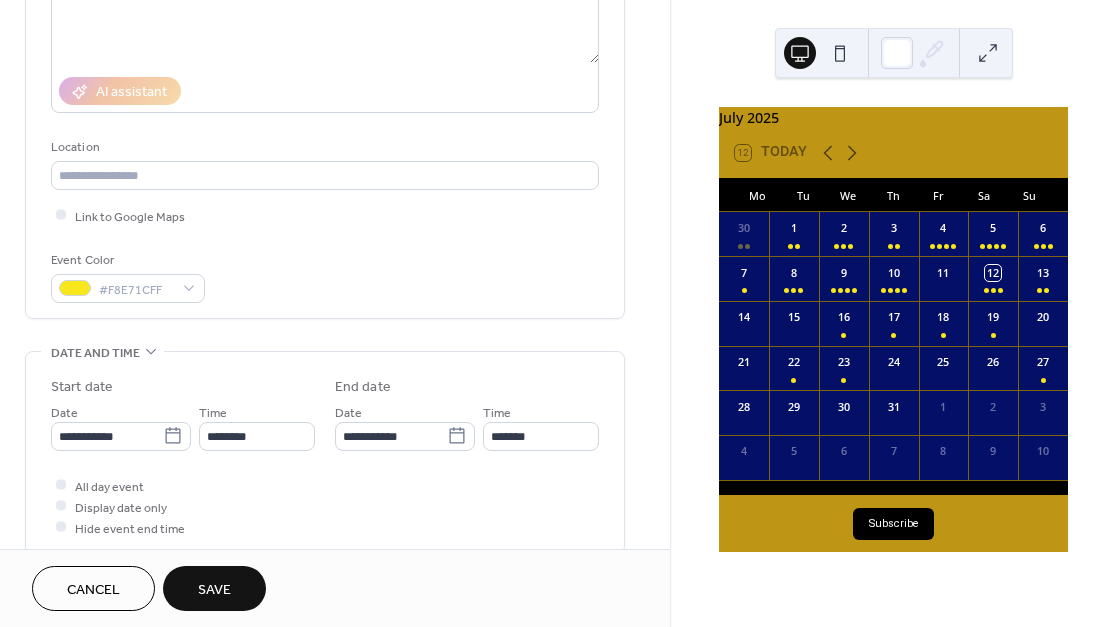 scroll, scrollTop: 334, scrollLeft: 0, axis: vertical 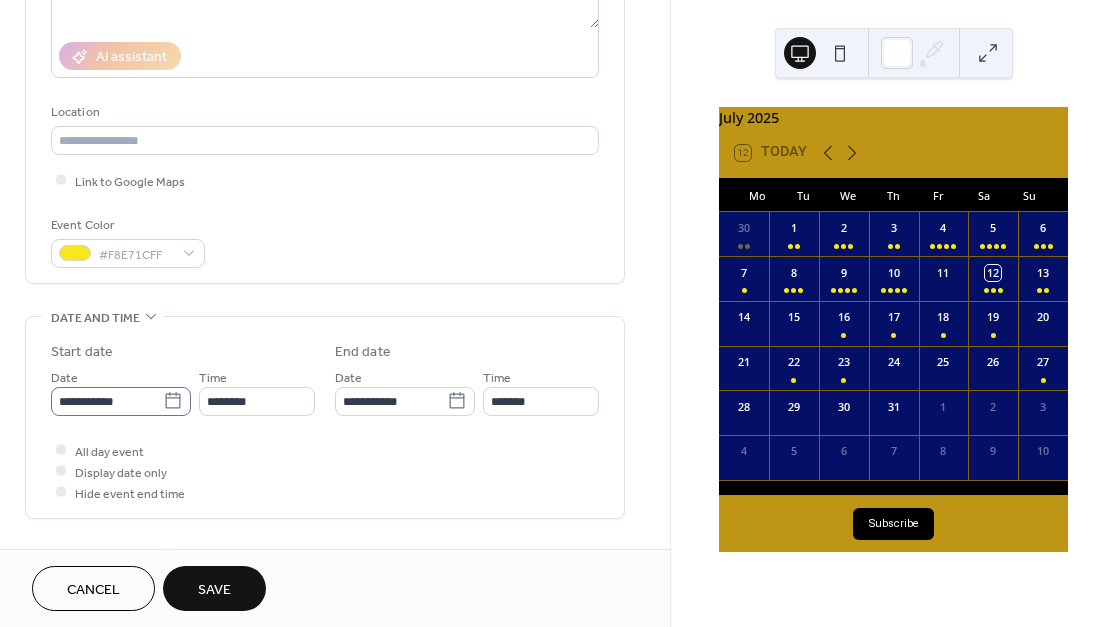 click 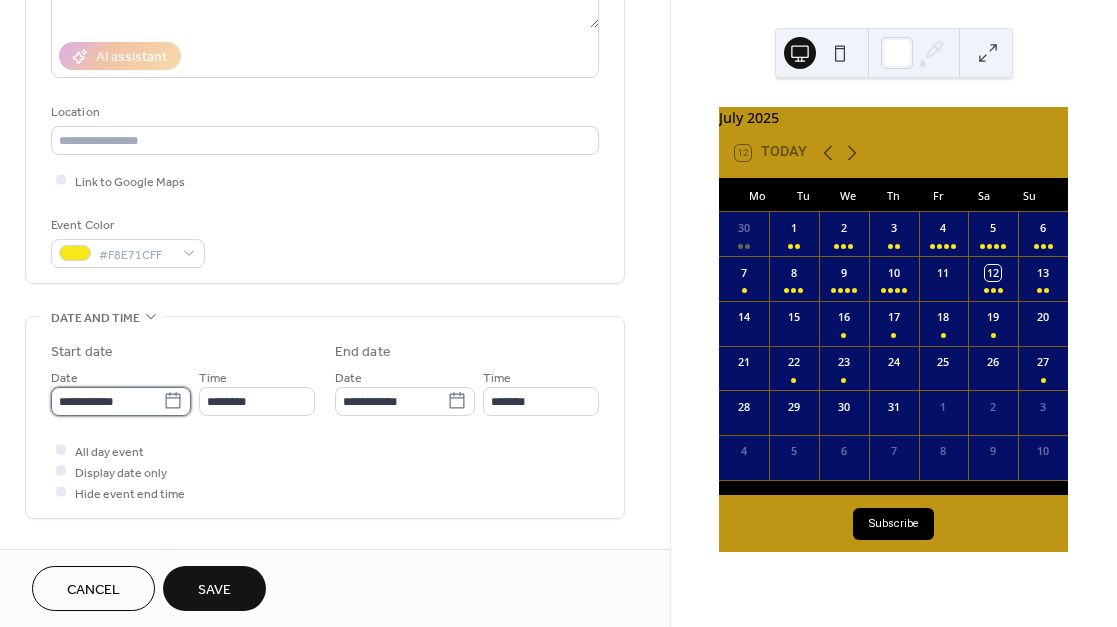click on "**********" at bounding box center [107, 401] 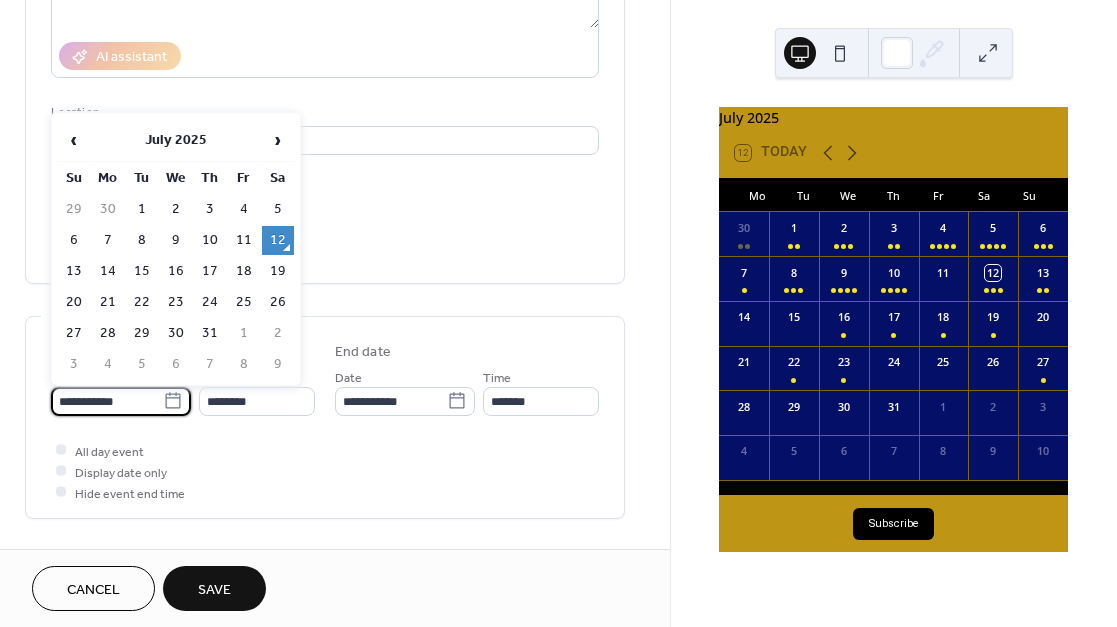 click on "16" at bounding box center [176, 271] 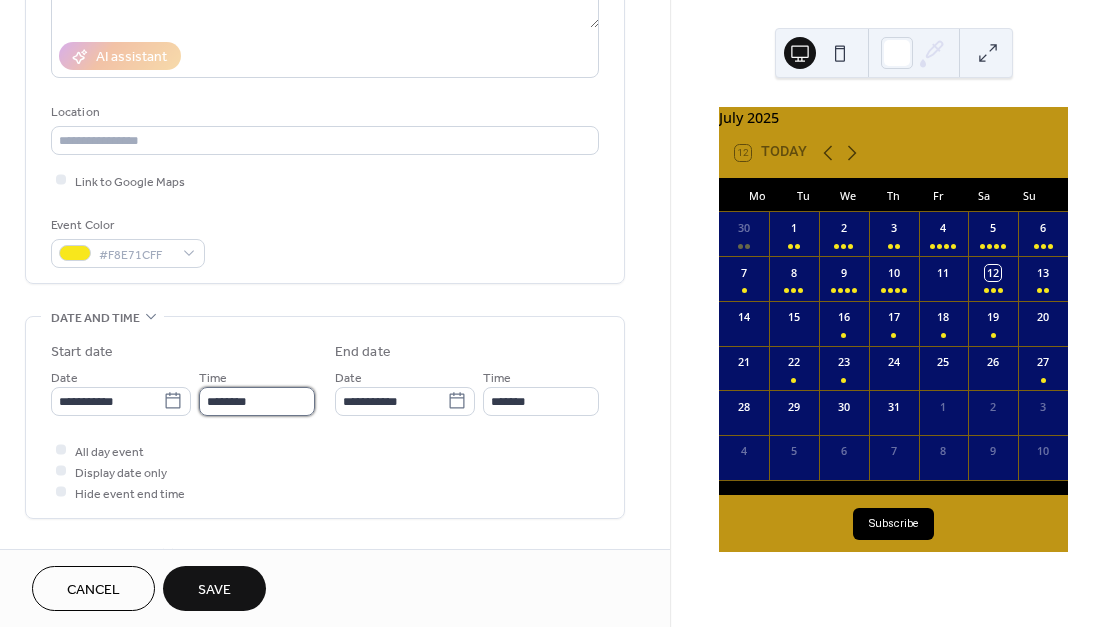 click on "********" at bounding box center [257, 401] 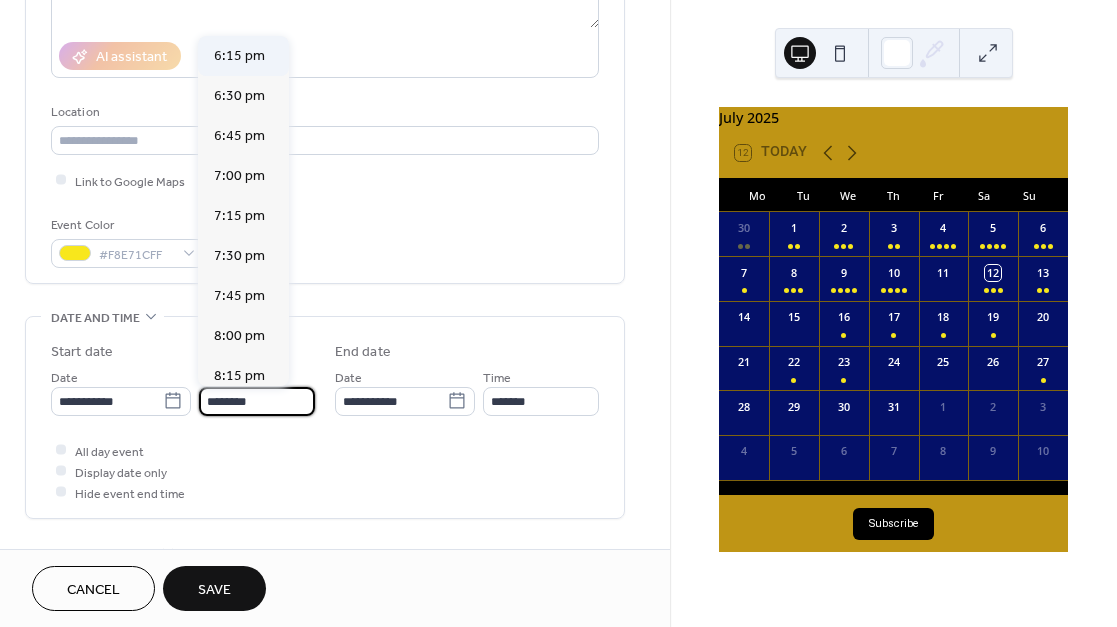 scroll, scrollTop: 2923, scrollLeft: 0, axis: vertical 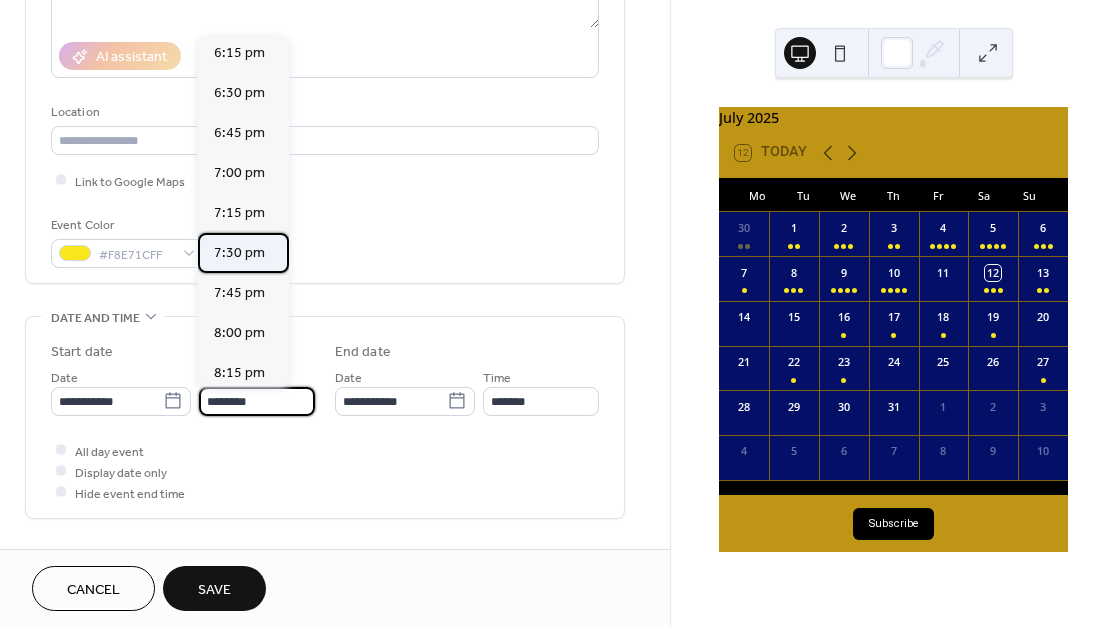 click on "7:30 pm" at bounding box center [239, 252] 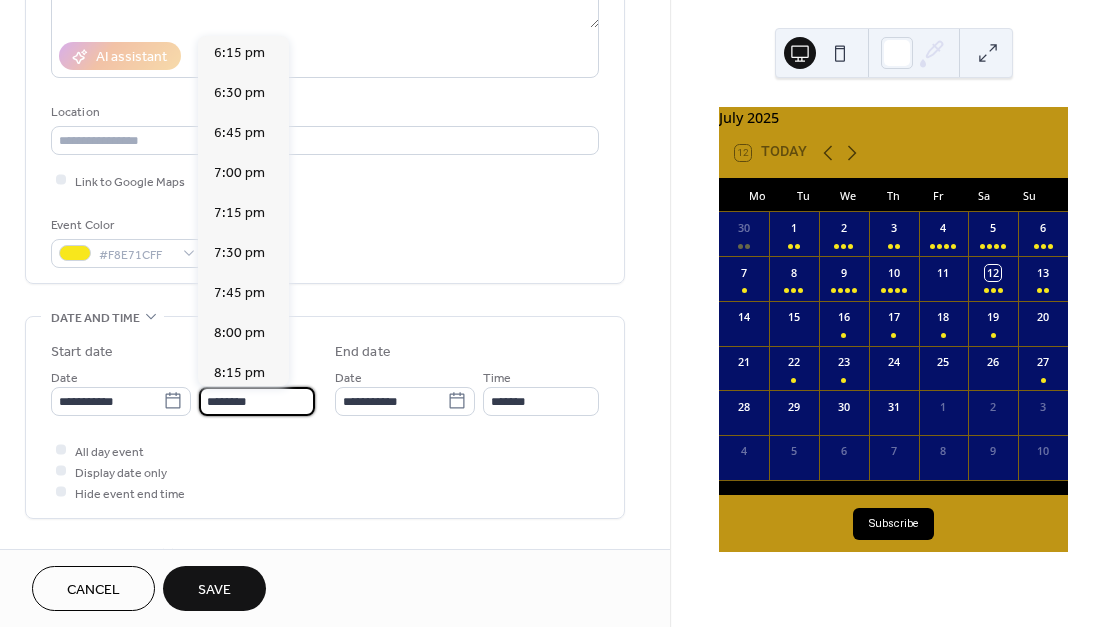 type on "*******" 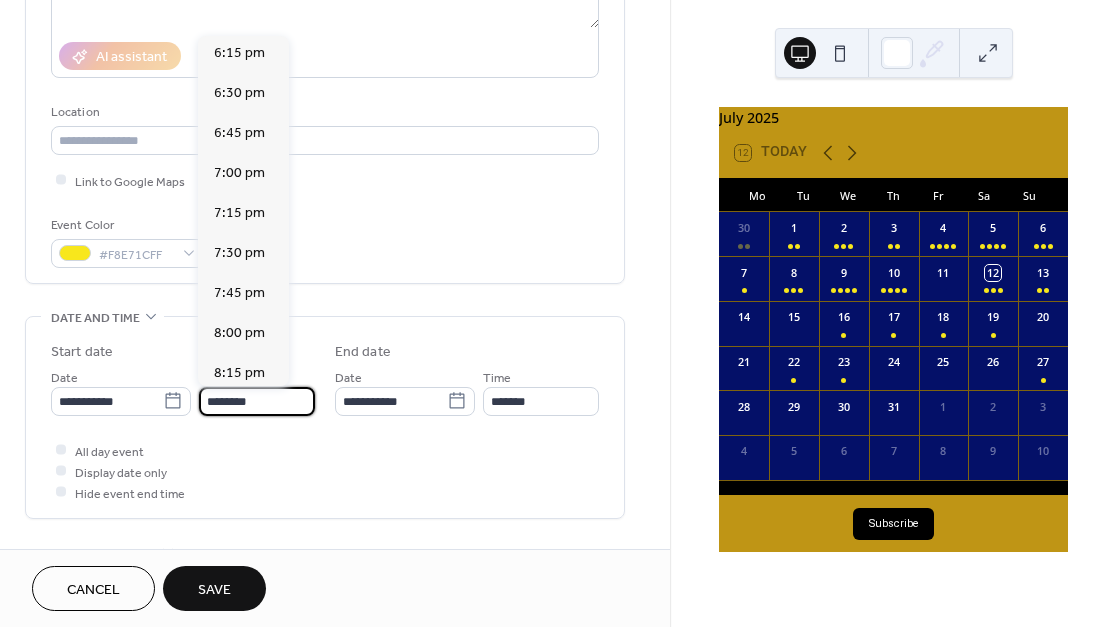type on "*******" 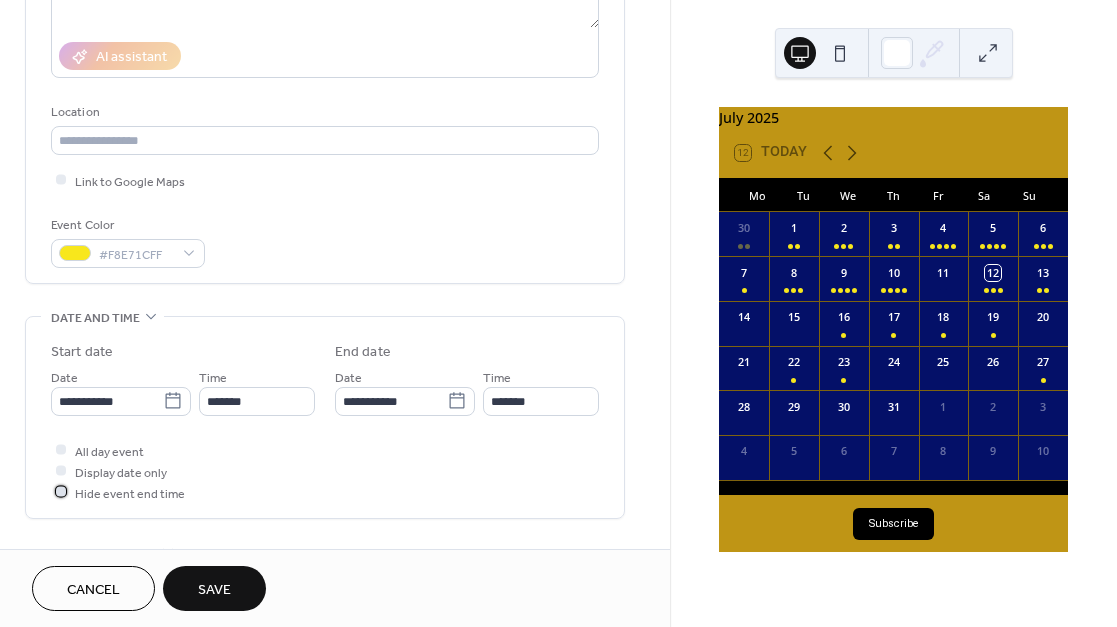 click at bounding box center (61, 492) 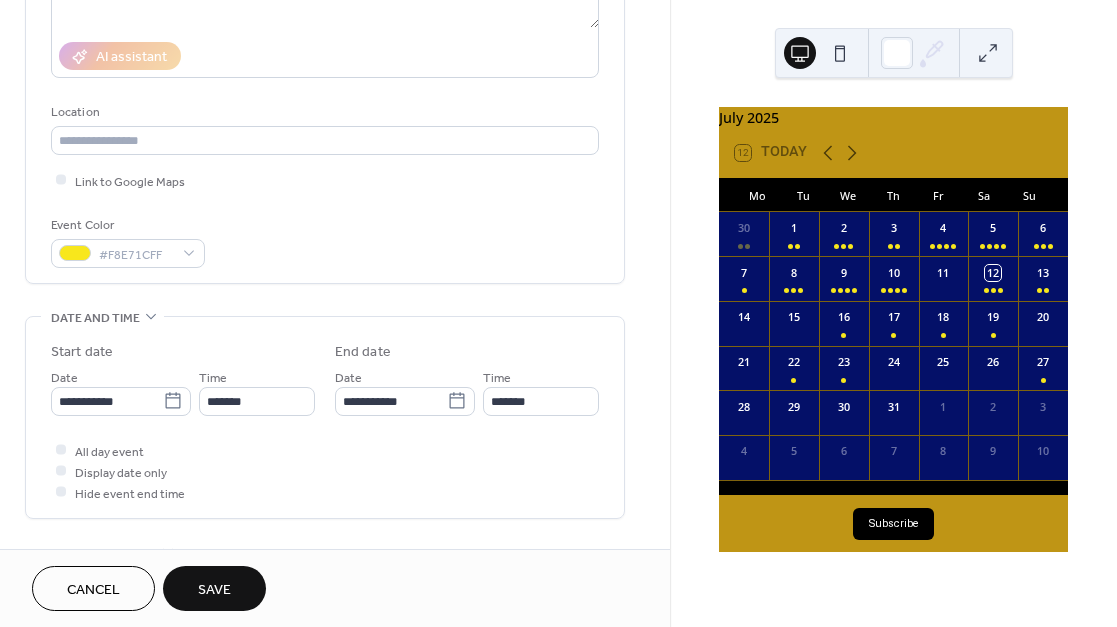 click on "Save" at bounding box center (214, 590) 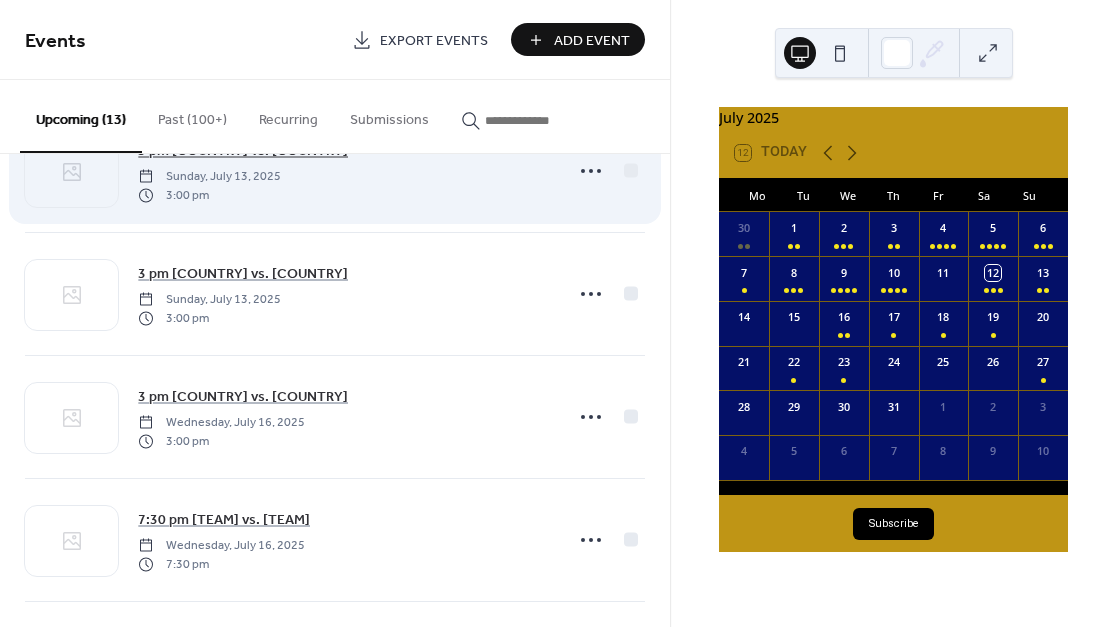 scroll, scrollTop: 437, scrollLeft: 0, axis: vertical 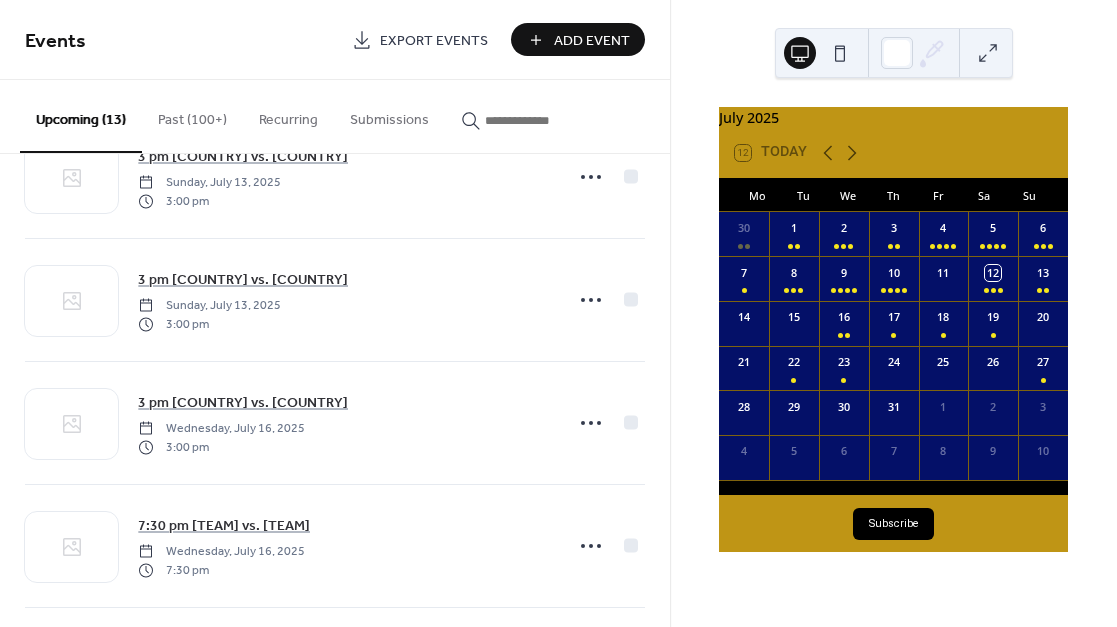 click on "Add Event" at bounding box center (592, 41) 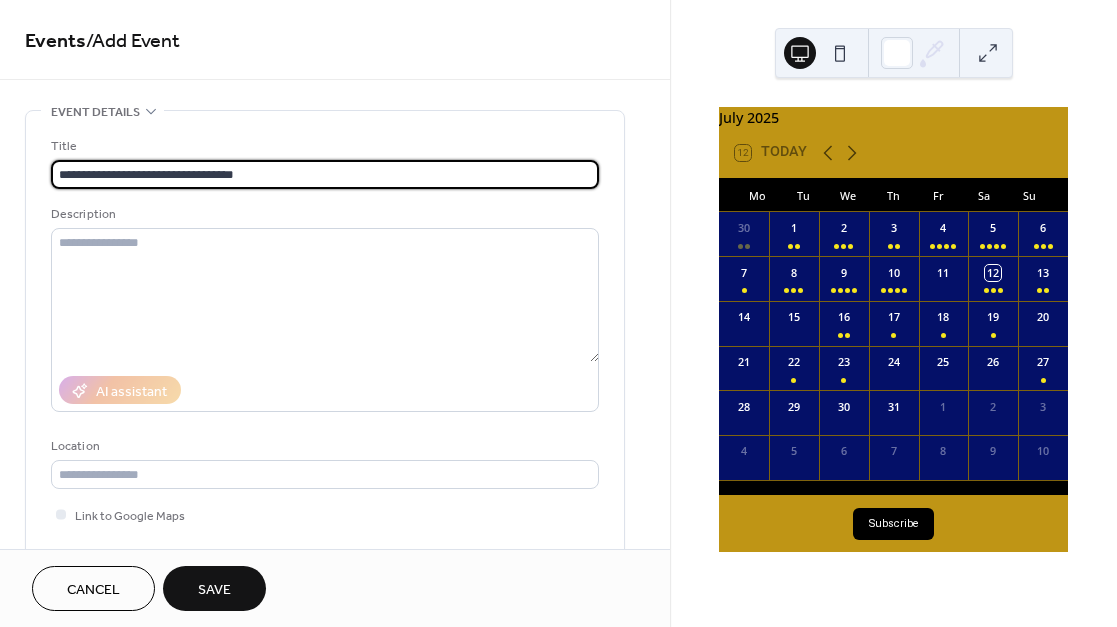 type on "**********" 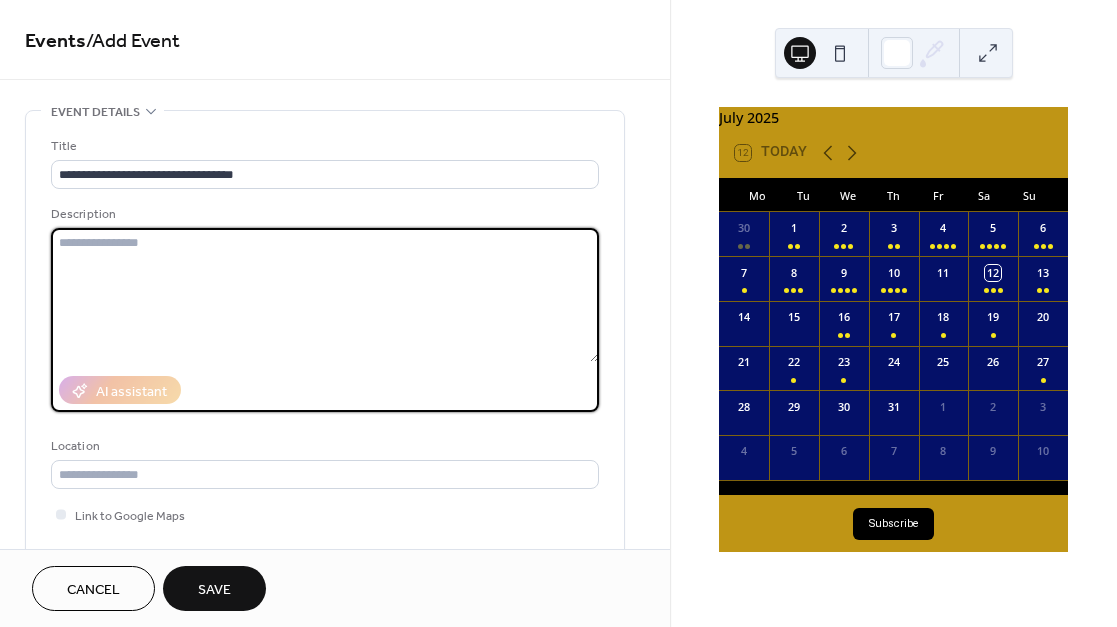 type on "*" 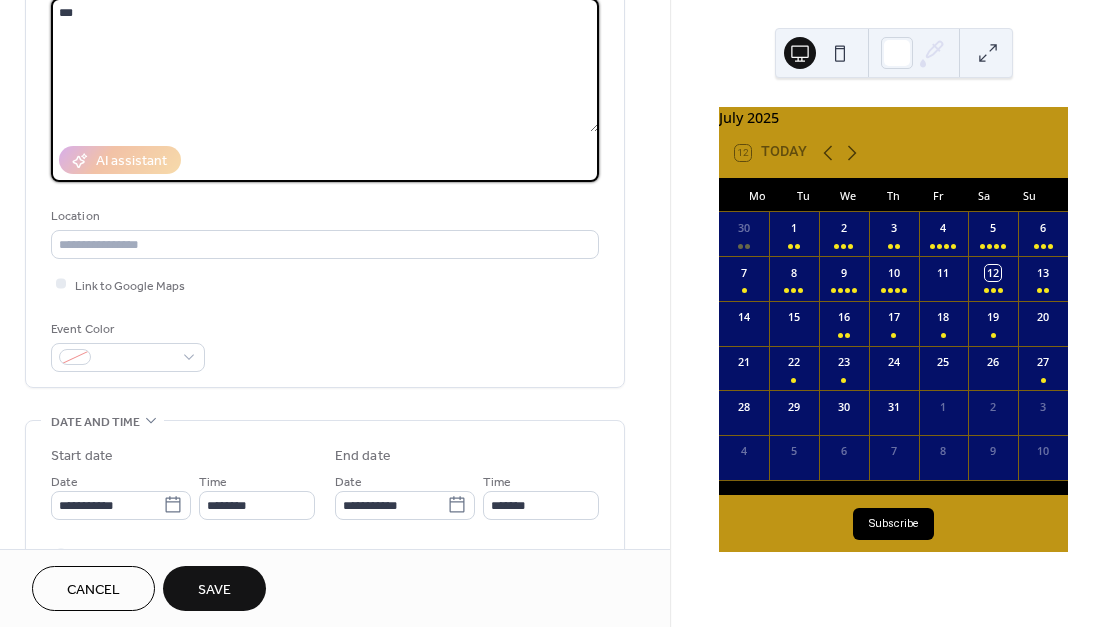 scroll, scrollTop: 251, scrollLeft: 0, axis: vertical 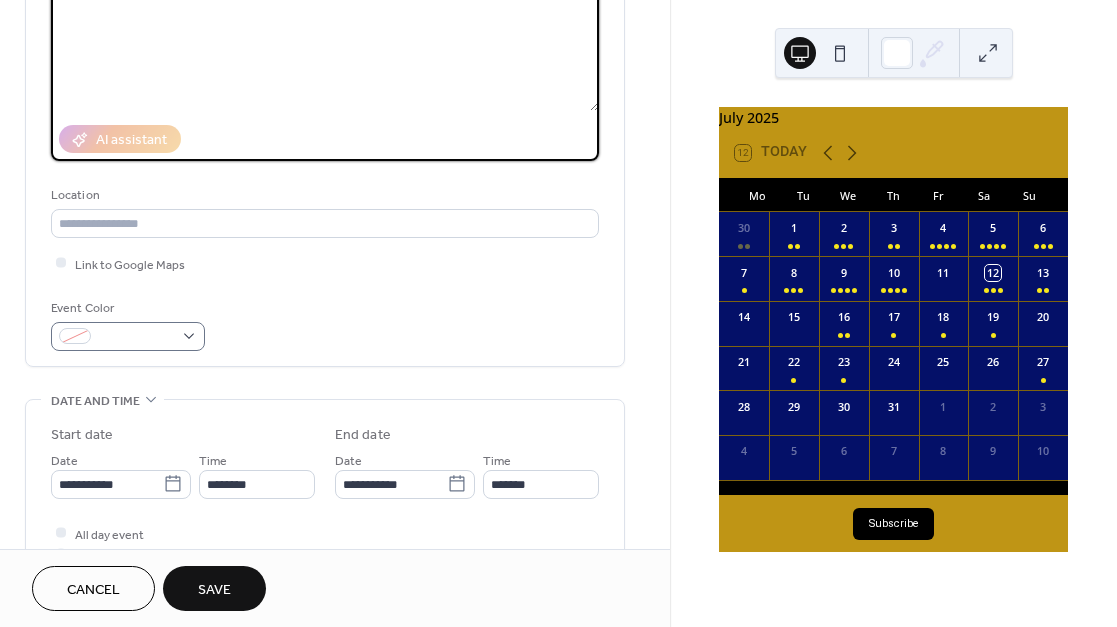 type on "***" 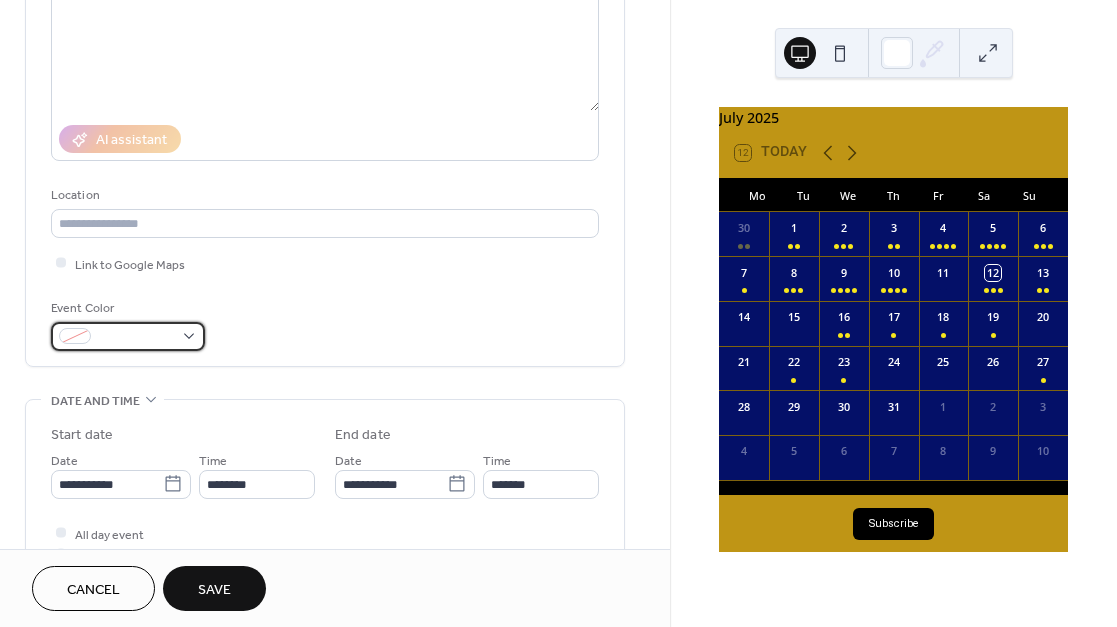click at bounding box center (136, 337) 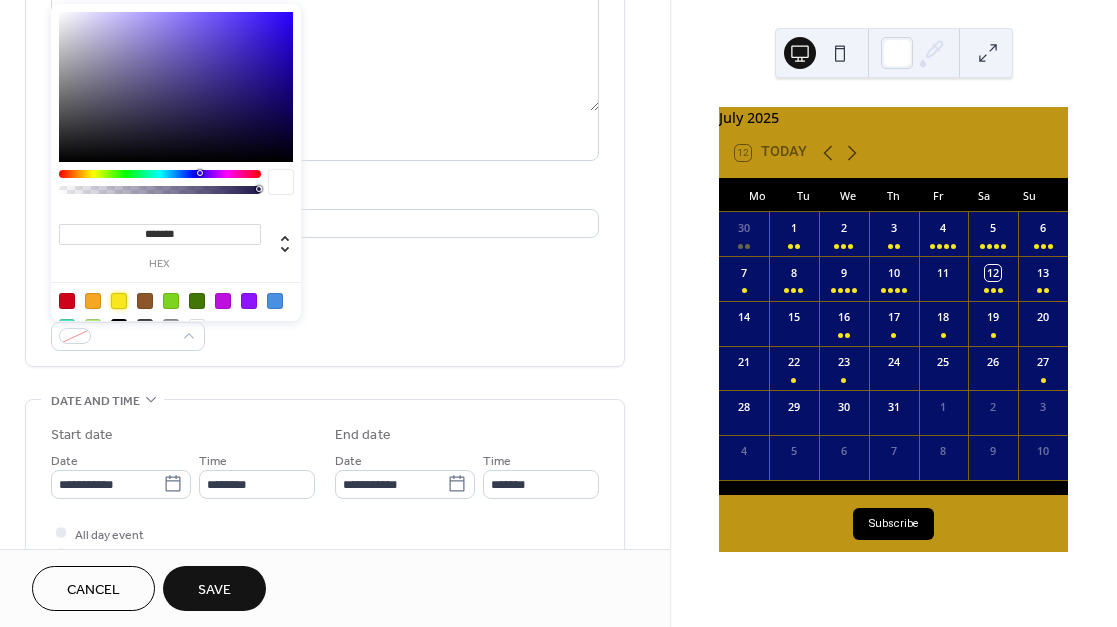 click at bounding box center (119, 301) 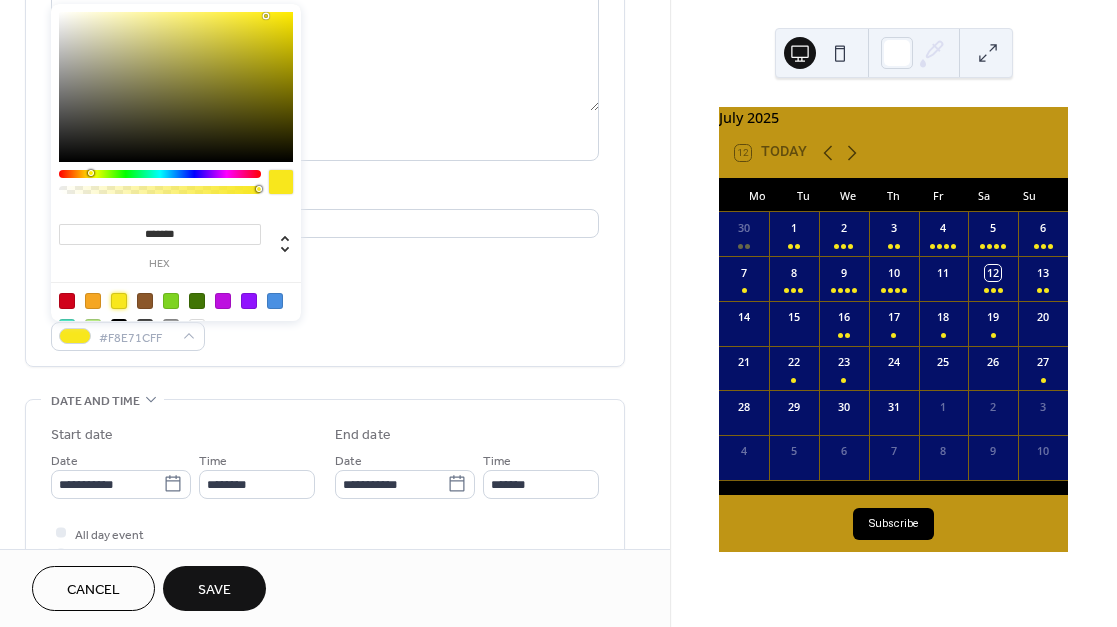 click on "Event Color #F8E71CFF" at bounding box center [325, 324] 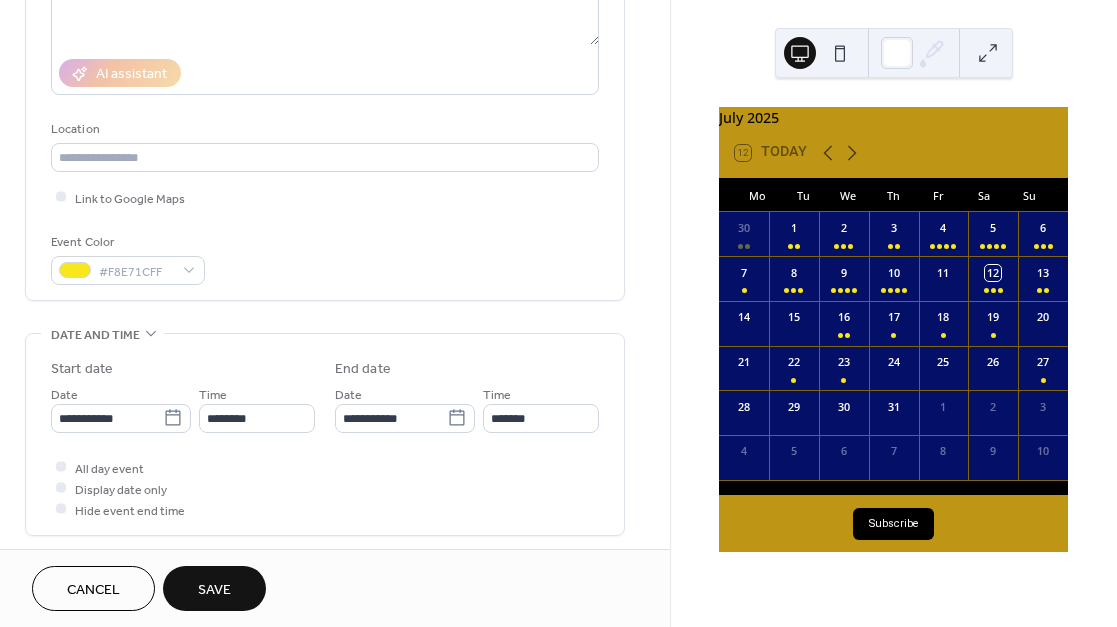 scroll, scrollTop: 390, scrollLeft: 0, axis: vertical 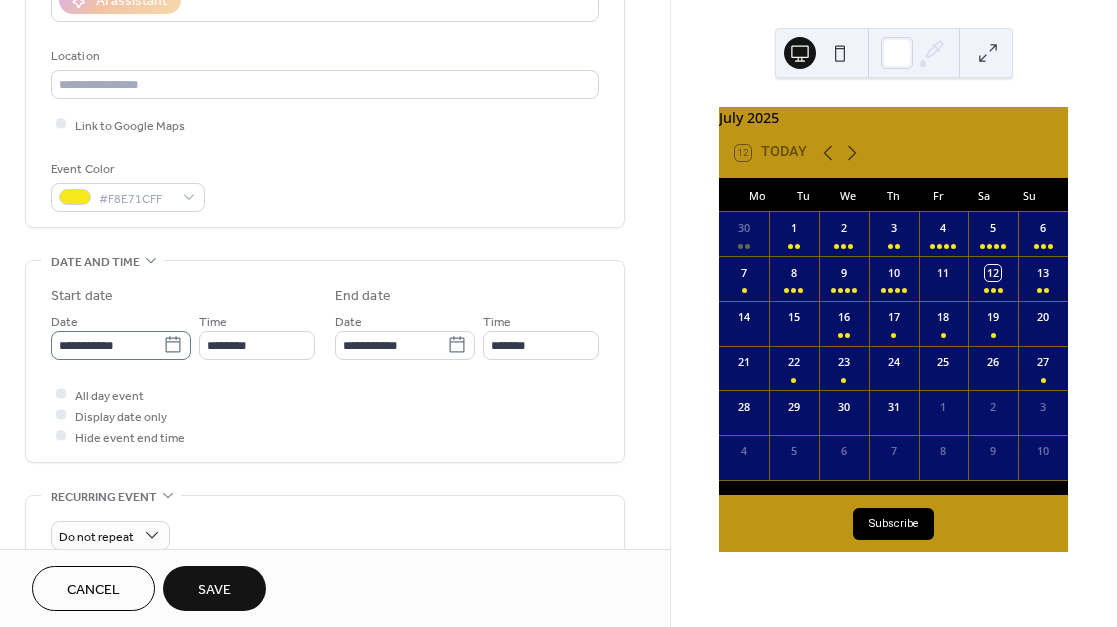 click 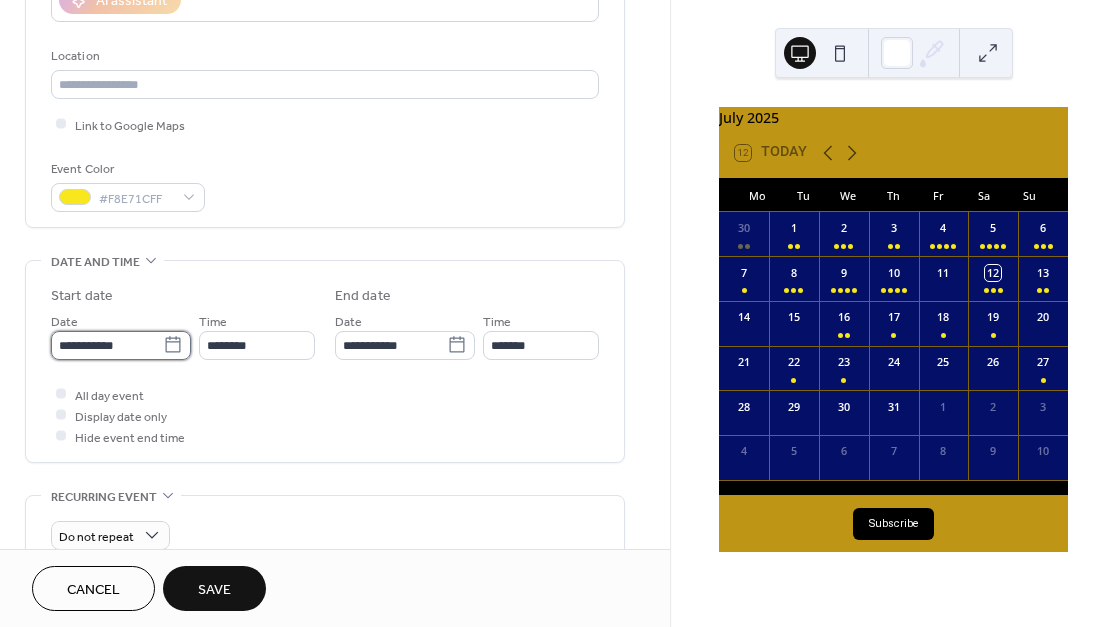 click on "**********" at bounding box center (107, 345) 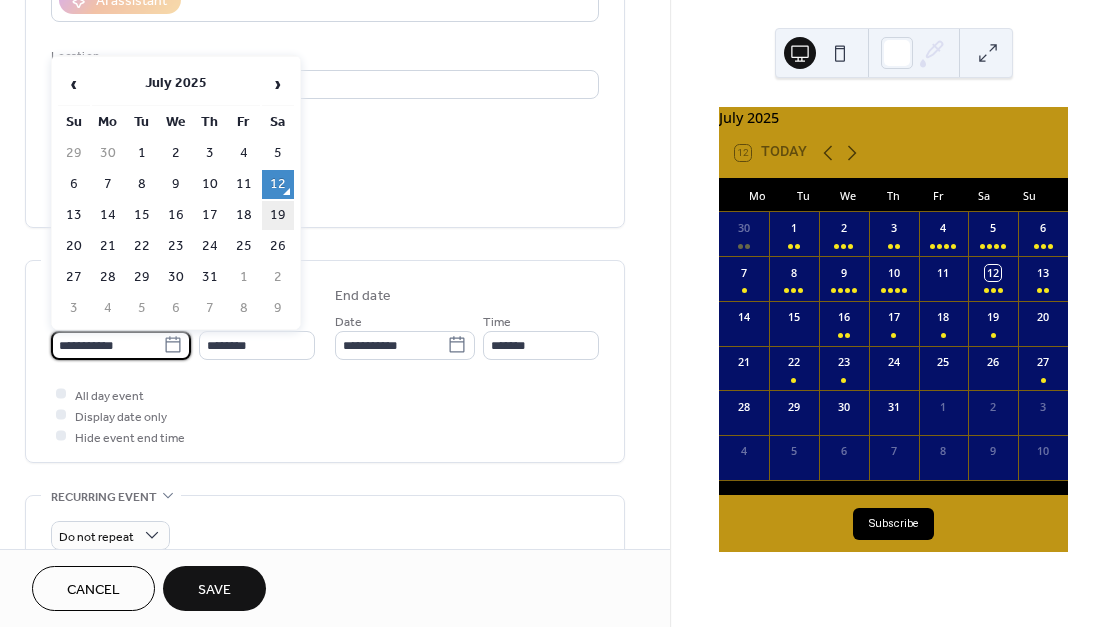 click on "19" at bounding box center [278, 215] 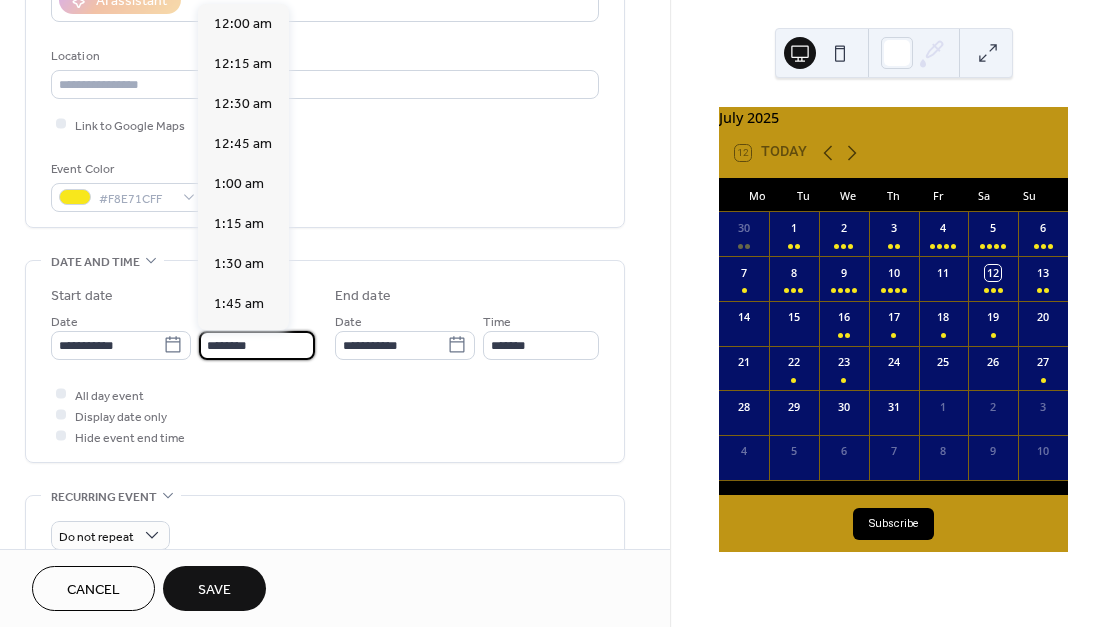 click on "********" at bounding box center [257, 345] 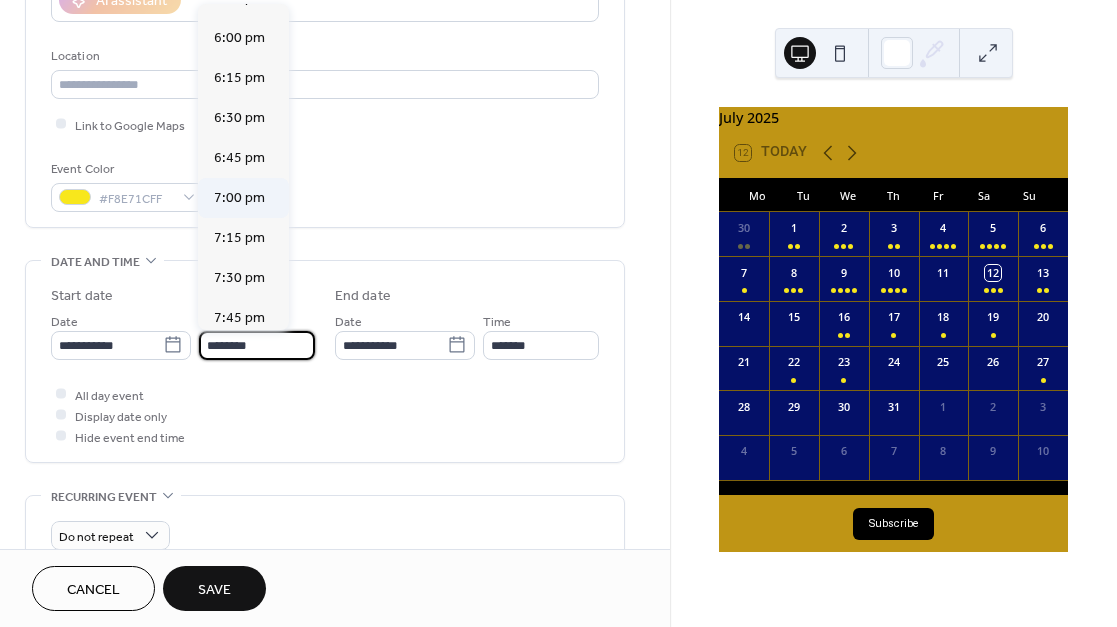 scroll, scrollTop: 2881, scrollLeft: 0, axis: vertical 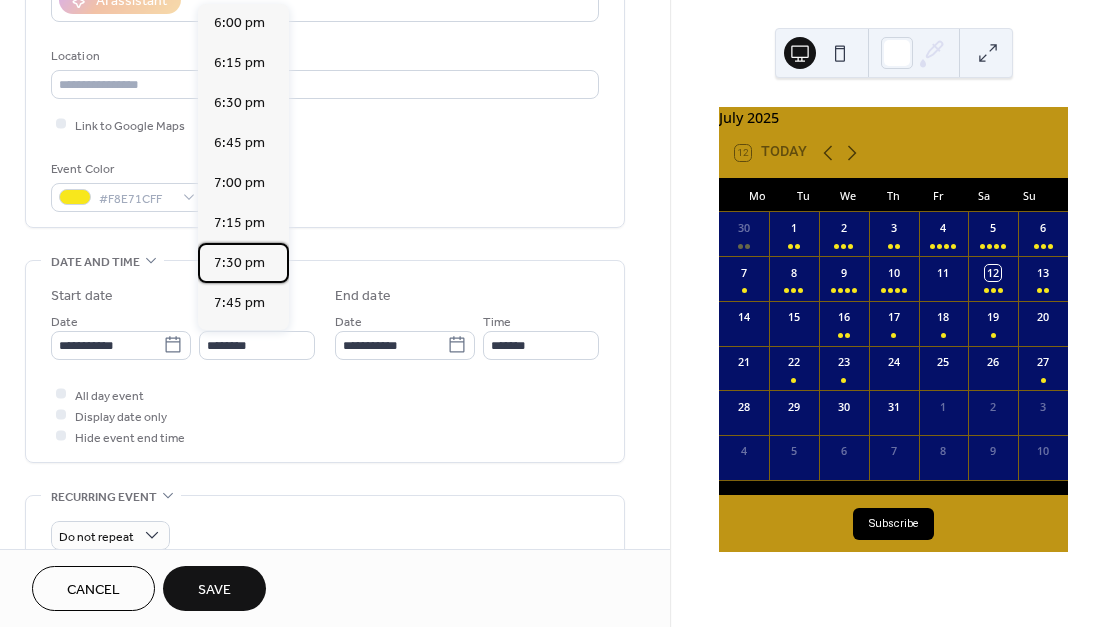 click on "7:30 pm" at bounding box center (239, 263) 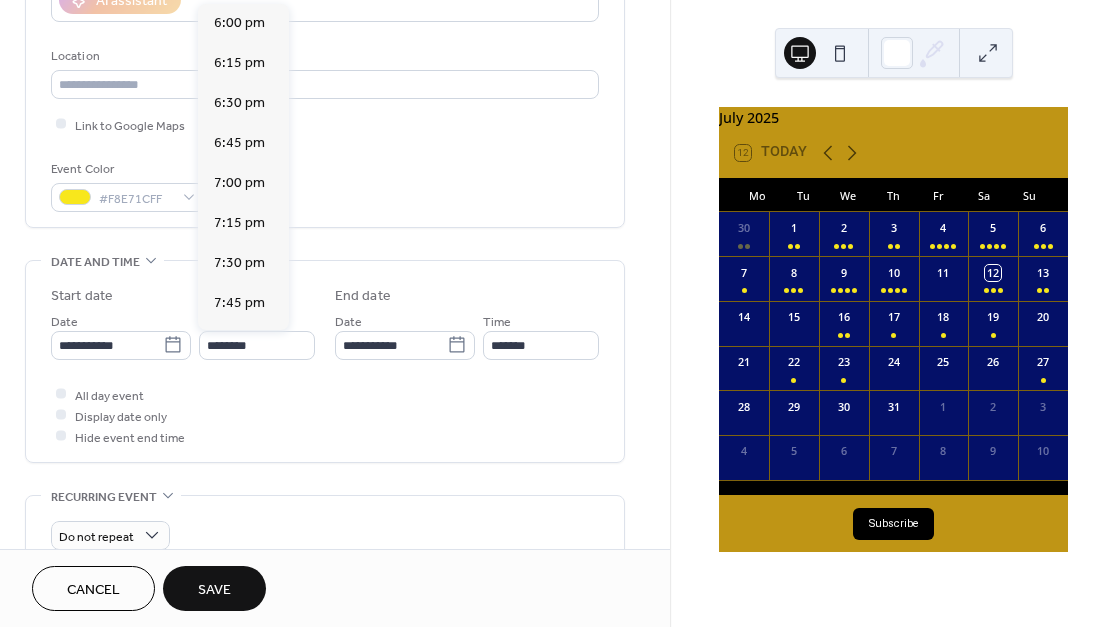 type on "*******" 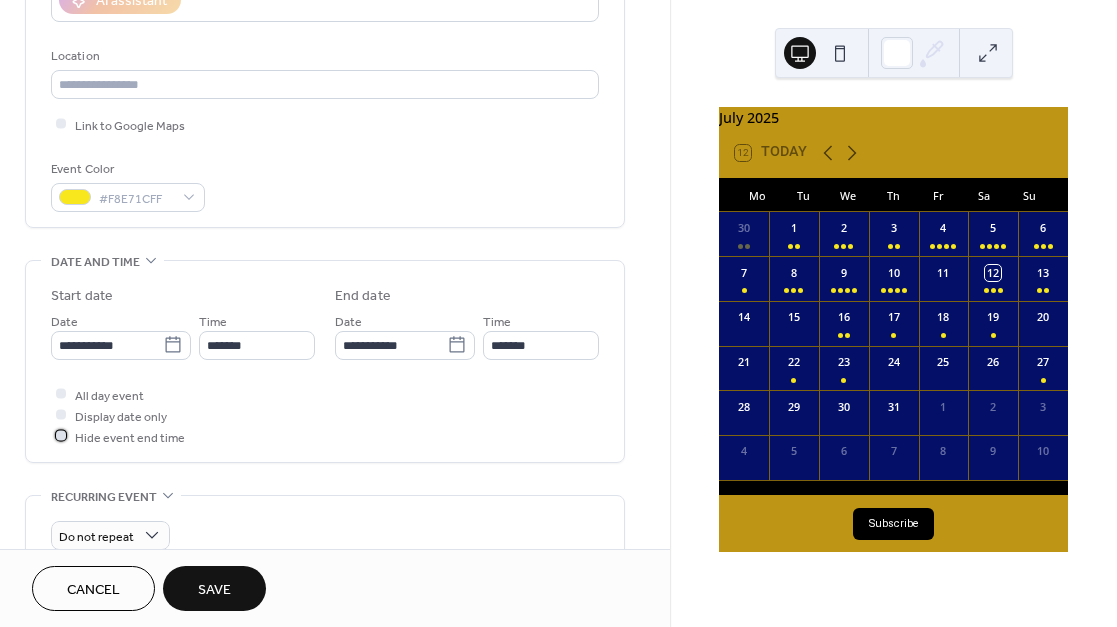 click at bounding box center [61, 436] 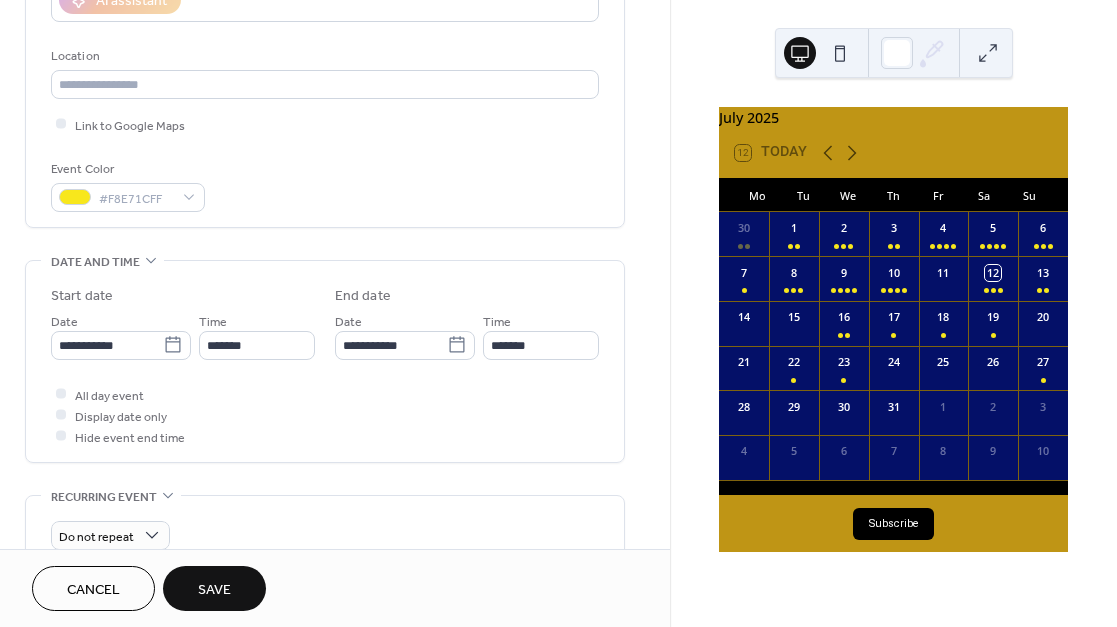 click on "Save" at bounding box center (214, 588) 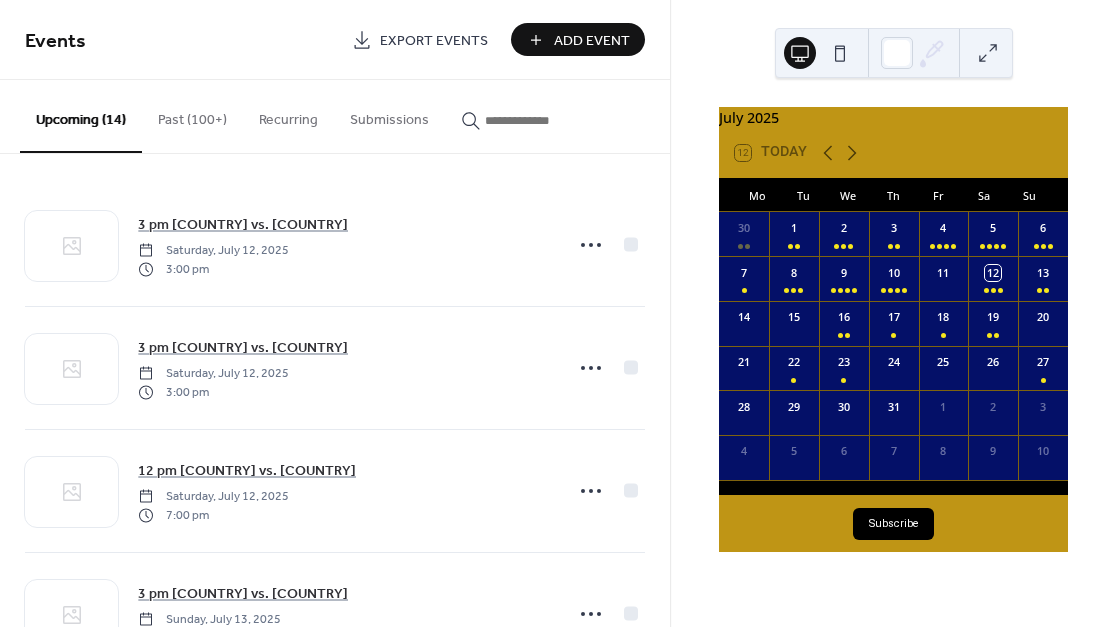 click on "Add Event" at bounding box center [592, 41] 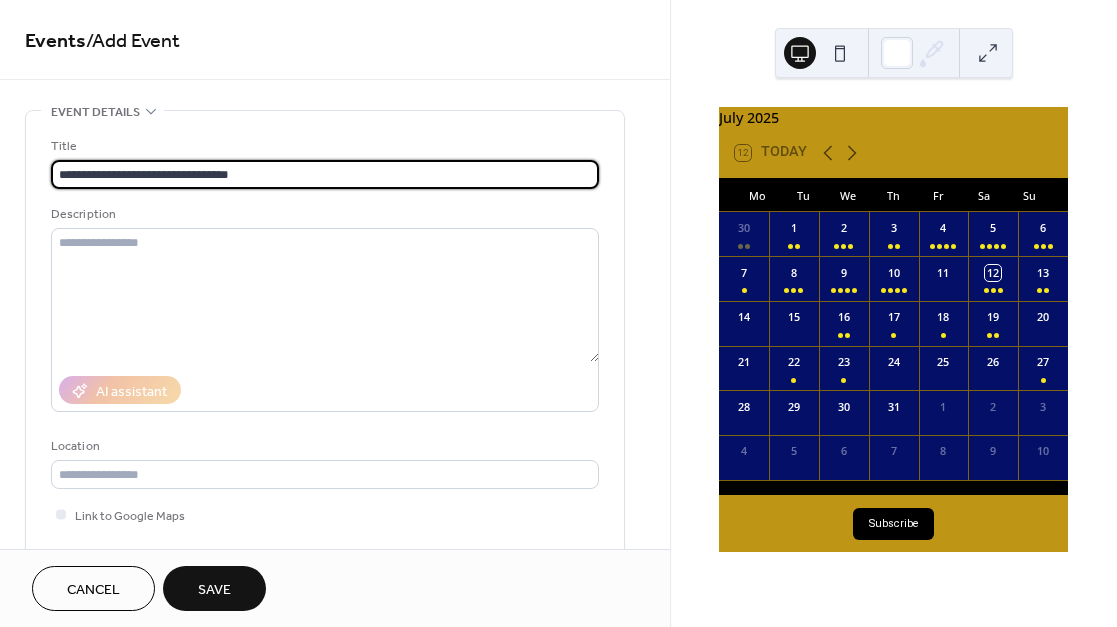 type on "**********" 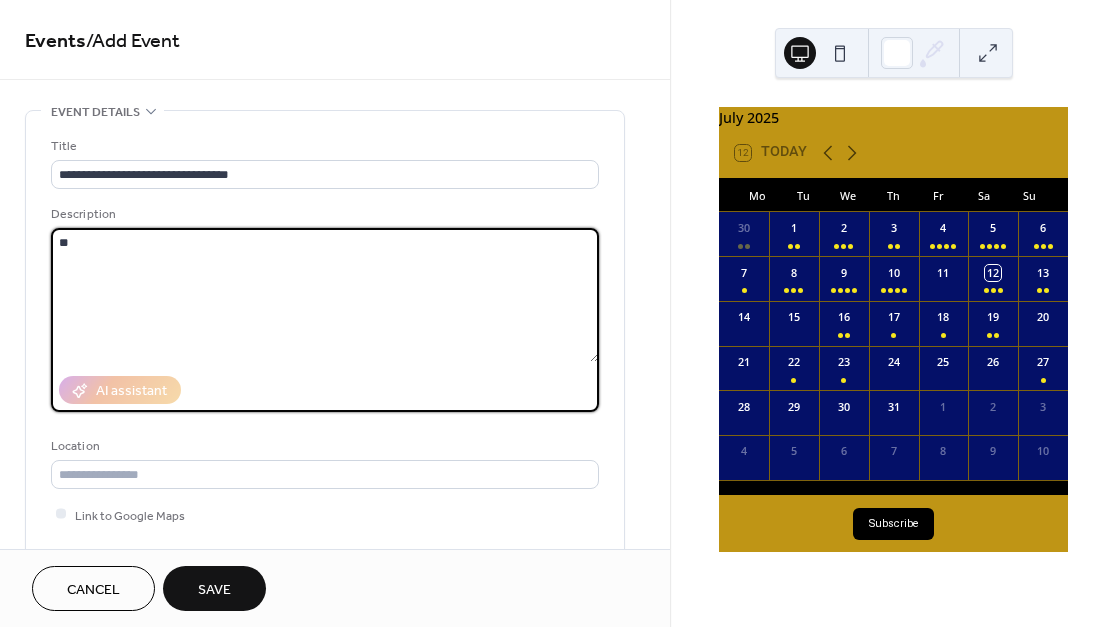 type on "*" 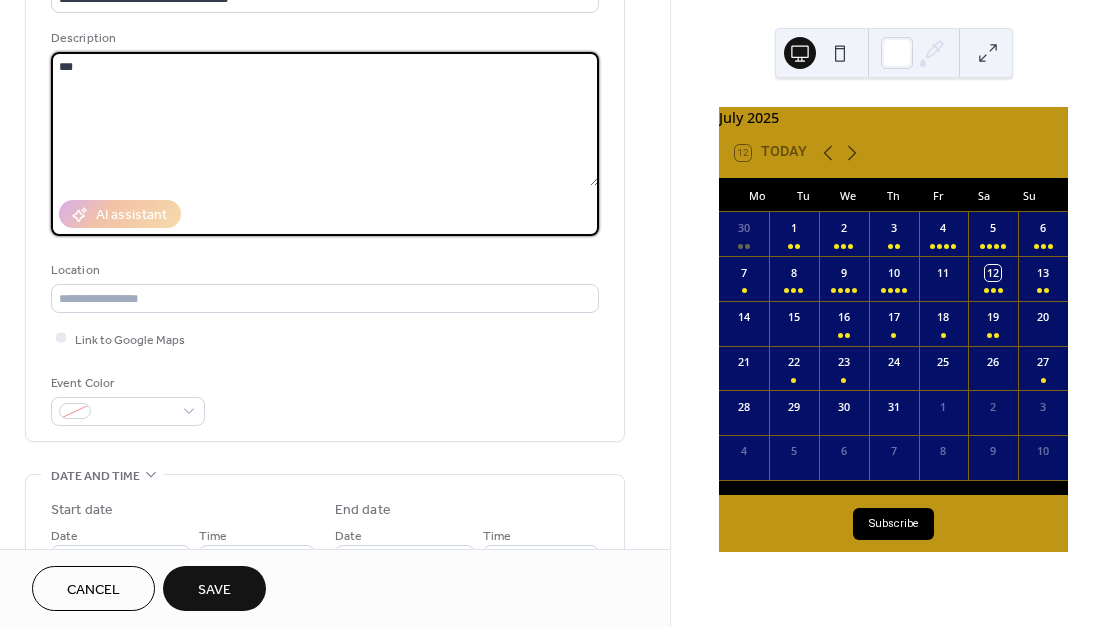 scroll, scrollTop: 180, scrollLeft: 0, axis: vertical 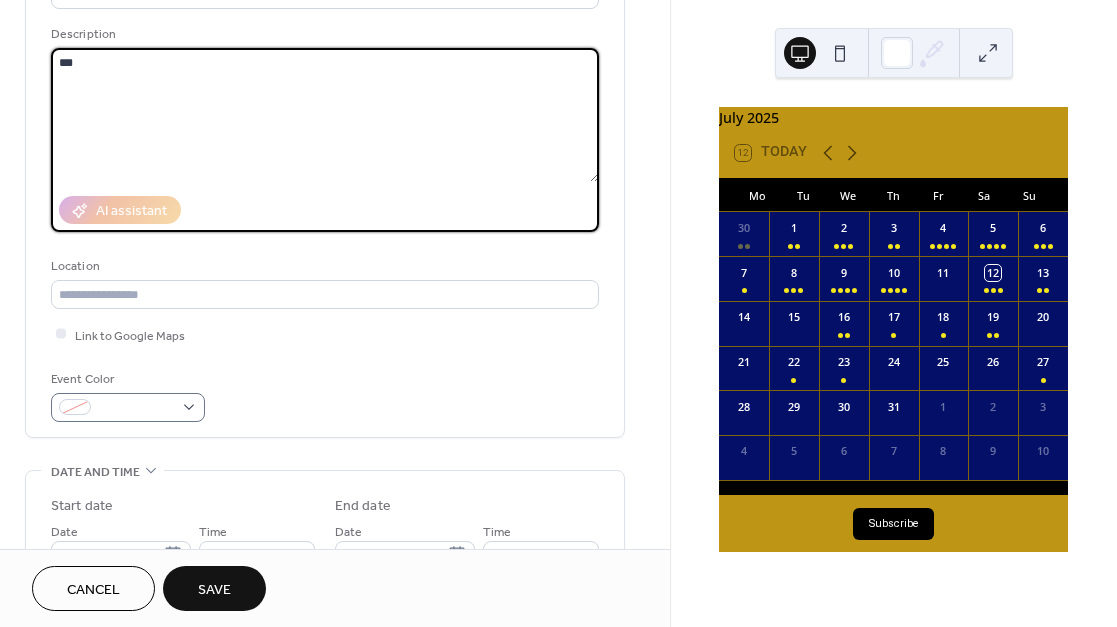 type on "***" 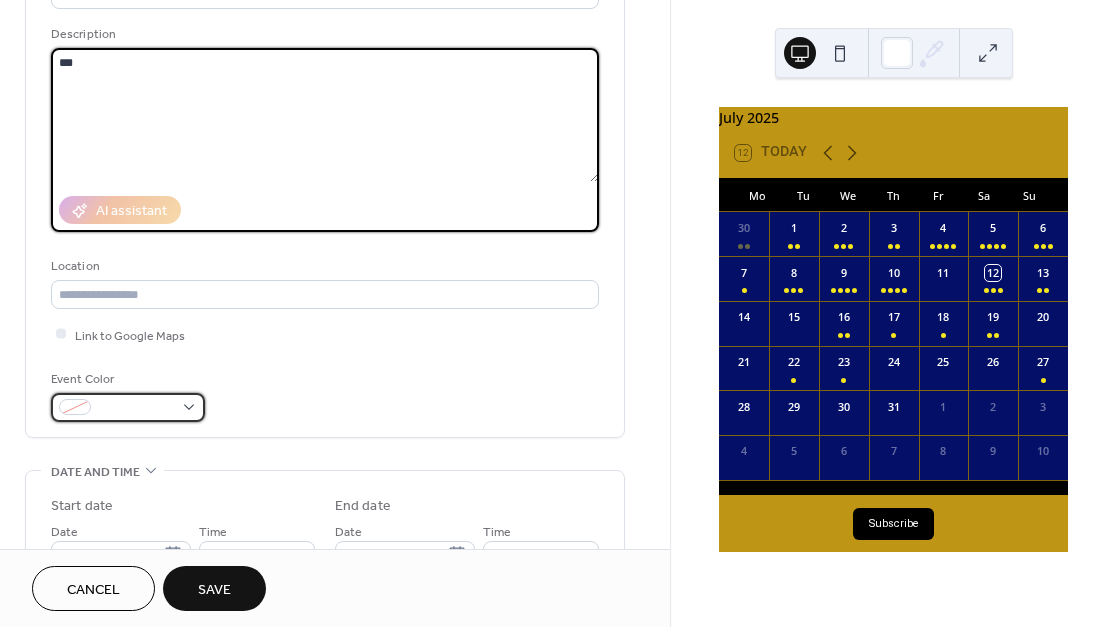 click at bounding box center [128, 407] 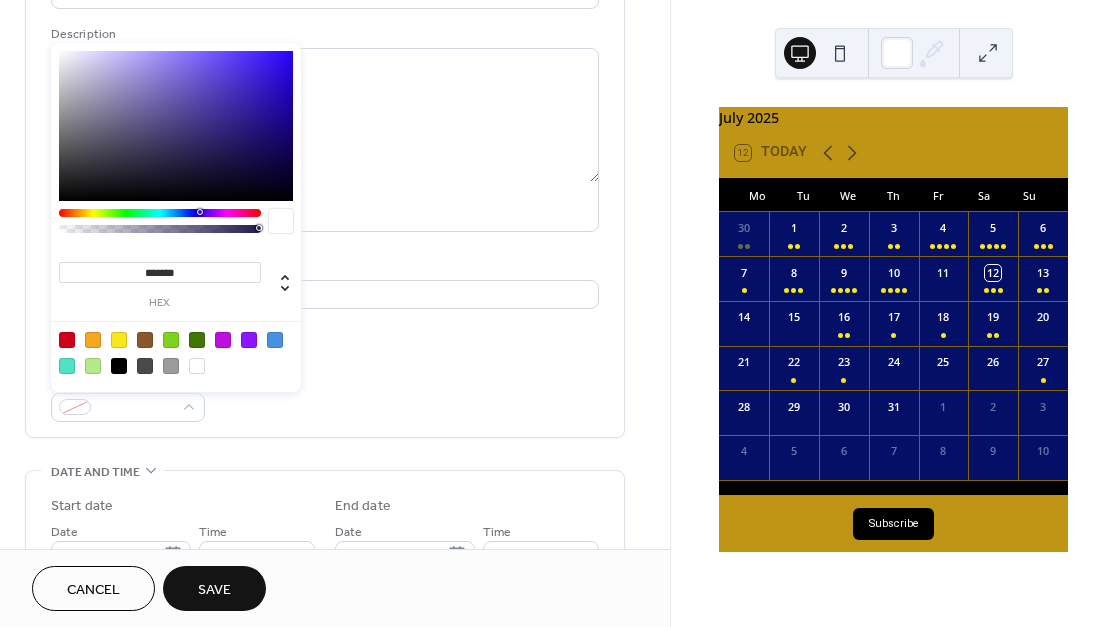 click at bounding box center [119, 340] 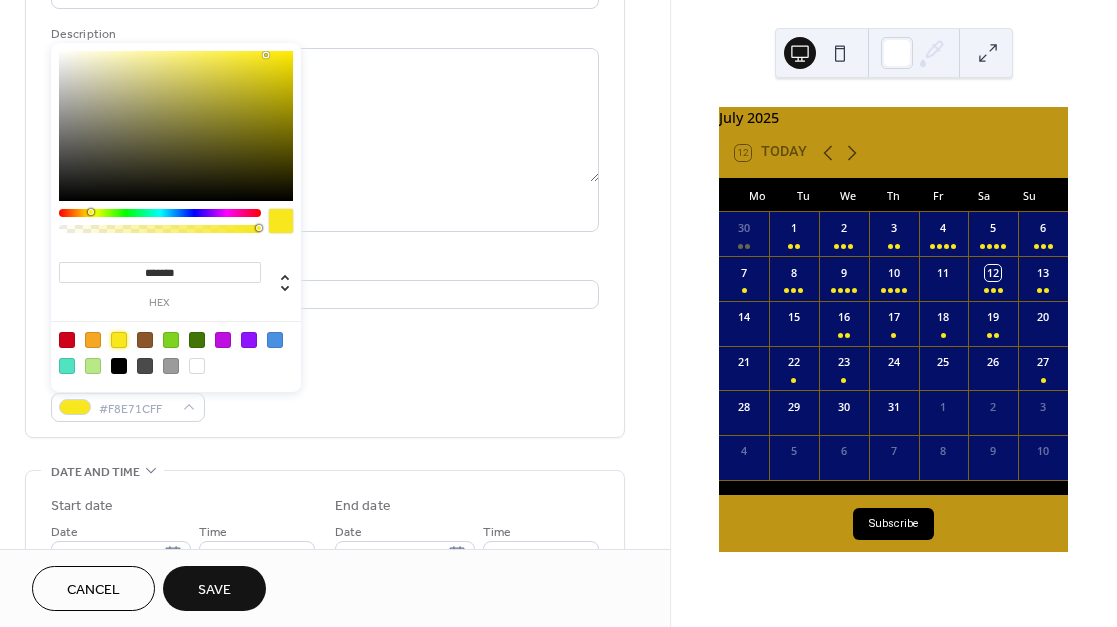 click on "Event Color #F8E71CFF" at bounding box center [325, 395] 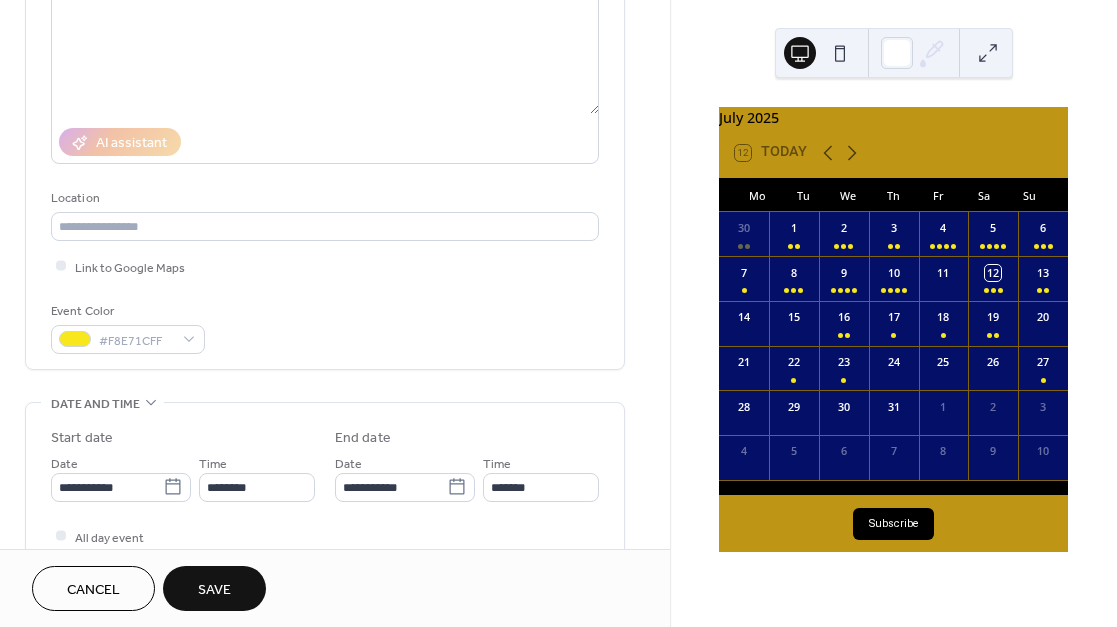 scroll, scrollTop: 316, scrollLeft: 0, axis: vertical 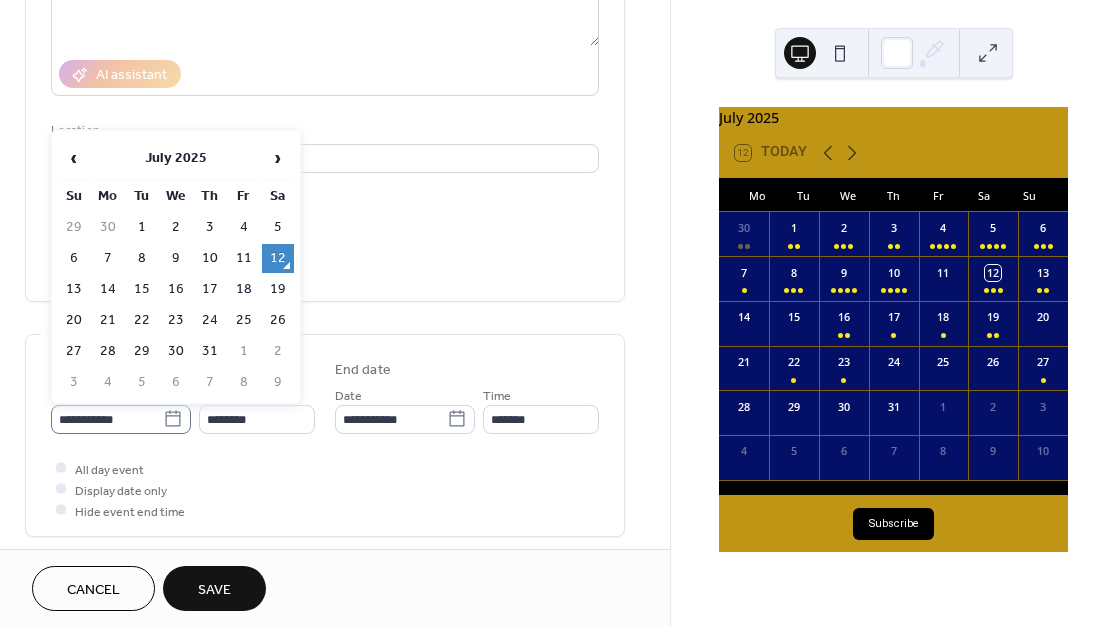 click 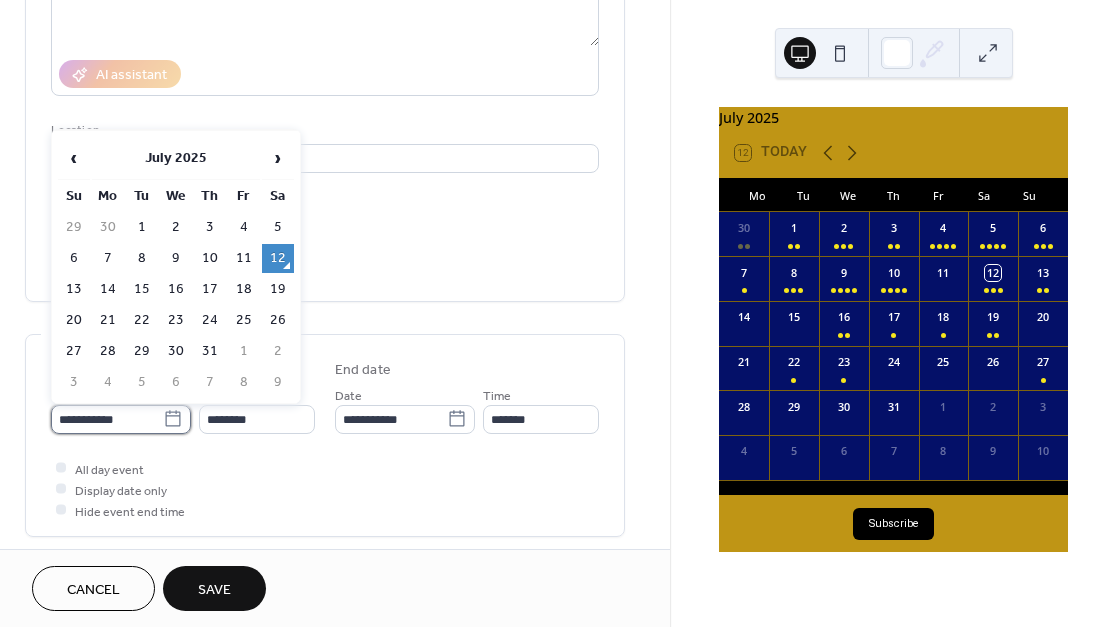 click on "**********" at bounding box center (107, 419) 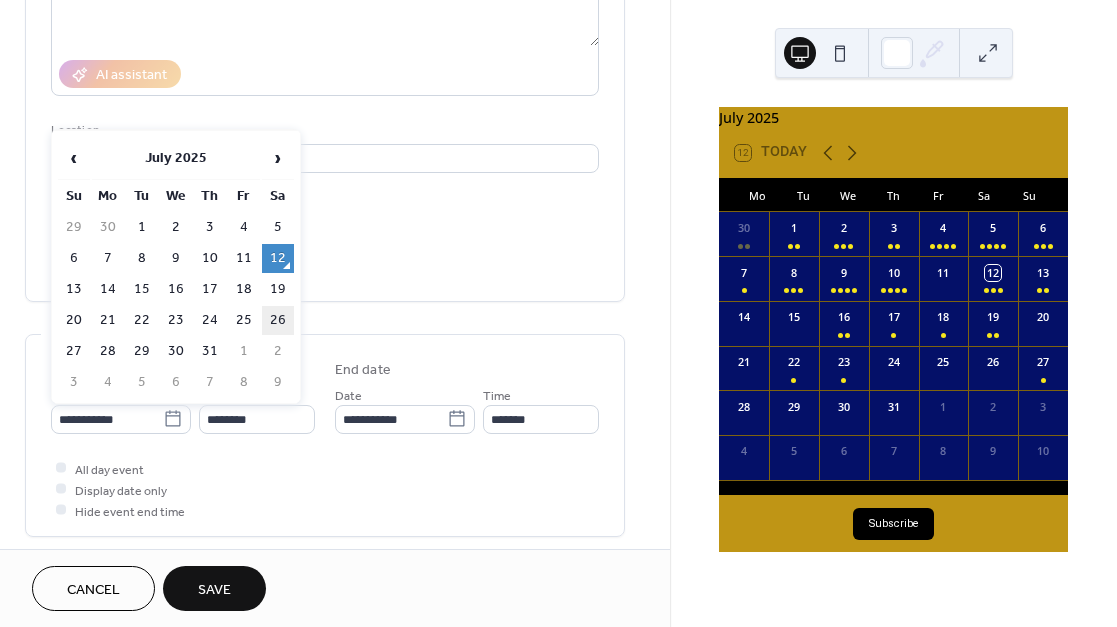 click on "26" at bounding box center [278, 320] 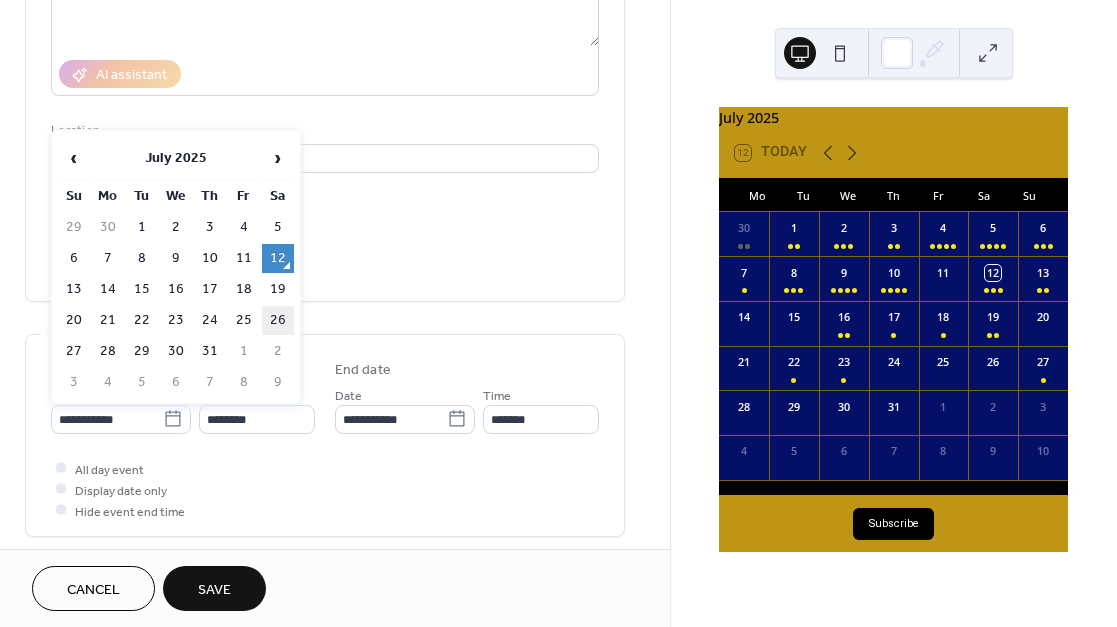 type on "**********" 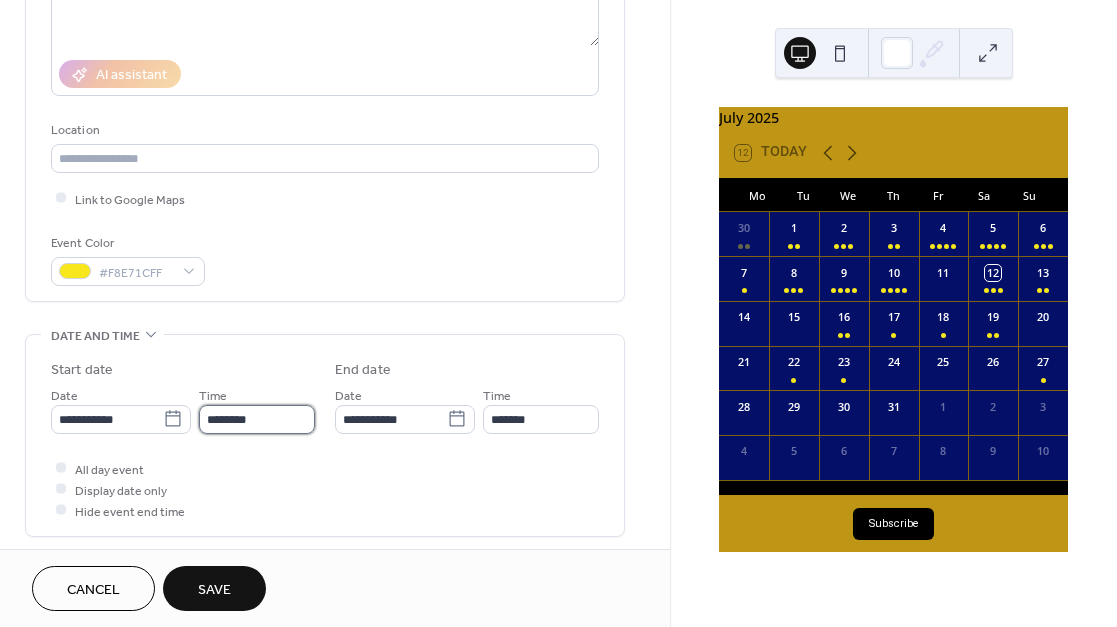 click on "********" at bounding box center (257, 419) 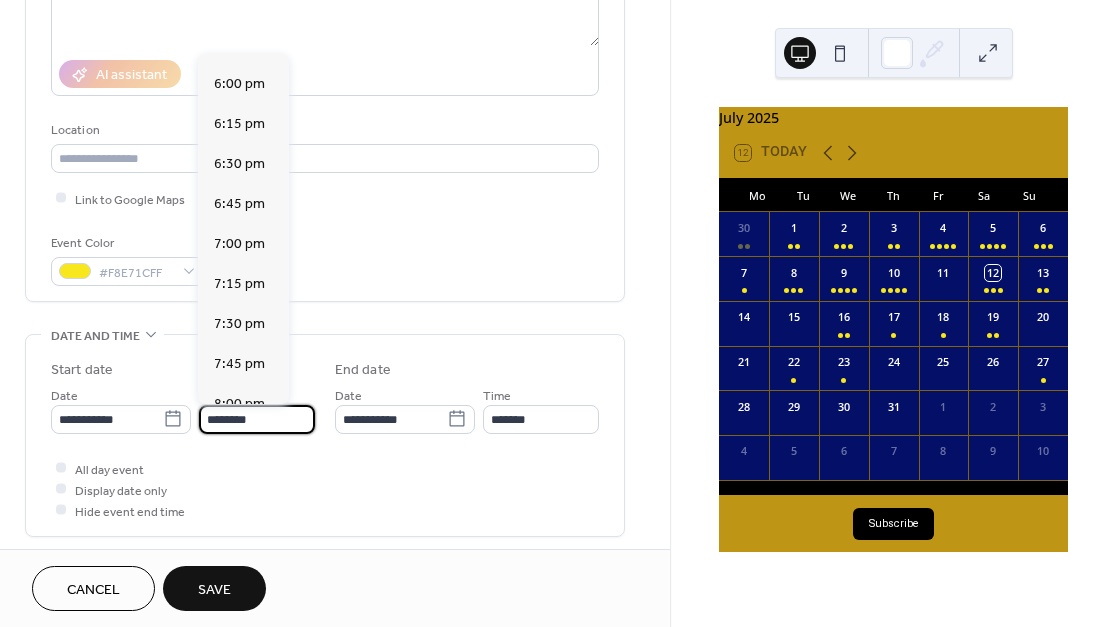 scroll, scrollTop: 2888, scrollLeft: 0, axis: vertical 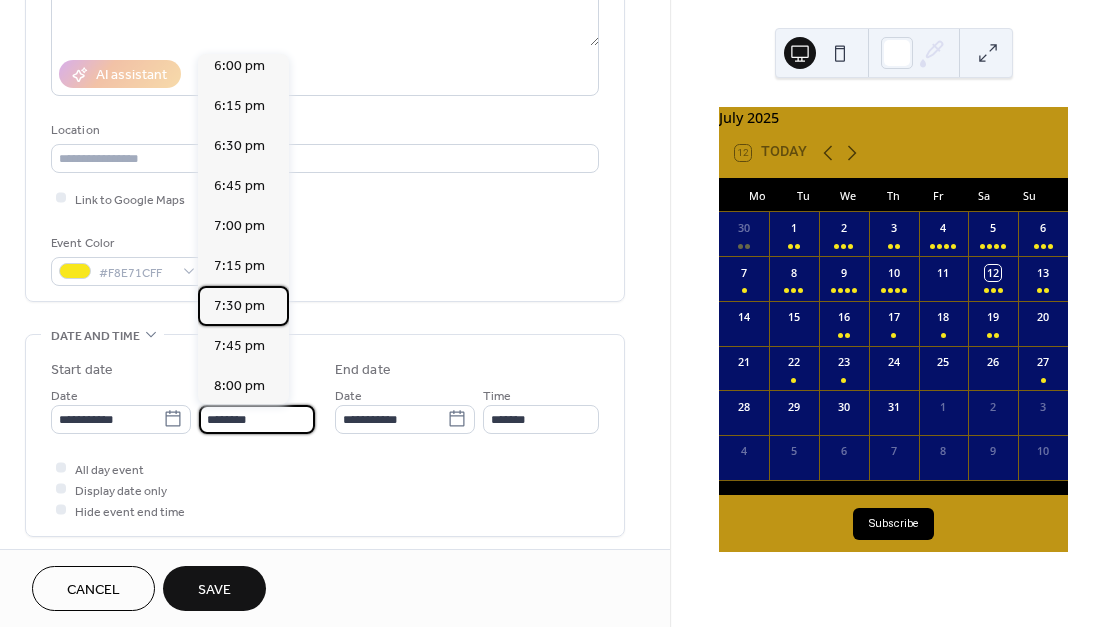 click on "7:30 pm" at bounding box center (239, 306) 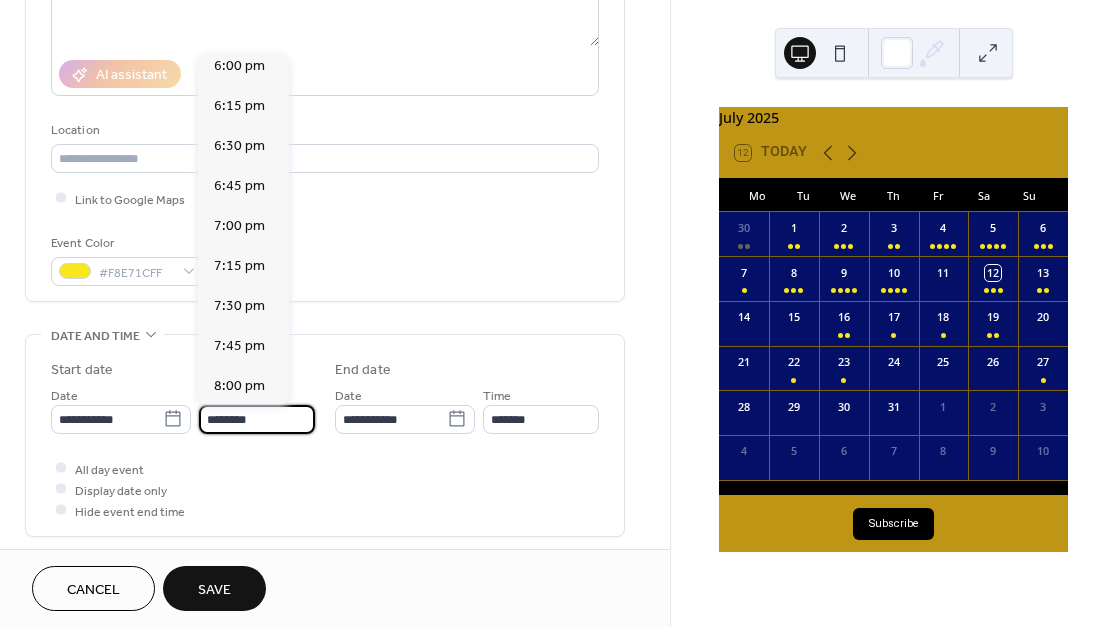 type on "*******" 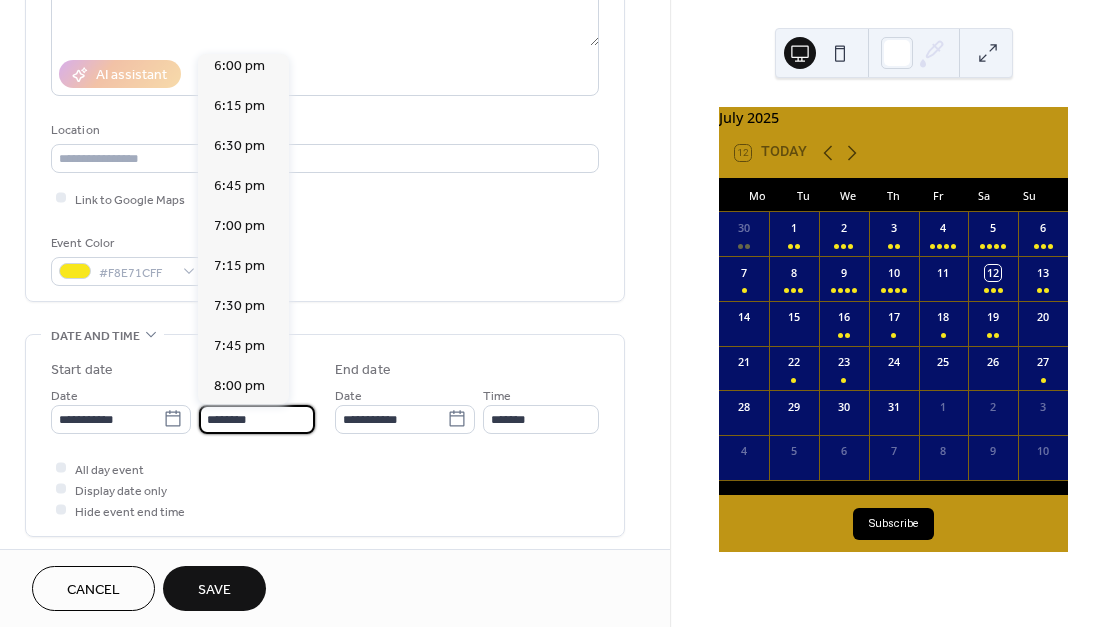 type on "*******" 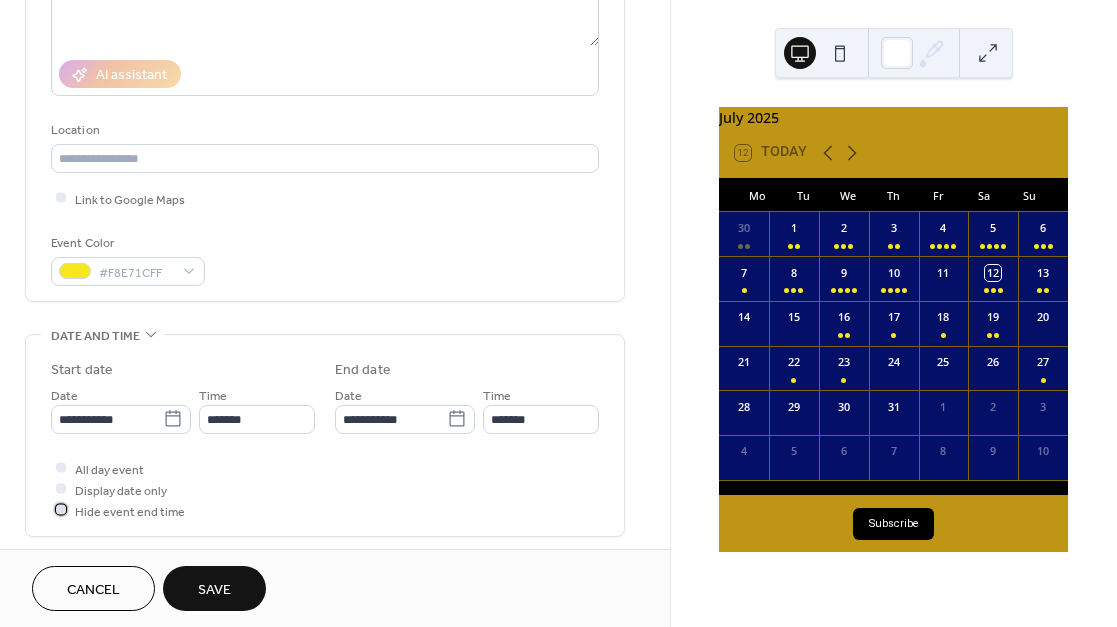 click at bounding box center [61, 510] 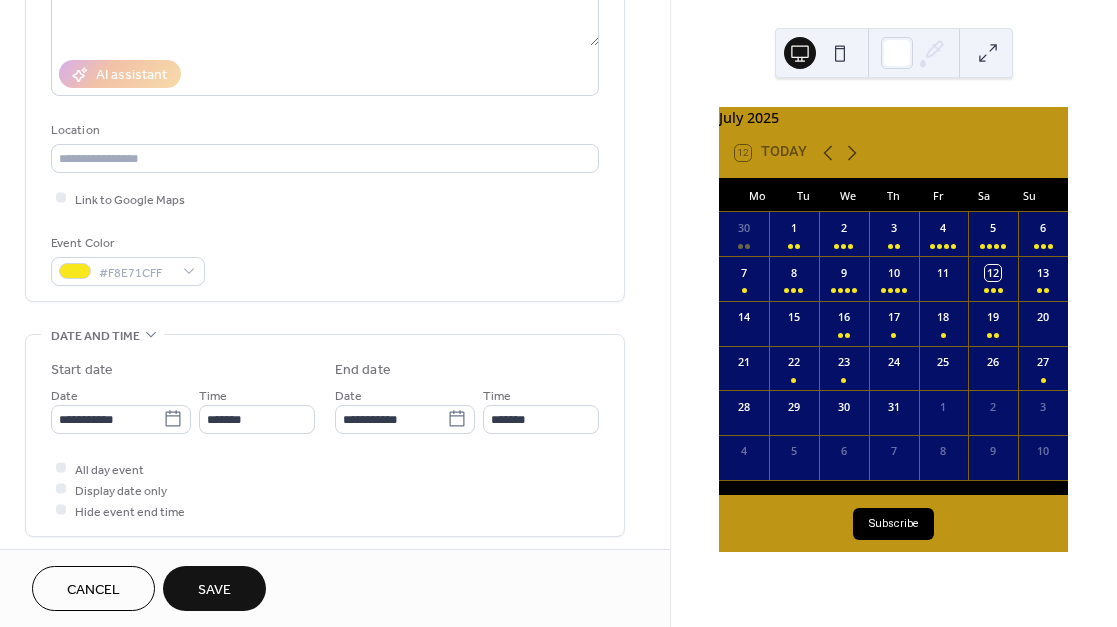 click on "Save" at bounding box center (214, 590) 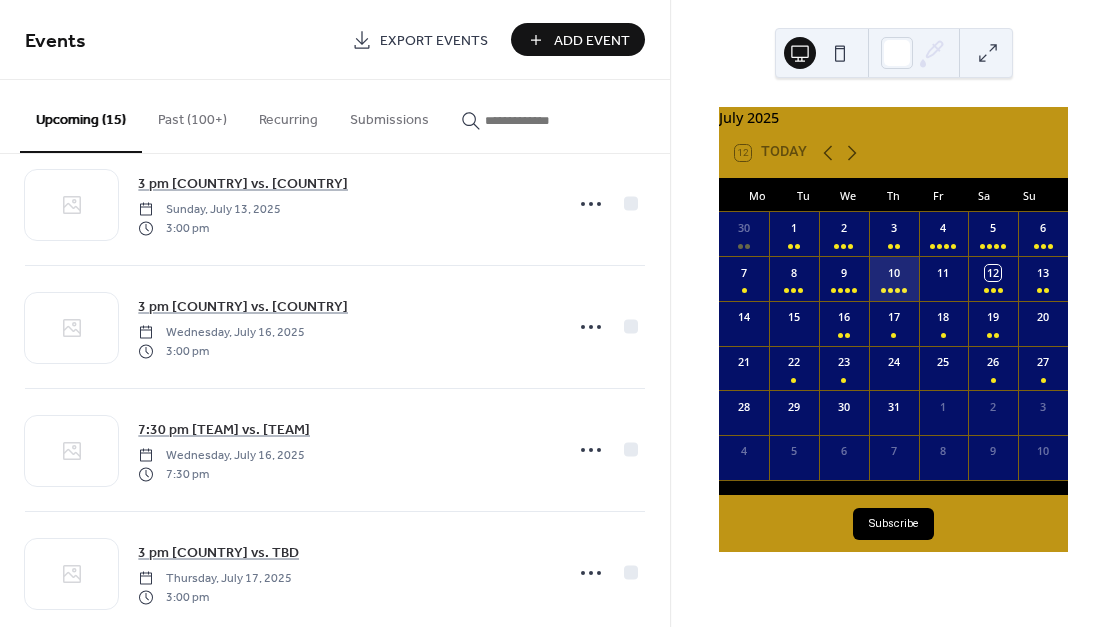 scroll, scrollTop: 494, scrollLeft: 0, axis: vertical 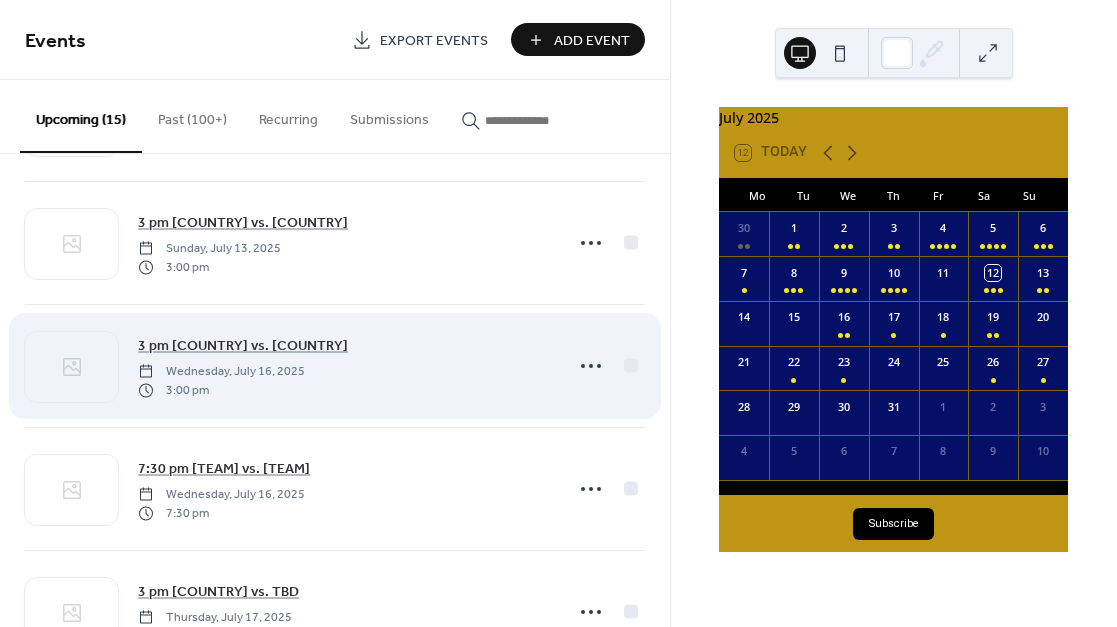 click on "3 pm Norway vs. Italy  Wednesday, July 16, 2025 3:00 pm" at bounding box center (335, 366) 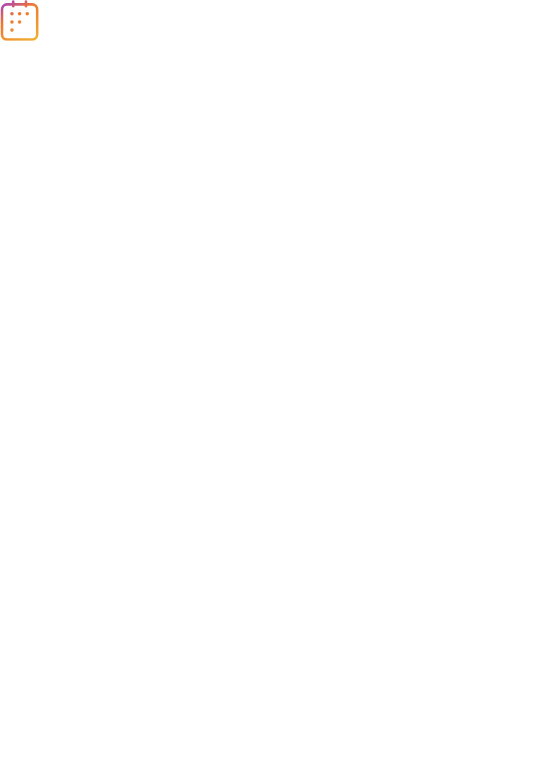 scroll, scrollTop: 0, scrollLeft: 0, axis: both 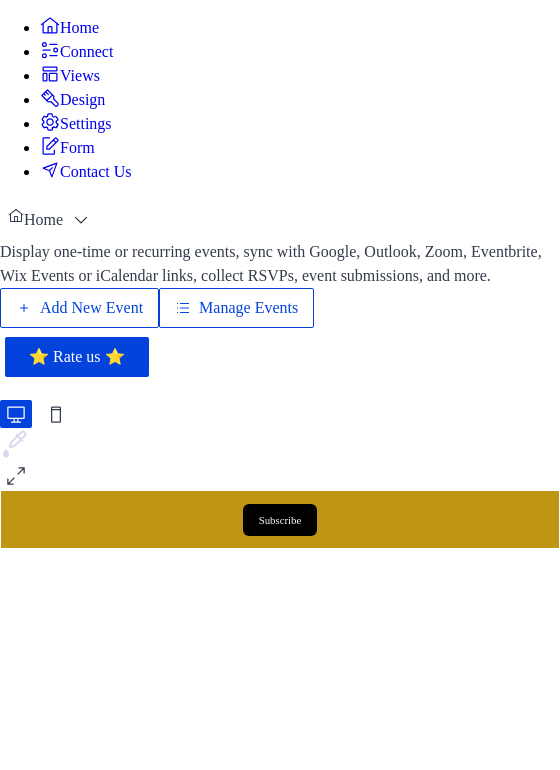 click on "Add New Event" at bounding box center (91, 308) 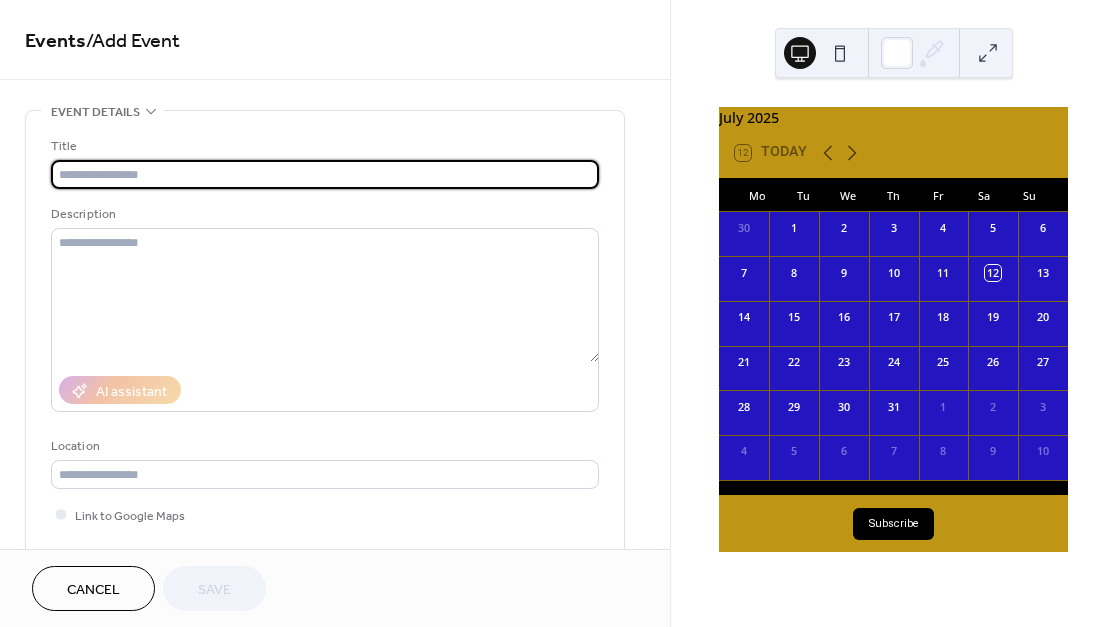 scroll, scrollTop: 0, scrollLeft: 0, axis: both 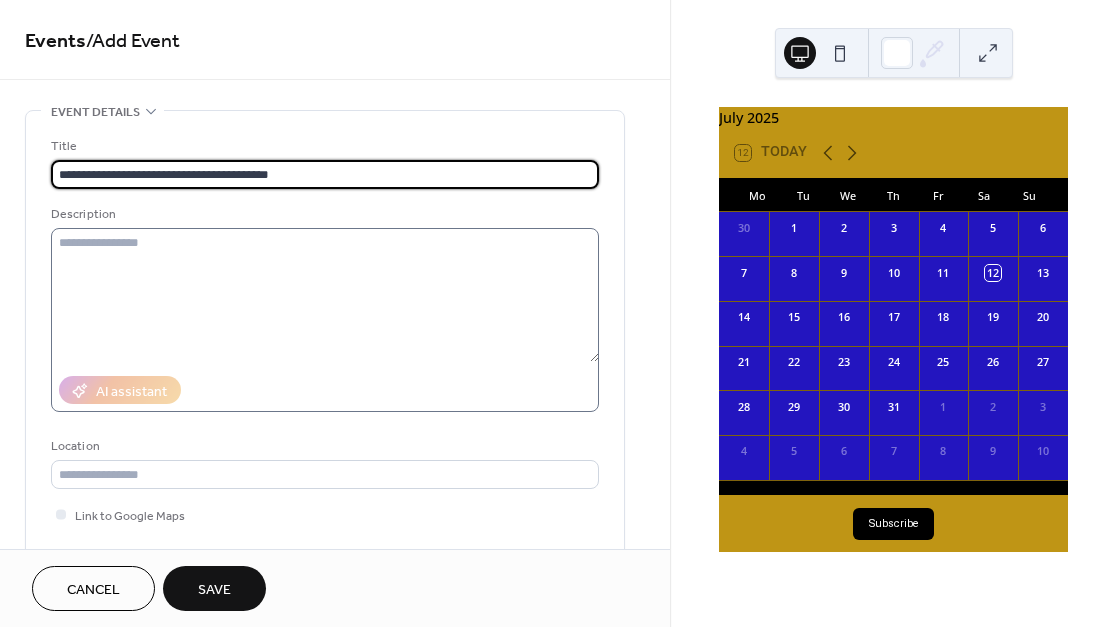 type on "**********" 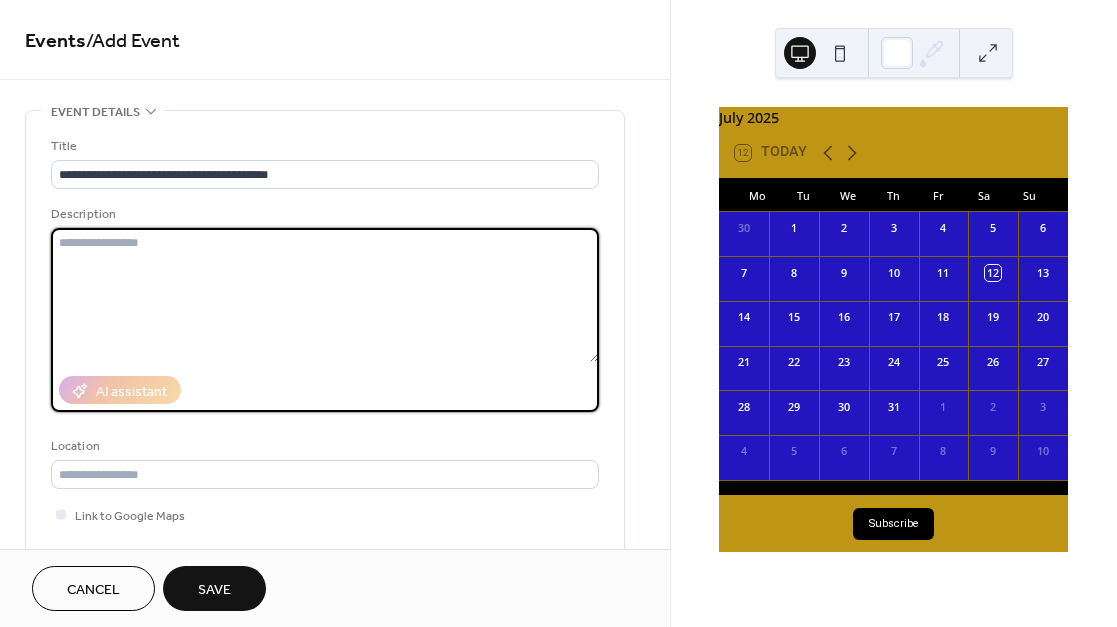 click at bounding box center (325, 295) 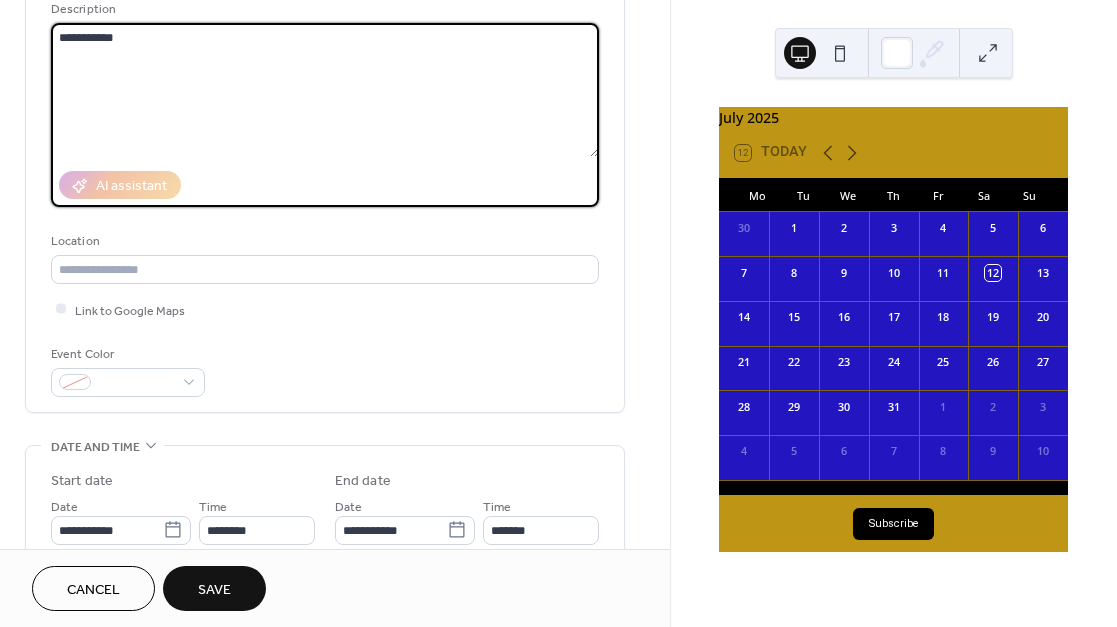 scroll, scrollTop: 217, scrollLeft: 0, axis: vertical 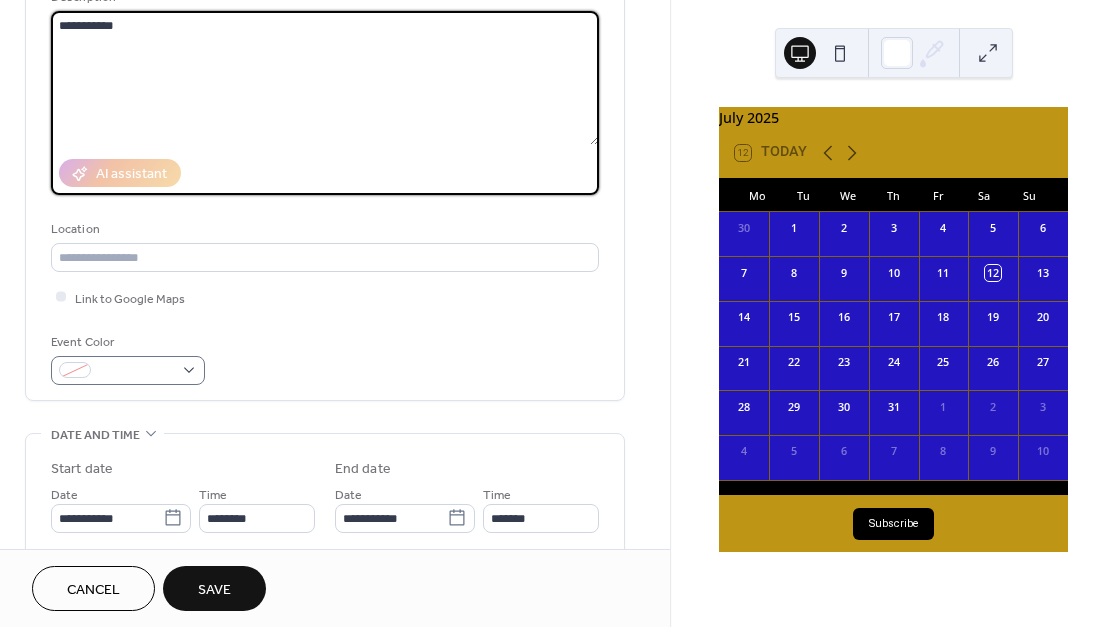 type on "**********" 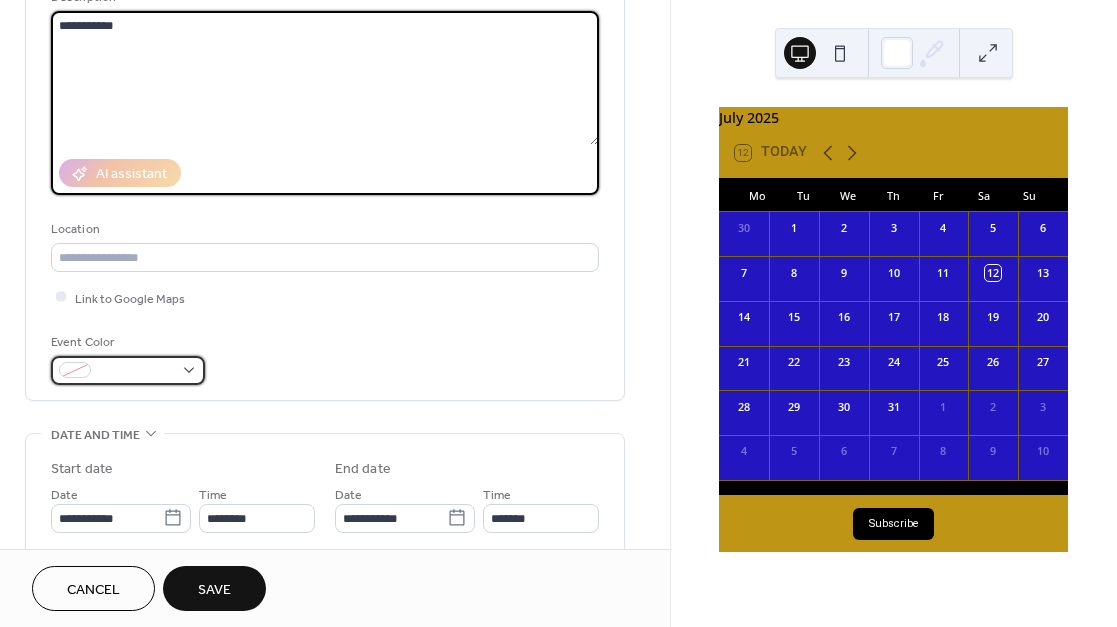 click at bounding box center (136, 371) 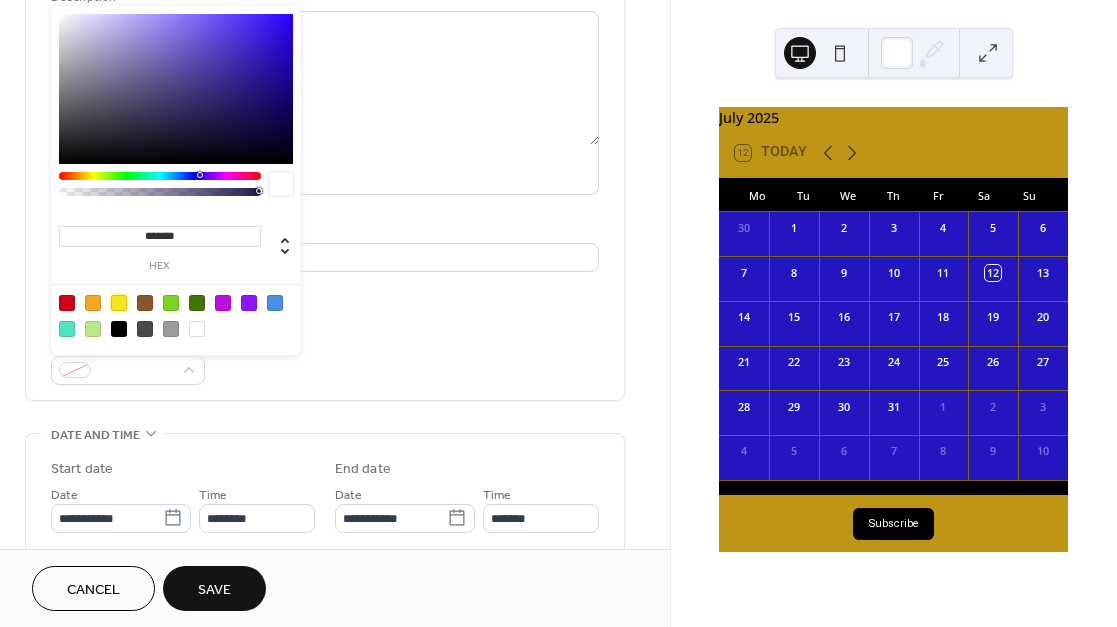 click at bounding box center [119, 303] 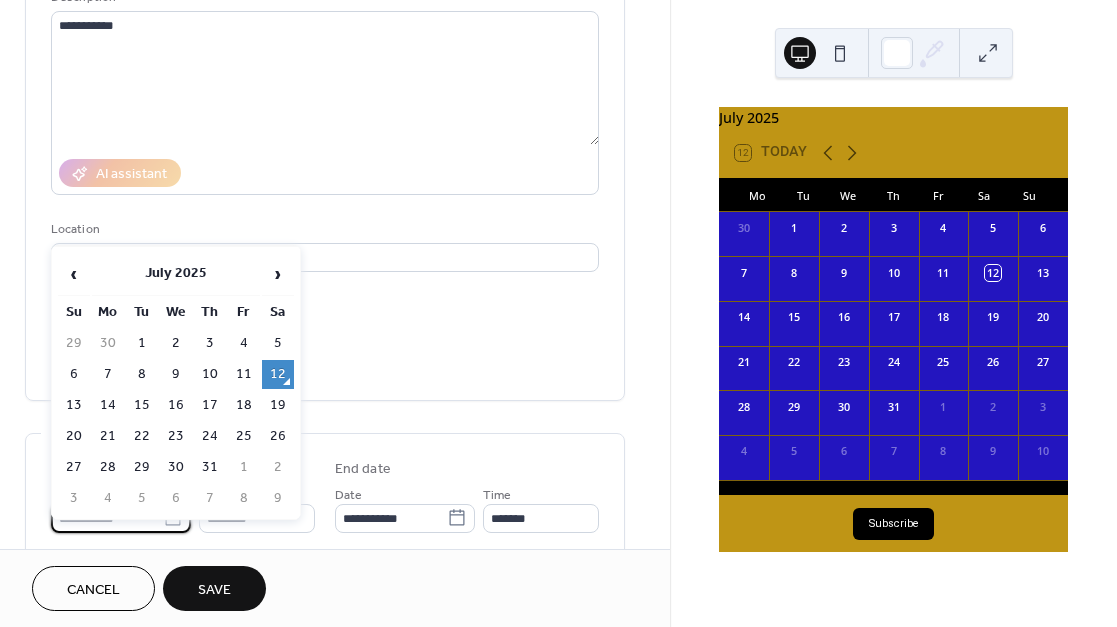 click on "**********" at bounding box center [107, 518] 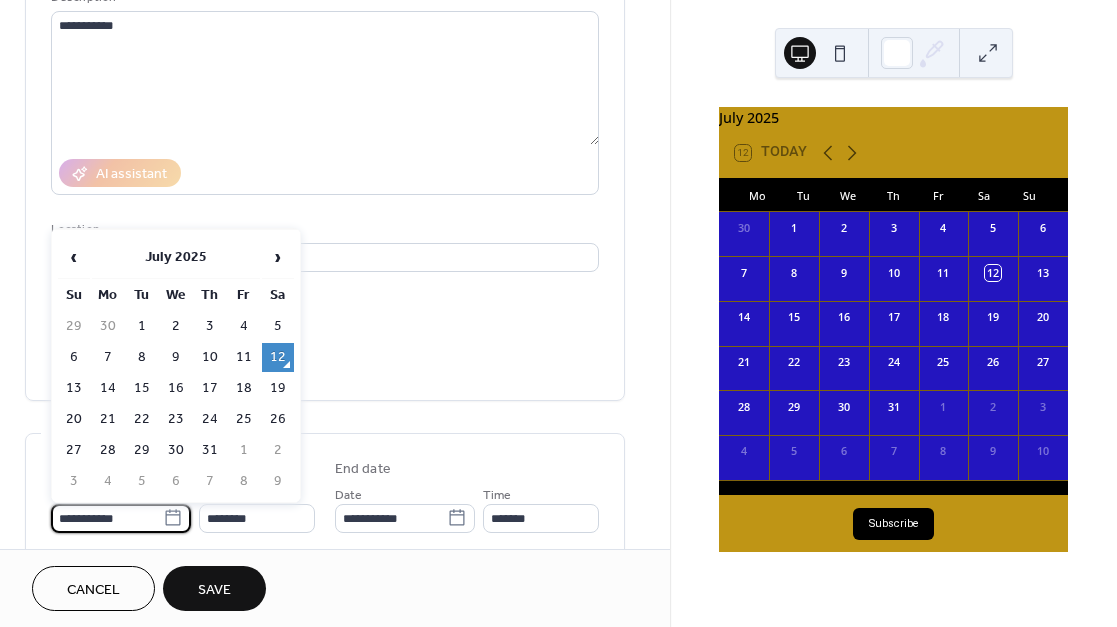 click on "19" at bounding box center (278, 388) 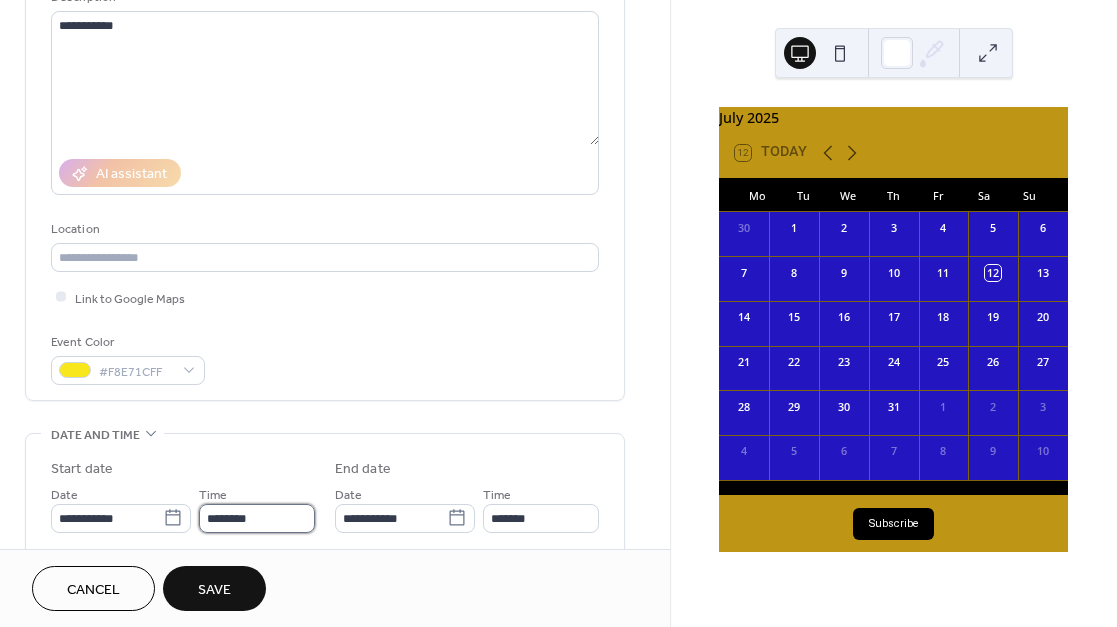 click on "********" at bounding box center (257, 518) 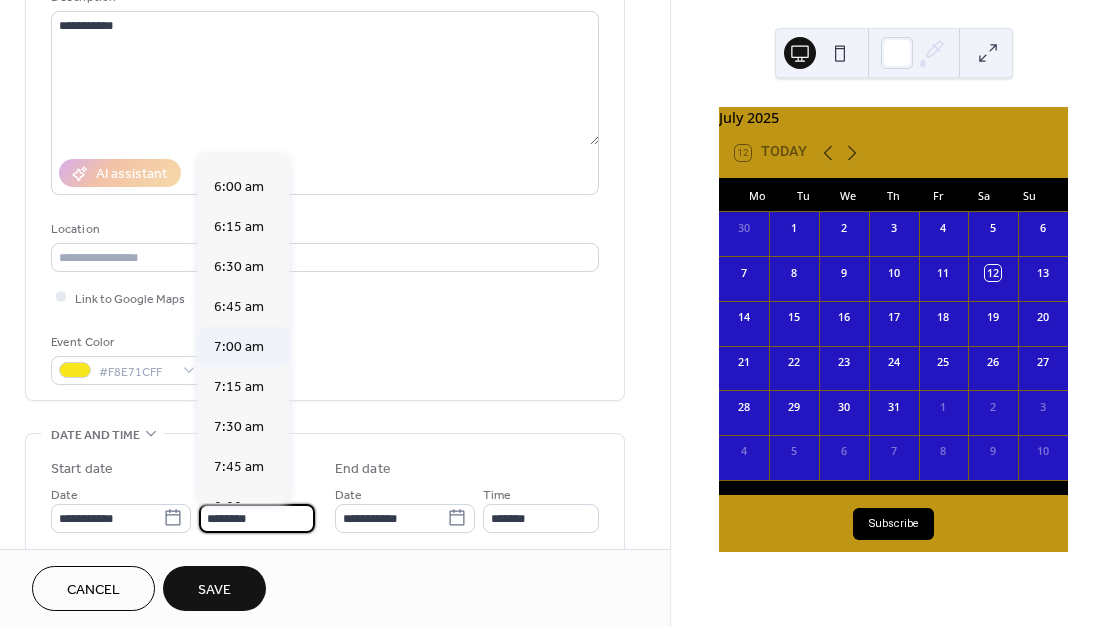 scroll, scrollTop: 945, scrollLeft: 0, axis: vertical 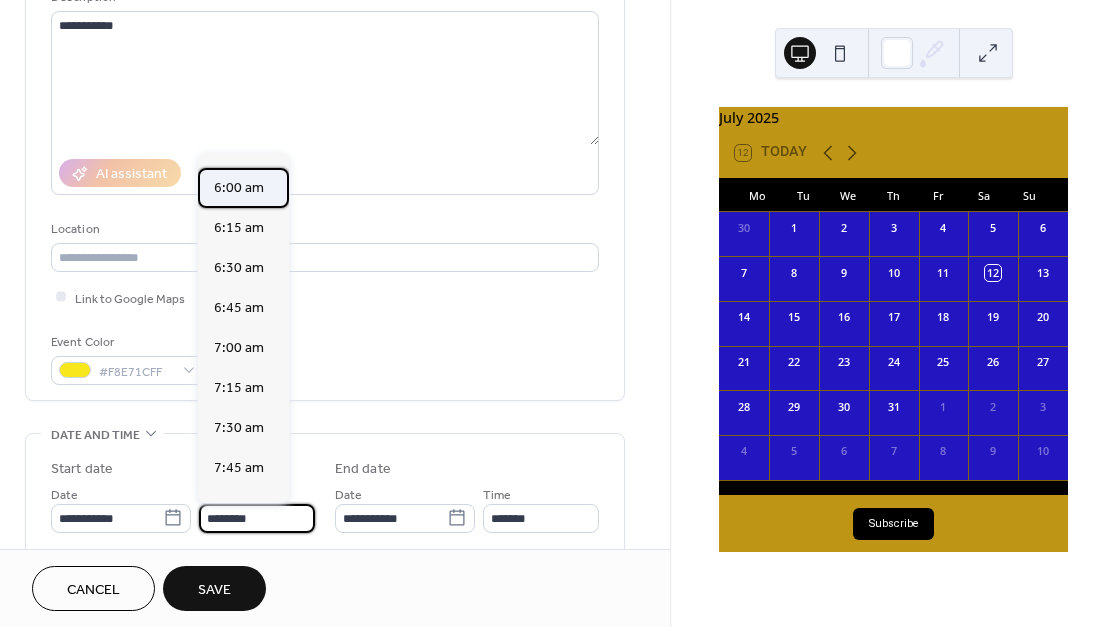 click on "6:00 am" at bounding box center [239, 188] 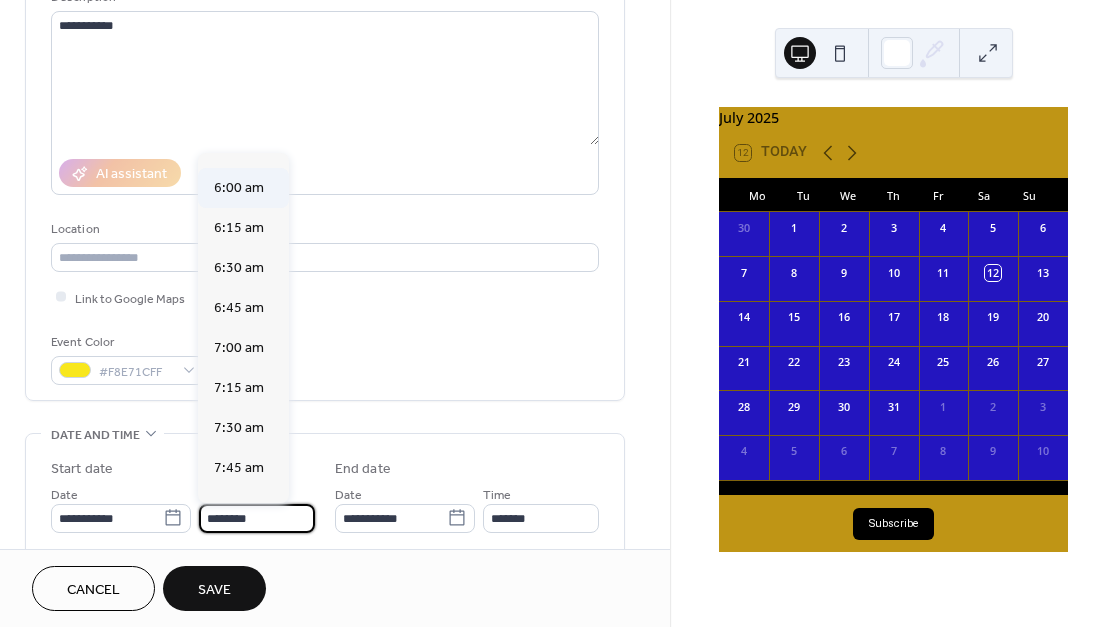 type on "*******" 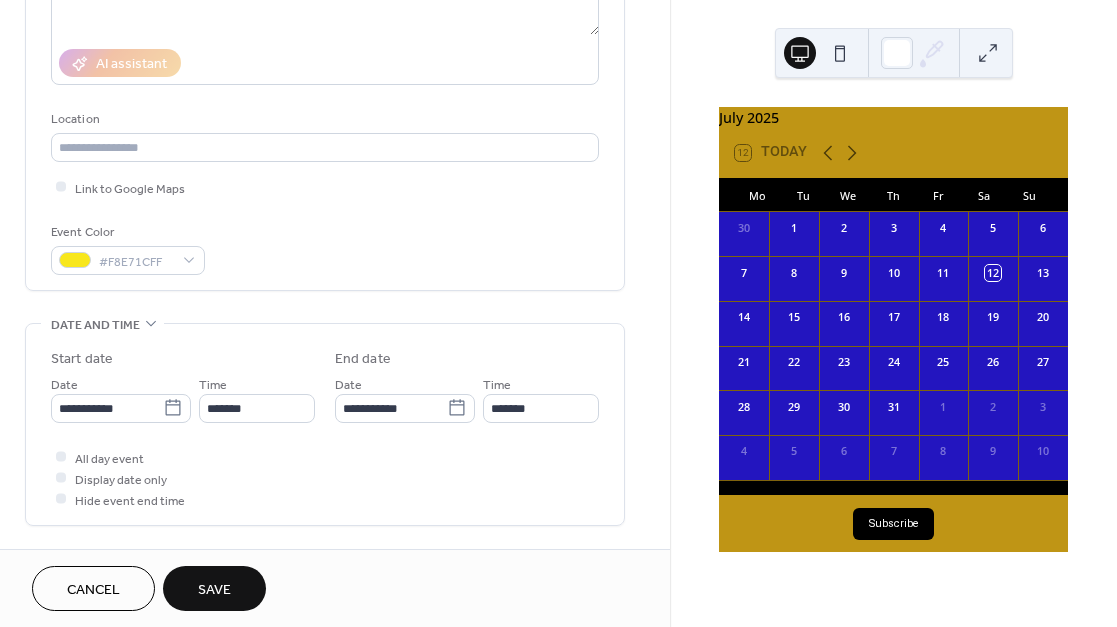 scroll, scrollTop: 342, scrollLeft: 0, axis: vertical 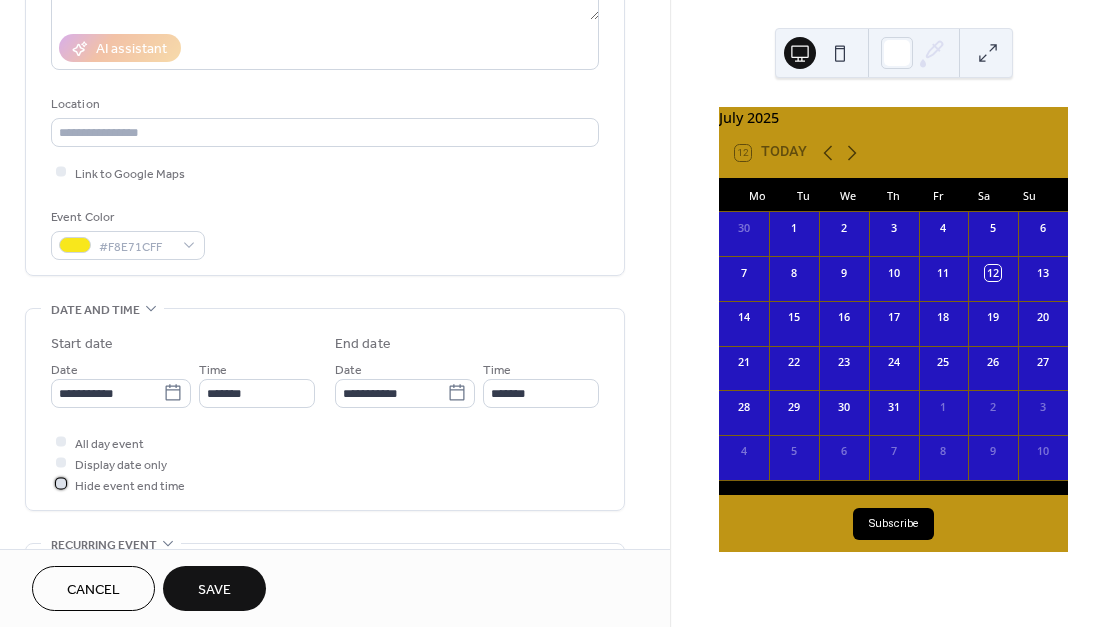 drag, startPoint x: 62, startPoint y: 480, endPoint x: 74, endPoint y: 493, distance: 17.691807 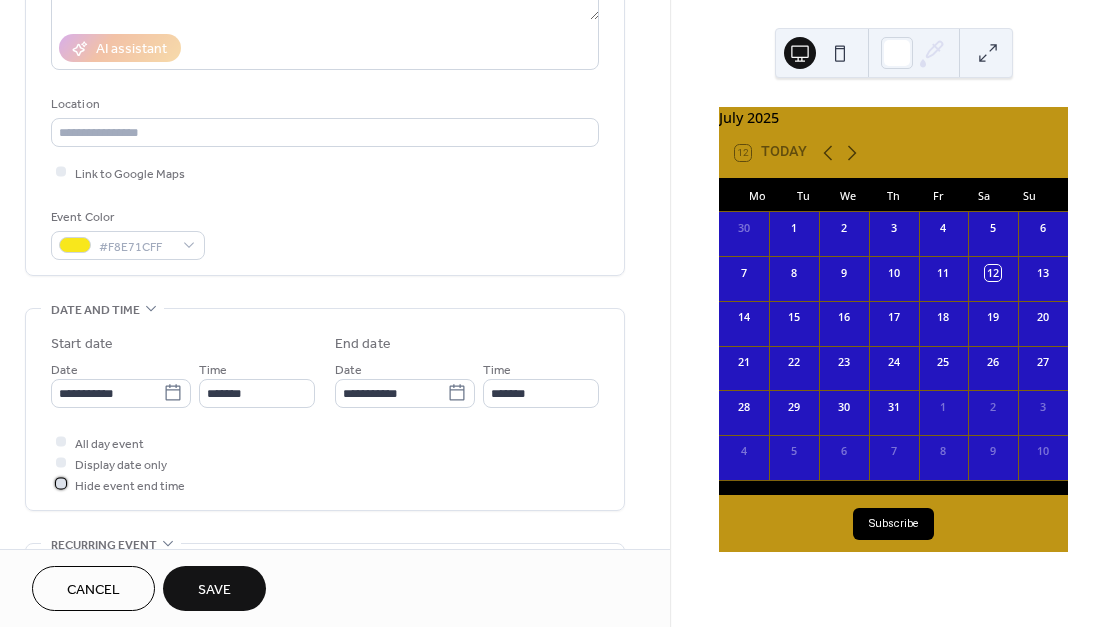 click at bounding box center (61, 484) 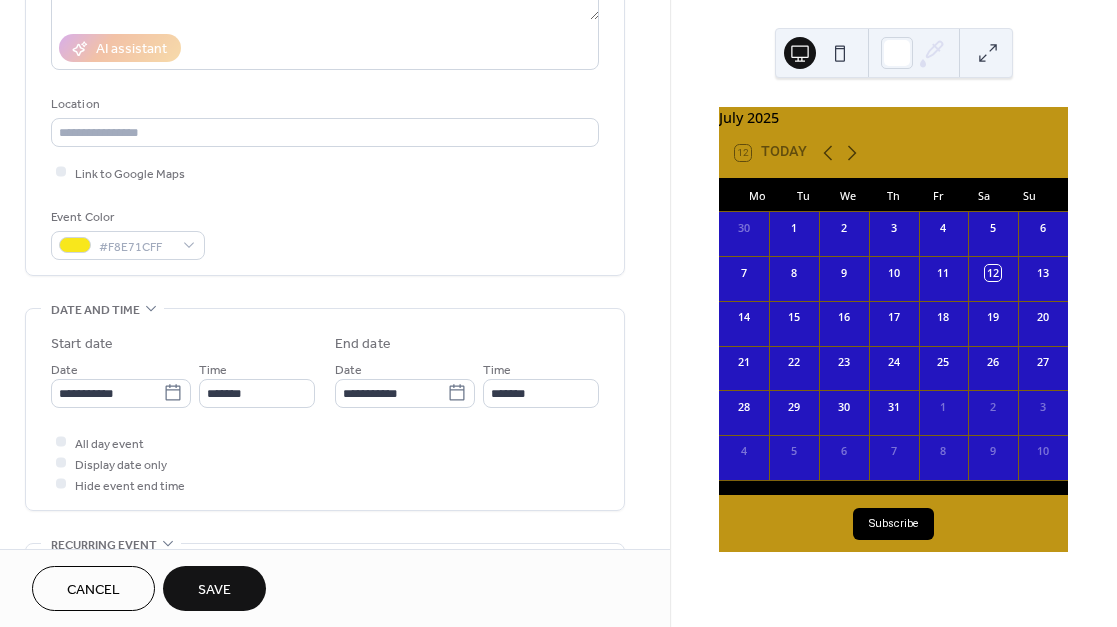 click on "Save" at bounding box center (214, 588) 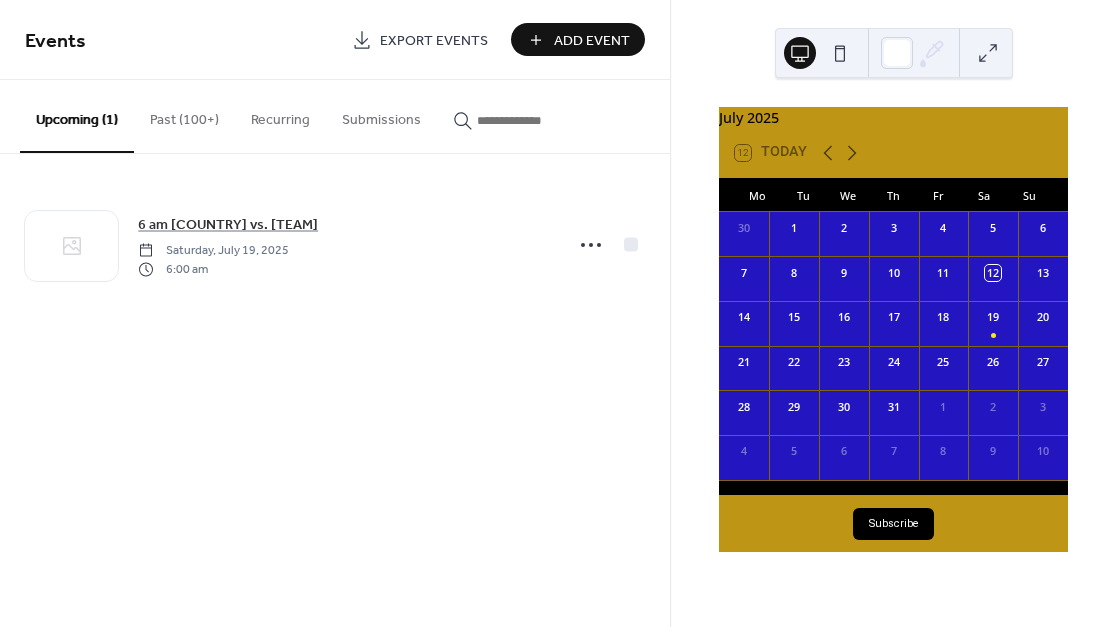 click on "Add Event" at bounding box center [592, 41] 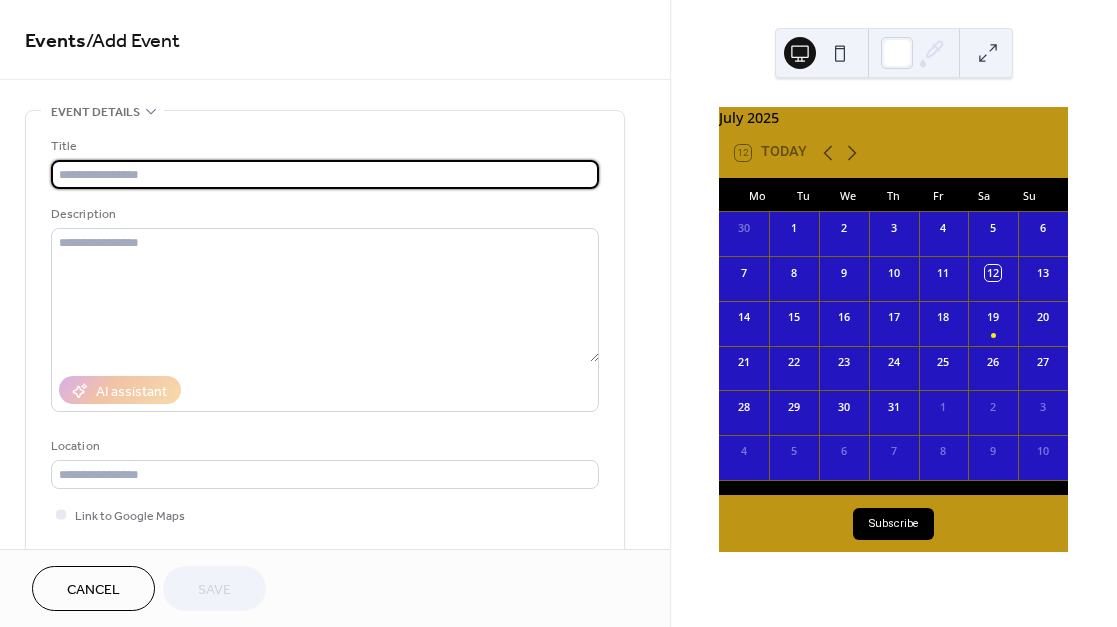 paste on "**********" 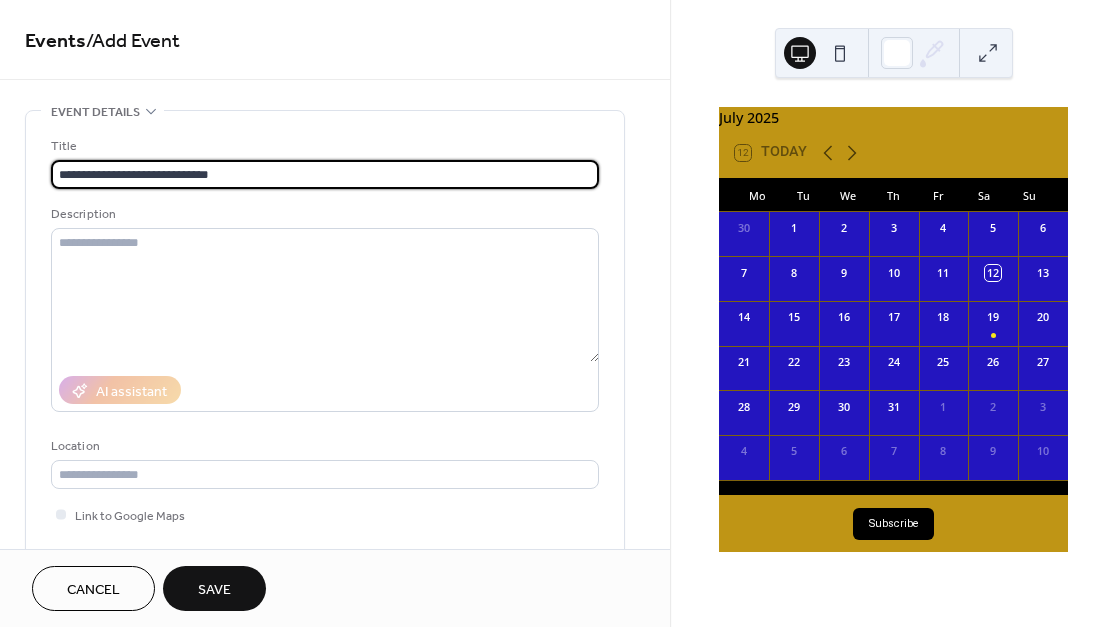 click on "**********" at bounding box center (325, 174) 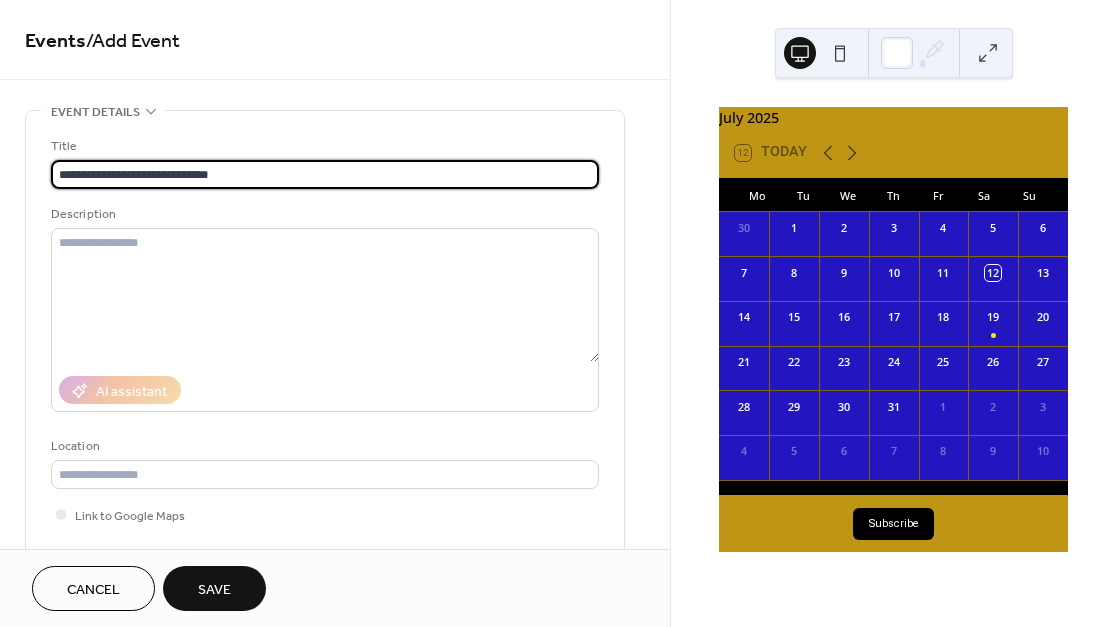 type on "**********" 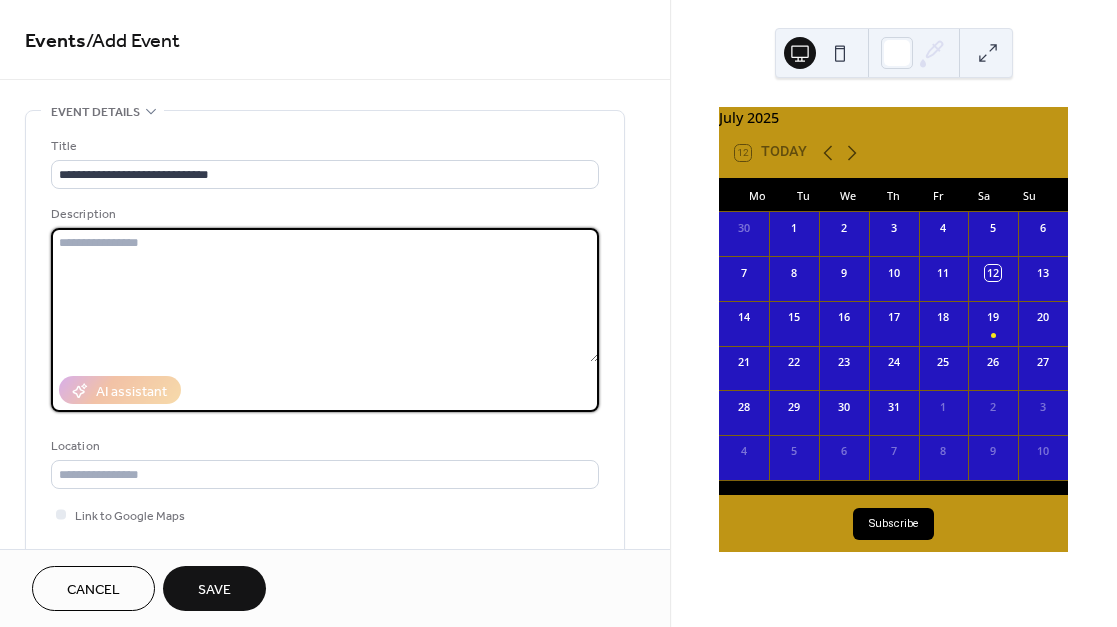 click at bounding box center [325, 295] 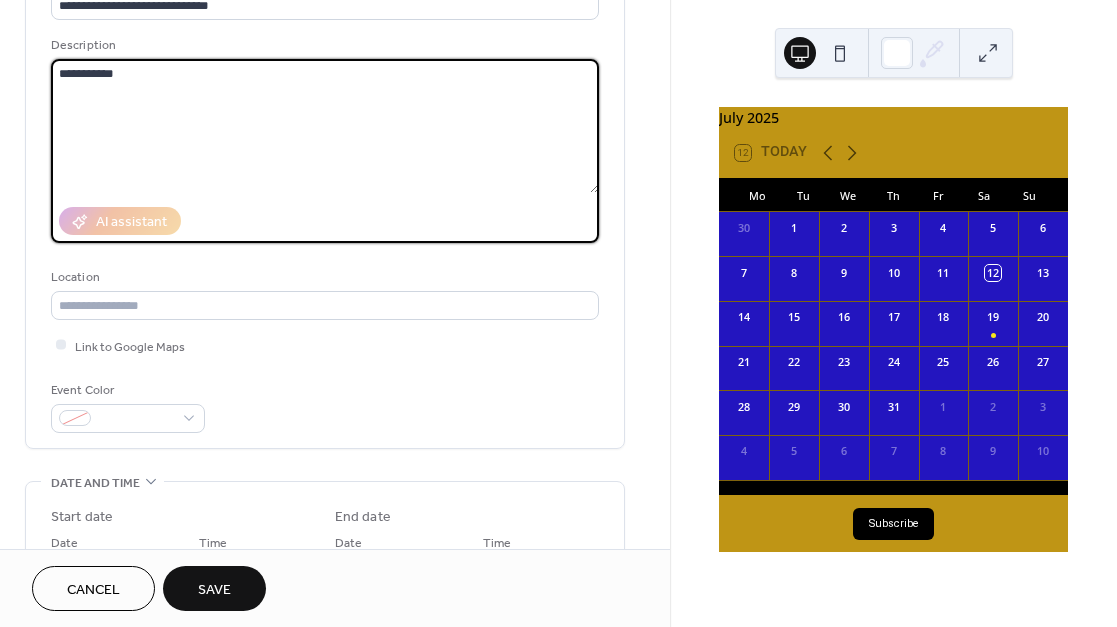 scroll, scrollTop: 215, scrollLeft: 0, axis: vertical 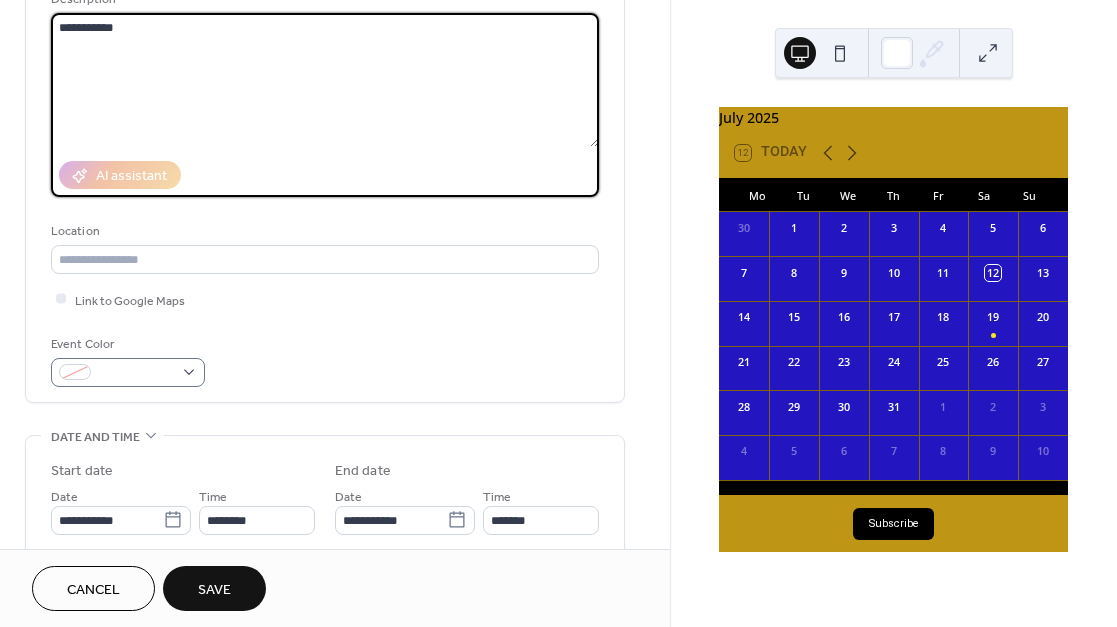 type on "**********" 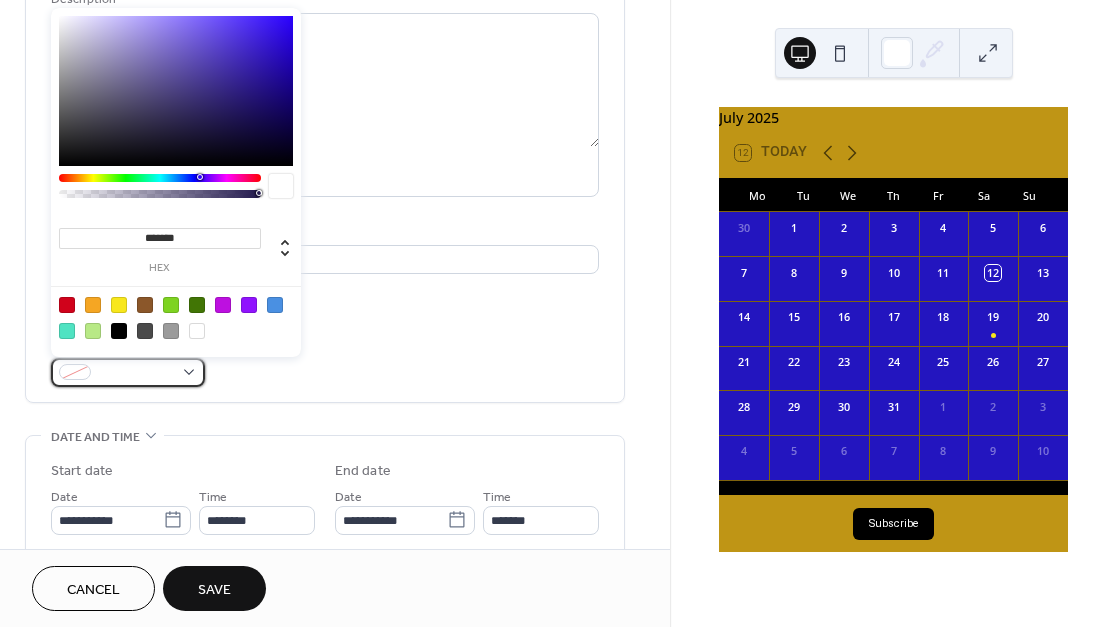 click at bounding box center (128, 372) 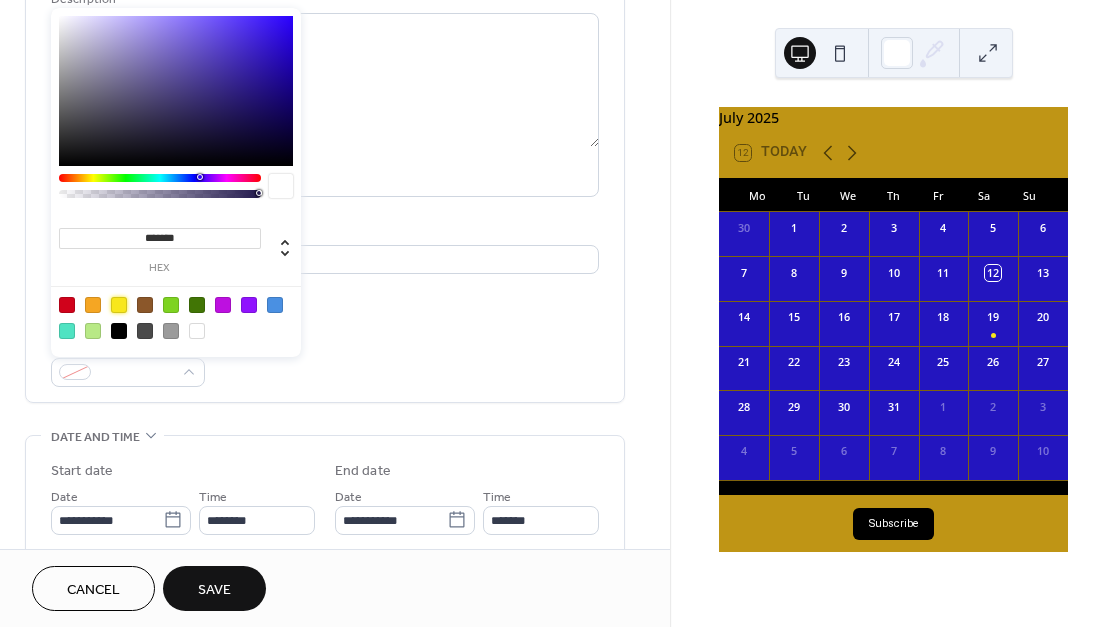 click at bounding box center [119, 305] 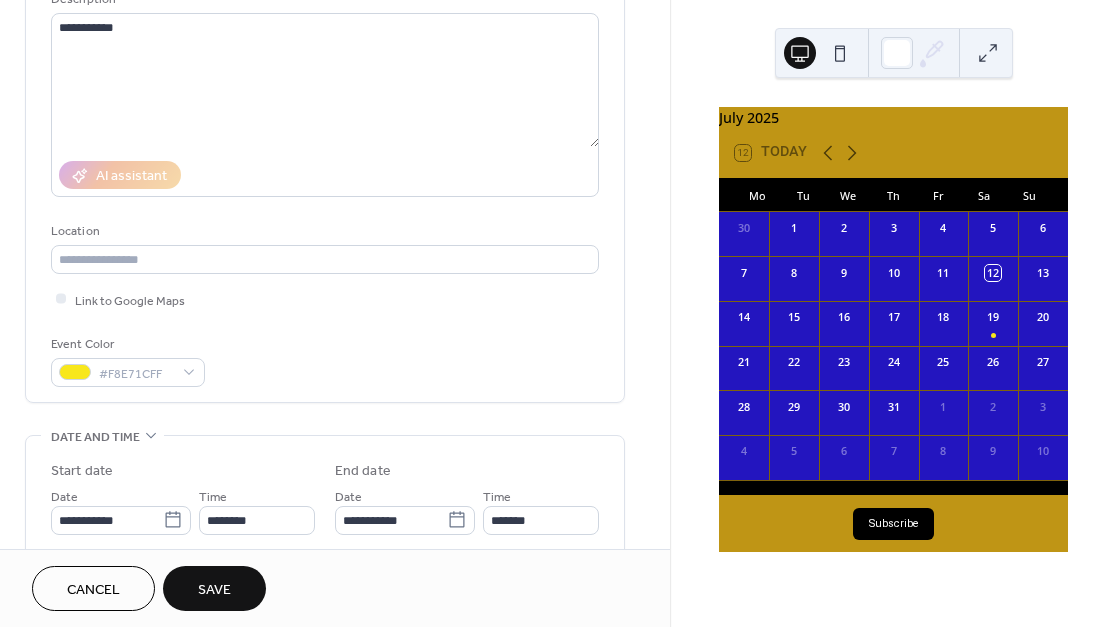 click on "Event Color #F8E71CFF" at bounding box center [325, 360] 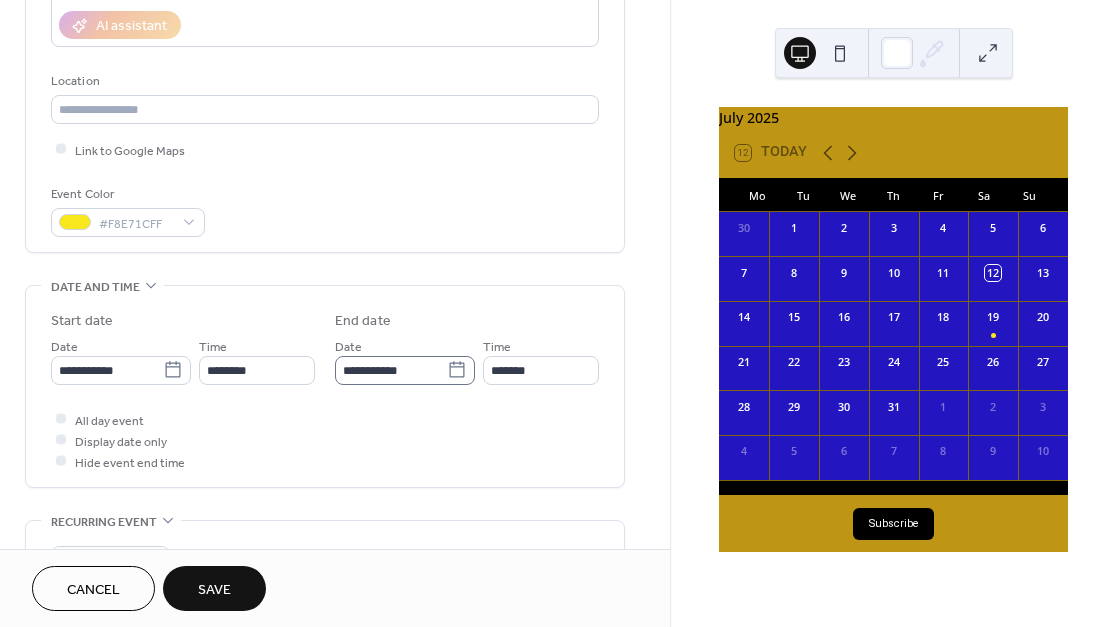 scroll, scrollTop: 374, scrollLeft: 0, axis: vertical 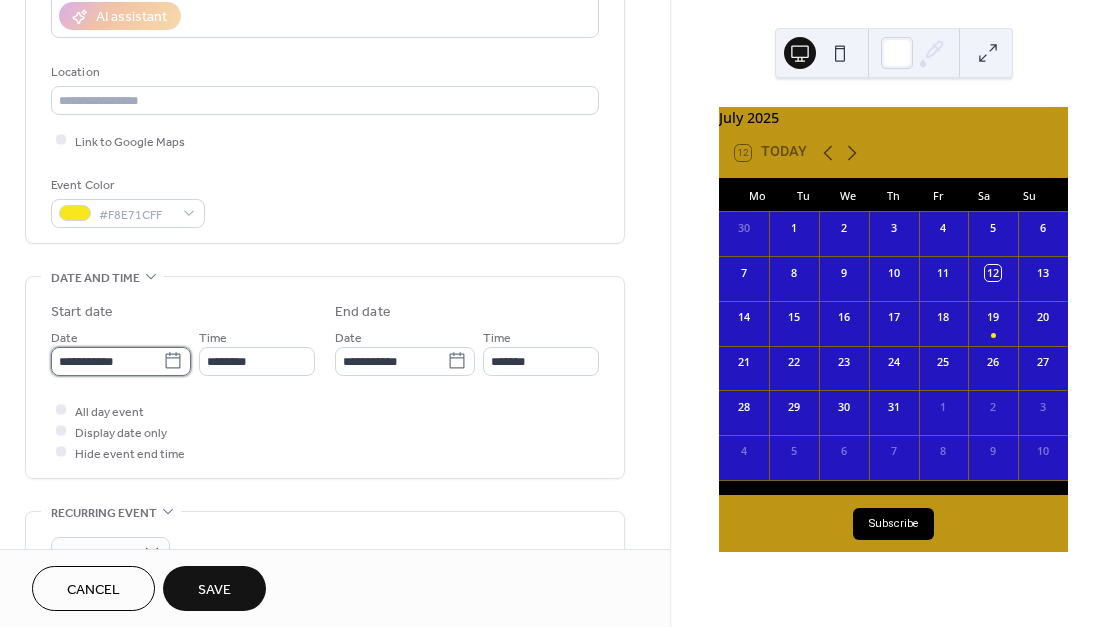 click on "**********" at bounding box center [107, 361] 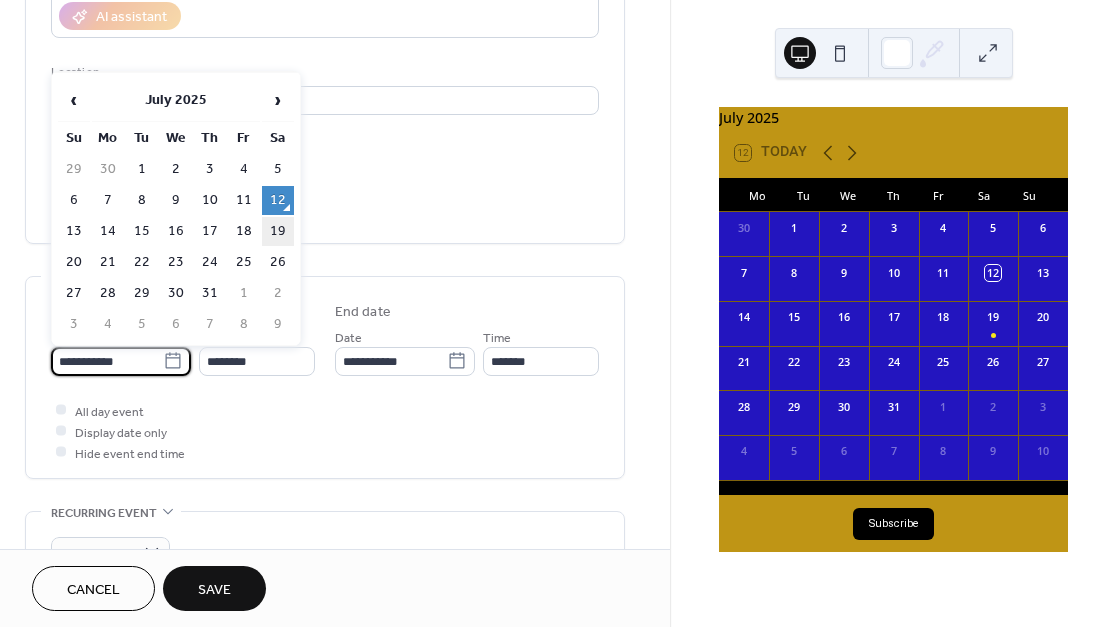 click on "19" at bounding box center [278, 231] 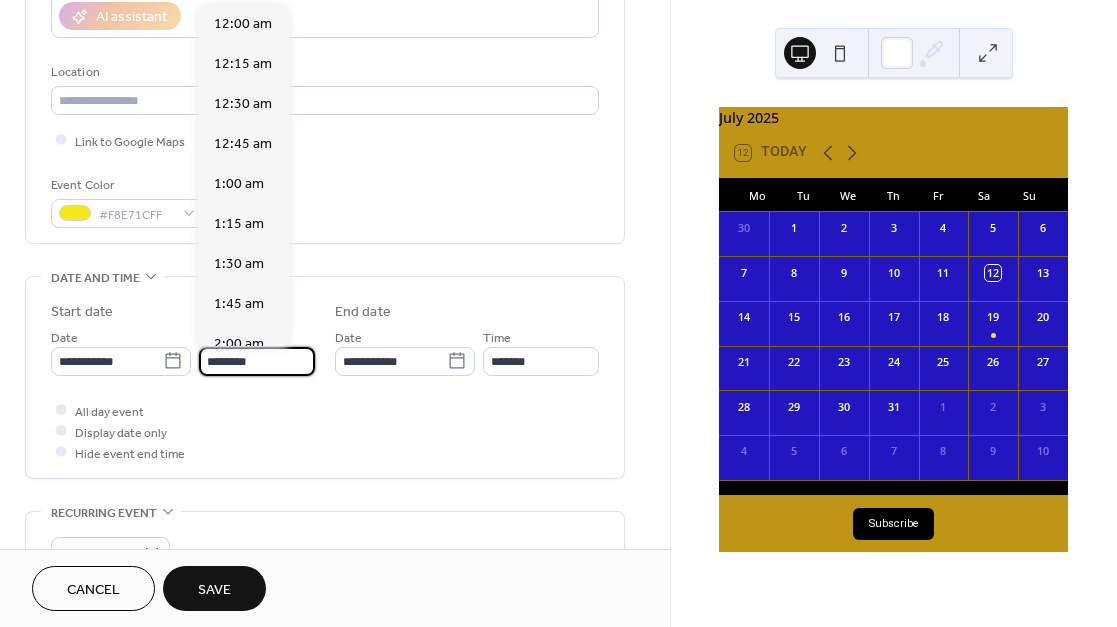 click on "********" at bounding box center [257, 361] 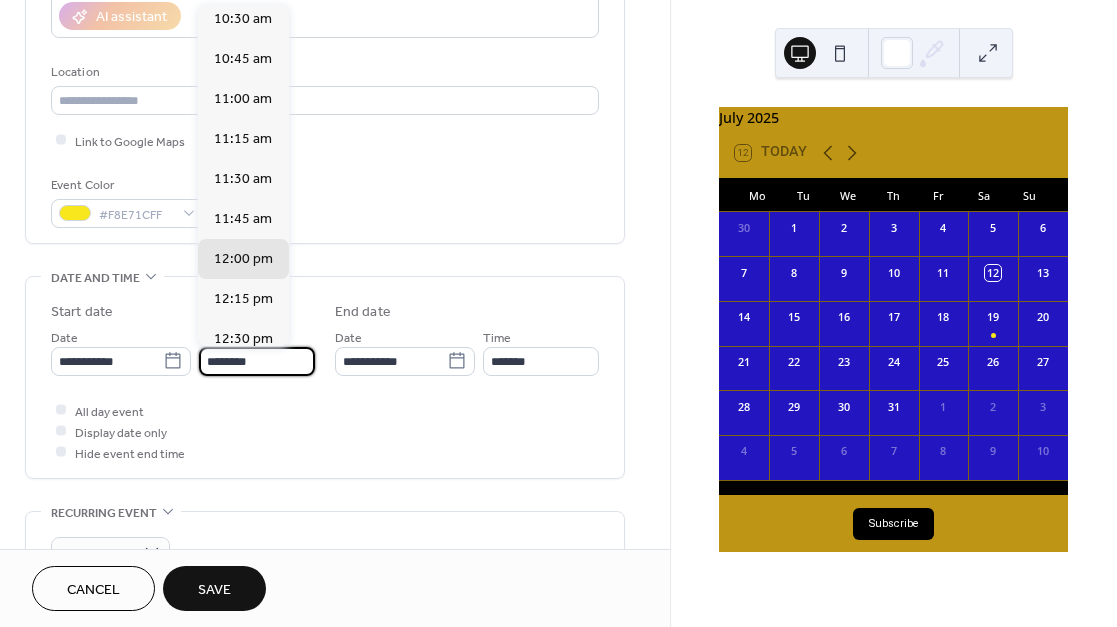 scroll, scrollTop: 1662, scrollLeft: 0, axis: vertical 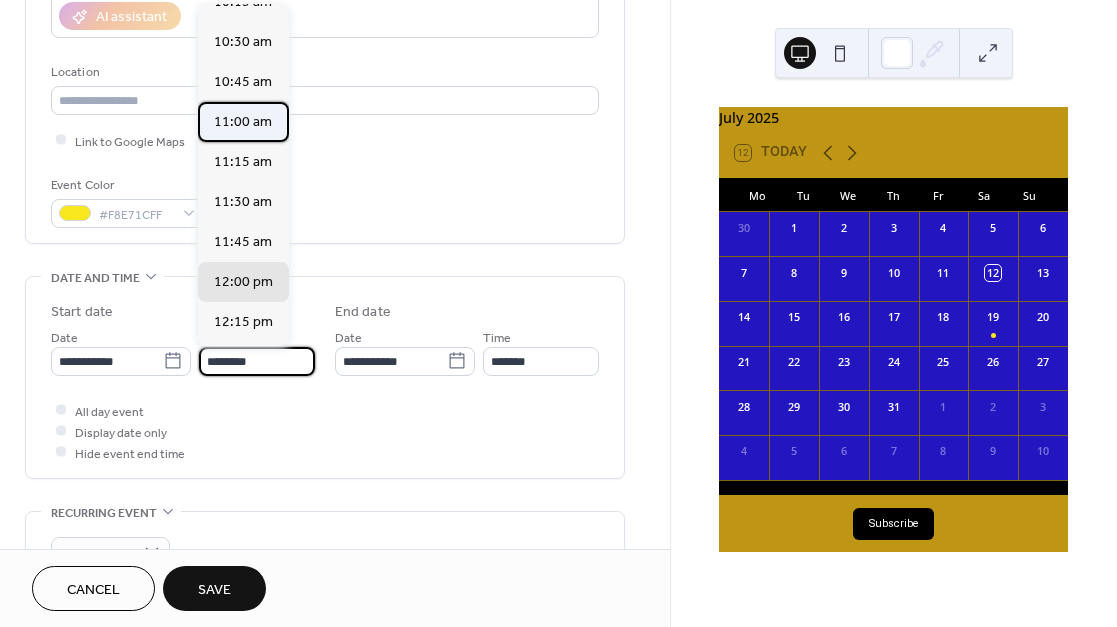 click on "11:00 am" at bounding box center [243, 122] 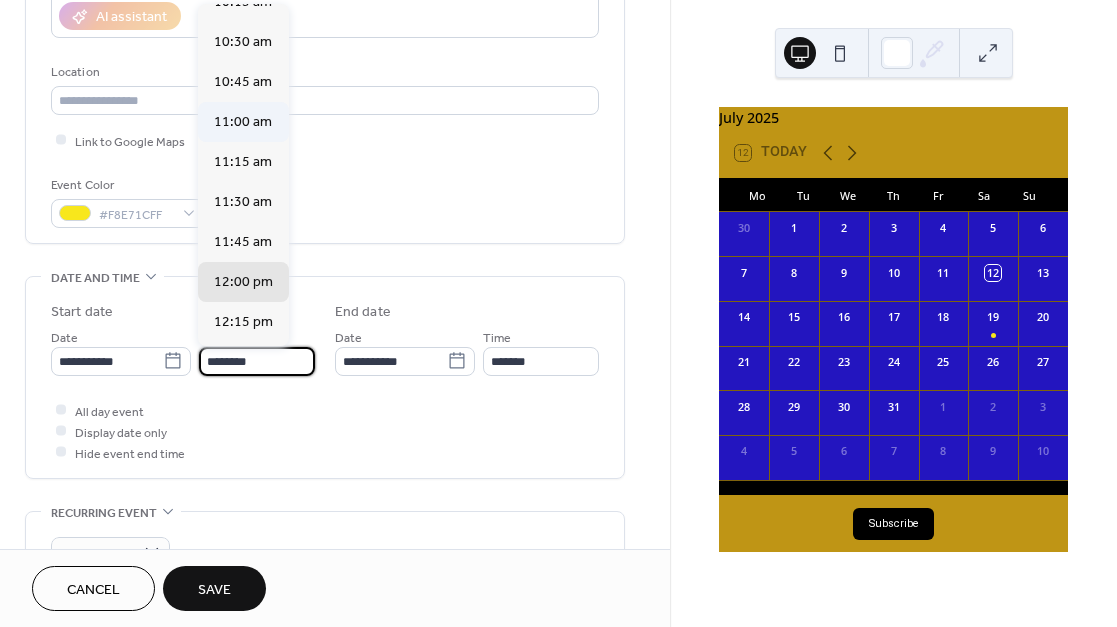 type on "********" 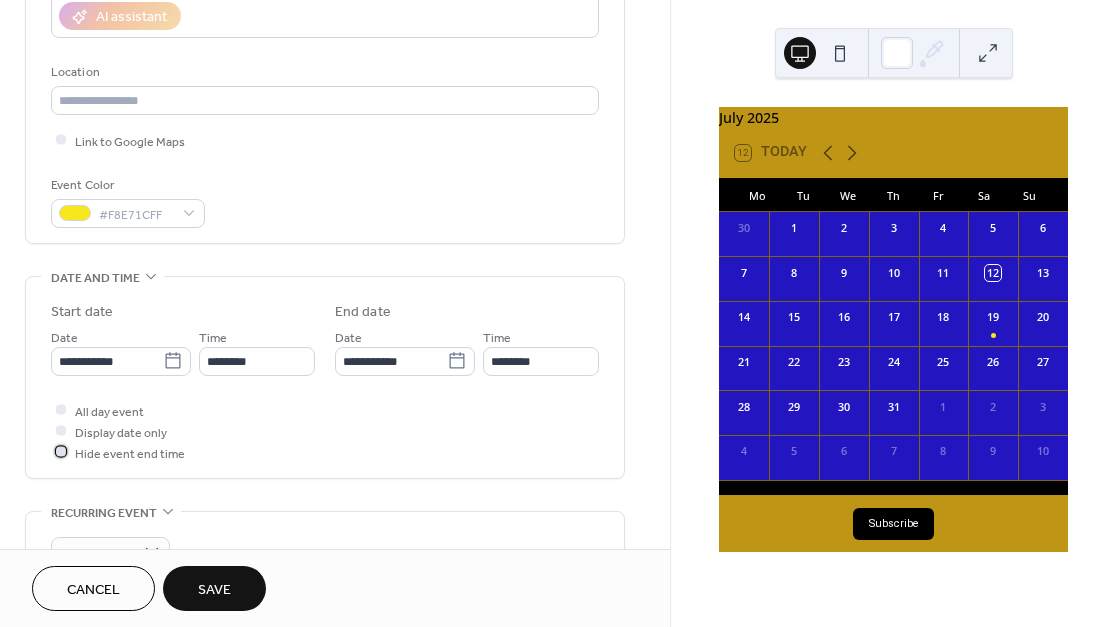 click at bounding box center [61, 452] 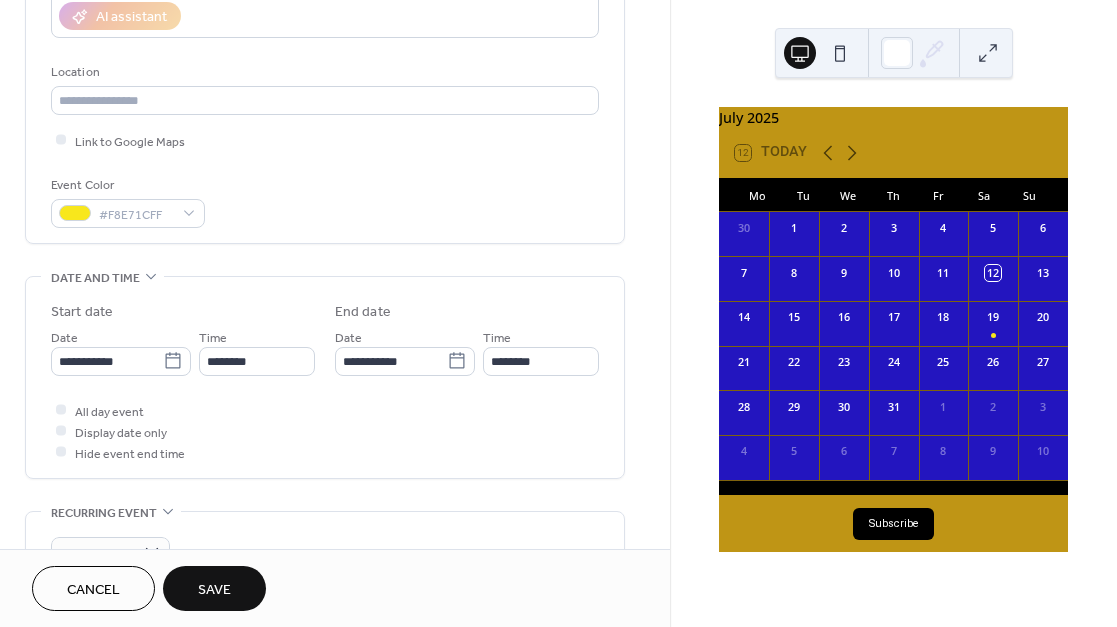 click on "Save" at bounding box center [214, 588] 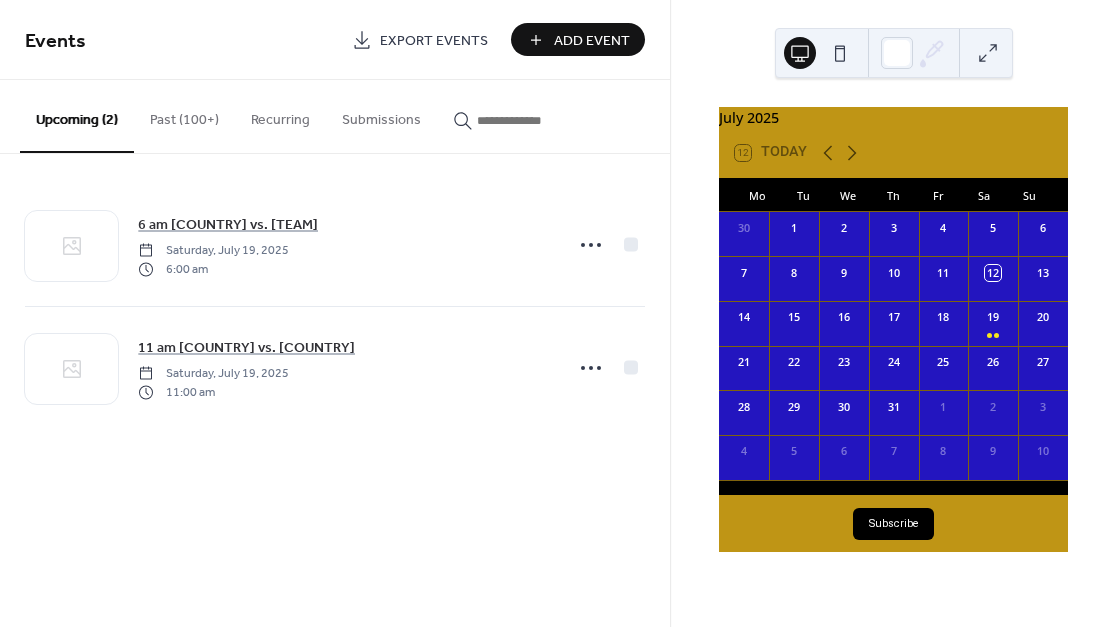 click on "Events Export Events Add Event" at bounding box center [335, 40] 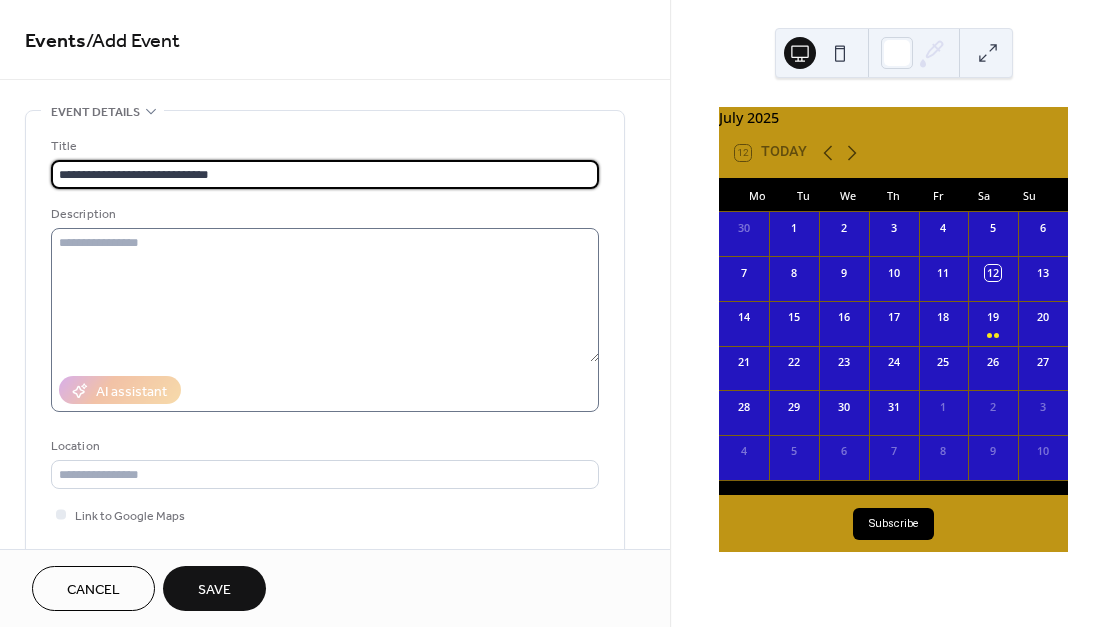type on "**********" 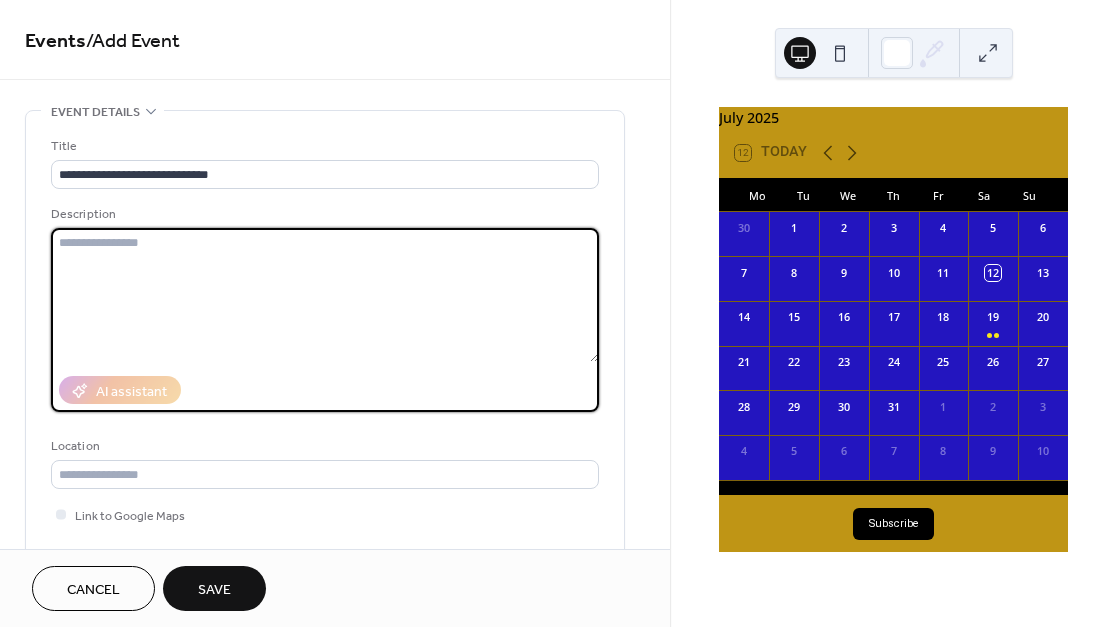 click at bounding box center (325, 295) 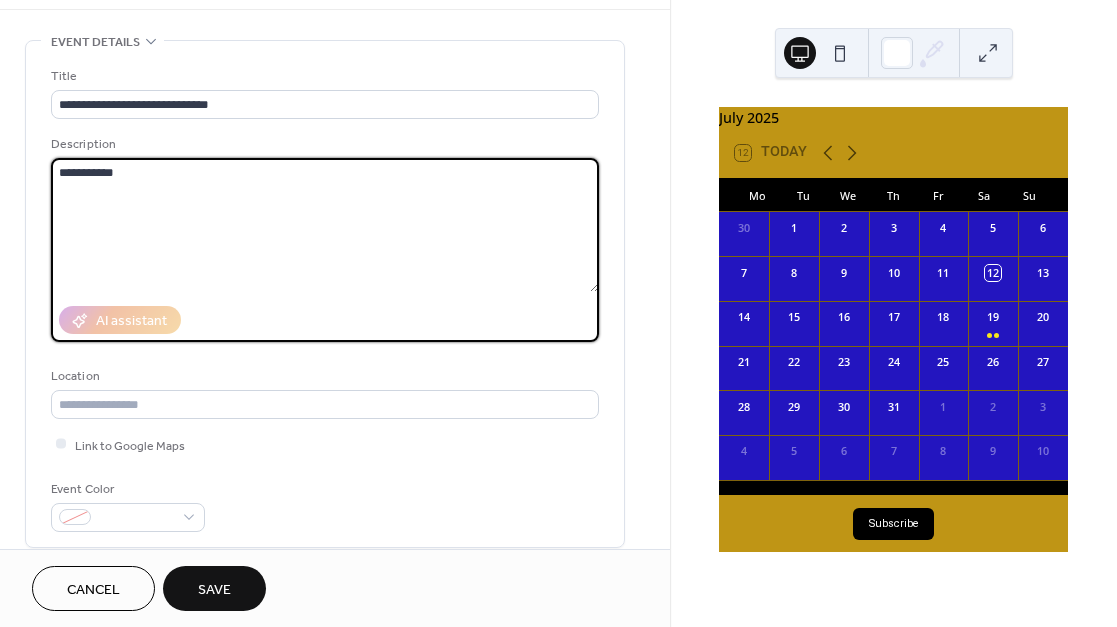 scroll, scrollTop: 76, scrollLeft: 0, axis: vertical 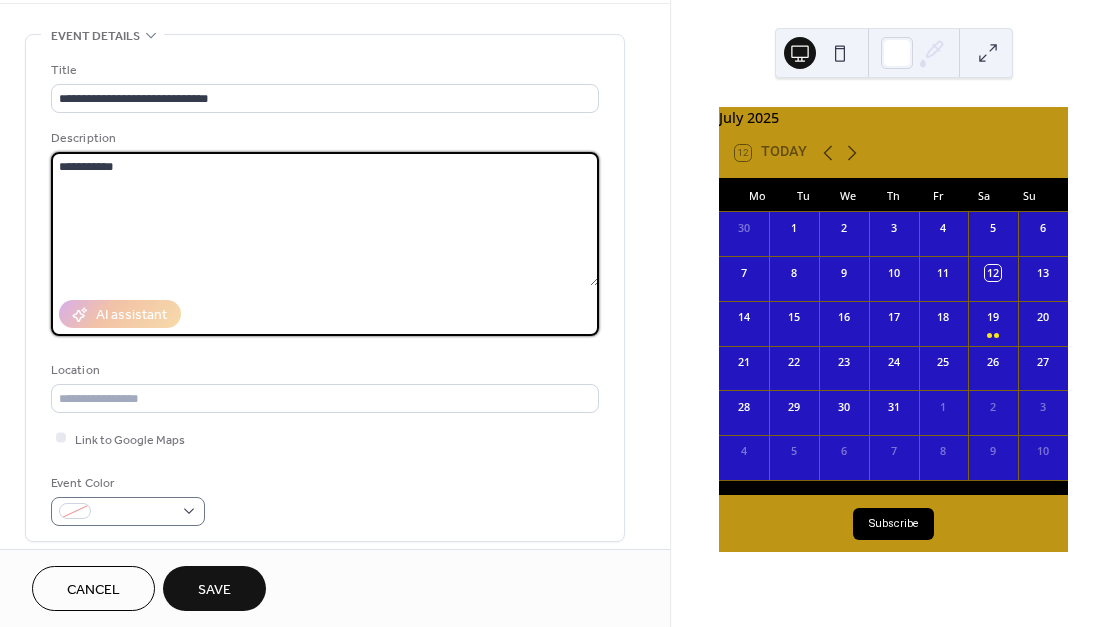 type on "**********" 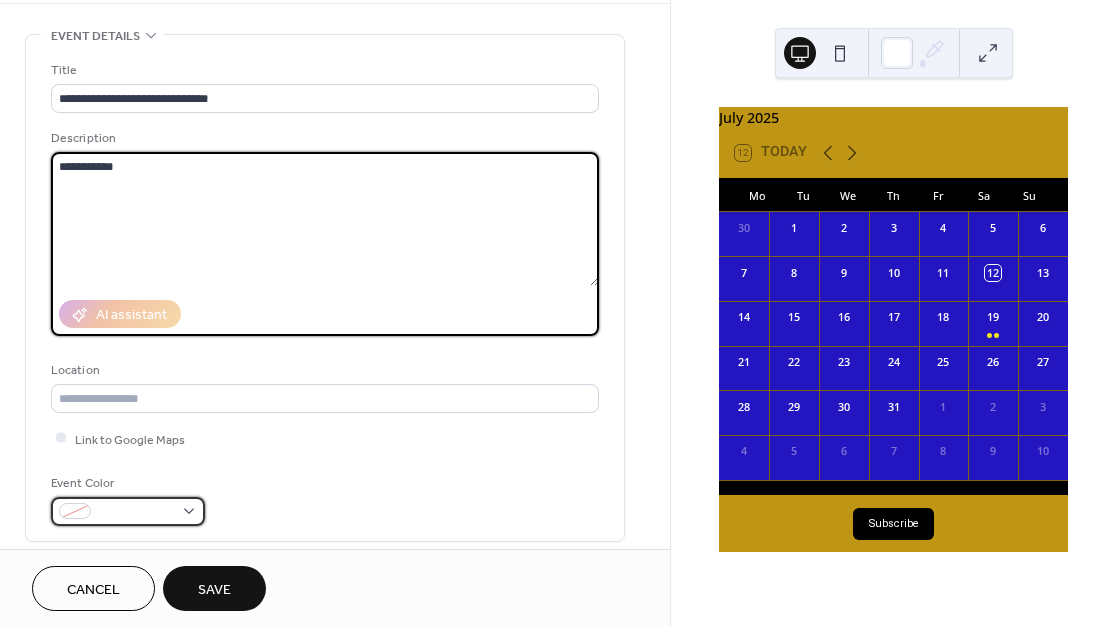 drag, startPoint x: 152, startPoint y: 518, endPoint x: 141, endPoint y: 497, distance: 23.70654 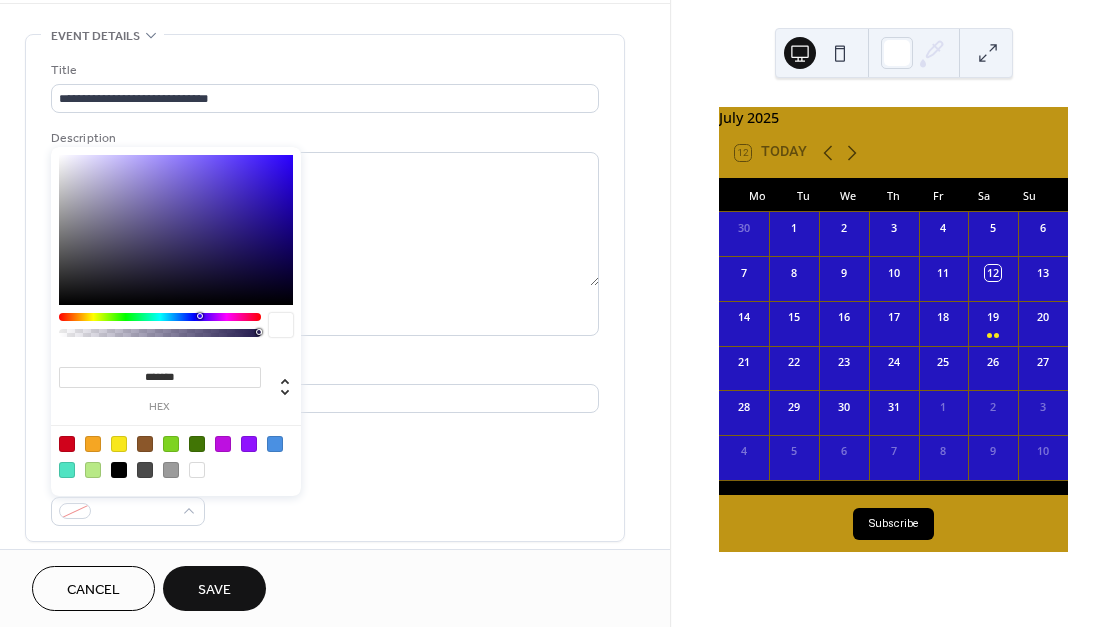 click at bounding box center (119, 444) 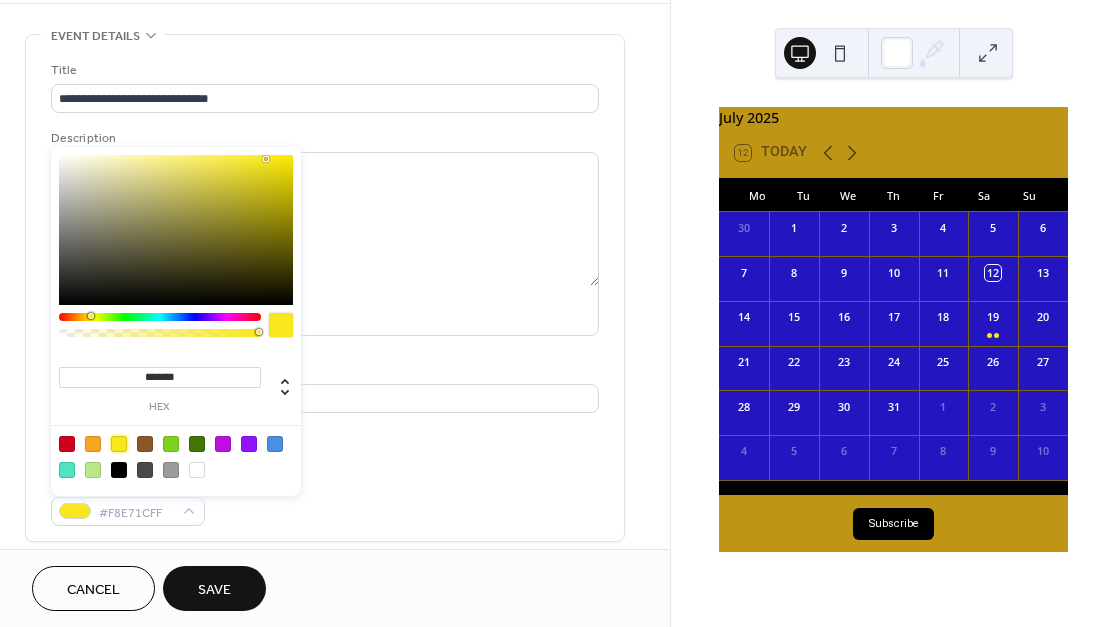 click on "Event Color #F8E71CFF" at bounding box center (325, 499) 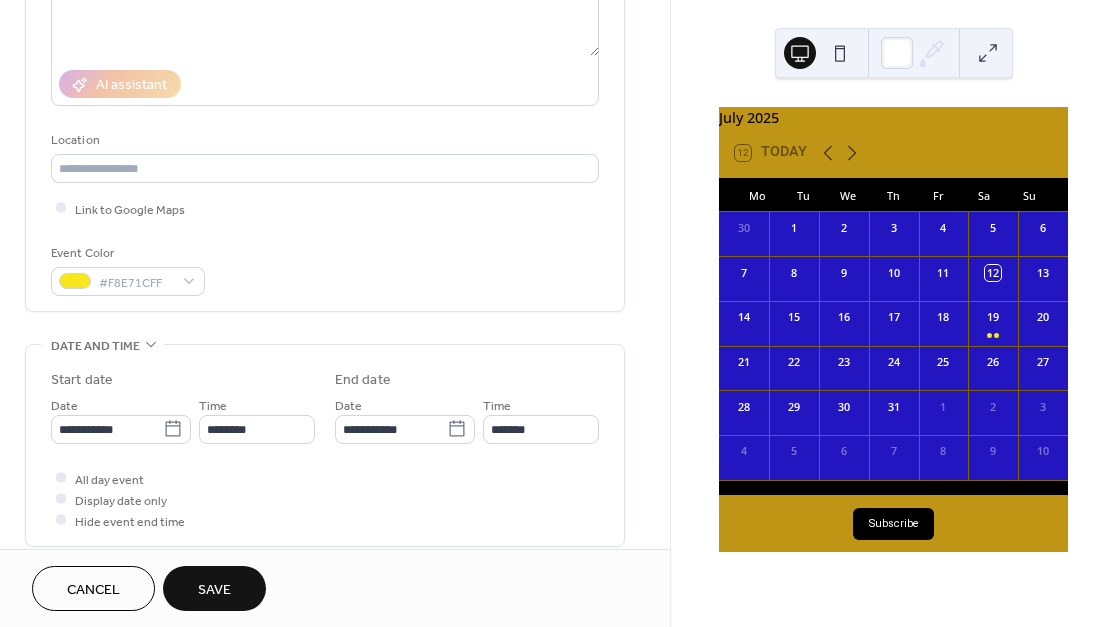 scroll, scrollTop: 315, scrollLeft: 0, axis: vertical 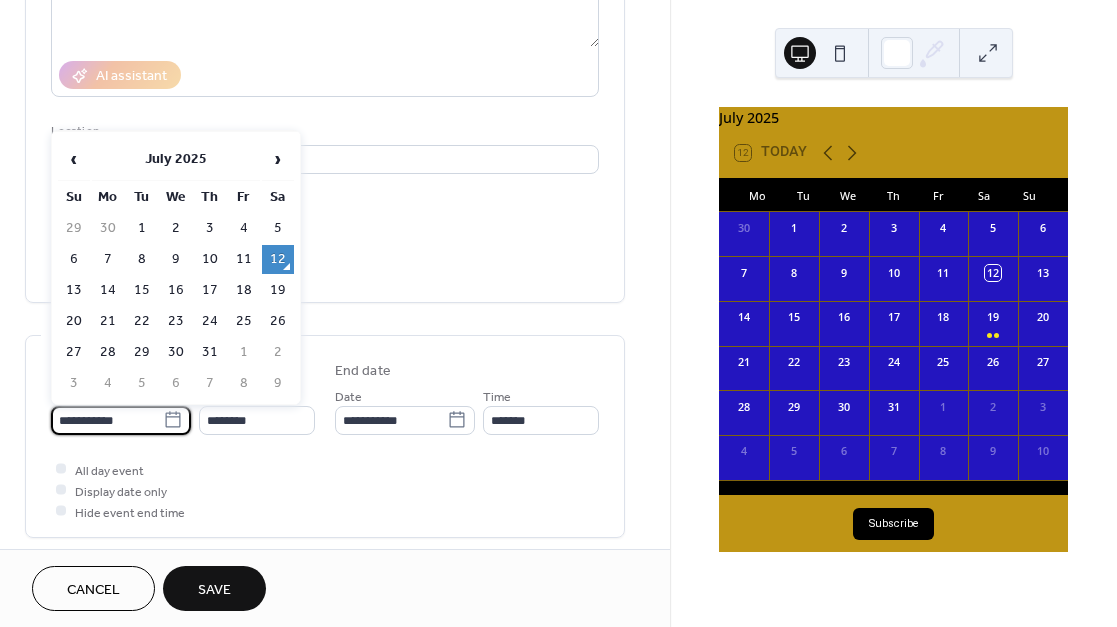 click on "**********" at bounding box center [107, 420] 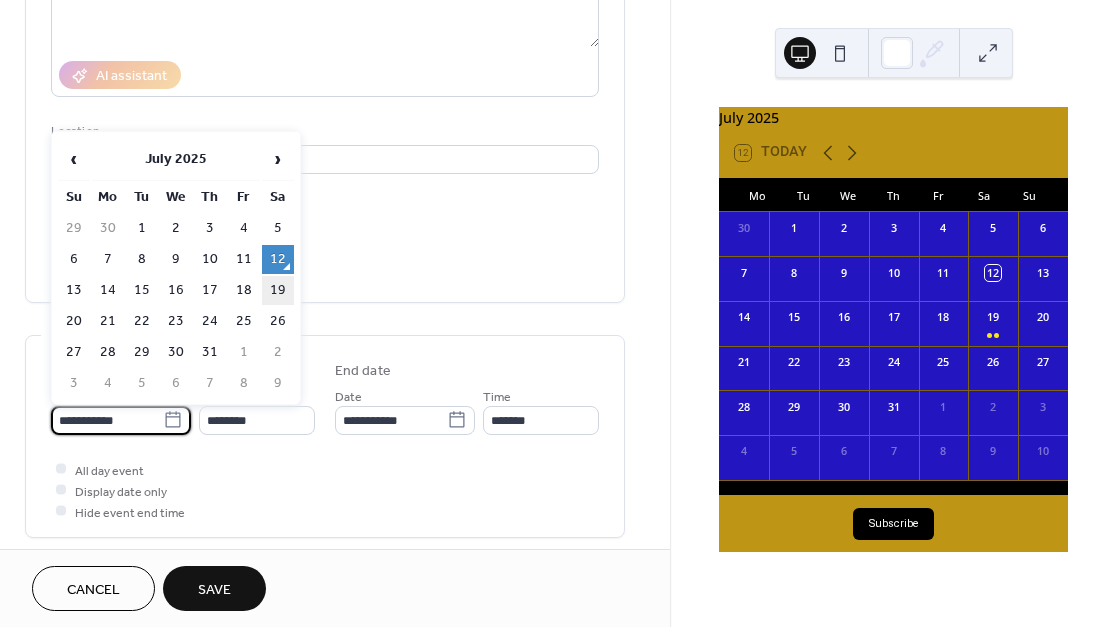 click on "19" at bounding box center (278, 290) 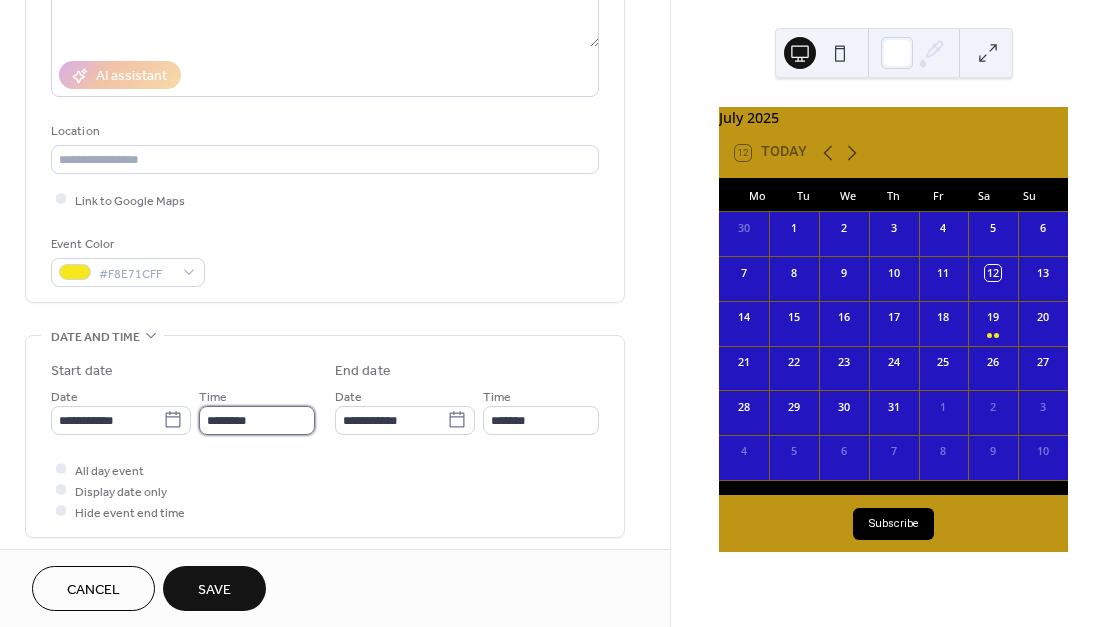 click on "********" at bounding box center (257, 420) 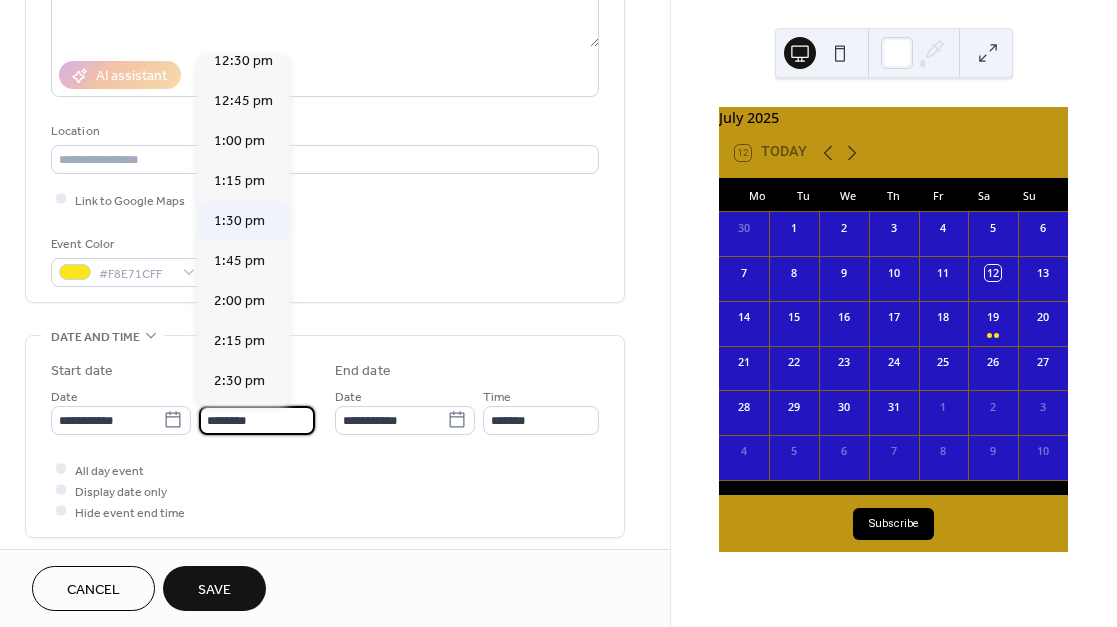 scroll, scrollTop: 2012, scrollLeft: 0, axis: vertical 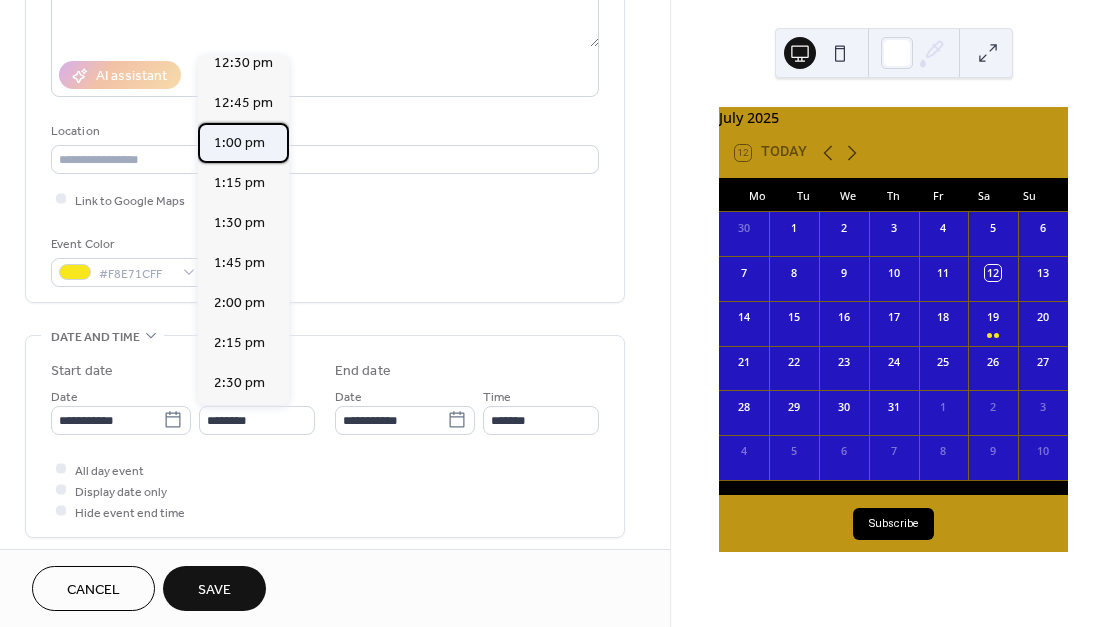 click on "1:00 pm" at bounding box center [239, 143] 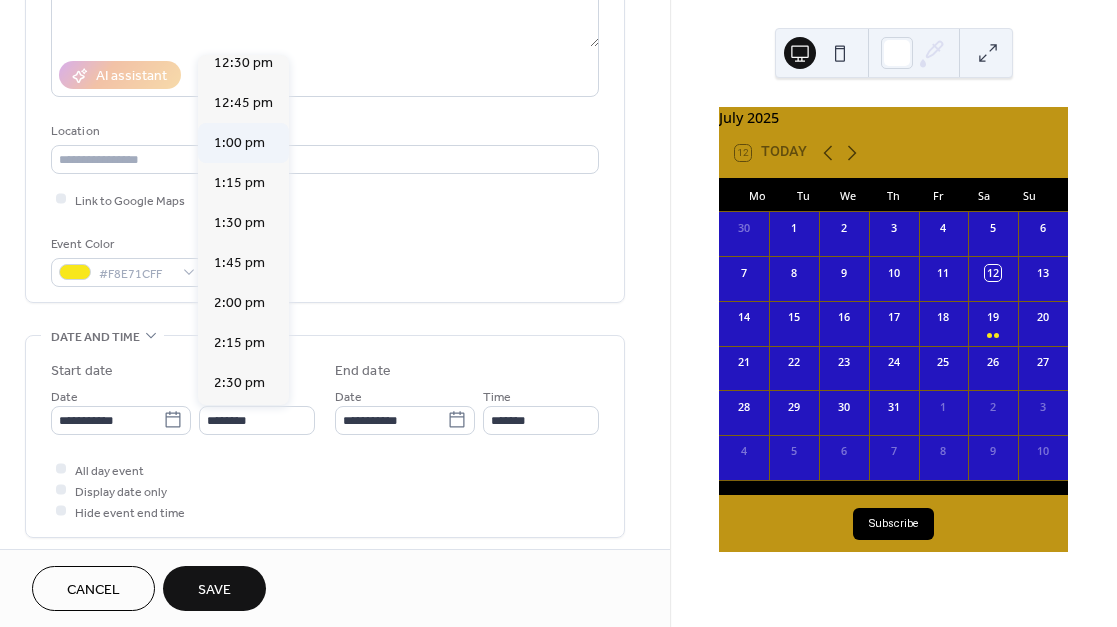 type on "*******" 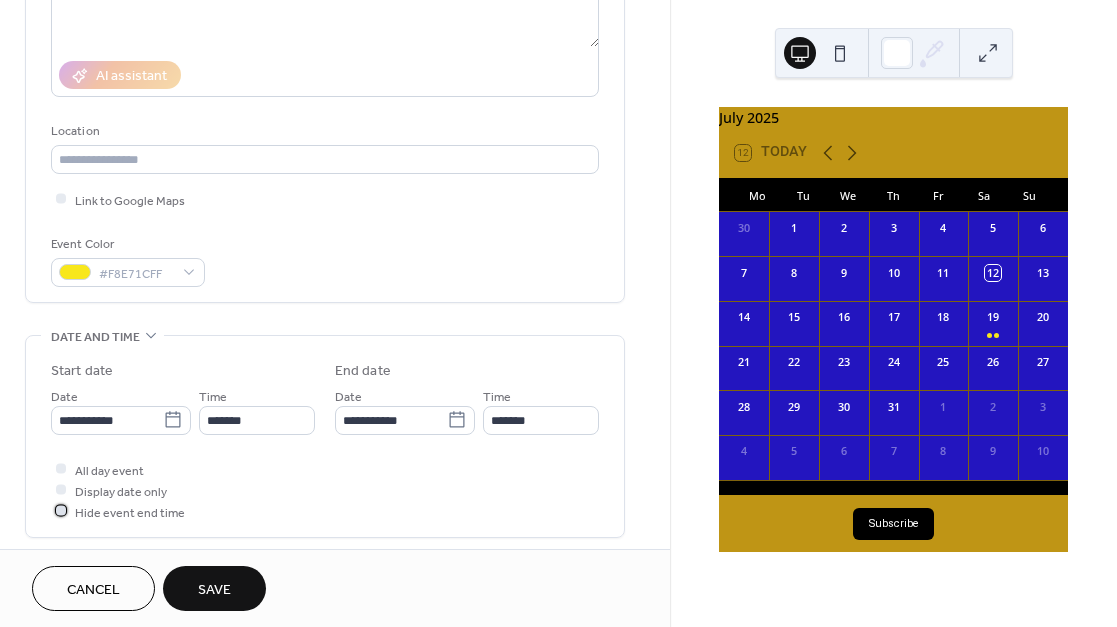click at bounding box center (61, 511) 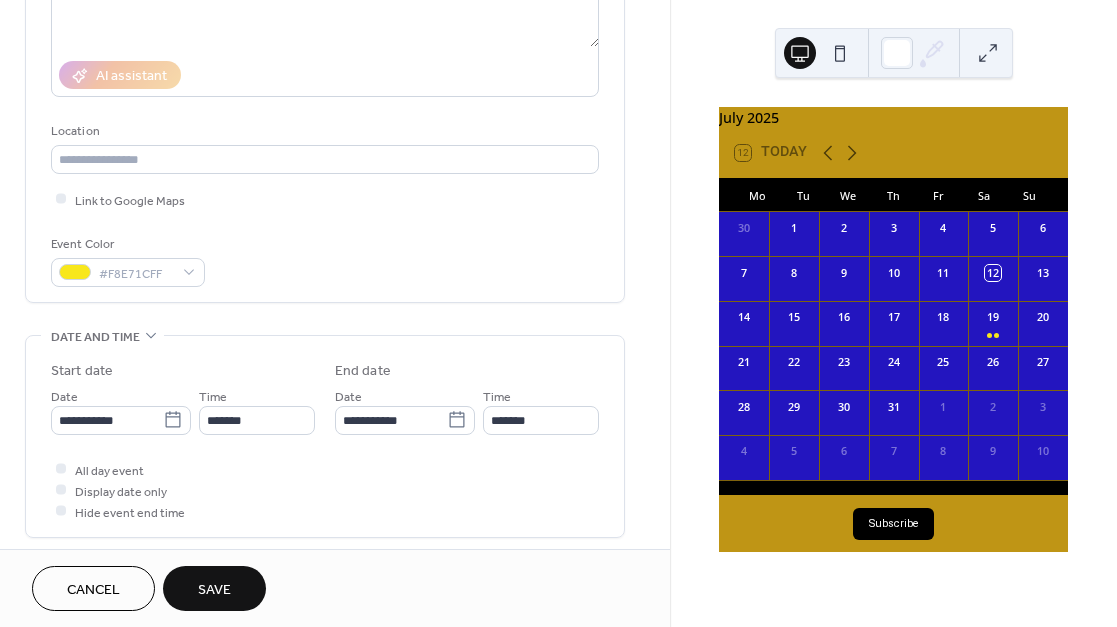 click on "Save" at bounding box center (214, 588) 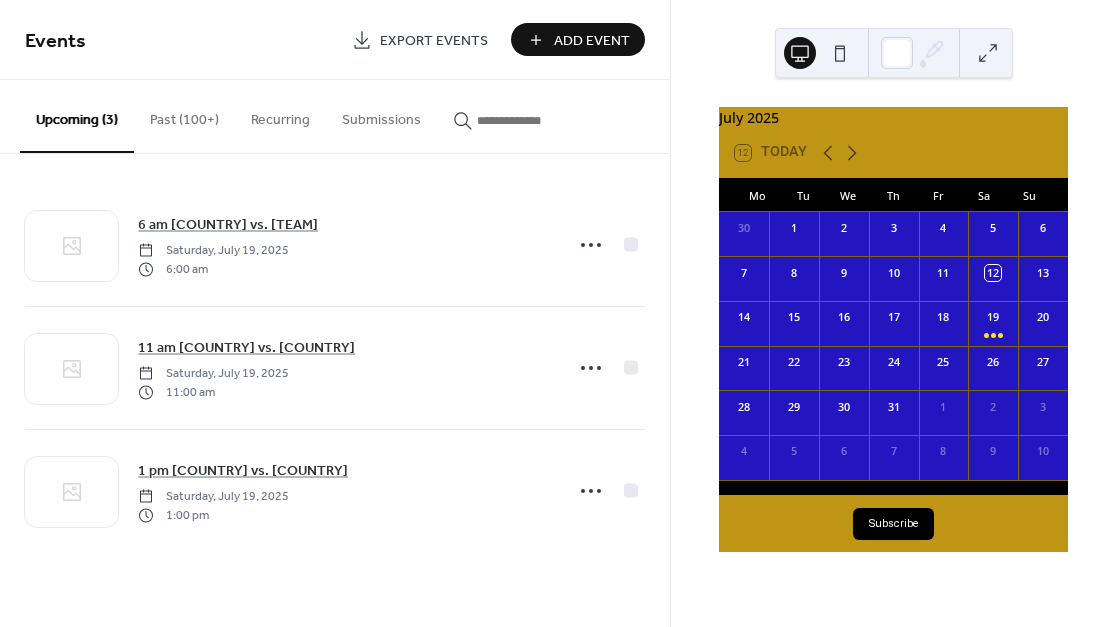 click on "Add Event" at bounding box center (592, 41) 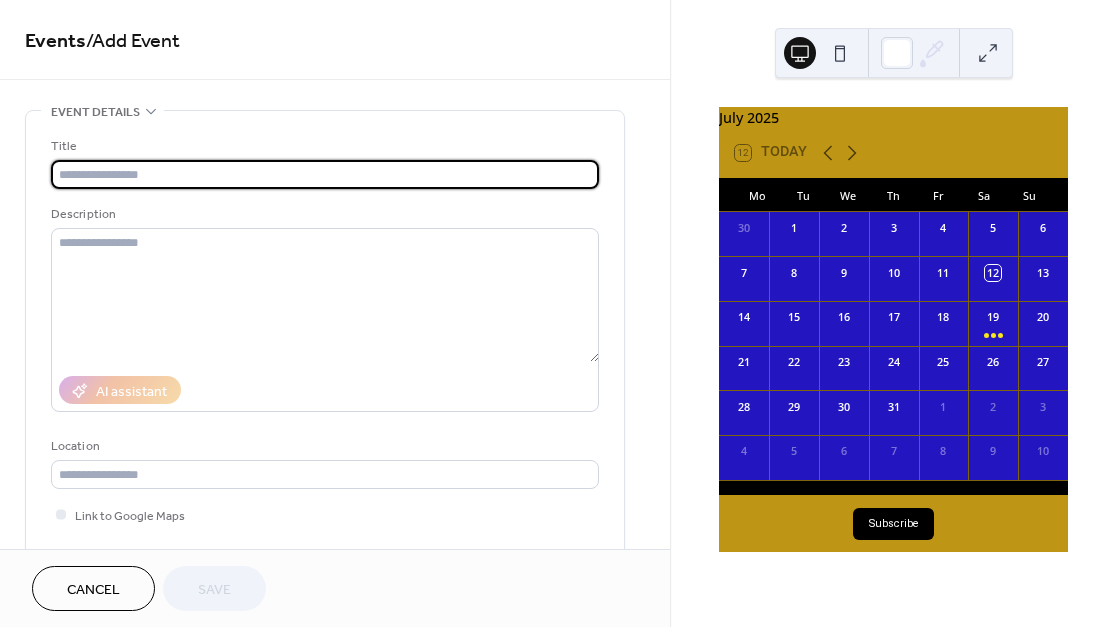 paste on "**********" 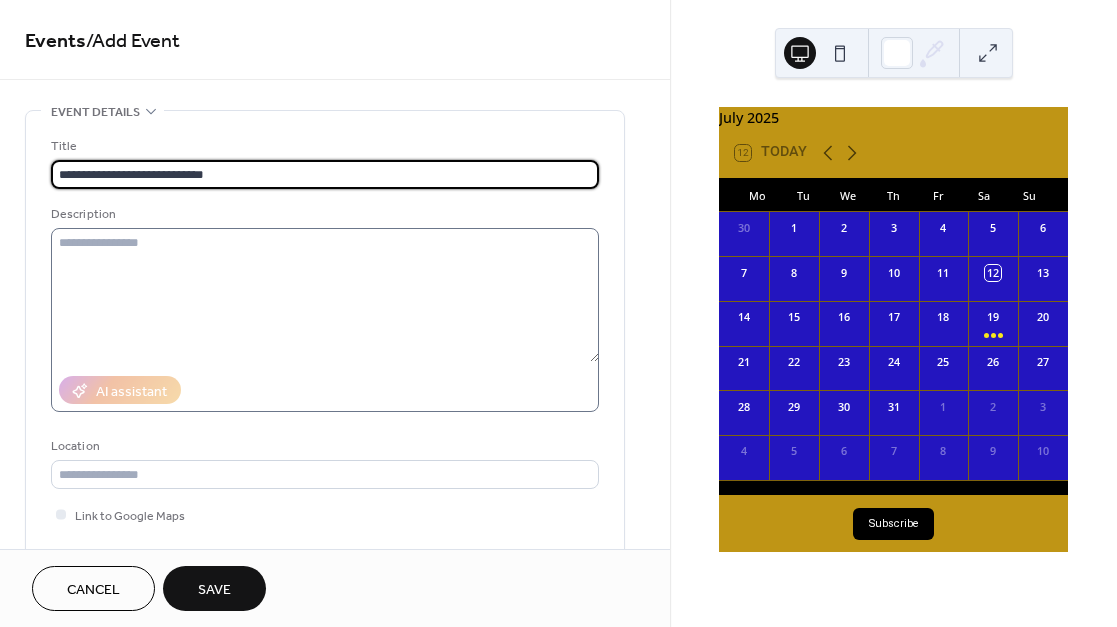 type on "**********" 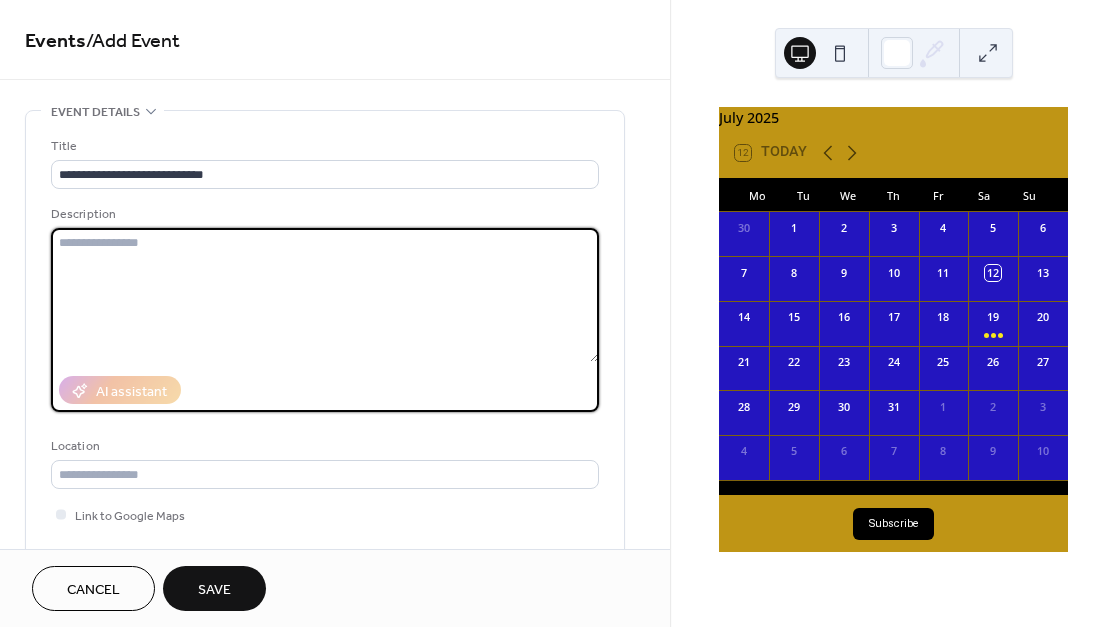 click at bounding box center [325, 295] 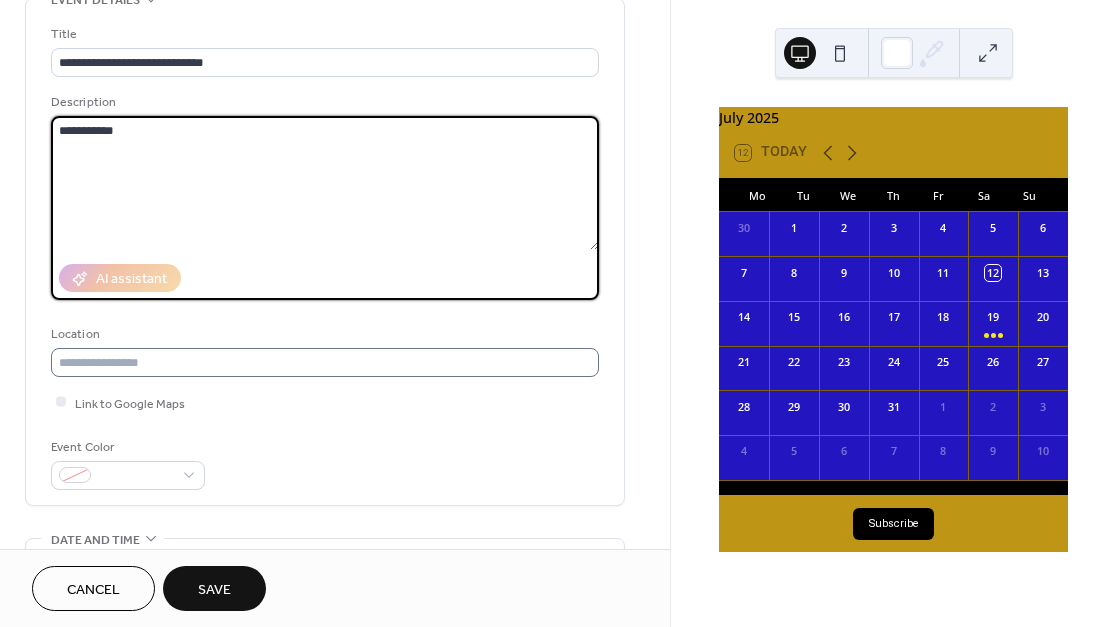 scroll, scrollTop: 122, scrollLeft: 0, axis: vertical 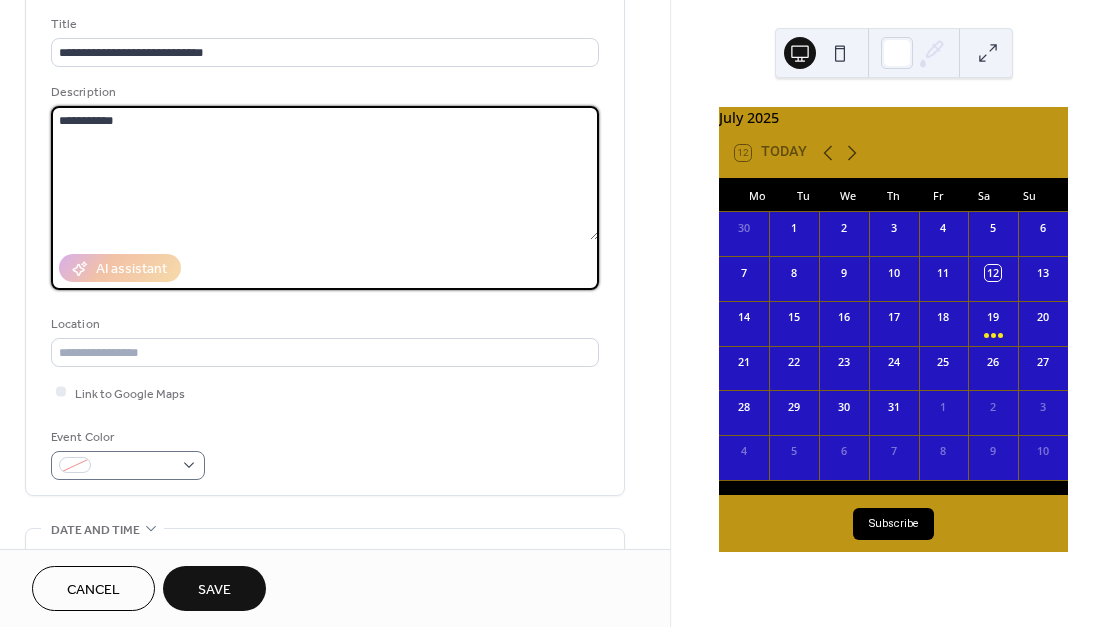 type on "**********" 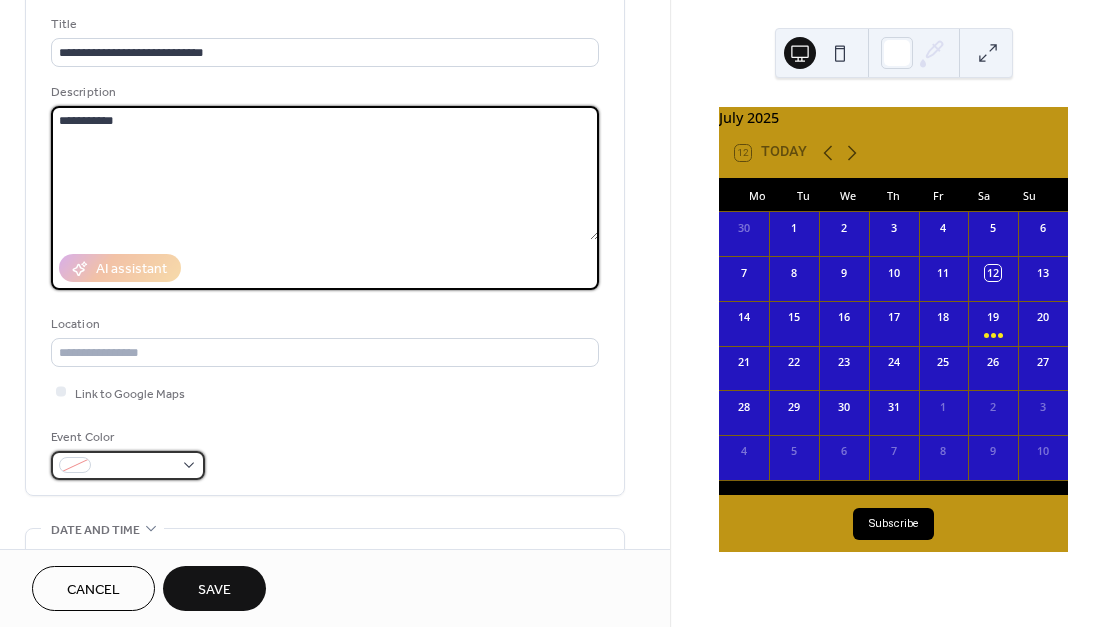 click at bounding box center (128, 465) 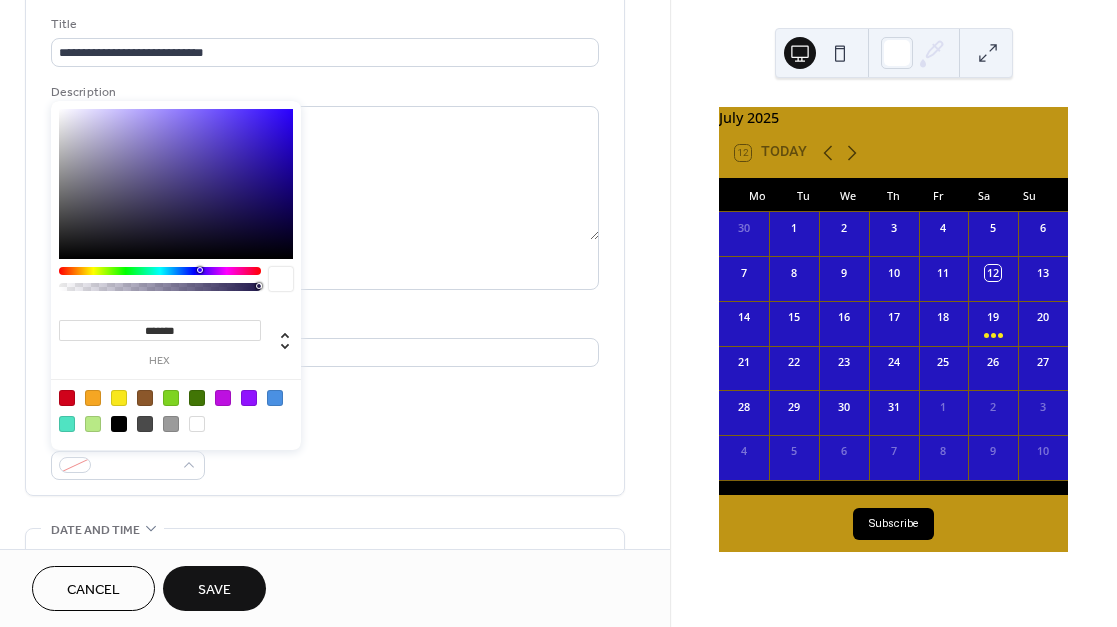 click at bounding box center [119, 398] 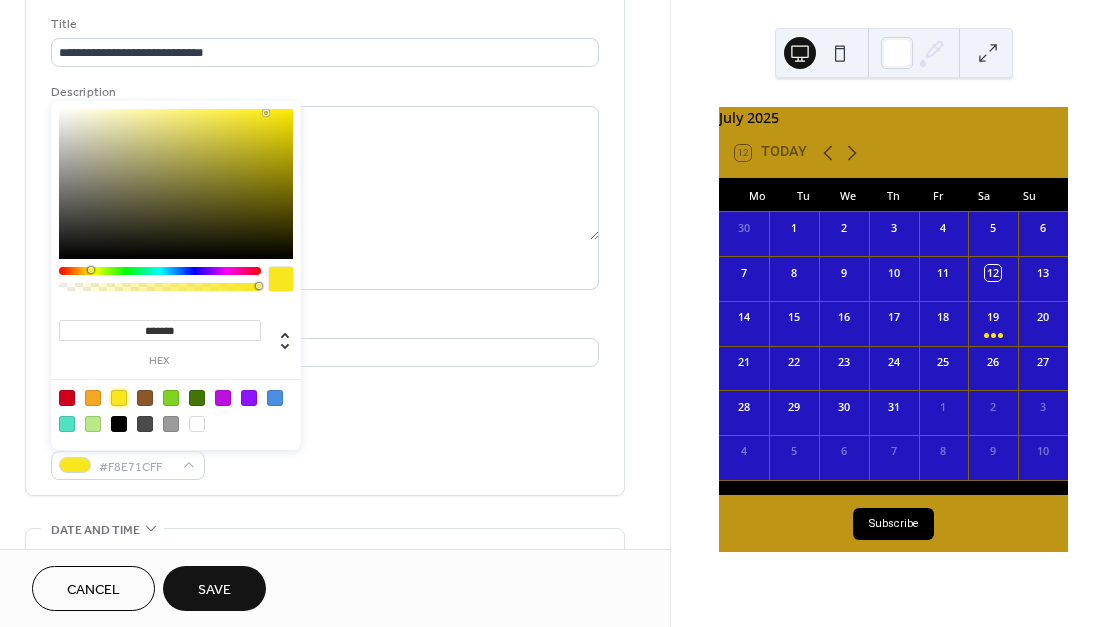 click on "Event Color #F8E71CFF" at bounding box center (325, 453) 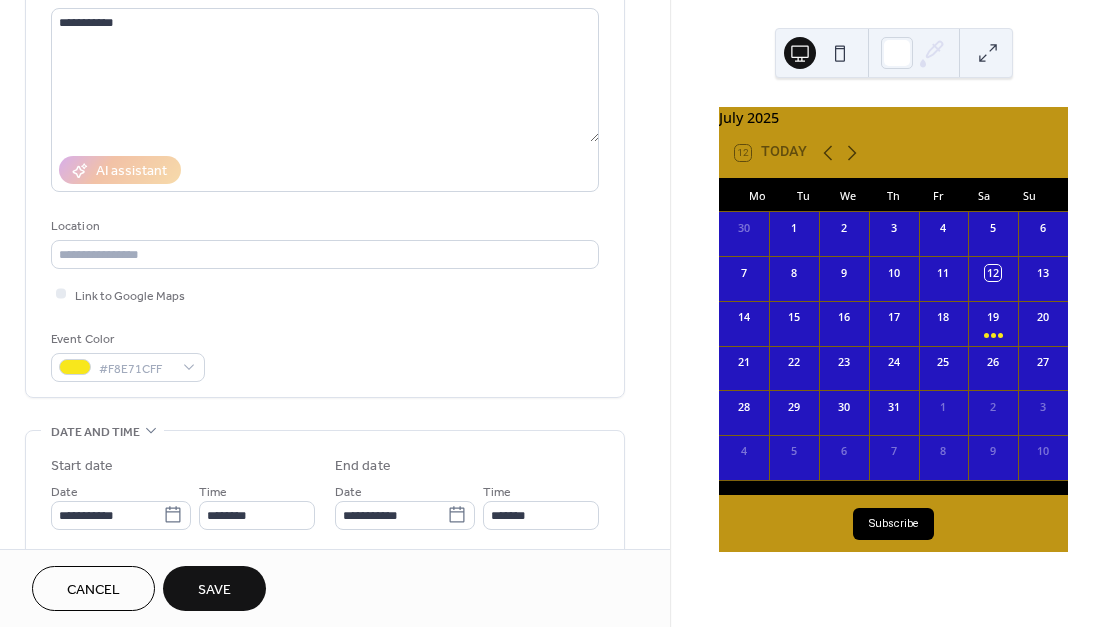 scroll, scrollTop: 261, scrollLeft: 0, axis: vertical 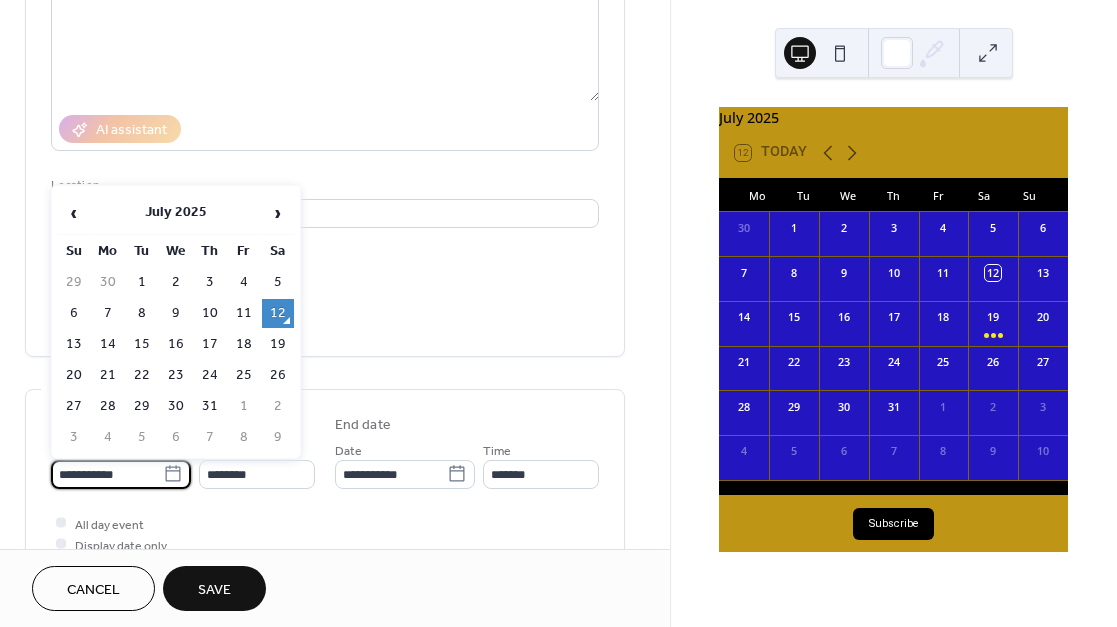 click on "**********" at bounding box center [107, 474] 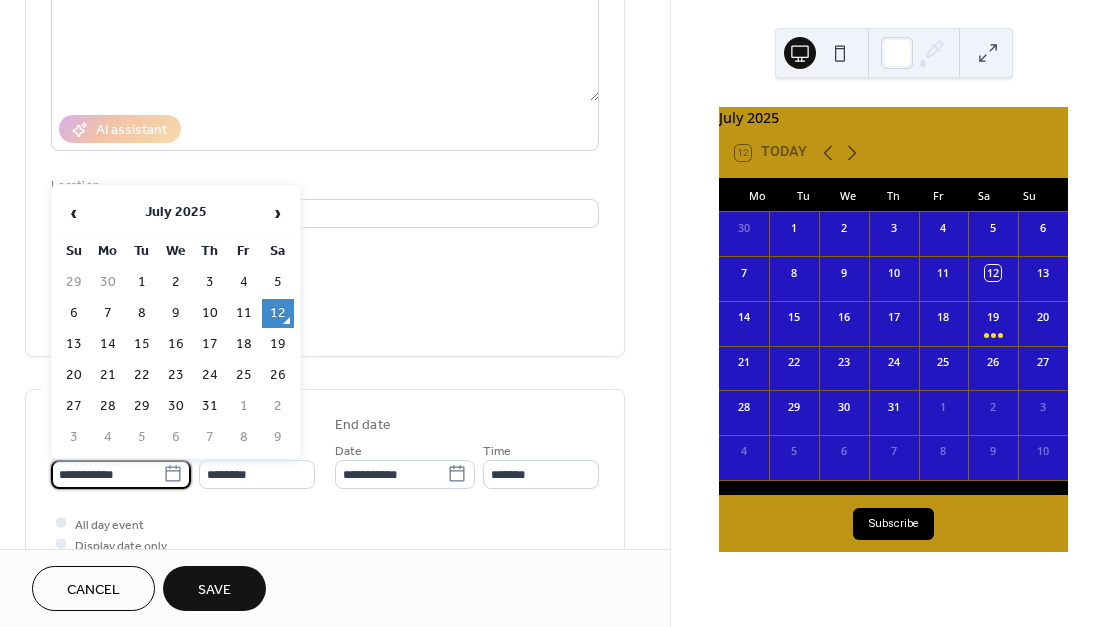 drag, startPoint x: 274, startPoint y: 344, endPoint x: 273, endPoint y: 405, distance: 61.008198 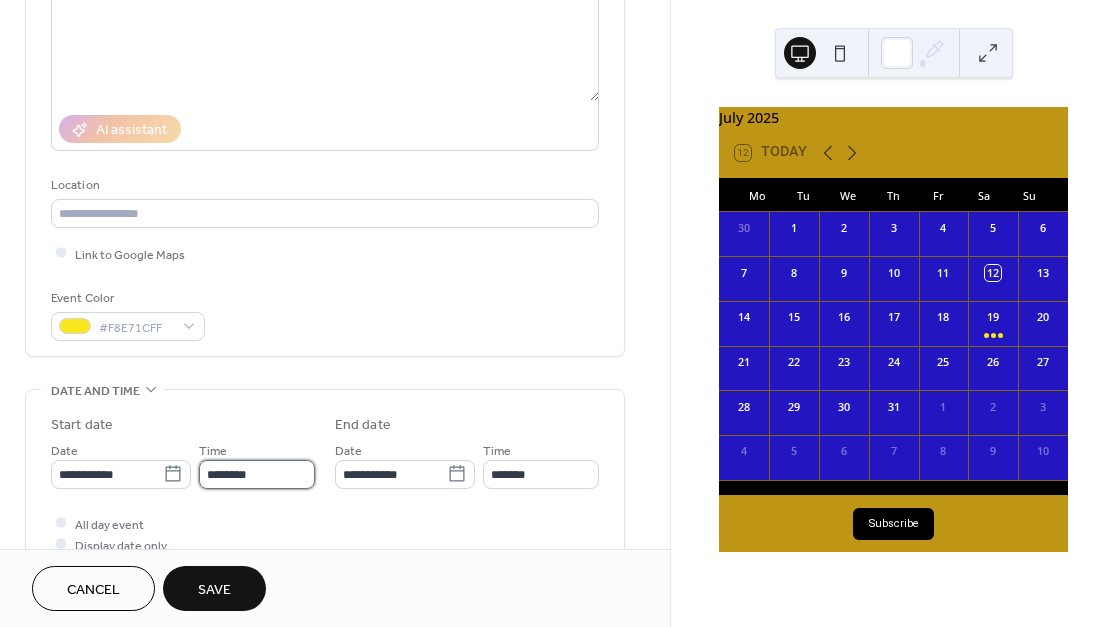 click on "********" at bounding box center [257, 474] 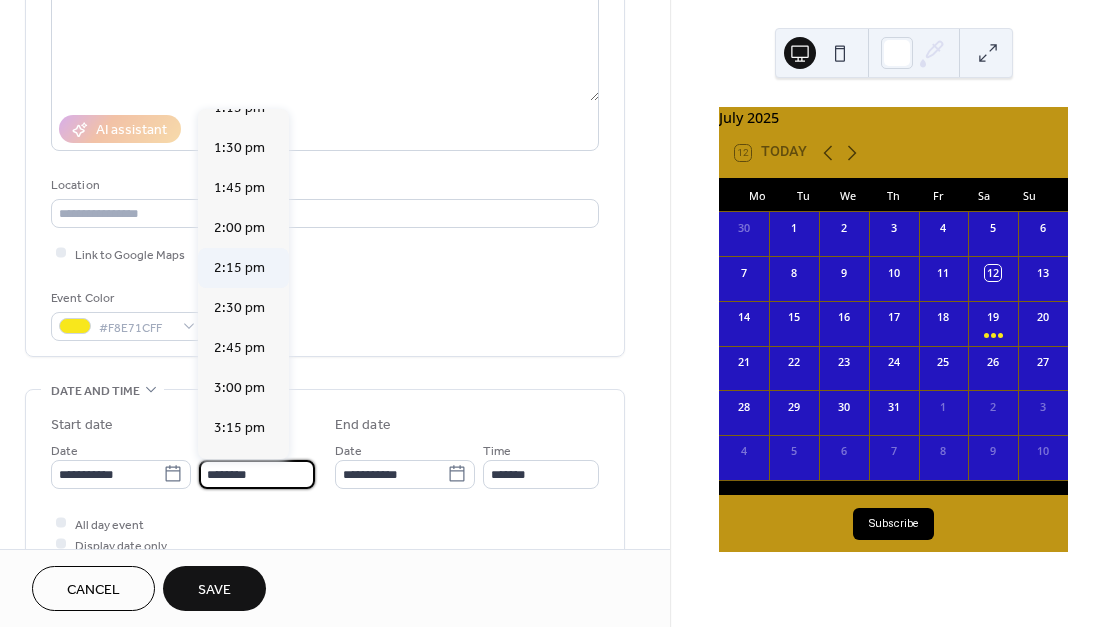 scroll, scrollTop: 2205, scrollLeft: 0, axis: vertical 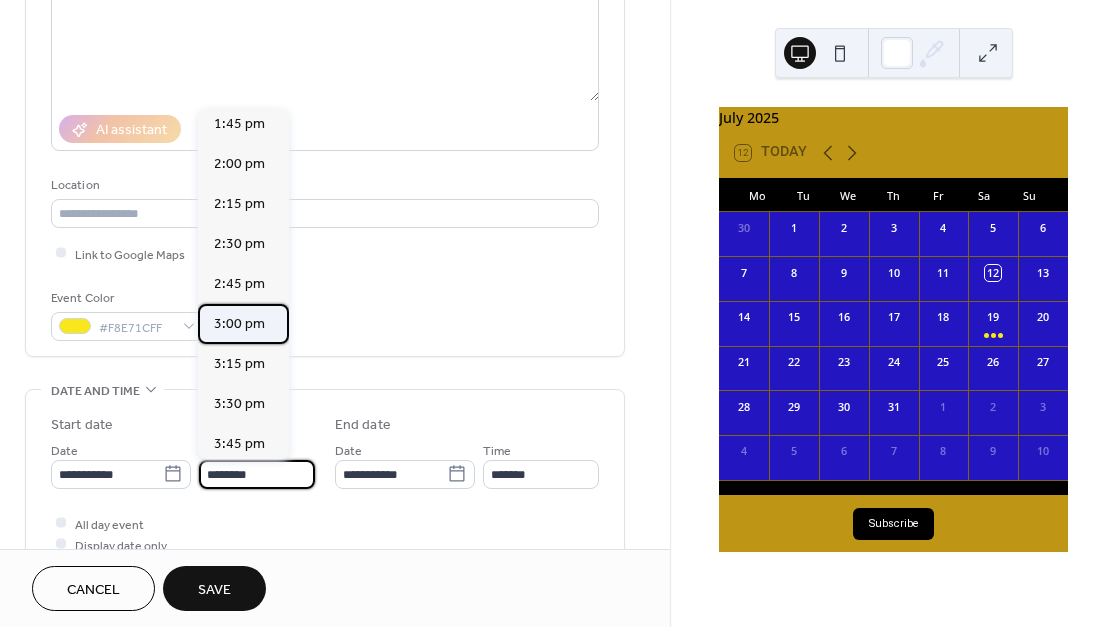 click on "3:00 pm" at bounding box center (239, 323) 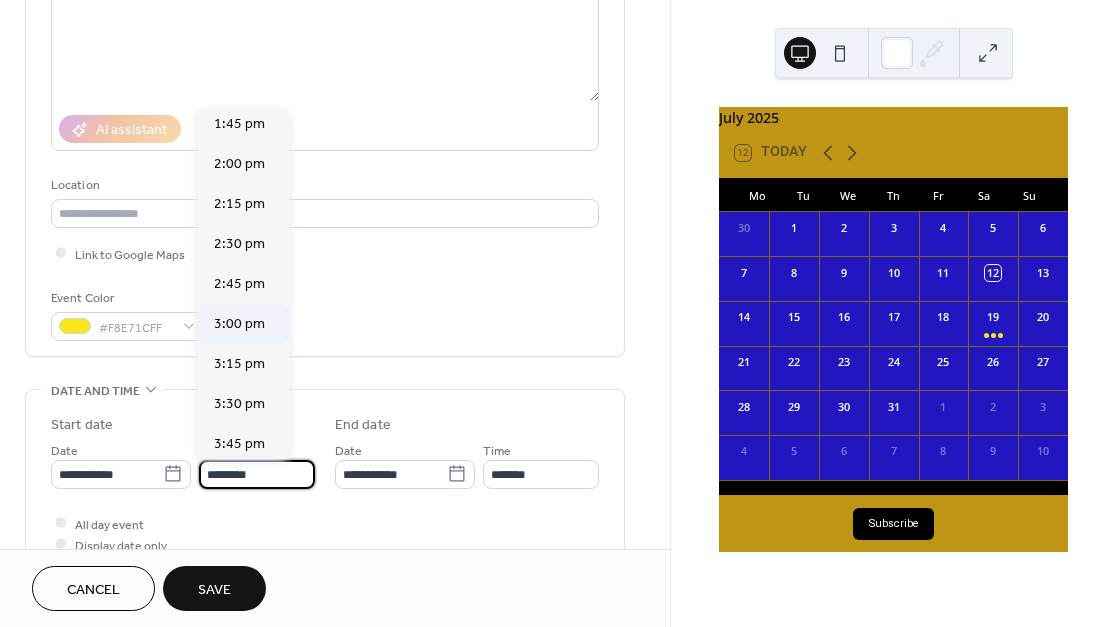 type on "*******" 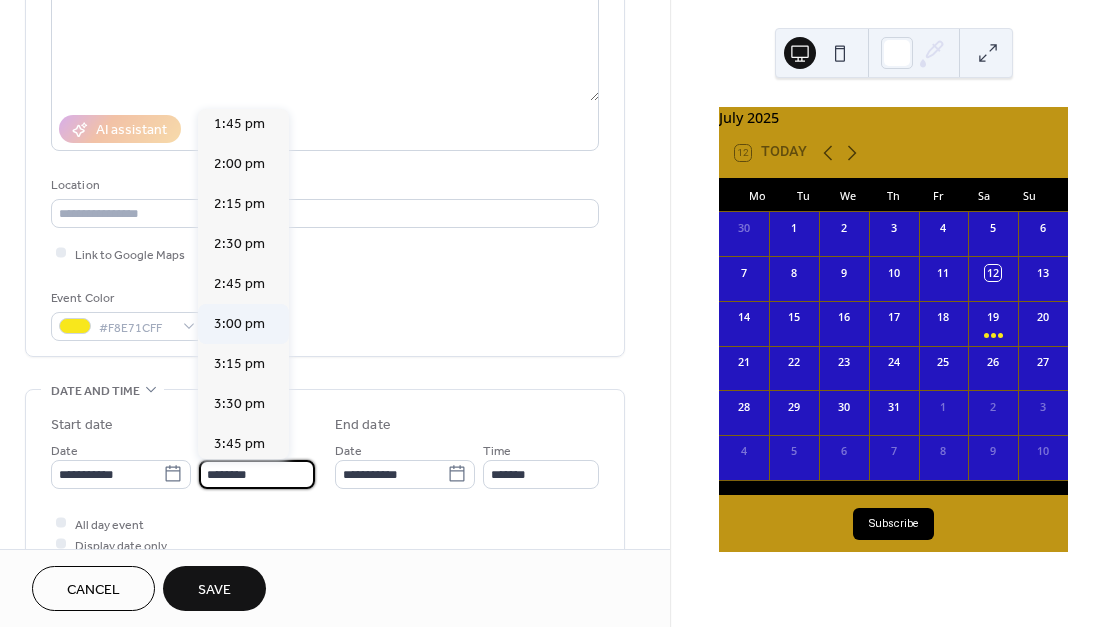 type on "*******" 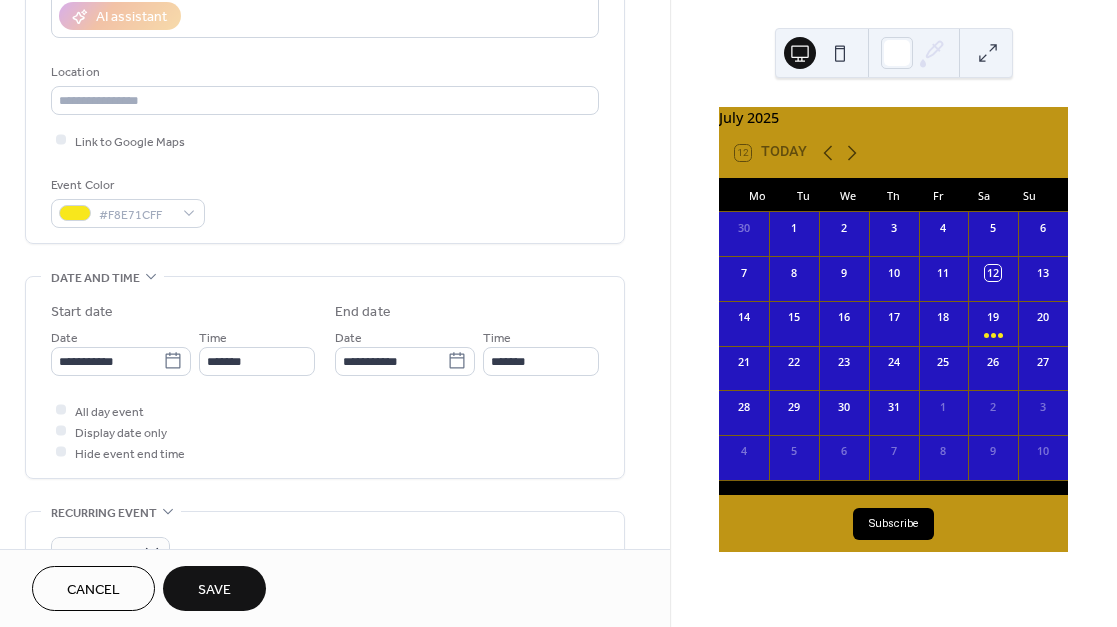 scroll, scrollTop: 397, scrollLeft: 0, axis: vertical 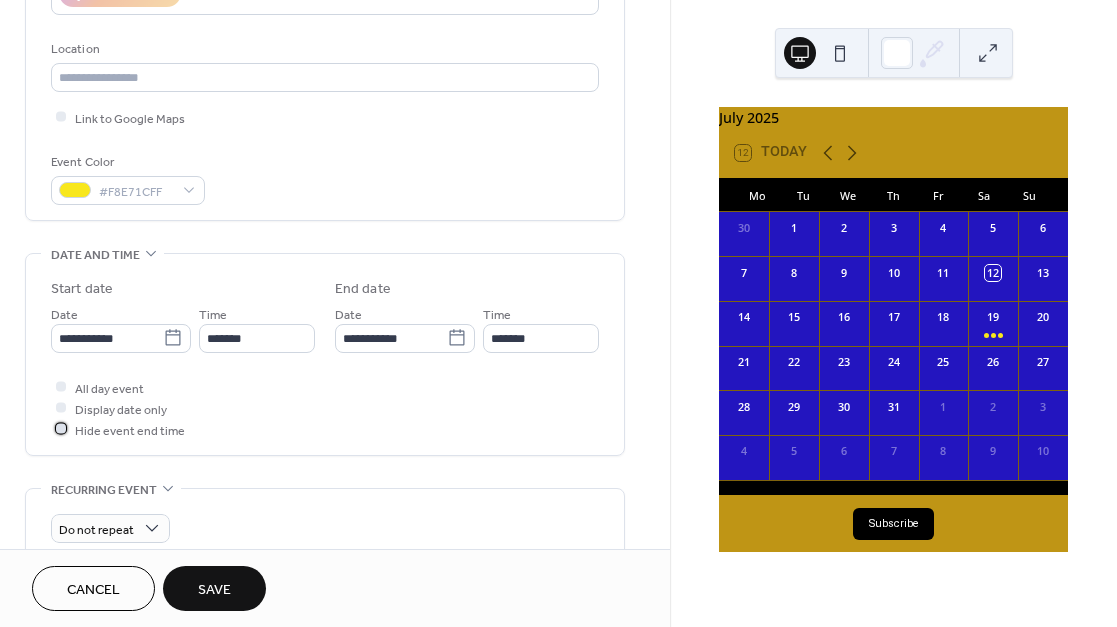 click at bounding box center (61, 429) 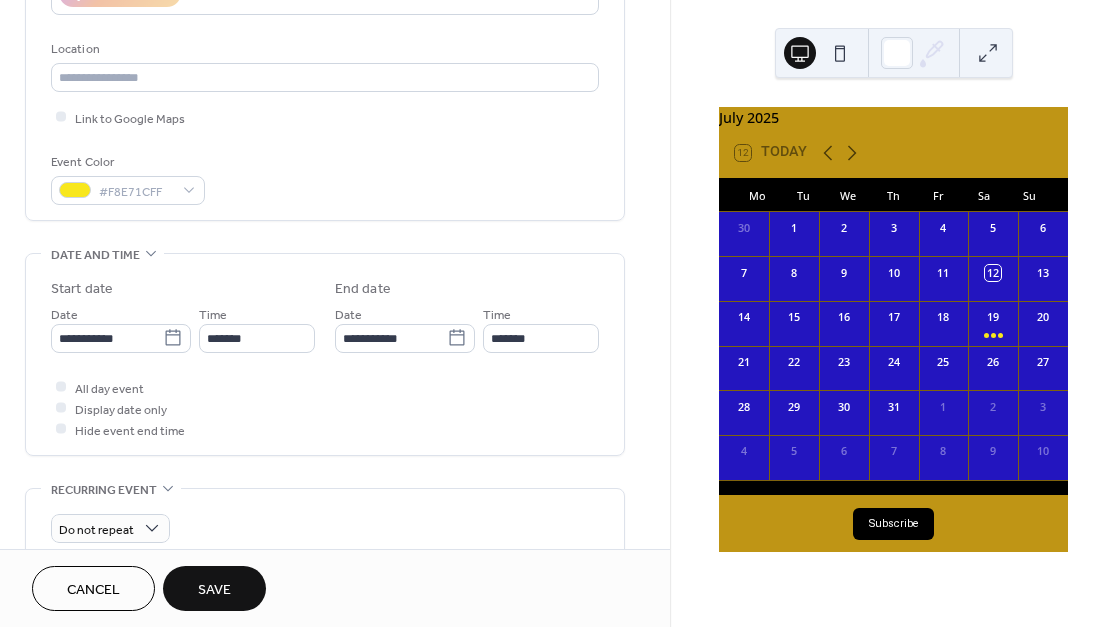 click on "Save" at bounding box center (214, 590) 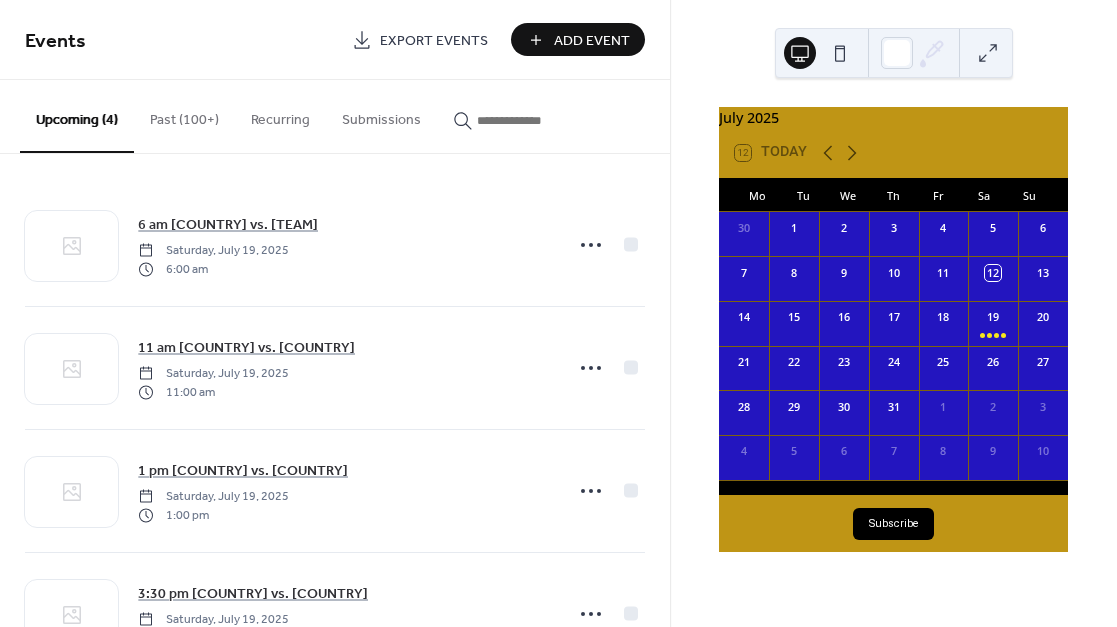 click on "Add Event" at bounding box center [592, 41] 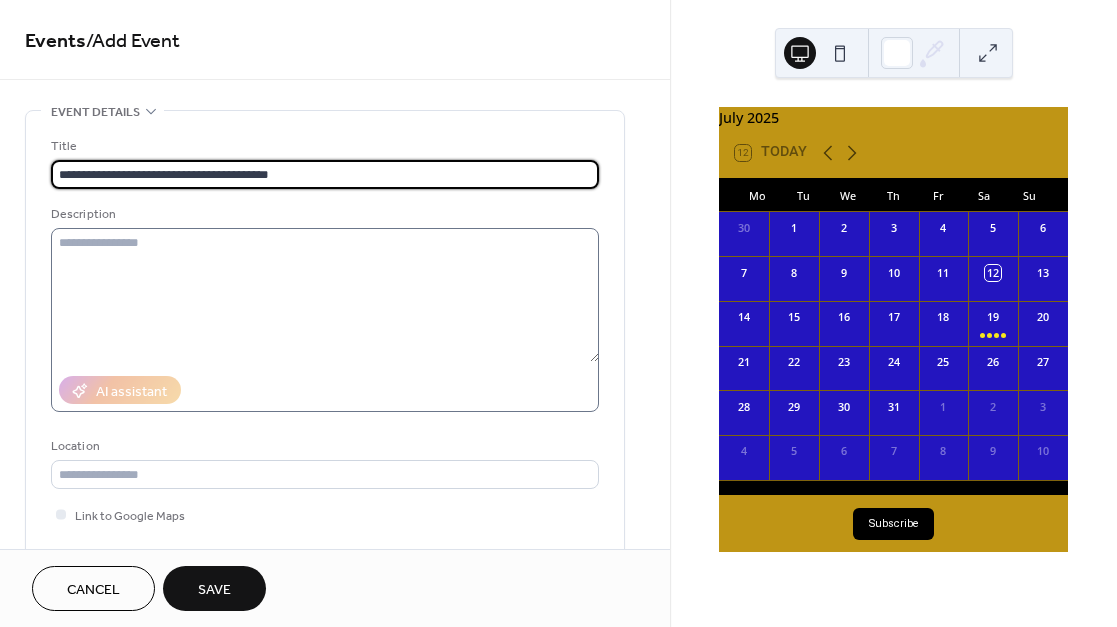 type on "**********" 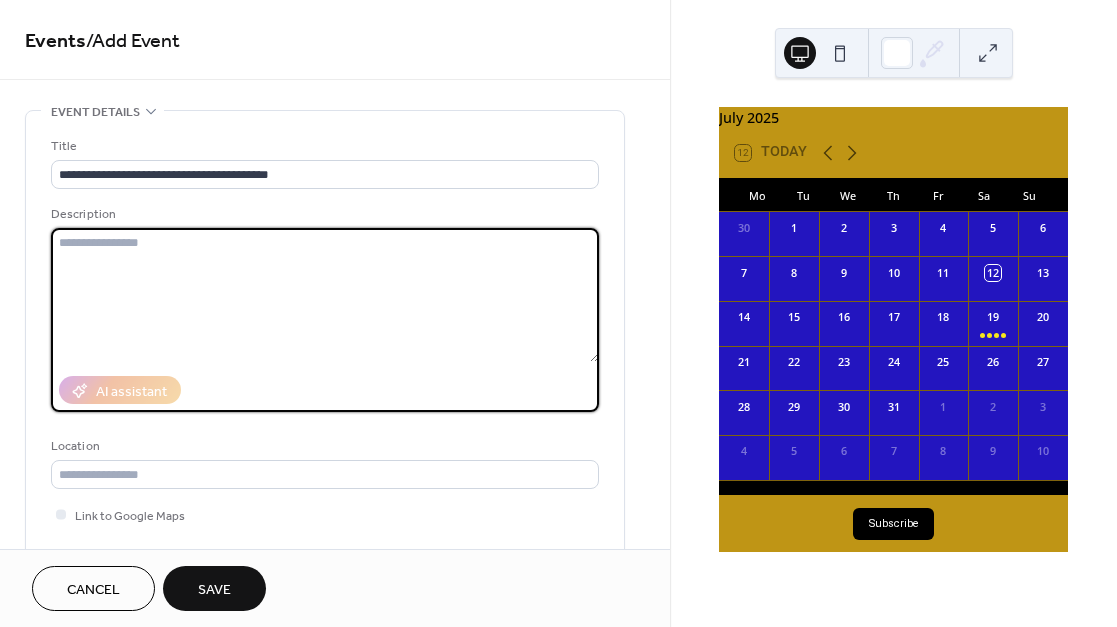 click at bounding box center [325, 295] 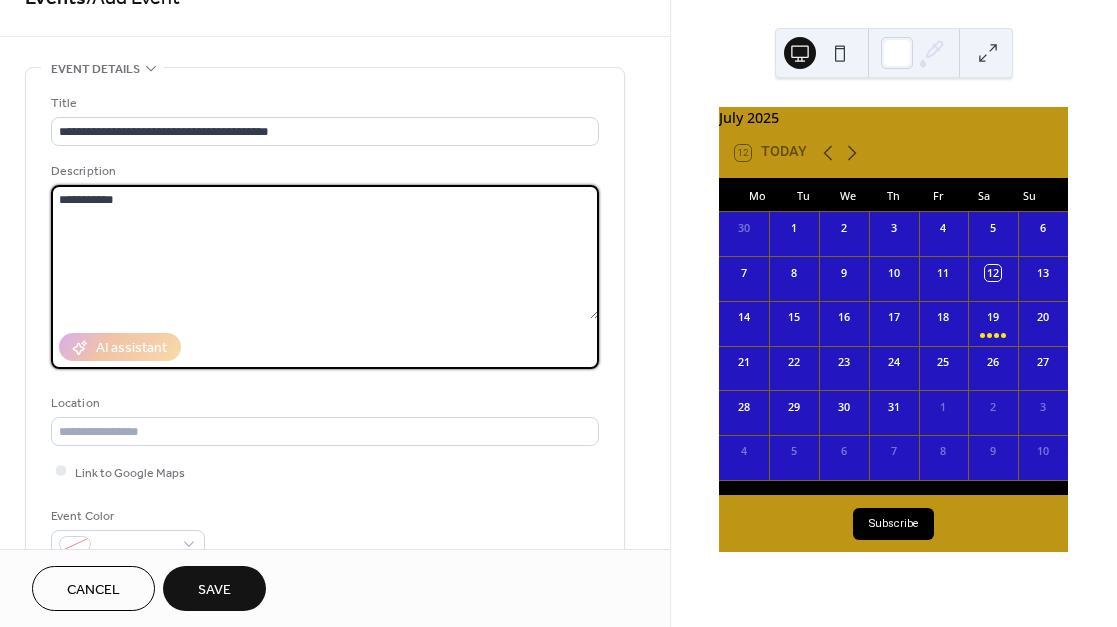 scroll, scrollTop: 73, scrollLeft: 0, axis: vertical 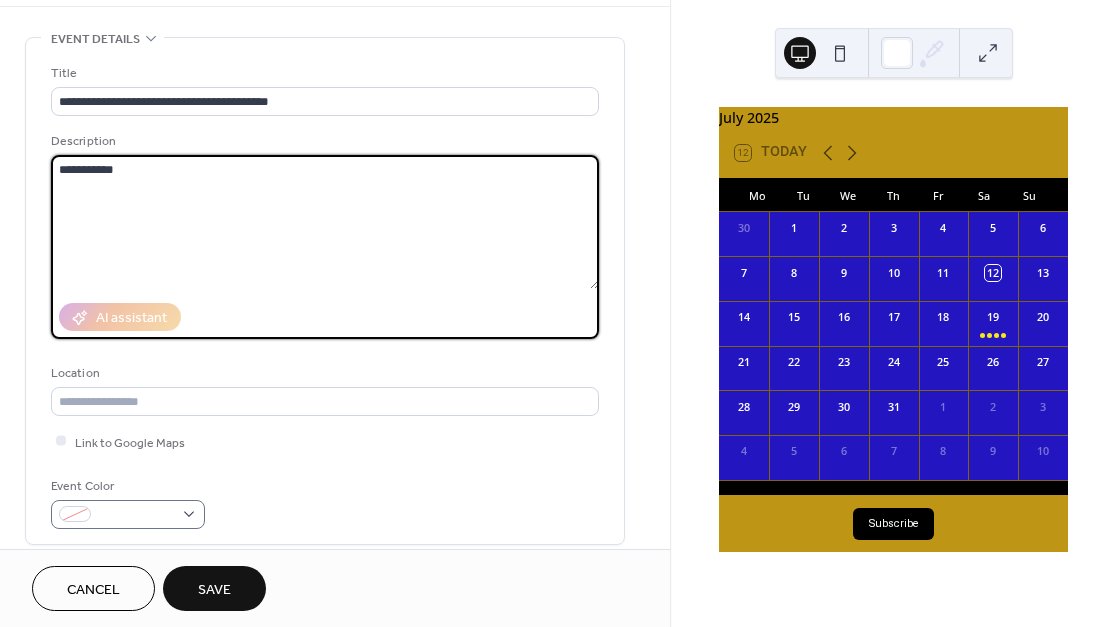 type on "**********" 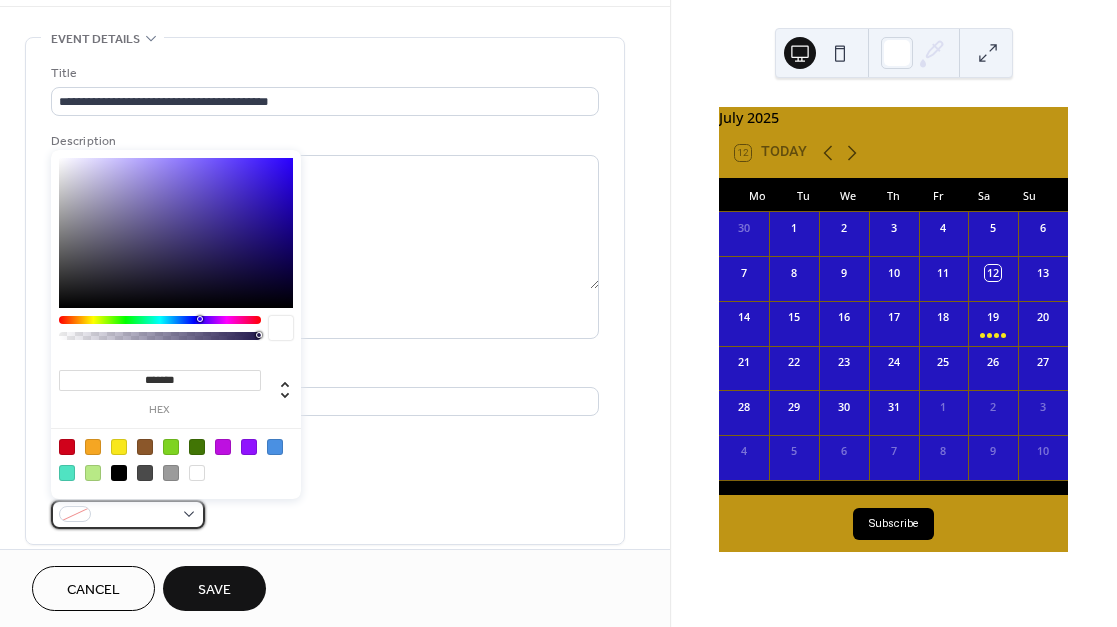 click at bounding box center [75, 514] 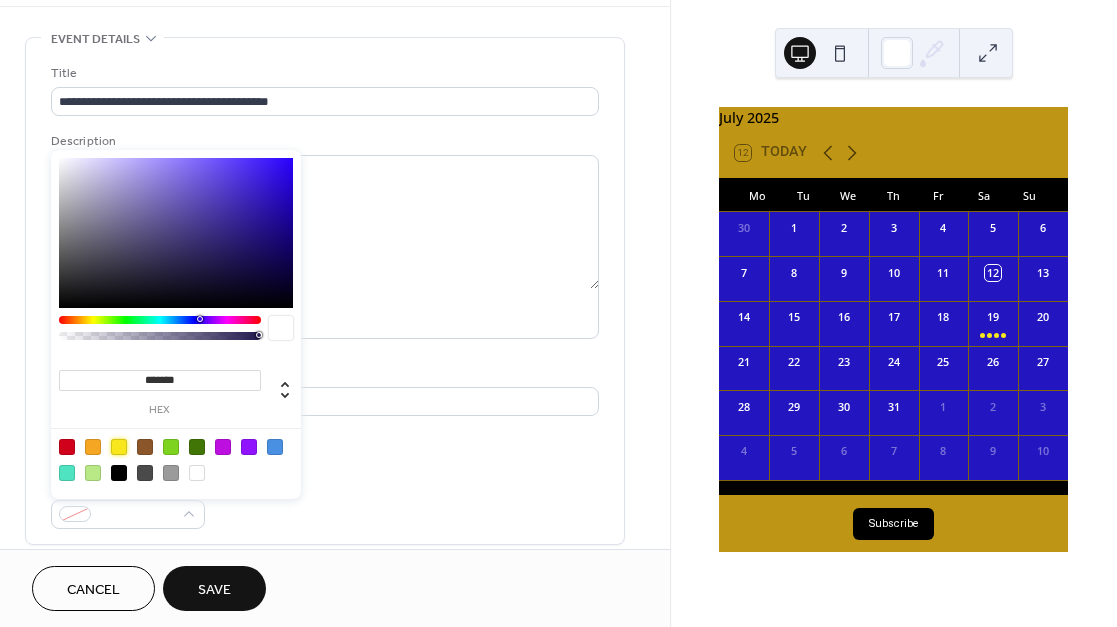 click at bounding box center [119, 447] 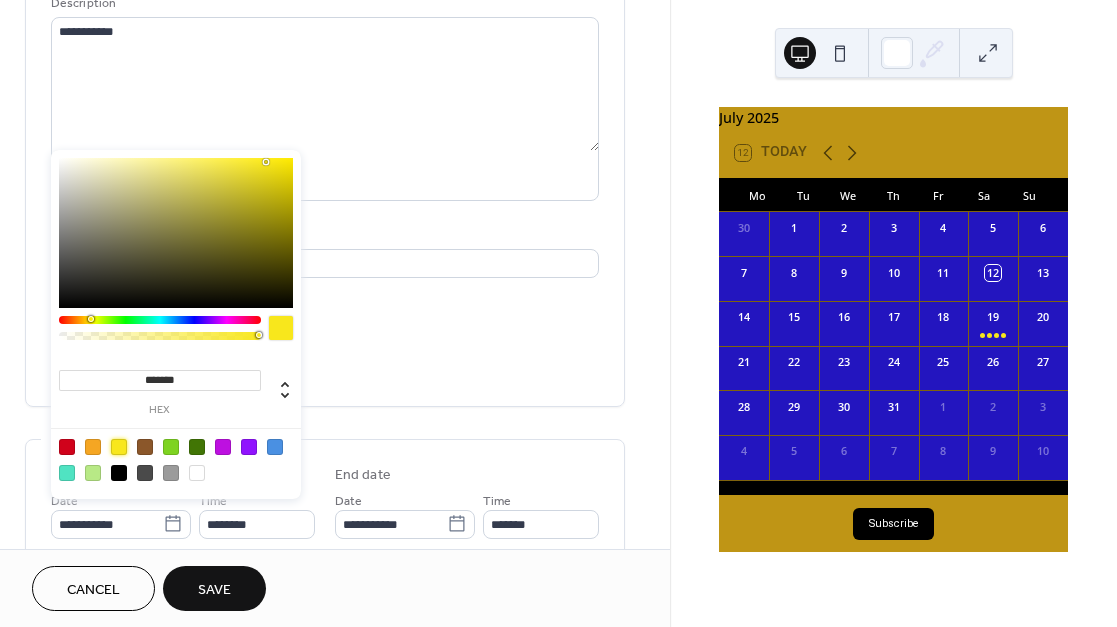 scroll, scrollTop: 220, scrollLeft: 0, axis: vertical 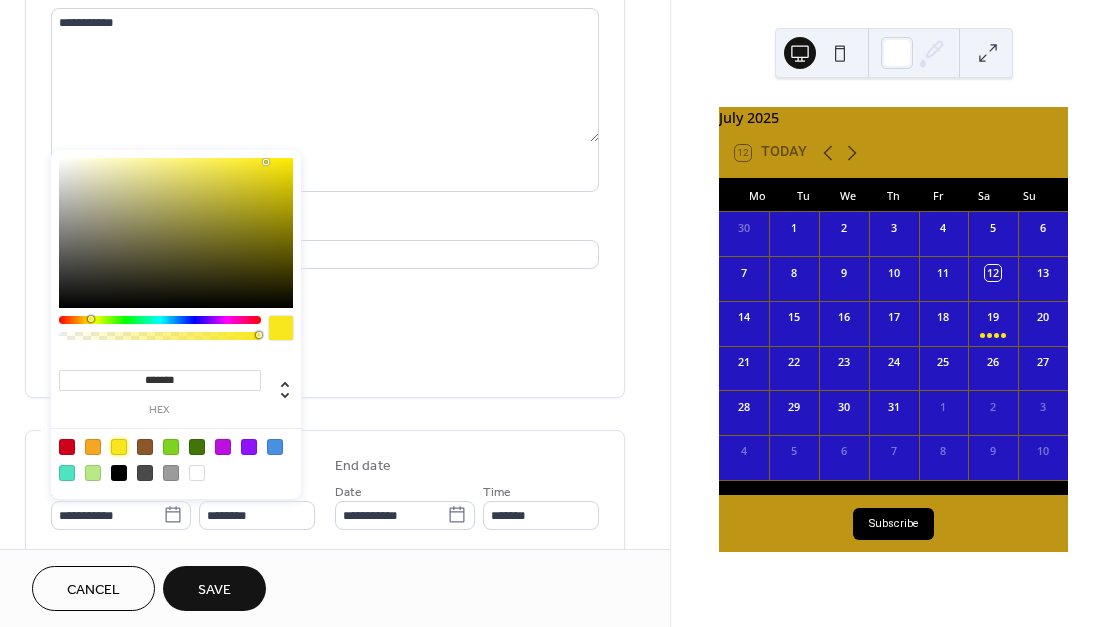 click on "Event Color #F8E71CFF" at bounding box center [325, 355] 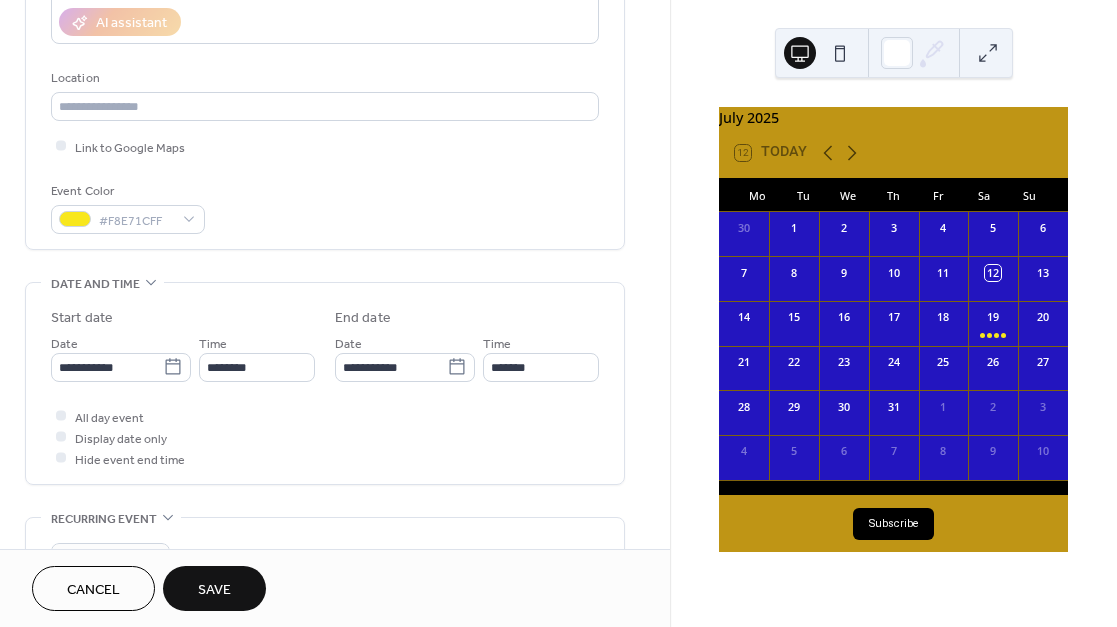 scroll, scrollTop: 418, scrollLeft: 0, axis: vertical 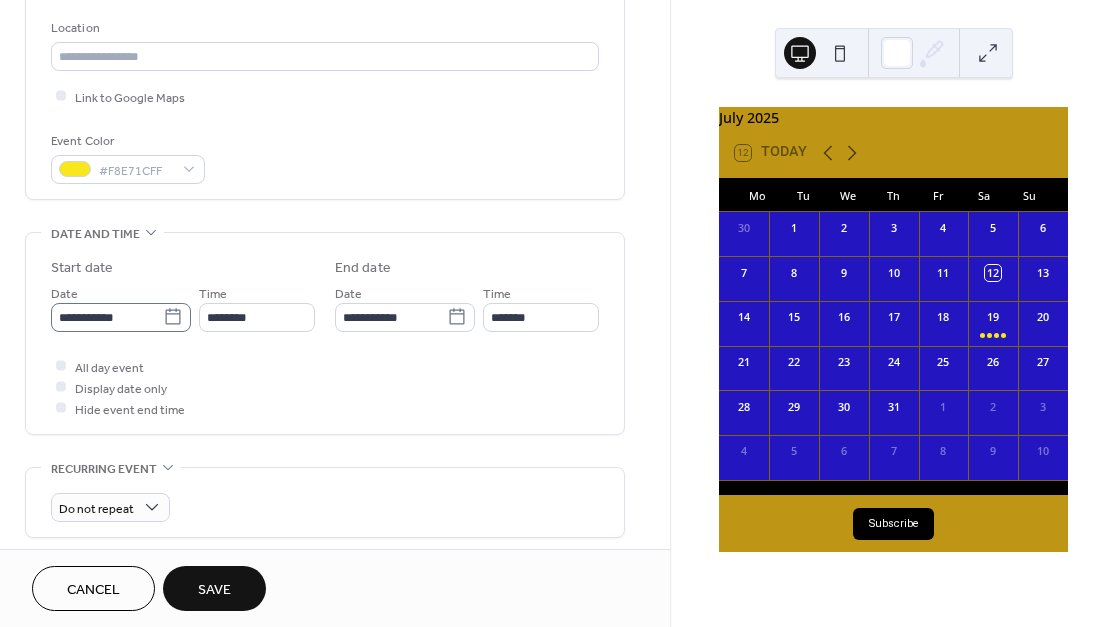 click 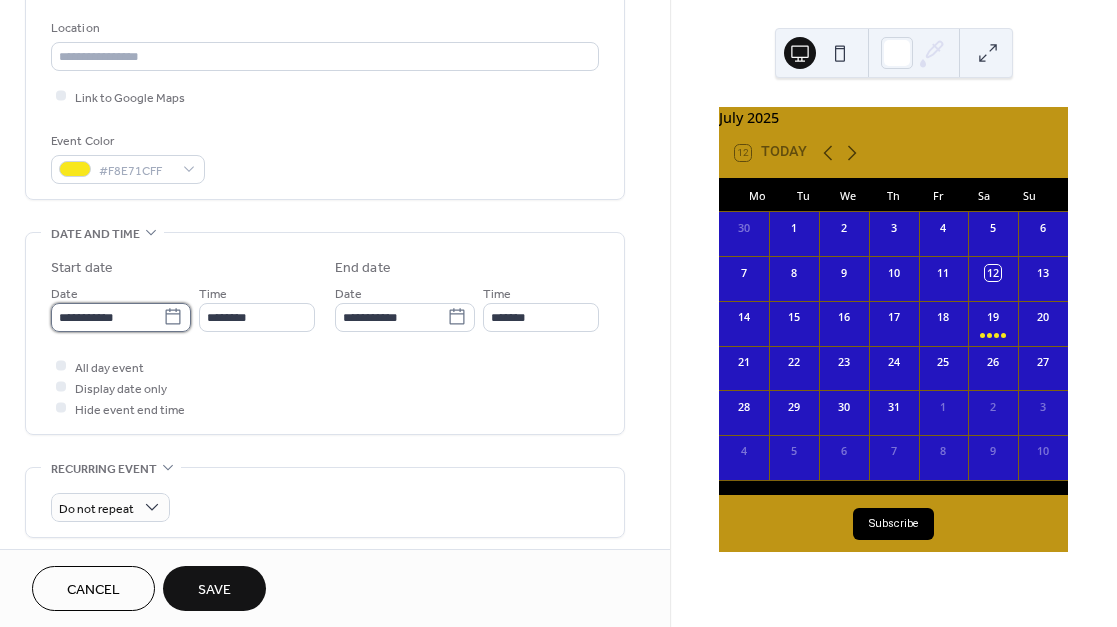 click on "**********" at bounding box center (107, 317) 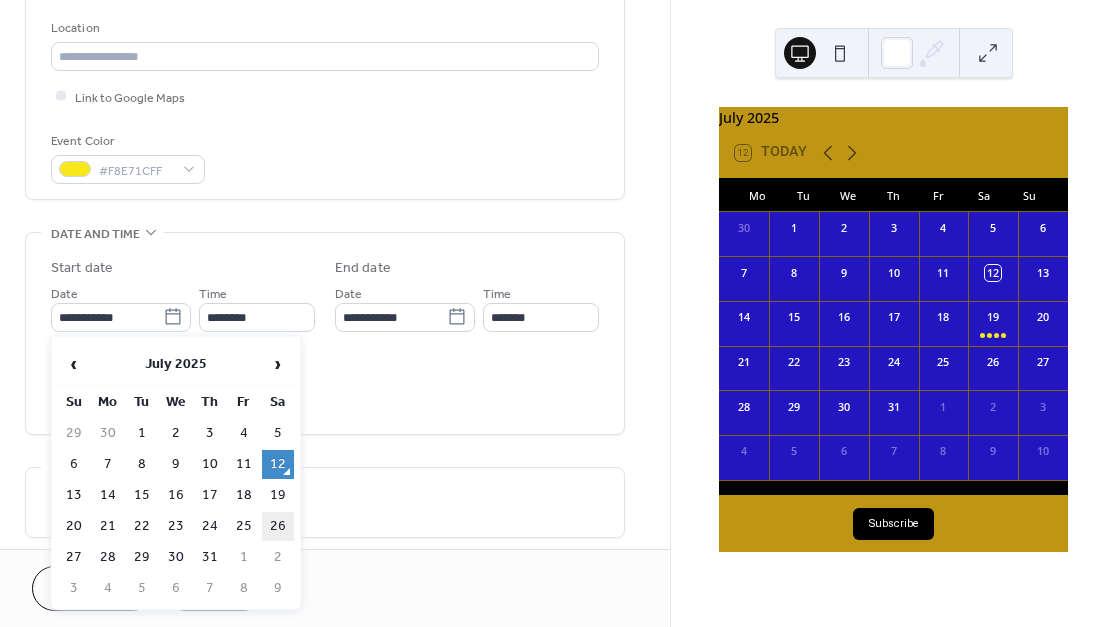 click on "26" at bounding box center (278, 526) 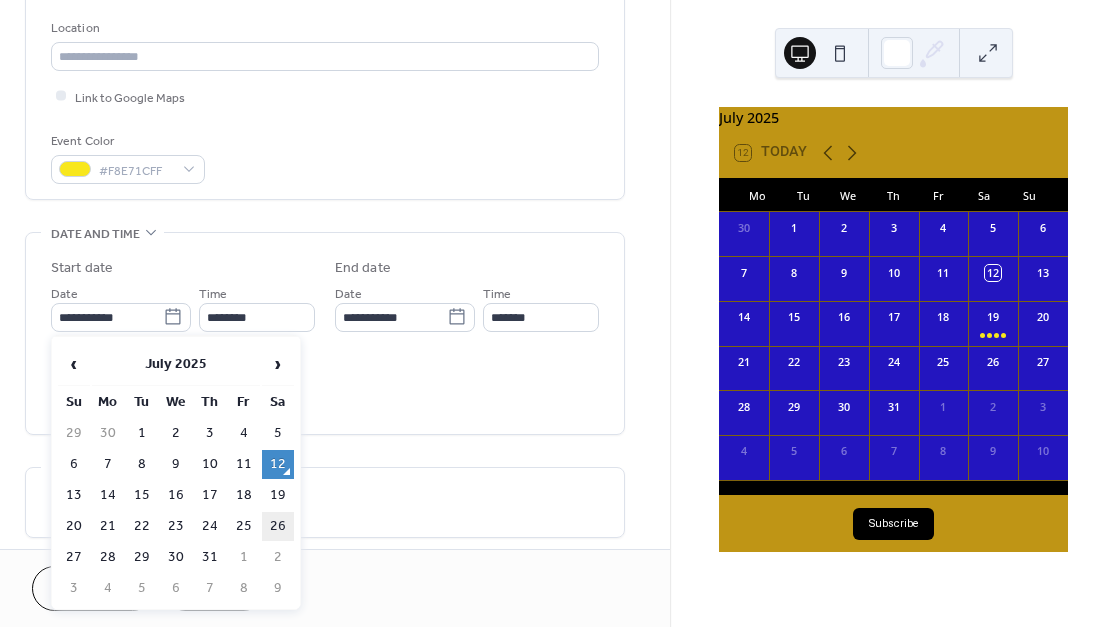 type on "**********" 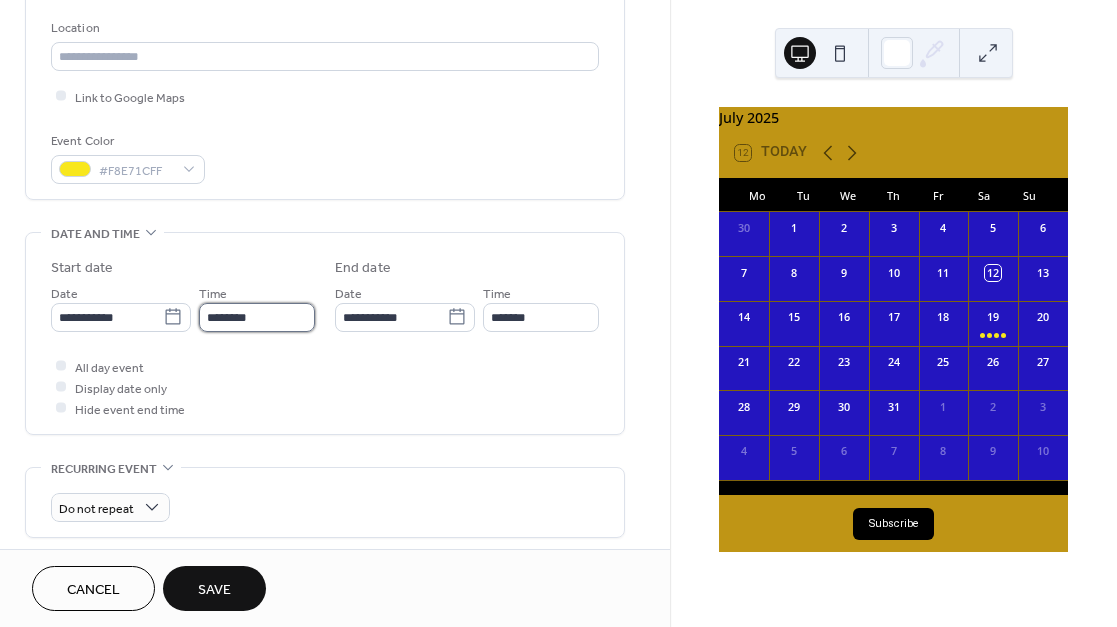 click on "********" at bounding box center (257, 317) 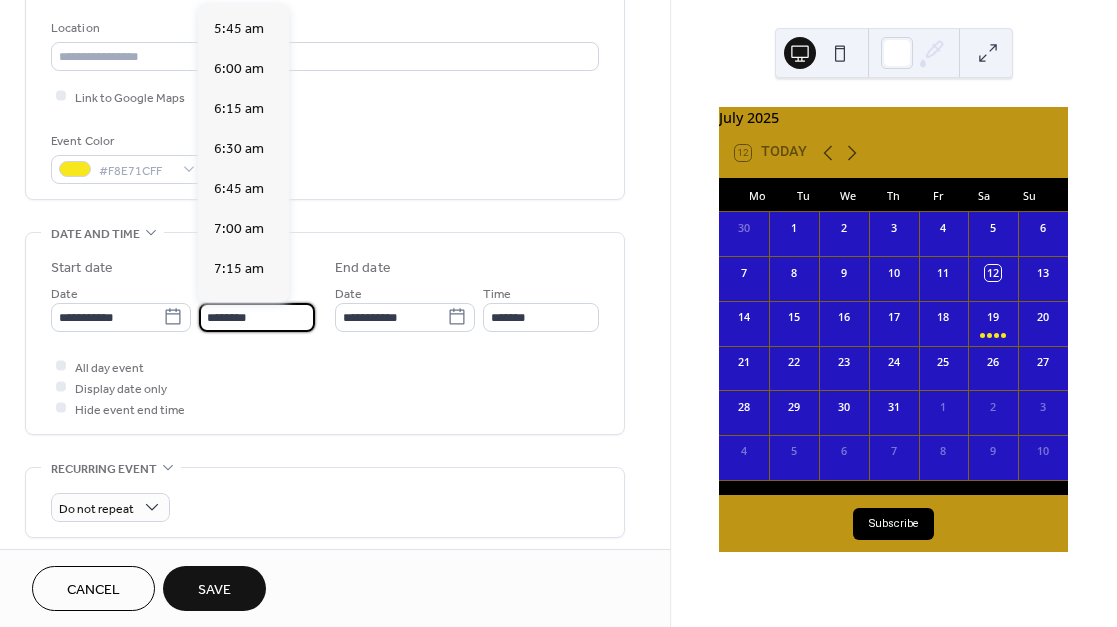 scroll, scrollTop: 908, scrollLeft: 0, axis: vertical 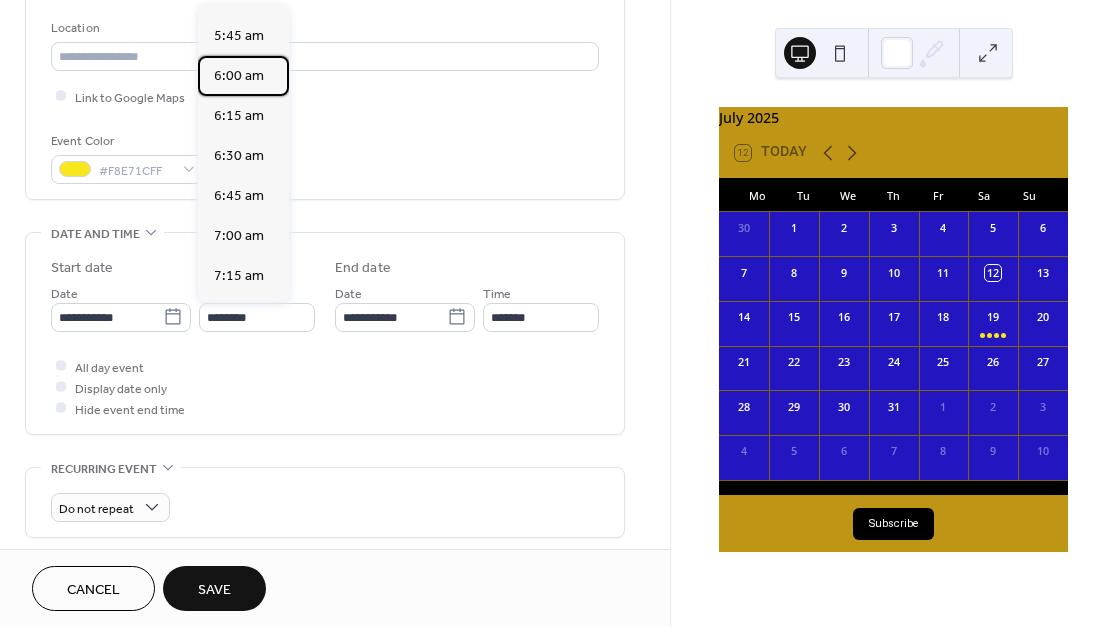 click on "6:00 am" at bounding box center [239, 76] 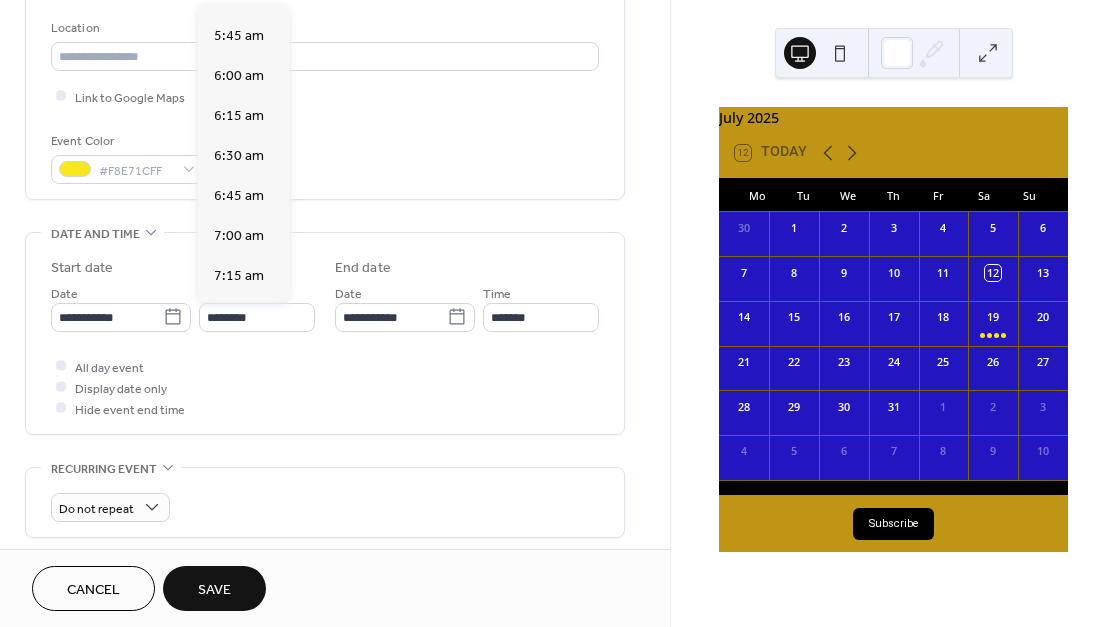 type on "*******" 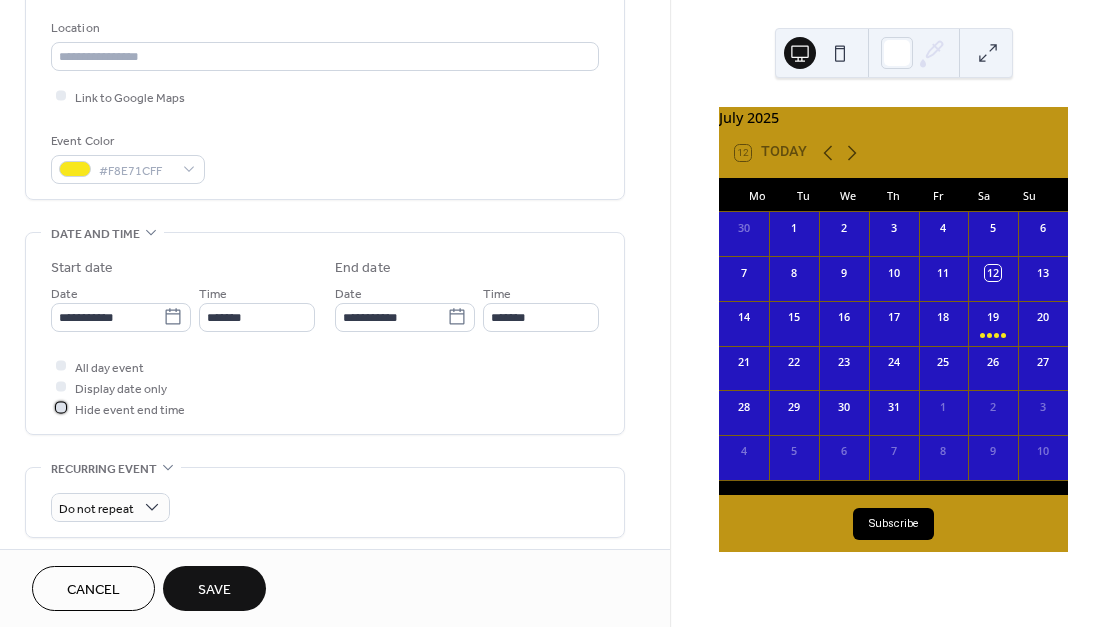 click at bounding box center (61, 408) 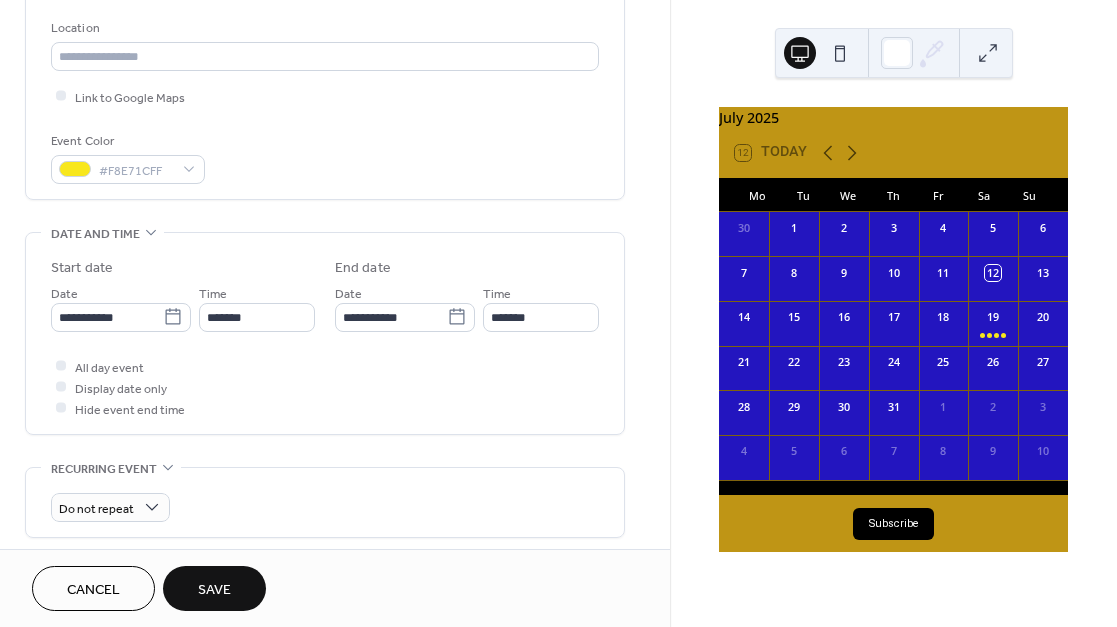 click on "Save" at bounding box center [214, 590] 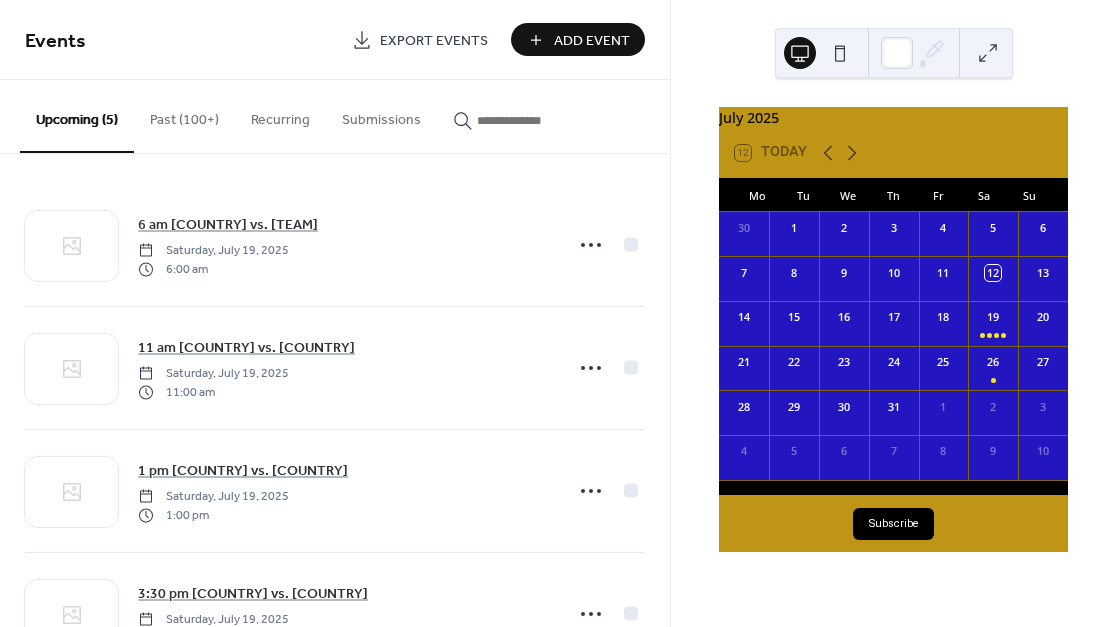 click on "Add Event" at bounding box center [592, 41] 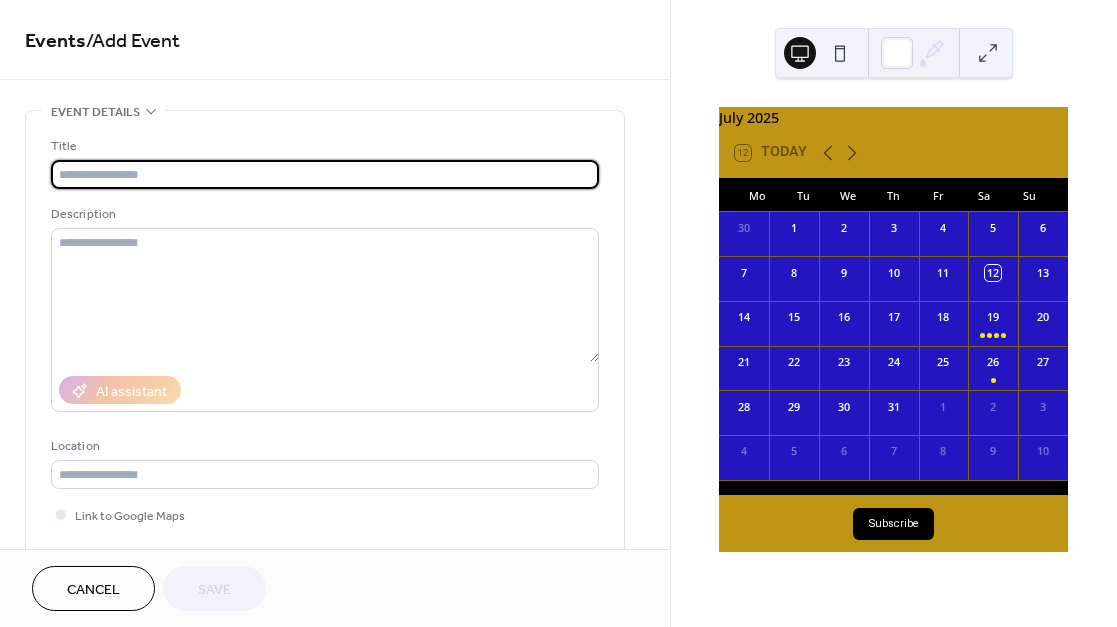 paste on "**********" 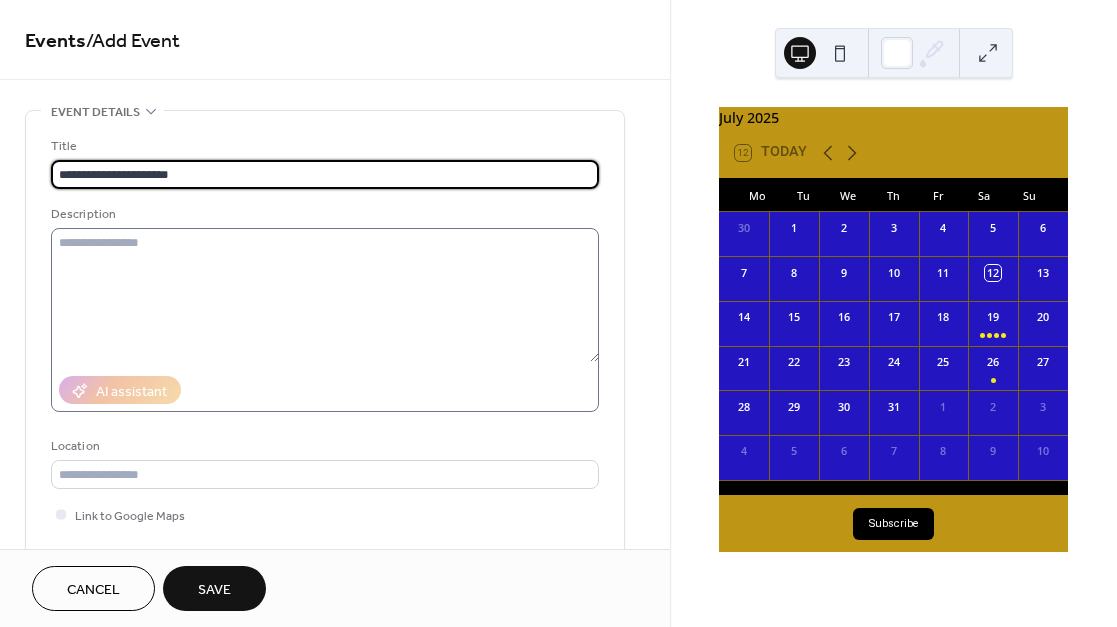 type on "**********" 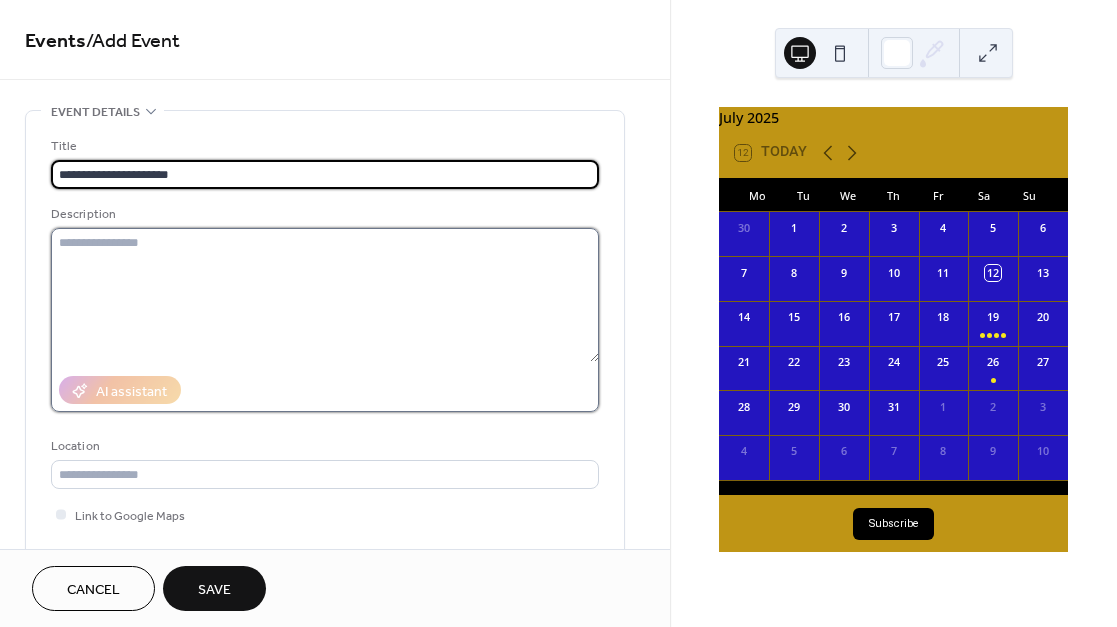 click at bounding box center (325, 295) 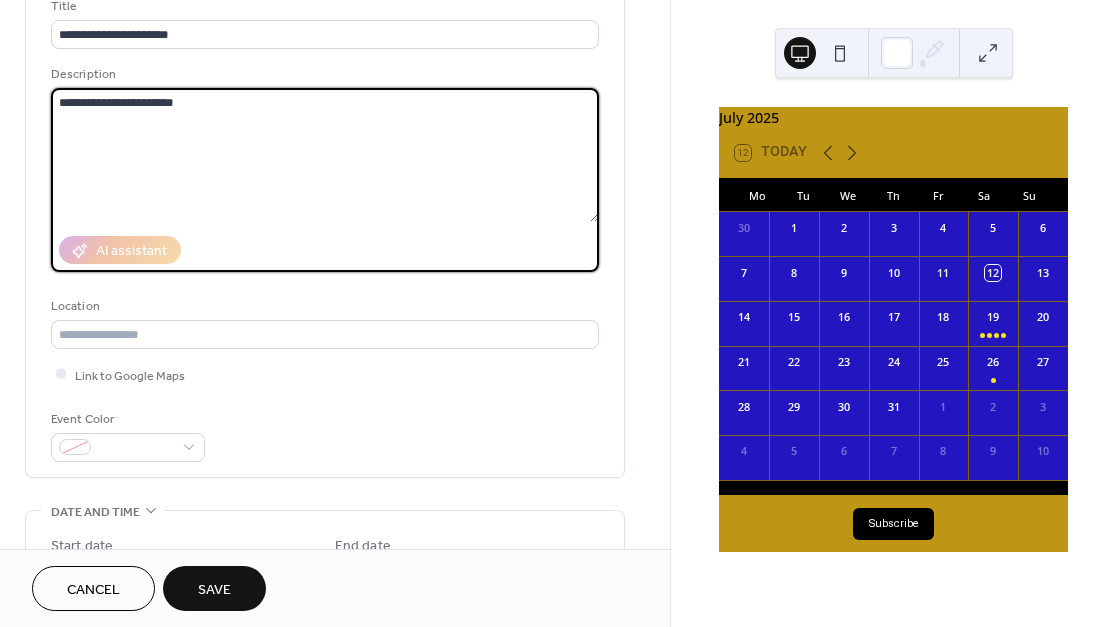 scroll, scrollTop: 160, scrollLeft: 0, axis: vertical 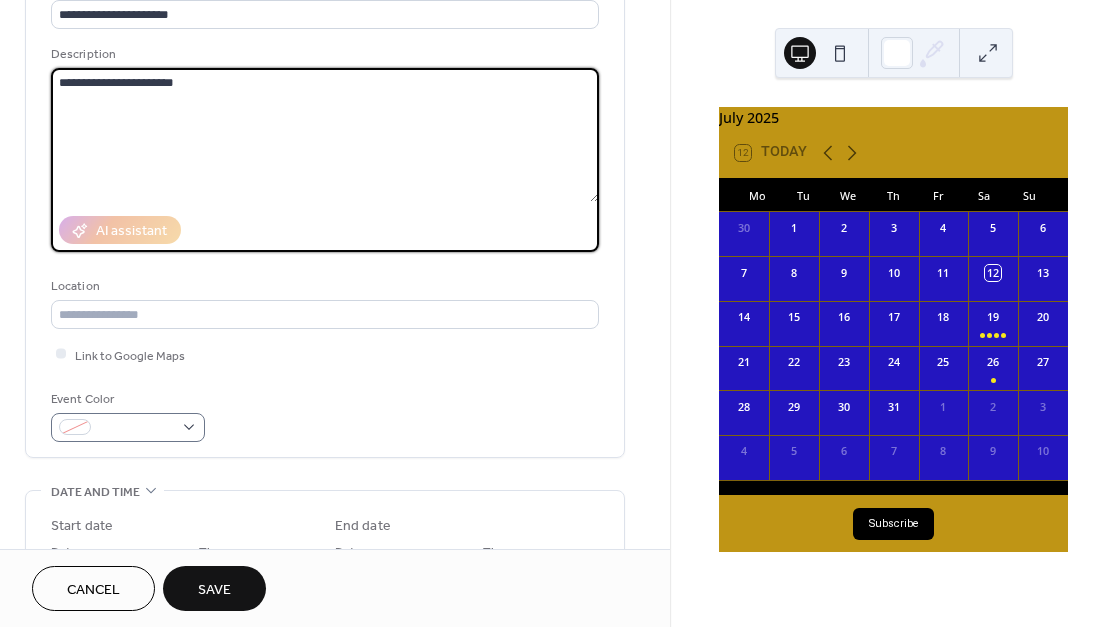 type on "**********" 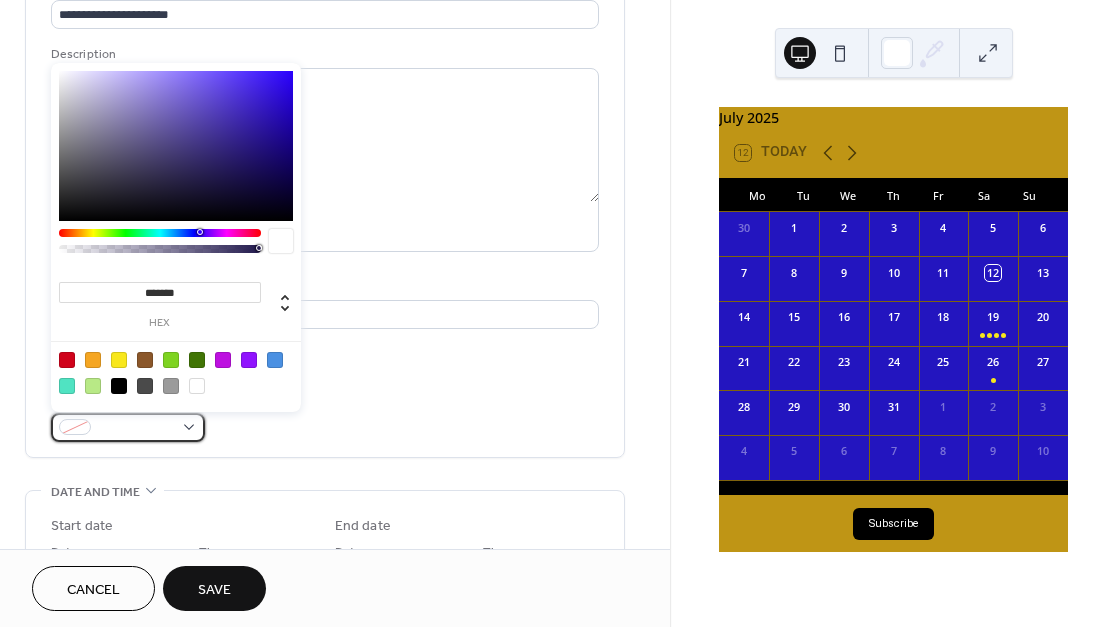 click at bounding box center (128, 427) 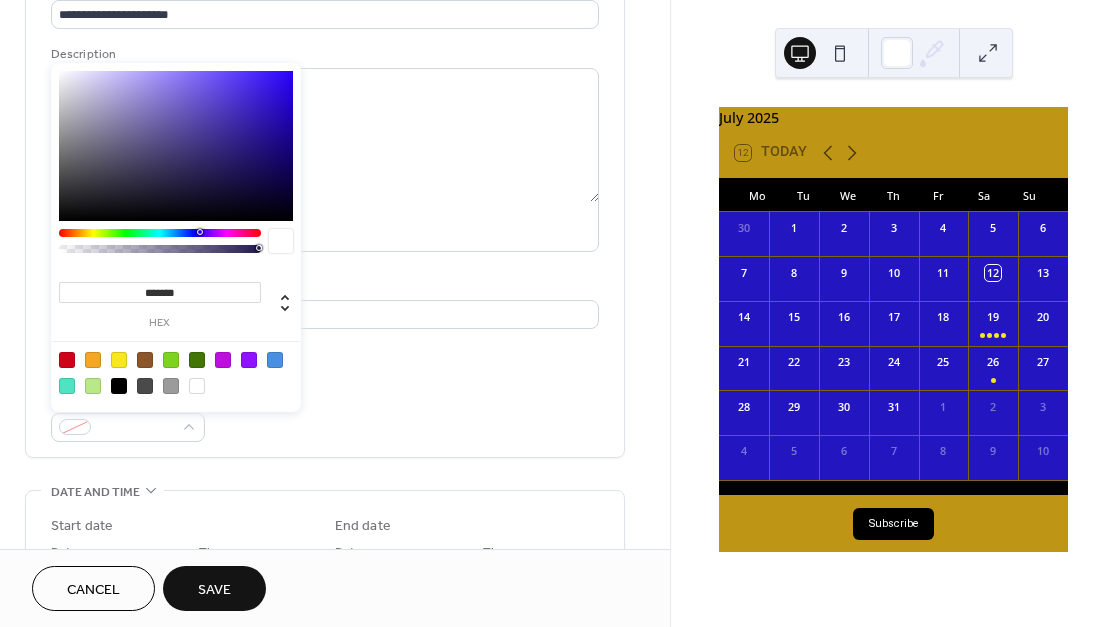 click at bounding box center [119, 360] 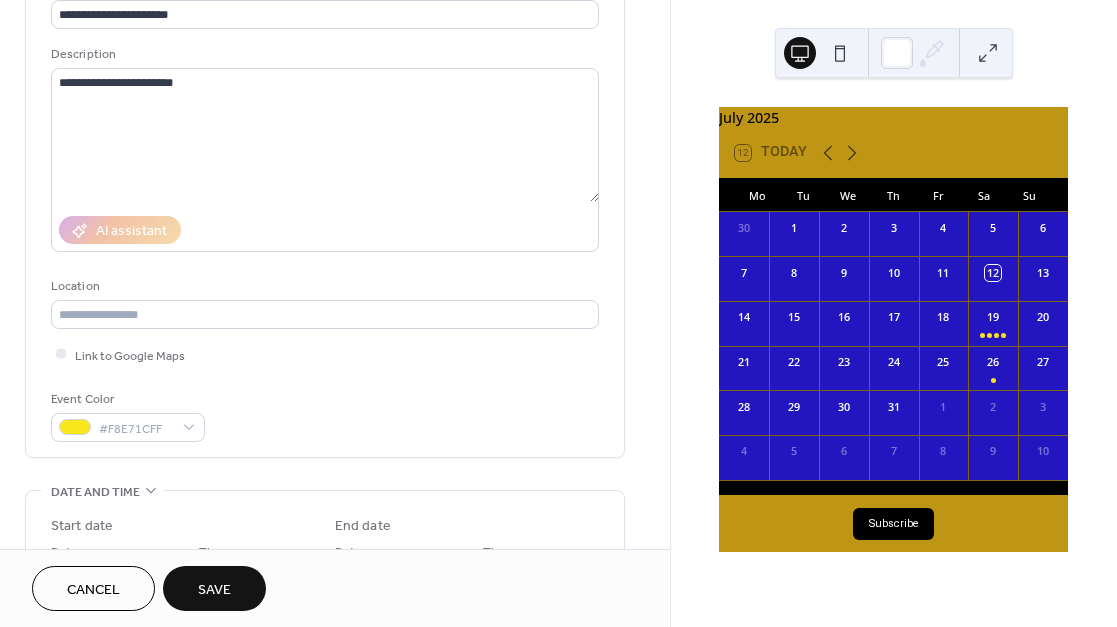 click on "Event Color #F8E71CFF" at bounding box center (325, 415) 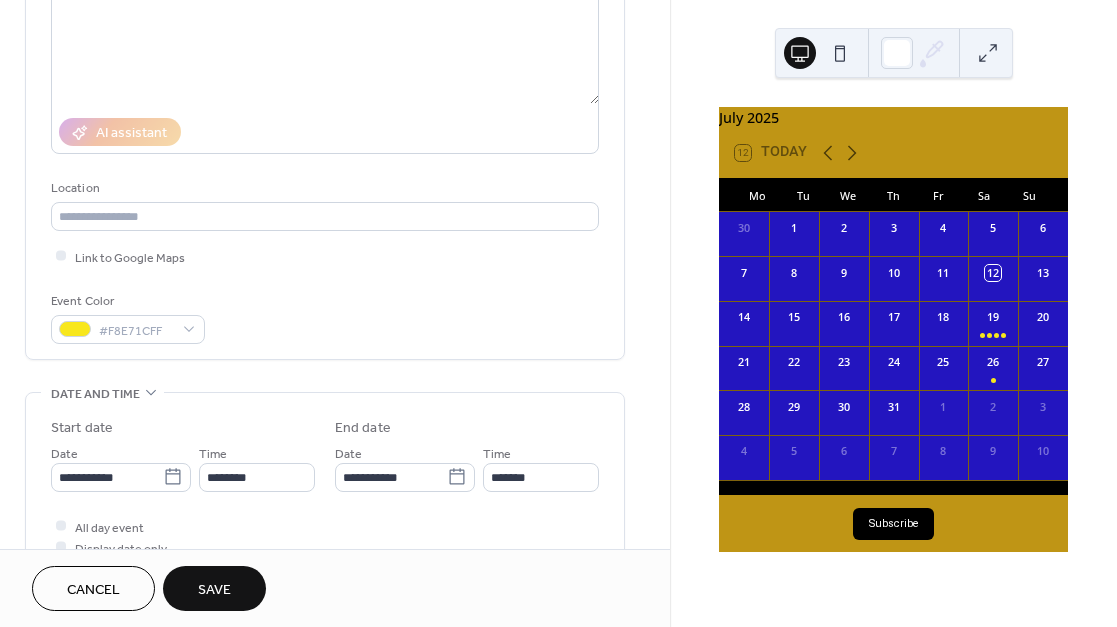 scroll, scrollTop: 266, scrollLeft: 0, axis: vertical 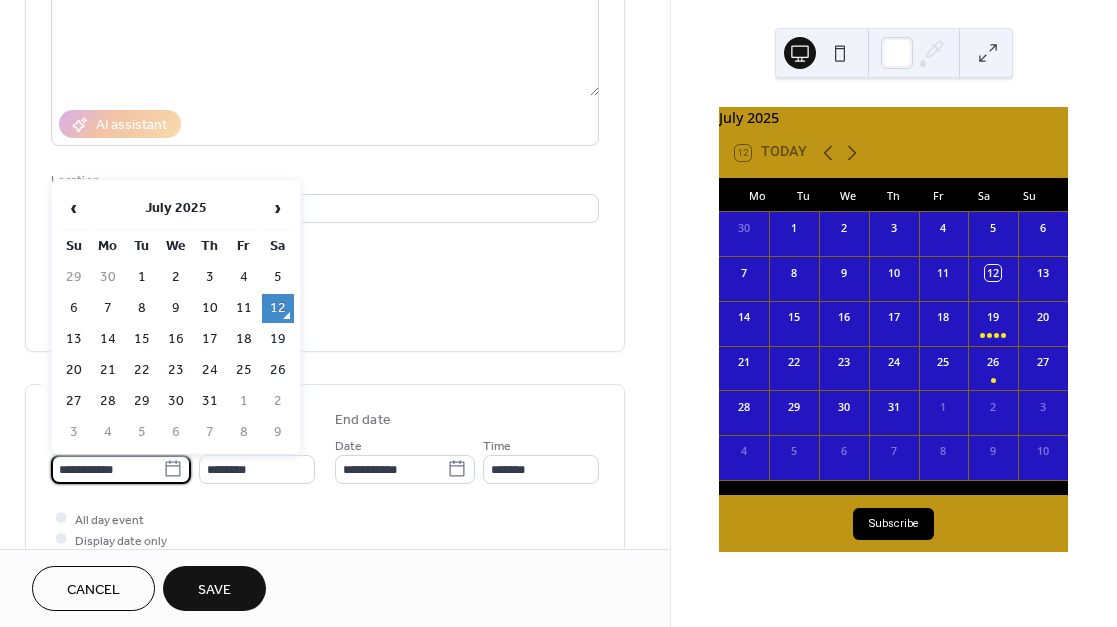 click on "**********" at bounding box center (107, 469) 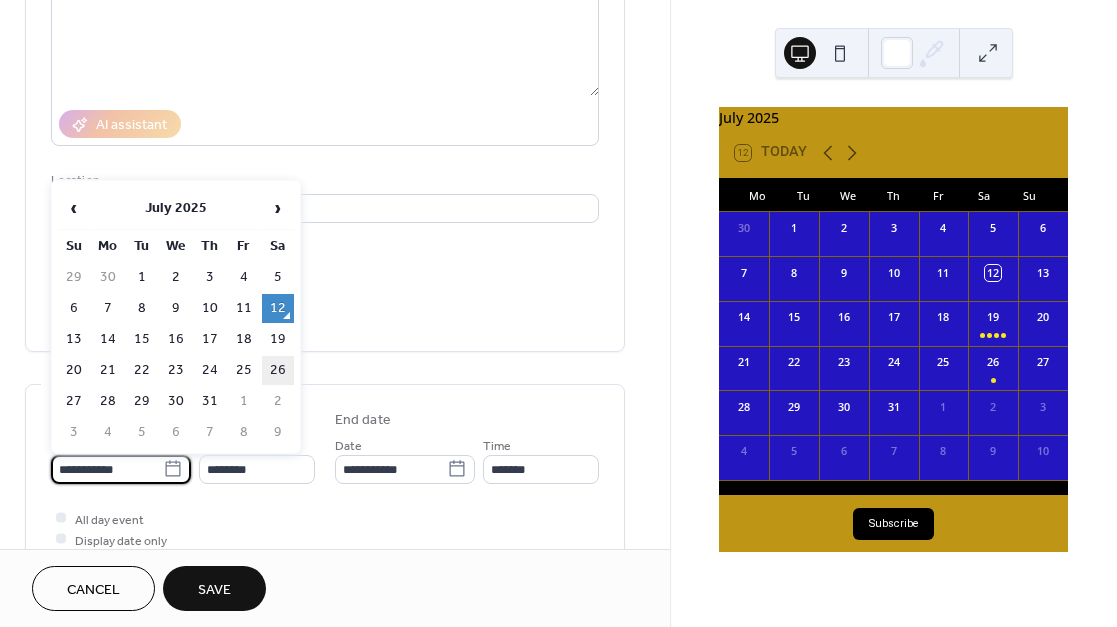 drag, startPoint x: 285, startPoint y: 365, endPoint x: 275, endPoint y: 388, distance: 25.079872 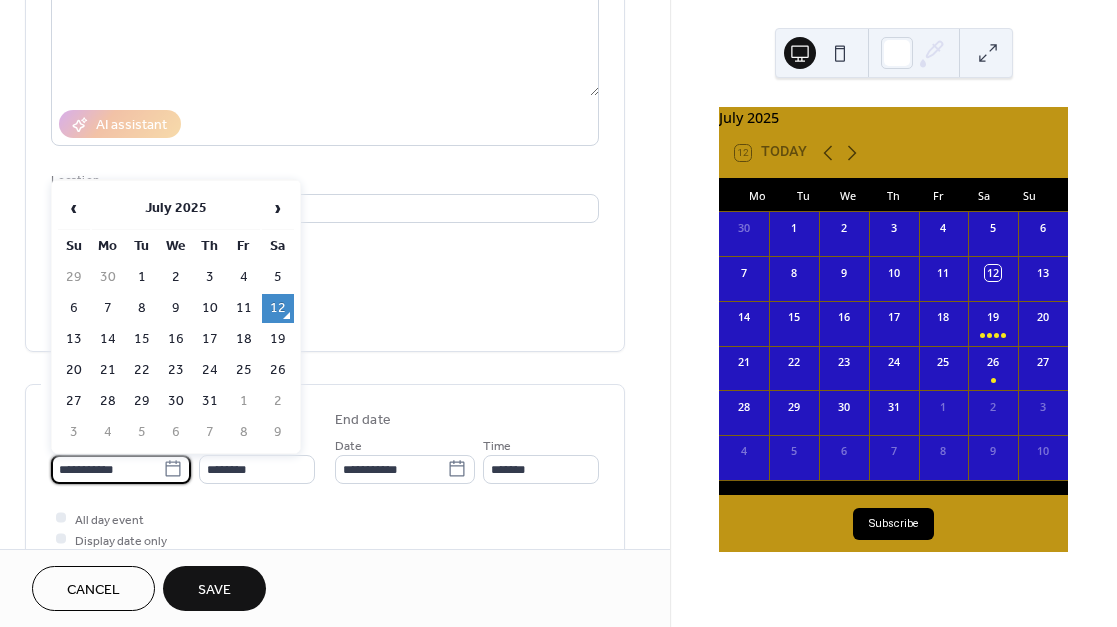 type on "**********" 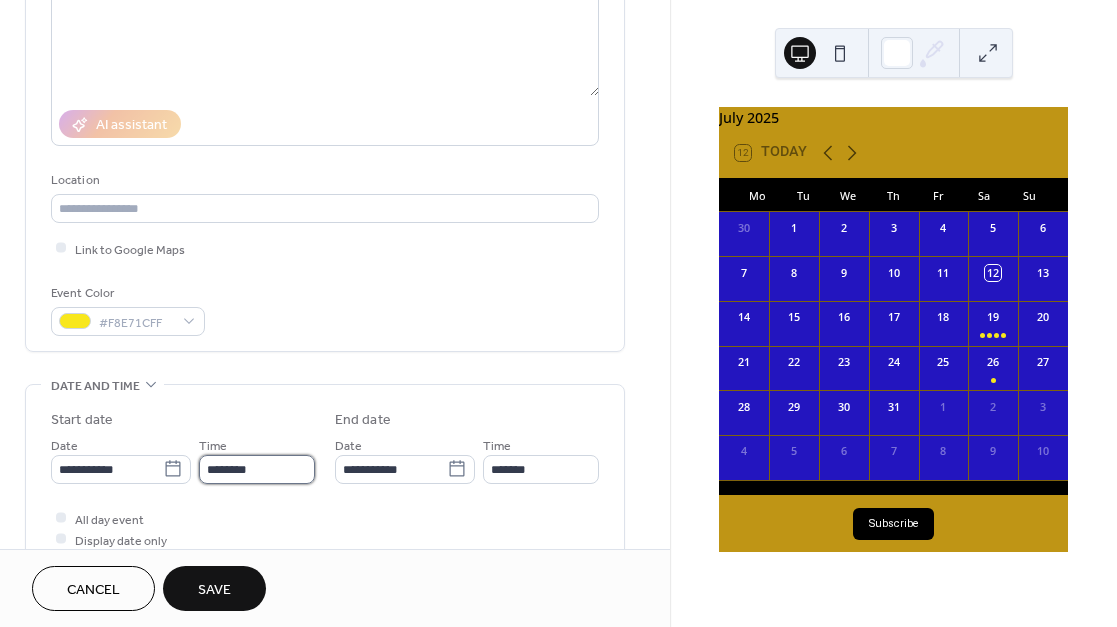 click on "********" at bounding box center (257, 469) 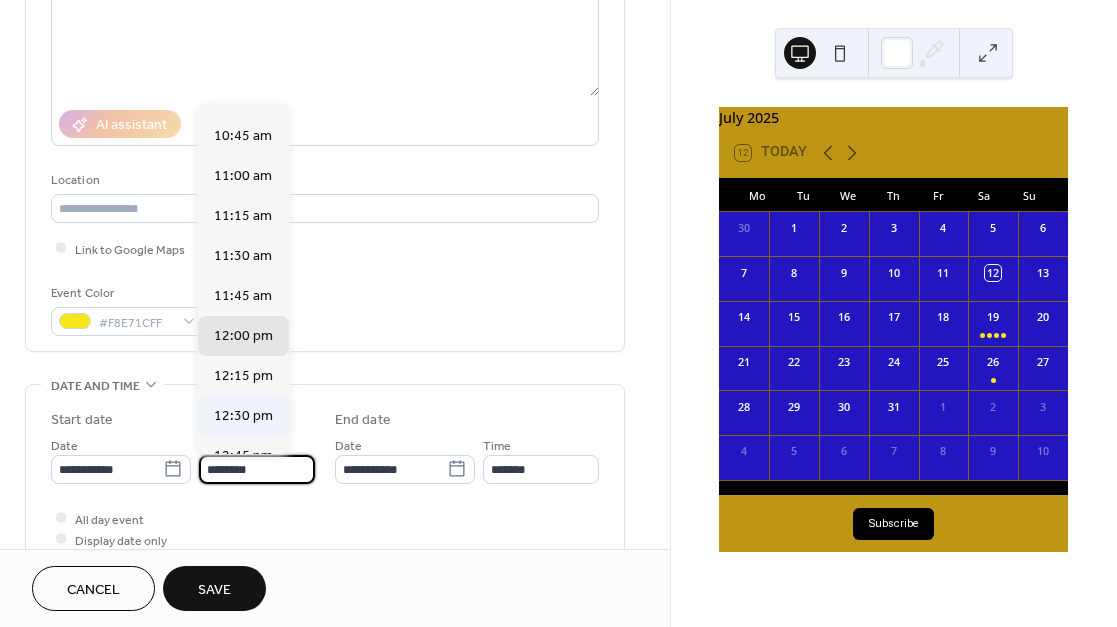 scroll, scrollTop: 1692, scrollLeft: 0, axis: vertical 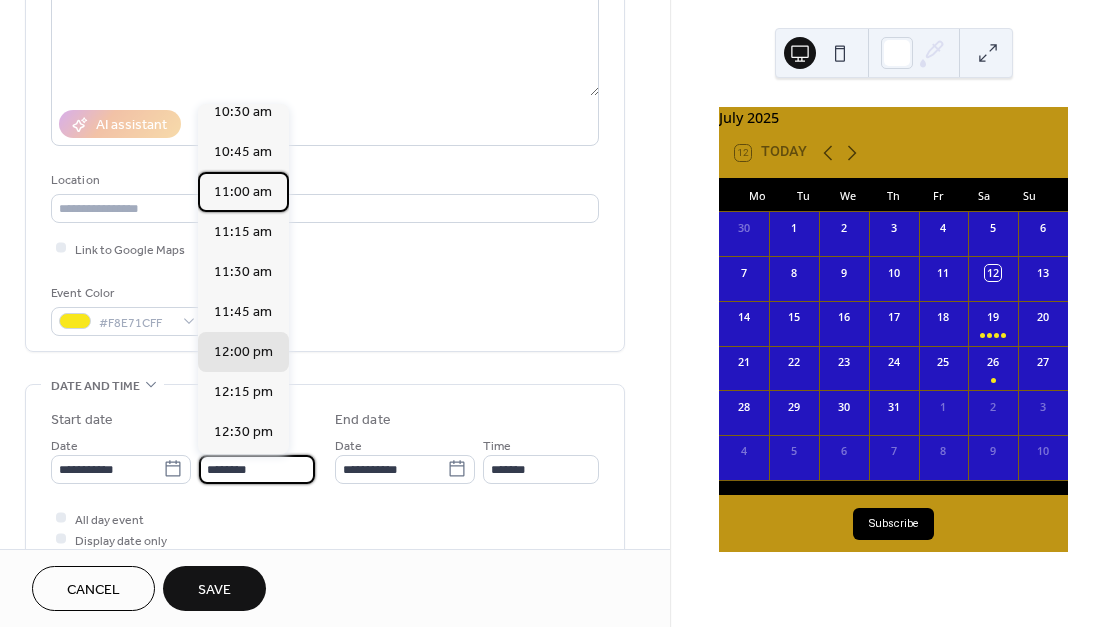 click on "11:00 am" at bounding box center [243, 192] 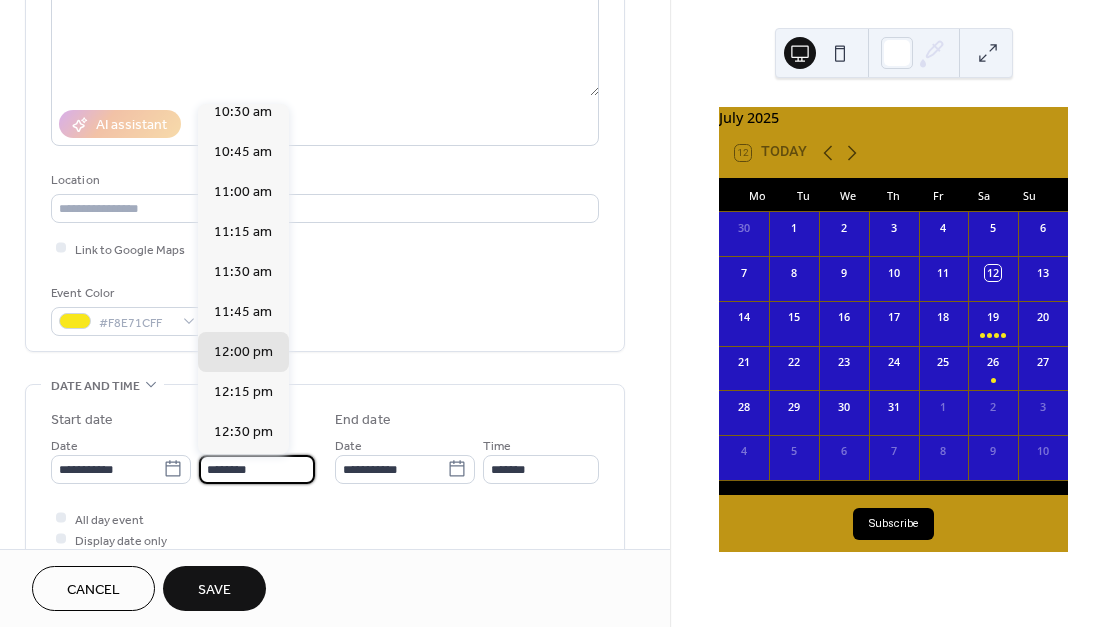 type on "********" 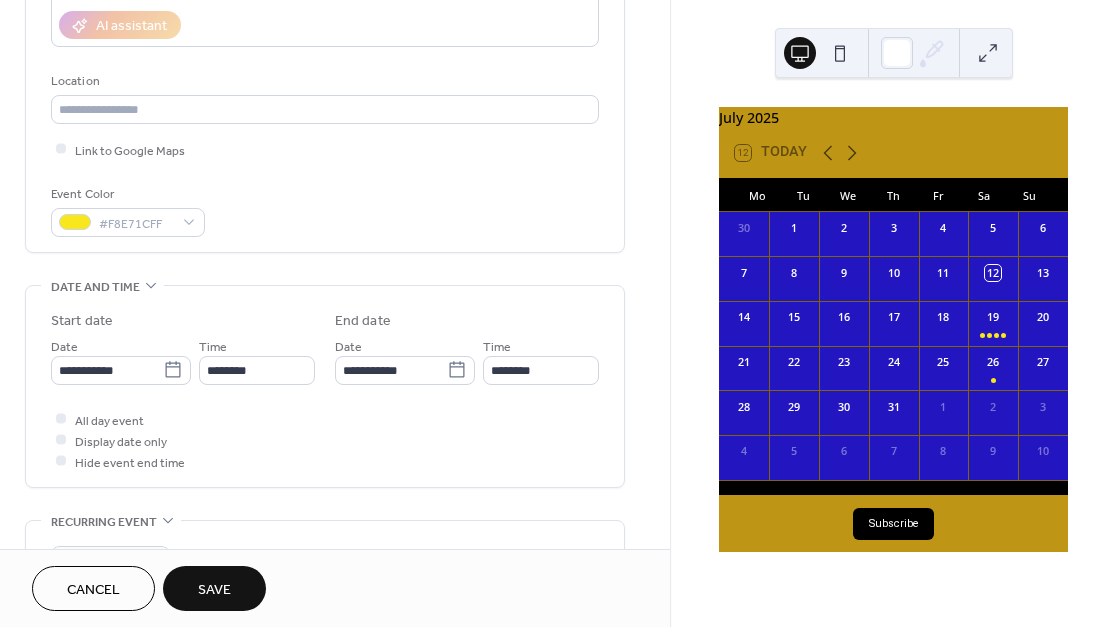 scroll, scrollTop: 370, scrollLeft: 0, axis: vertical 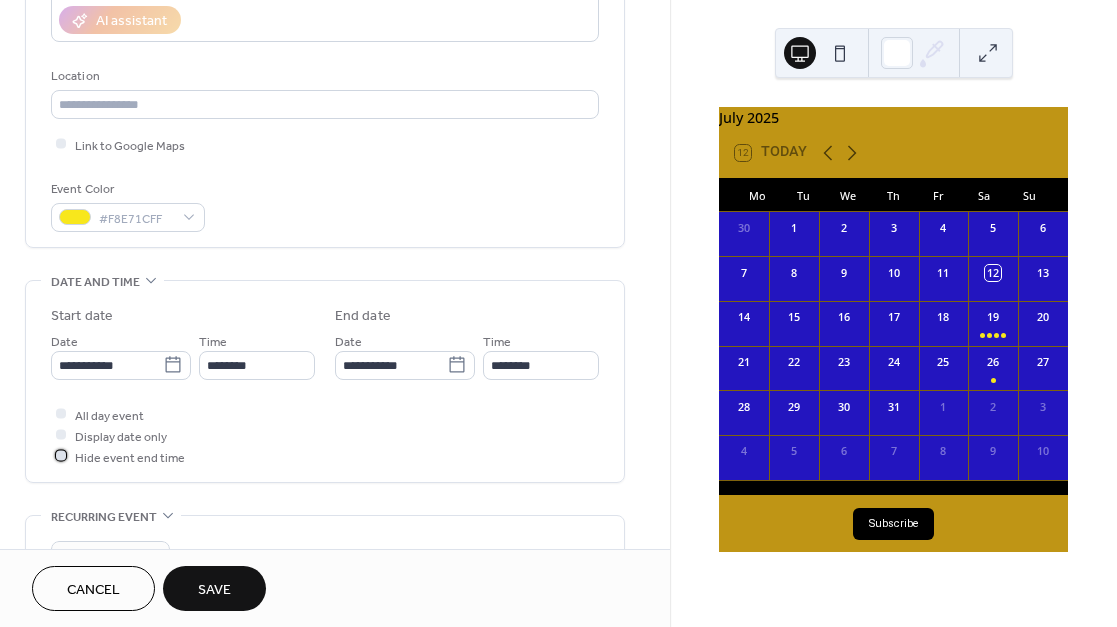 click at bounding box center (61, 456) 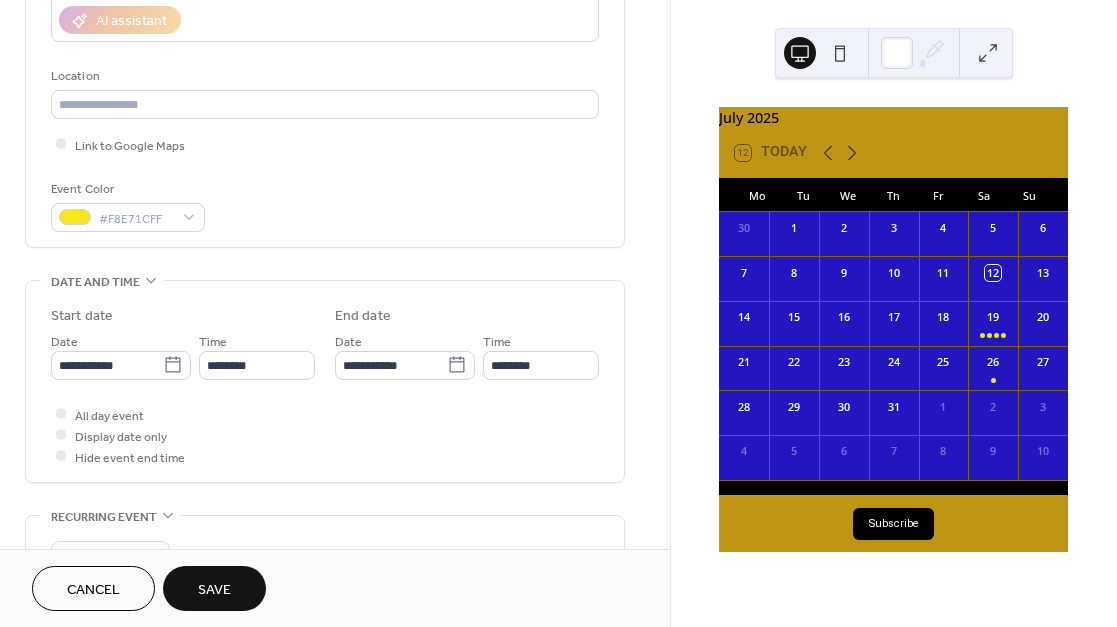 click on "Save" at bounding box center [214, 590] 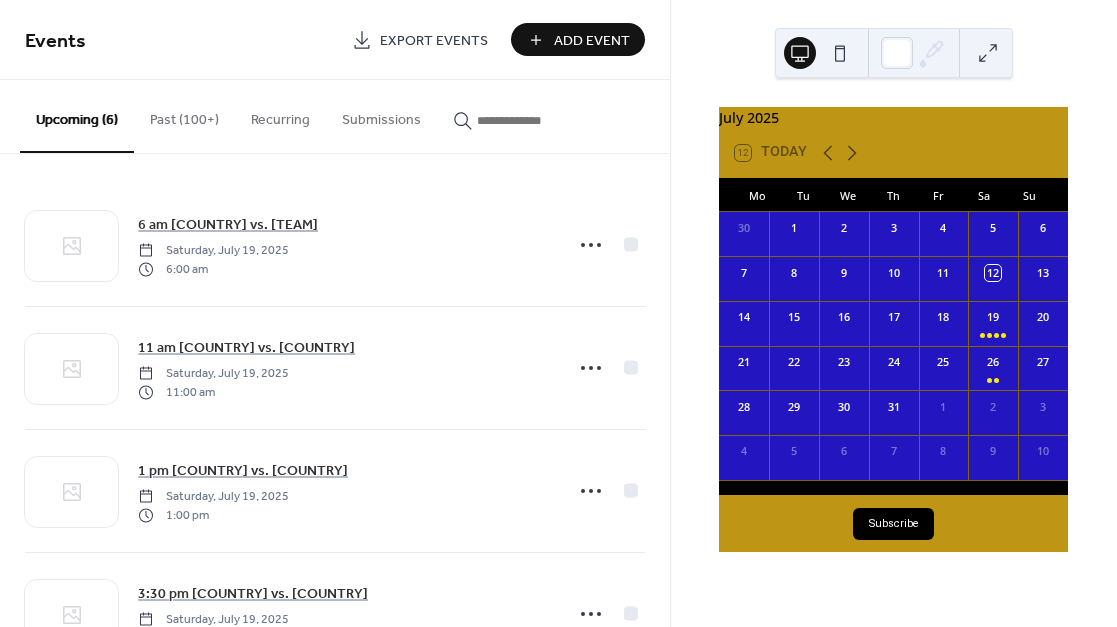 click on "Add Event" at bounding box center [592, 41] 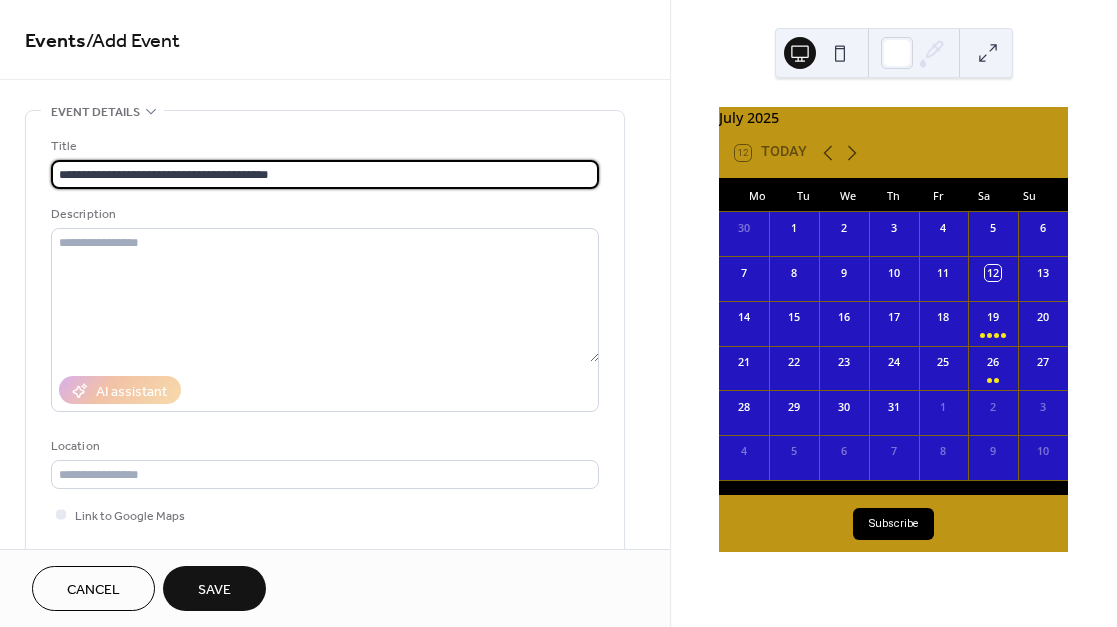 click on "**********" at bounding box center [325, 174] 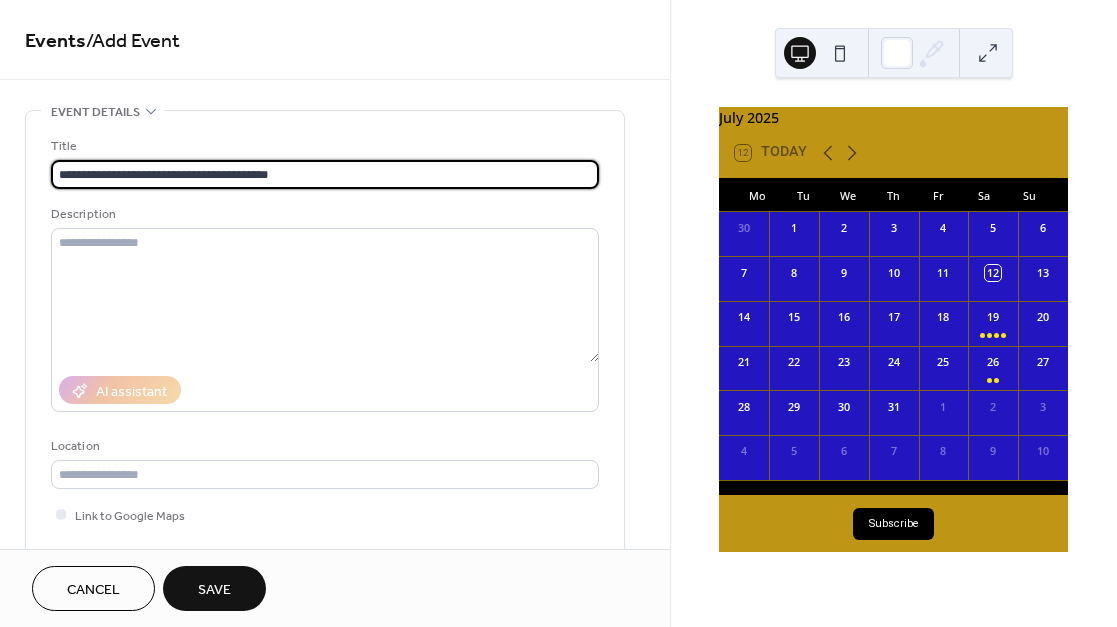 click on "**********" at bounding box center [325, 174] 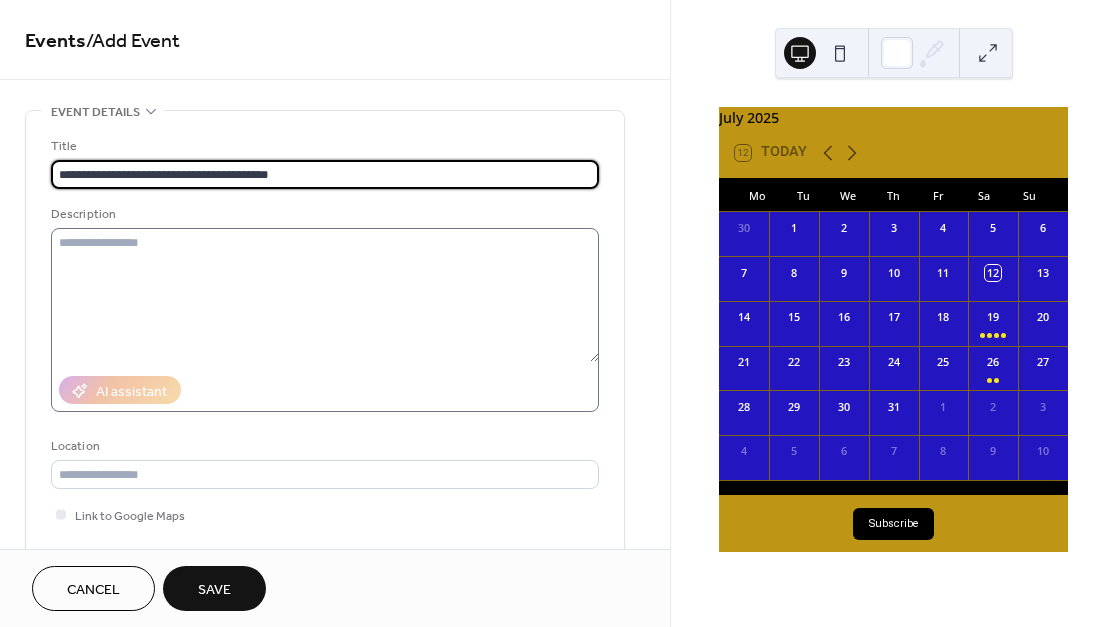 type on "**********" 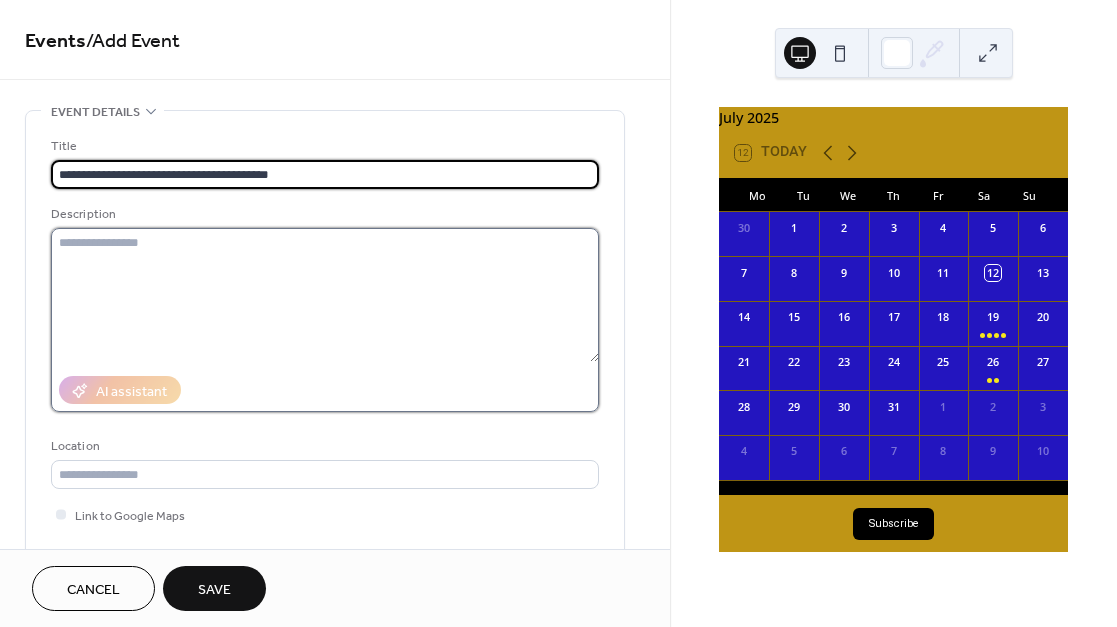 click at bounding box center (325, 295) 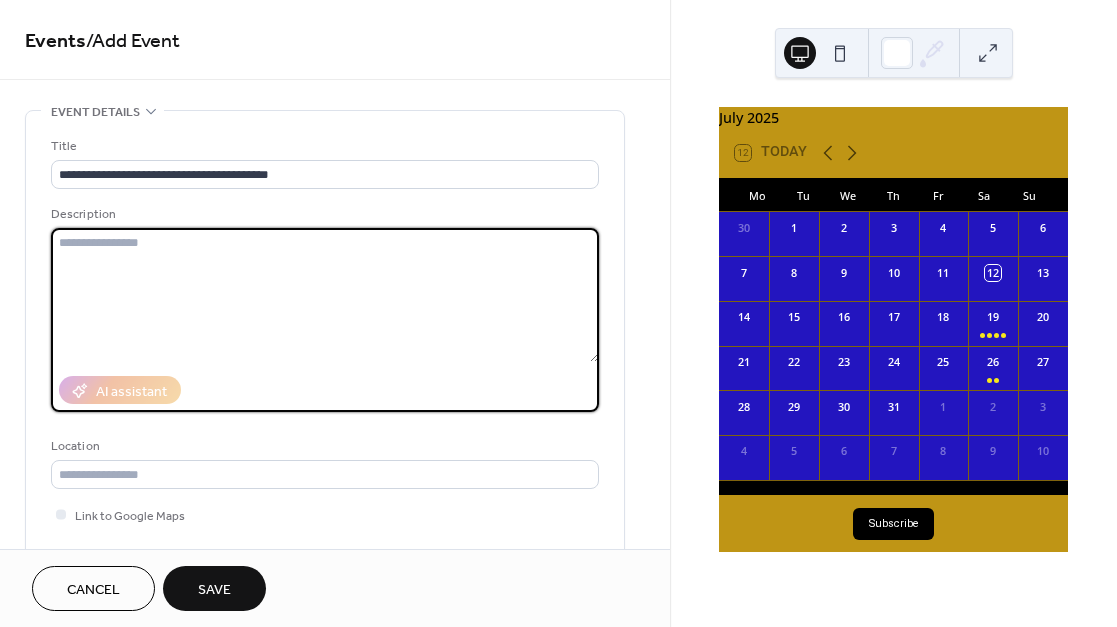 scroll, scrollTop: 1, scrollLeft: 0, axis: vertical 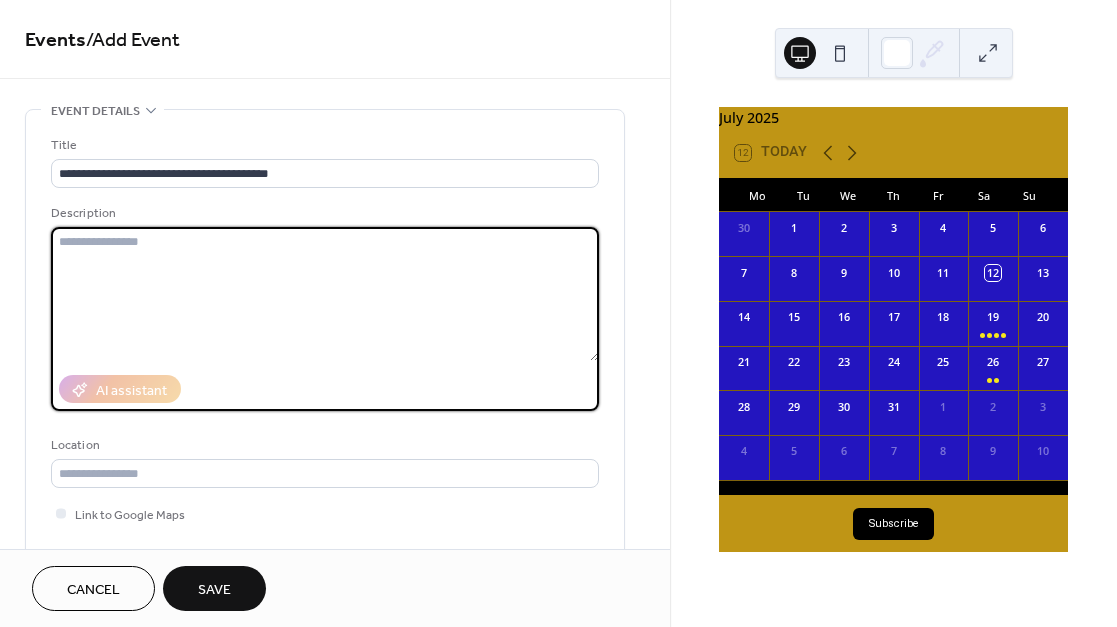 type on "*" 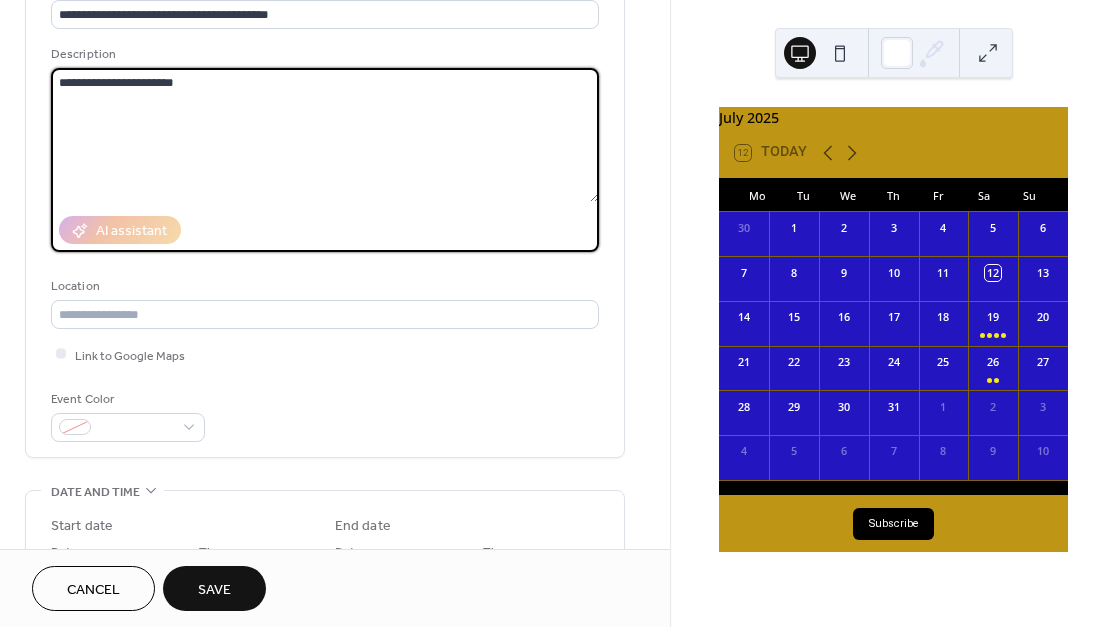 scroll, scrollTop: 181, scrollLeft: 0, axis: vertical 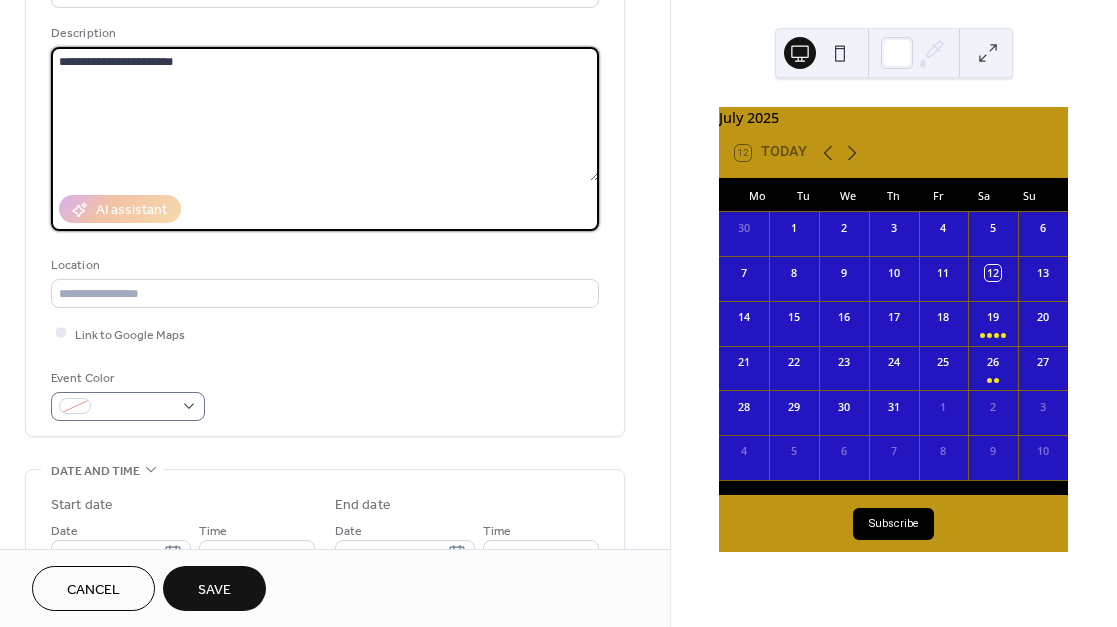 type on "**********" 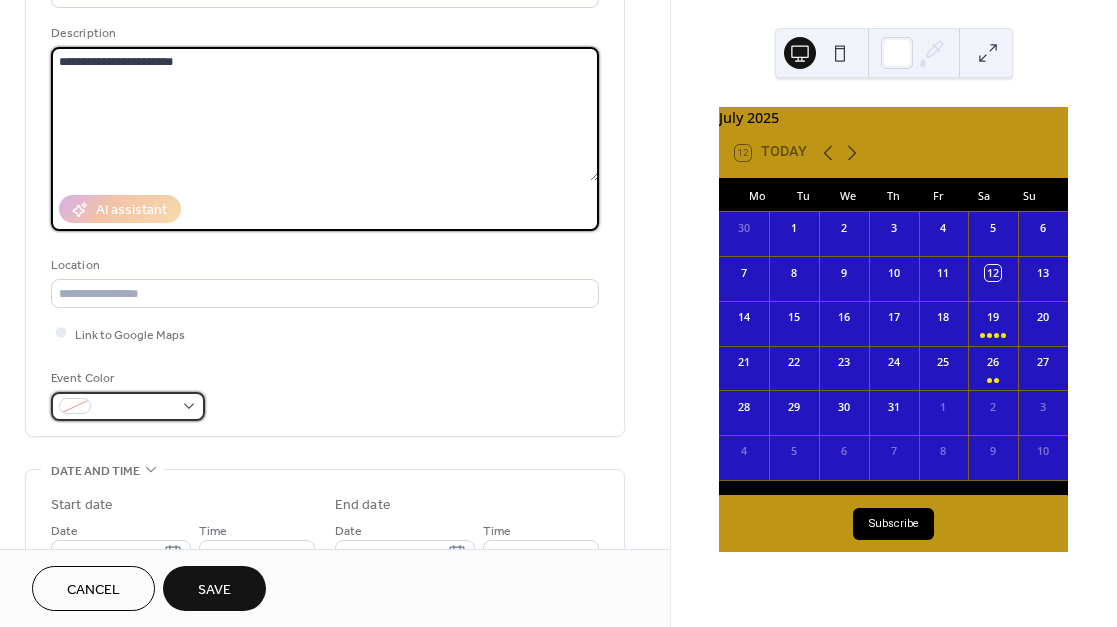 click at bounding box center (136, 407) 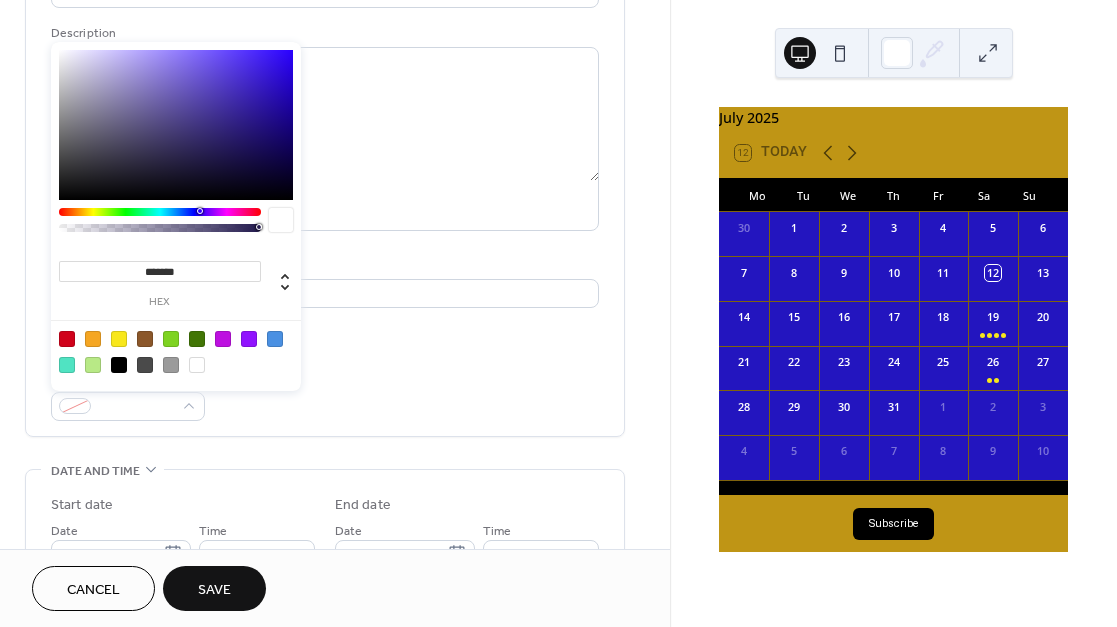 click at bounding box center [119, 339] 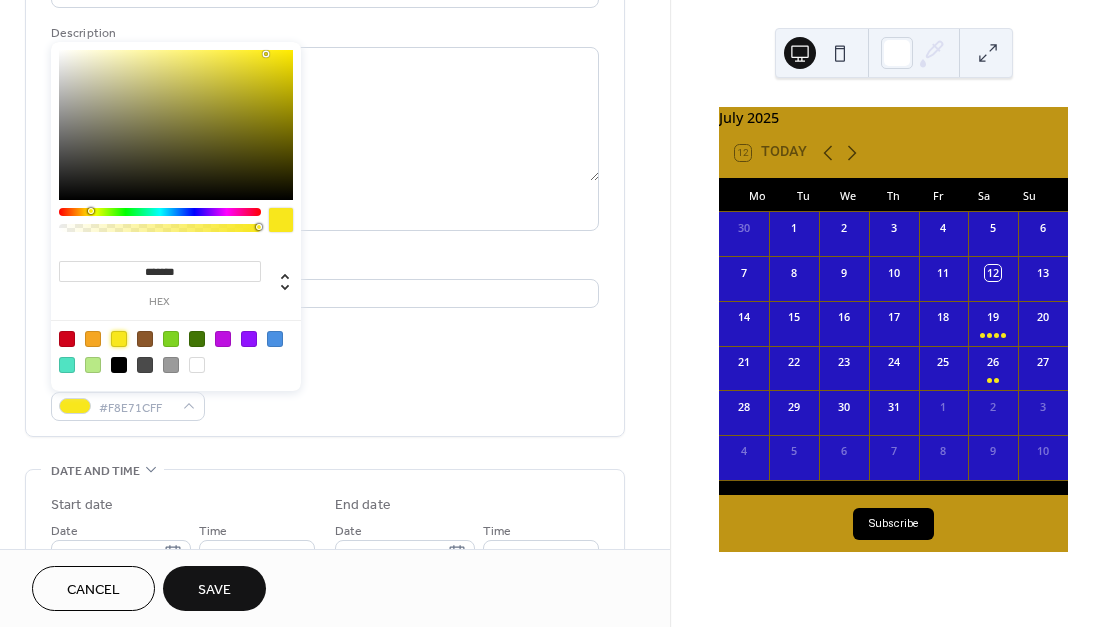 click on "Event Color #F8E71CFF" at bounding box center [325, 394] 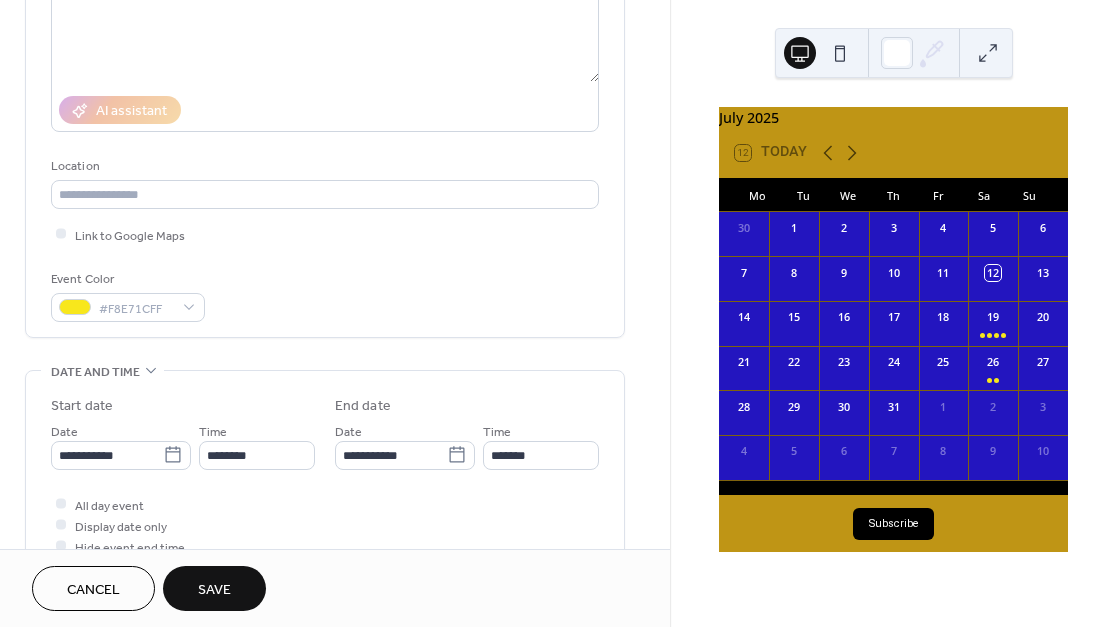 scroll, scrollTop: 320, scrollLeft: 0, axis: vertical 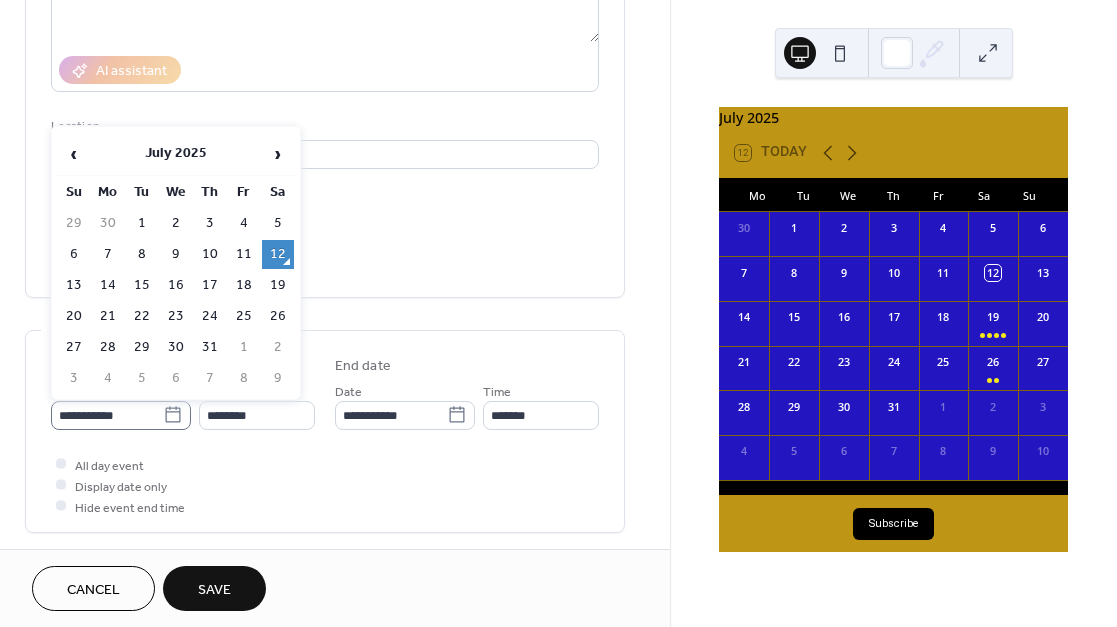 click 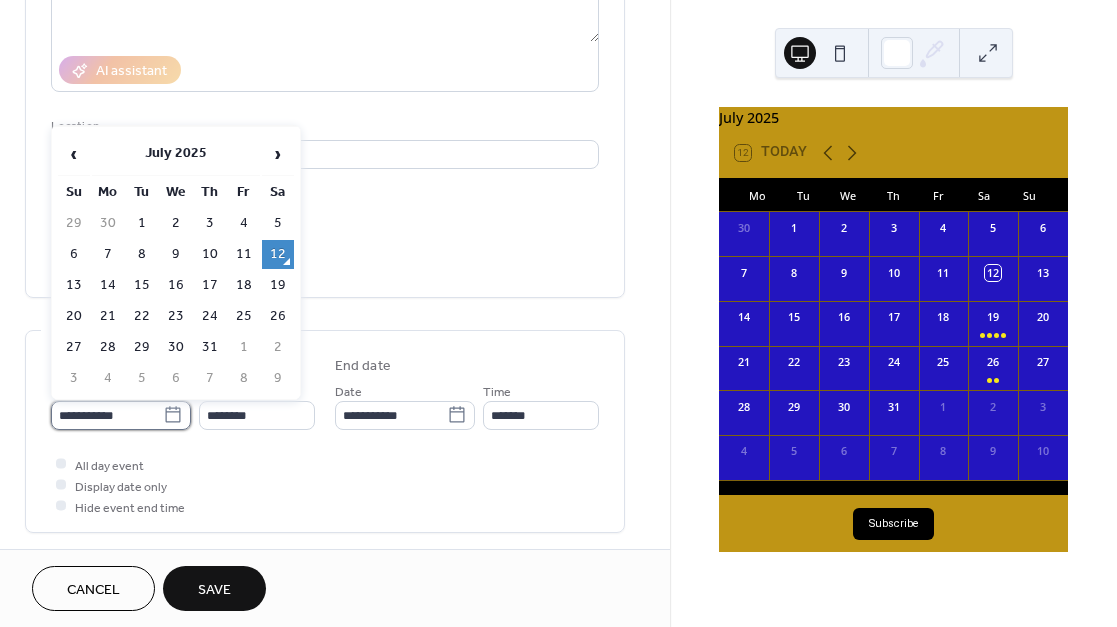 click on "**********" at bounding box center (107, 415) 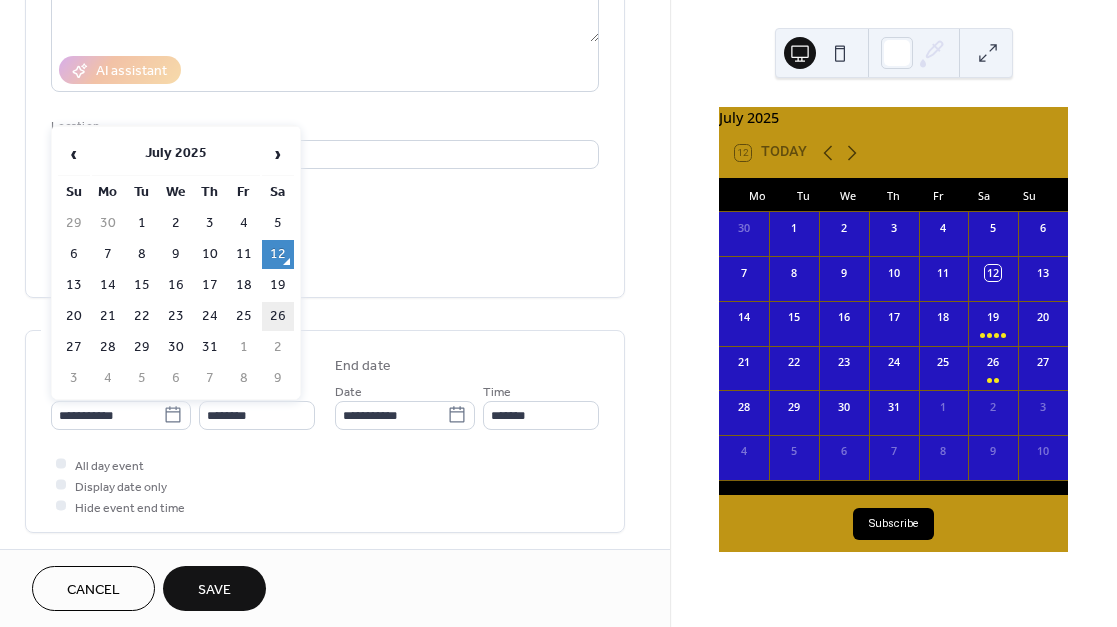 click on "26" at bounding box center (278, 316) 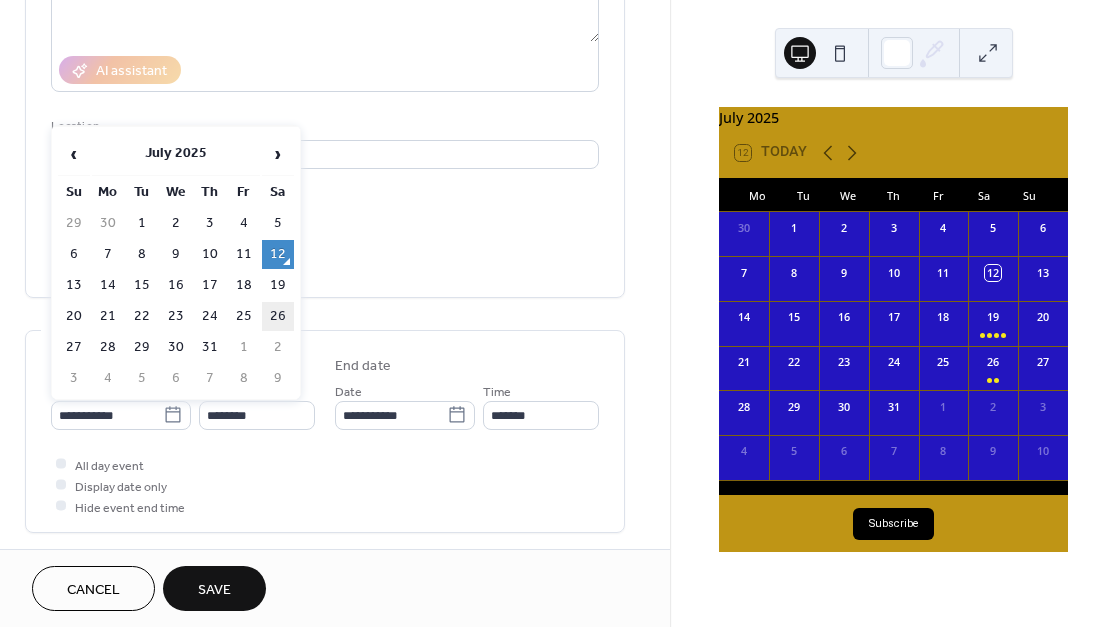 type on "**********" 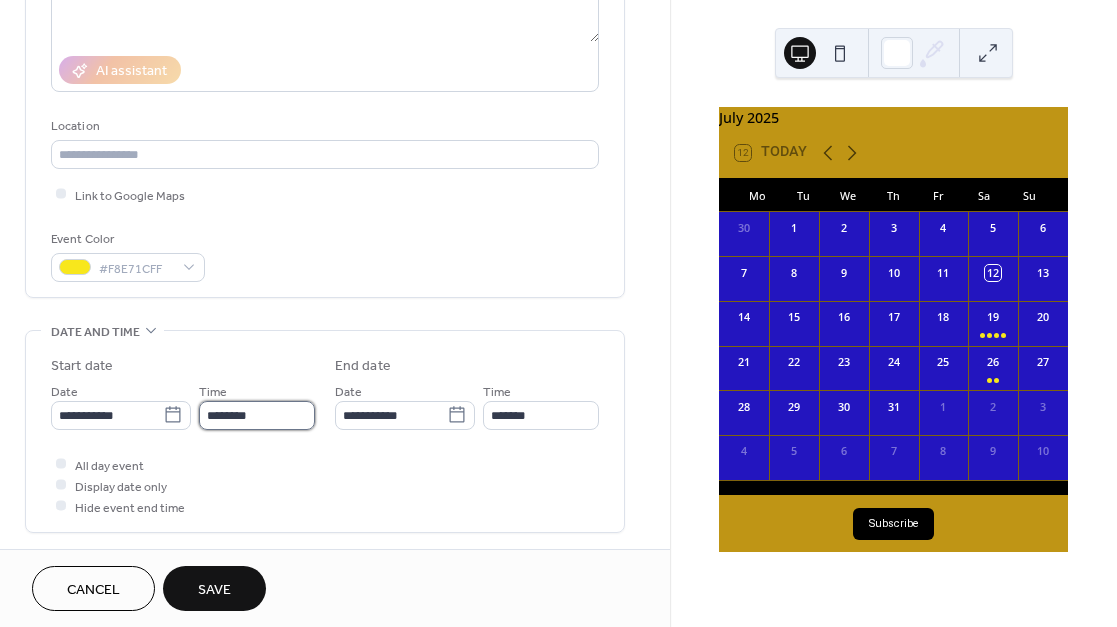click on "********" at bounding box center (257, 415) 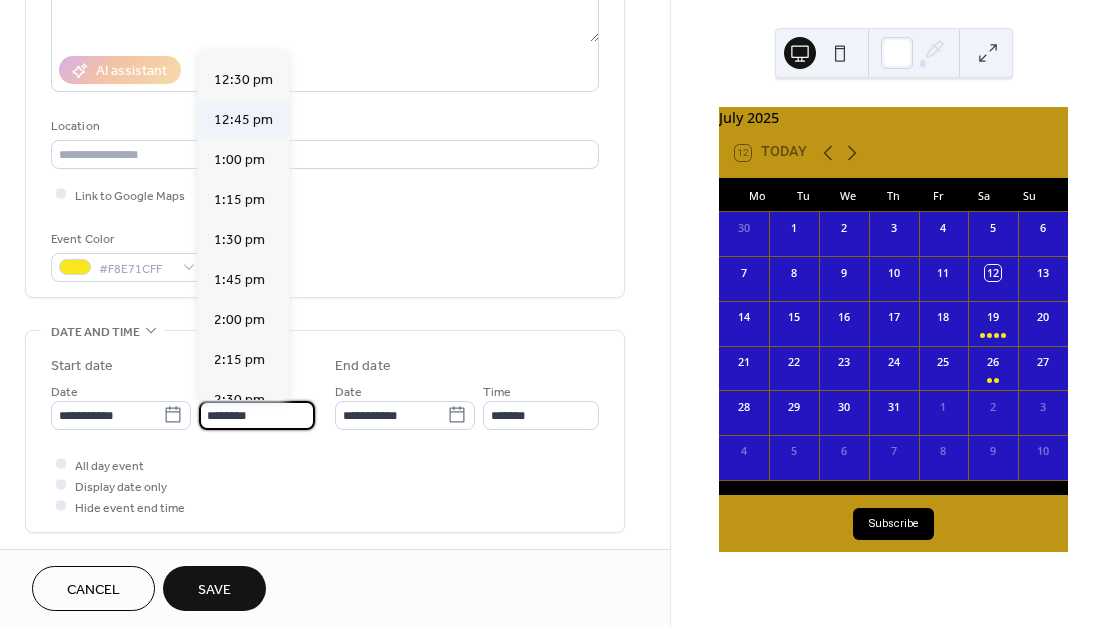 scroll, scrollTop: 2003, scrollLeft: 0, axis: vertical 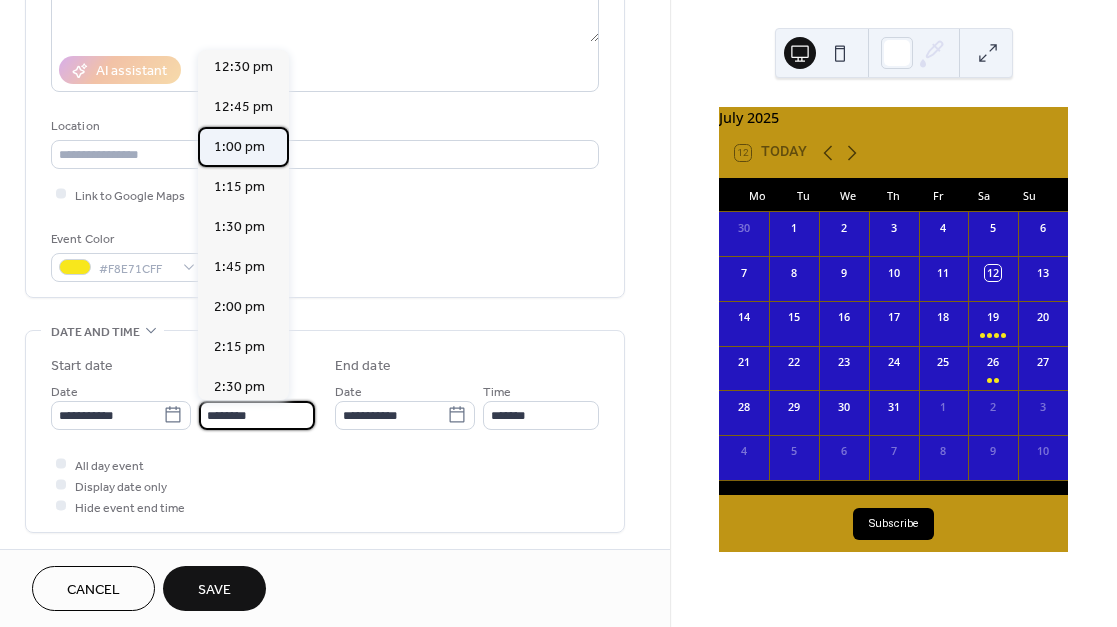 click on "1:00 pm" at bounding box center [239, 146] 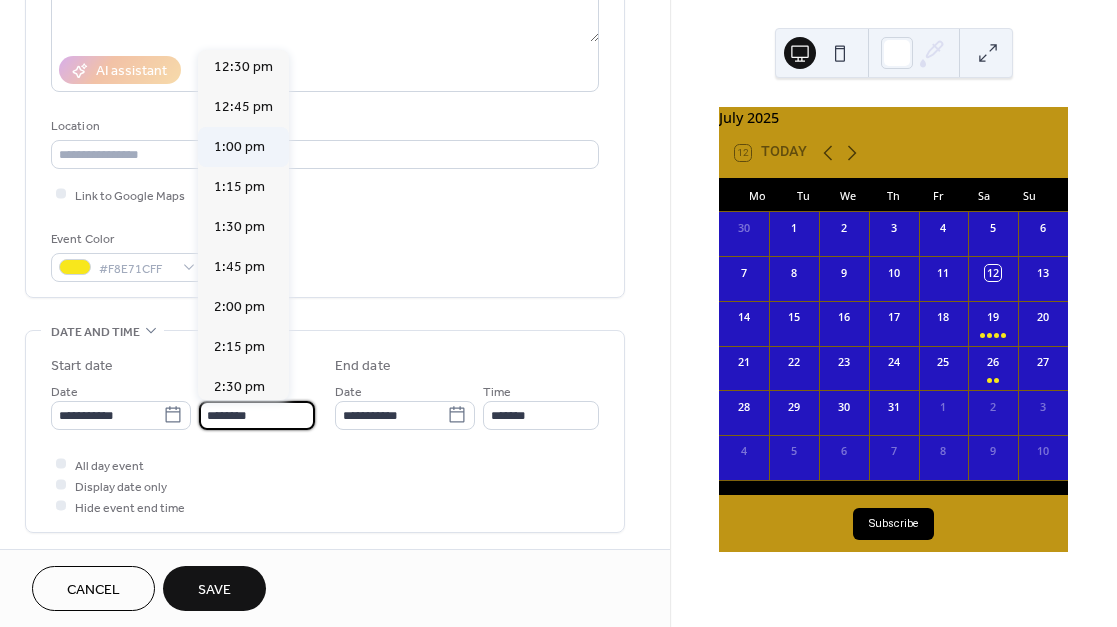type on "*******" 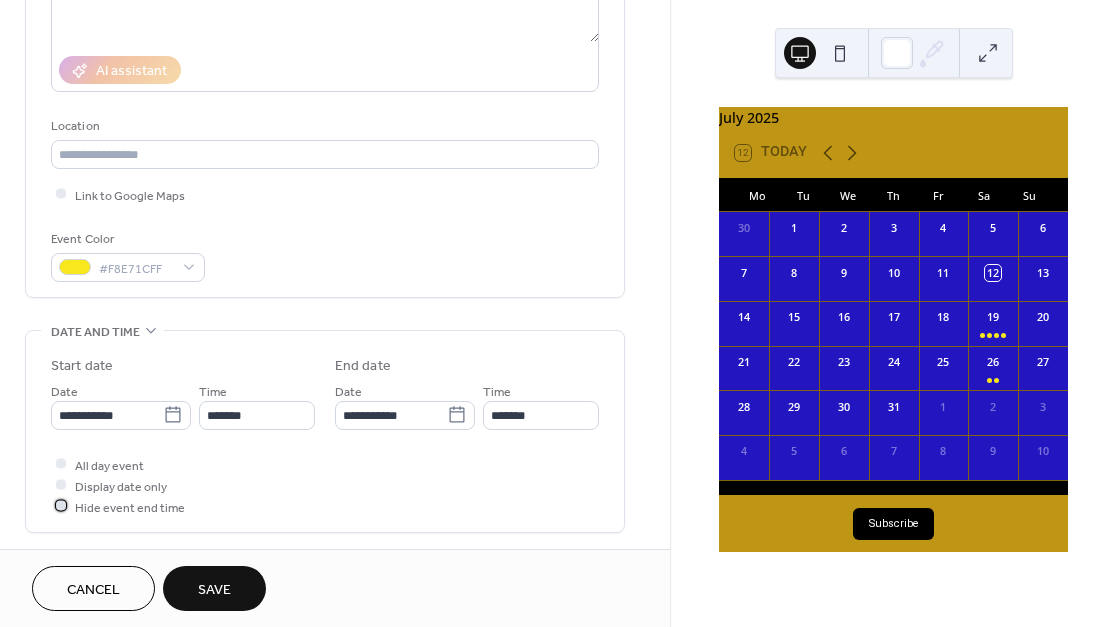 click at bounding box center (61, 506) 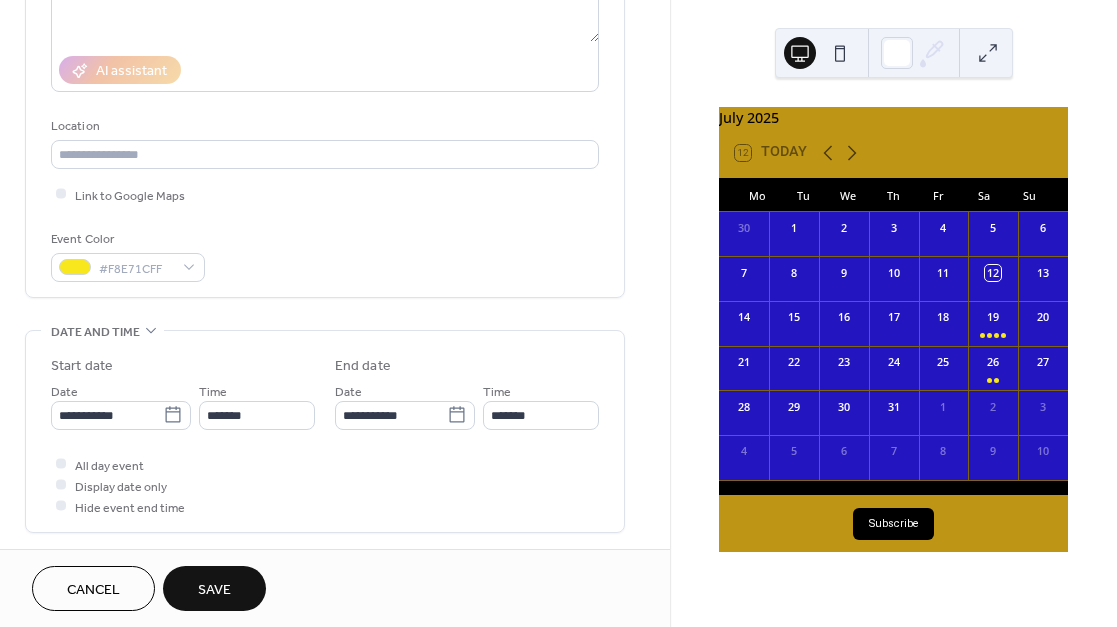 click on "Save" at bounding box center [214, 588] 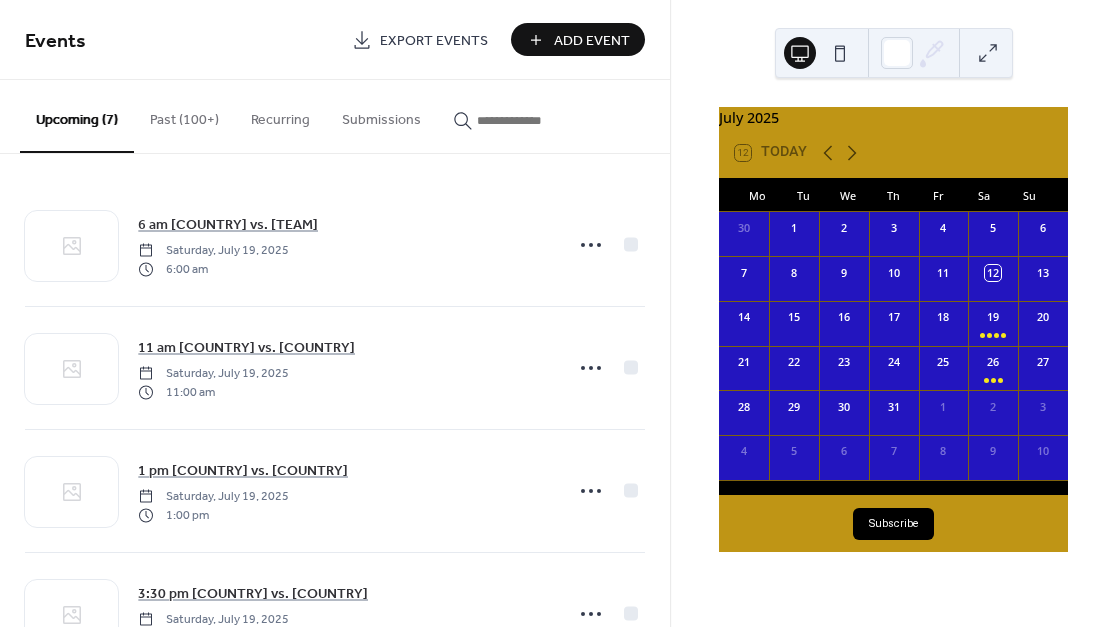 click on "Add Event" at bounding box center (592, 41) 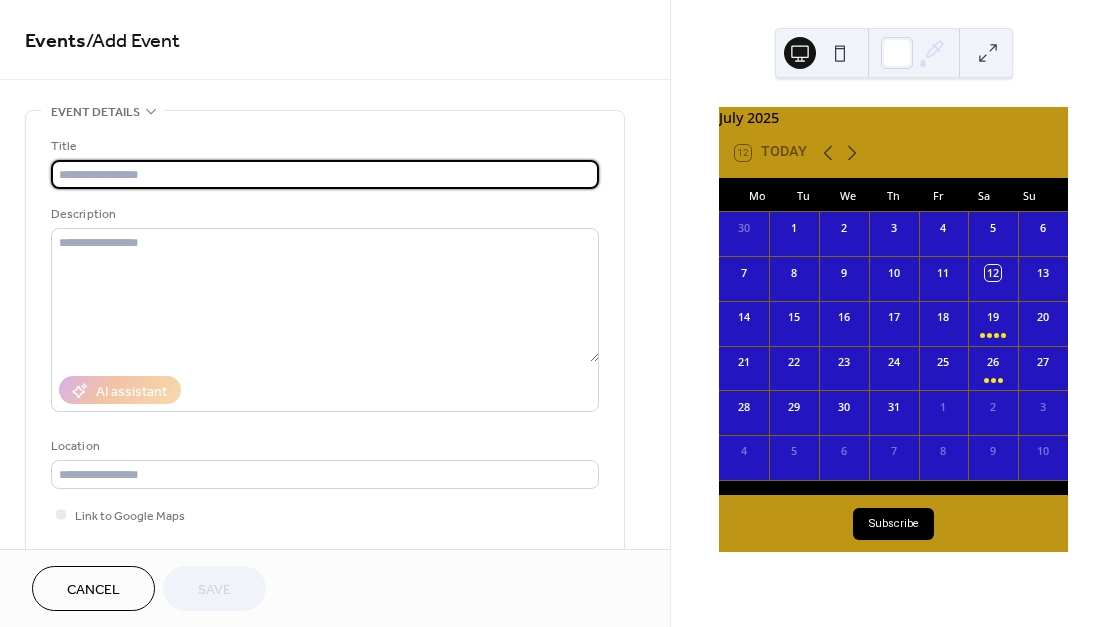 click at bounding box center (325, 174) 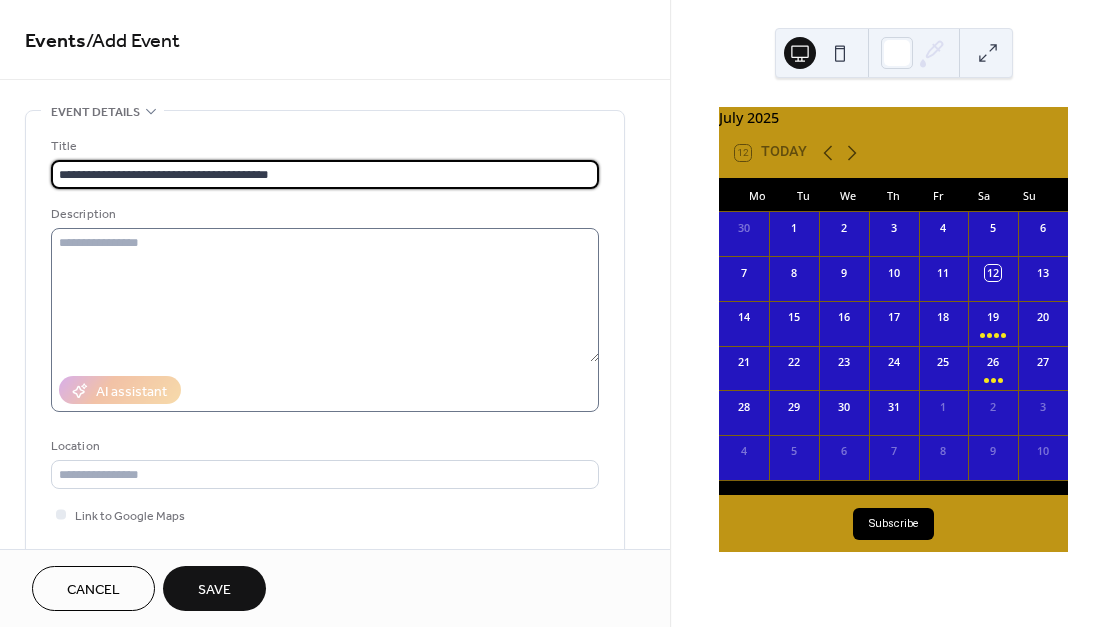 type on "**********" 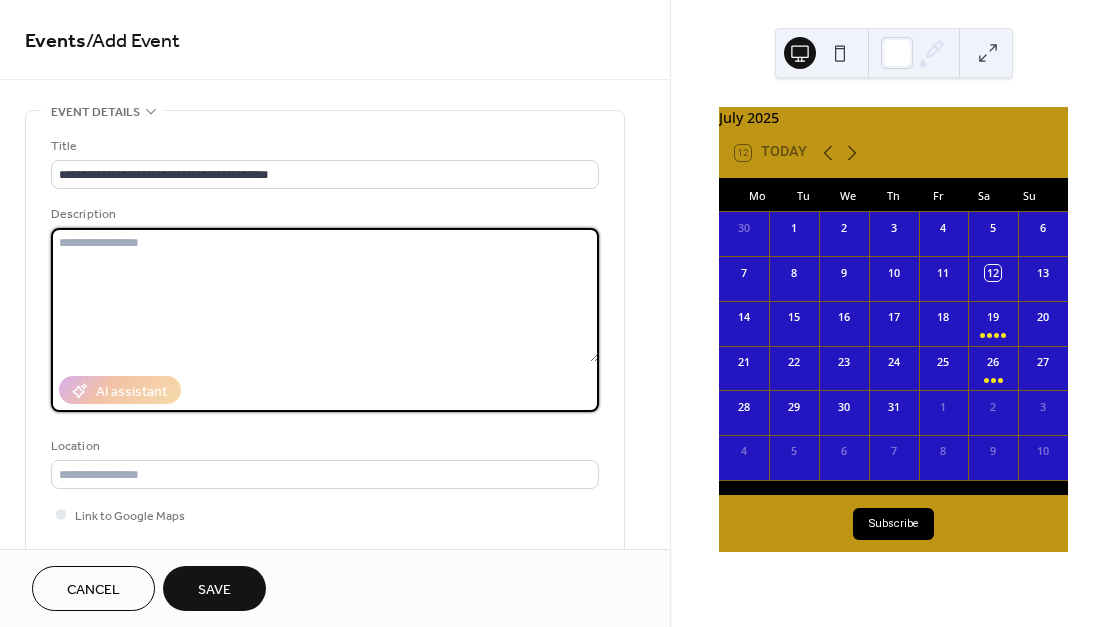 click at bounding box center [325, 295] 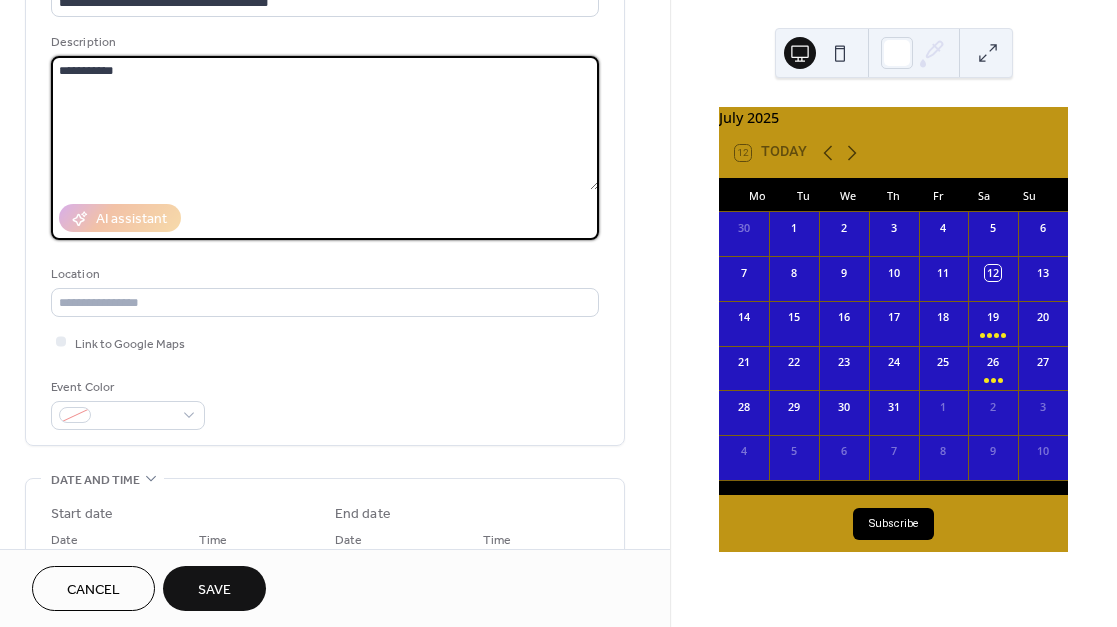 scroll, scrollTop: 202, scrollLeft: 0, axis: vertical 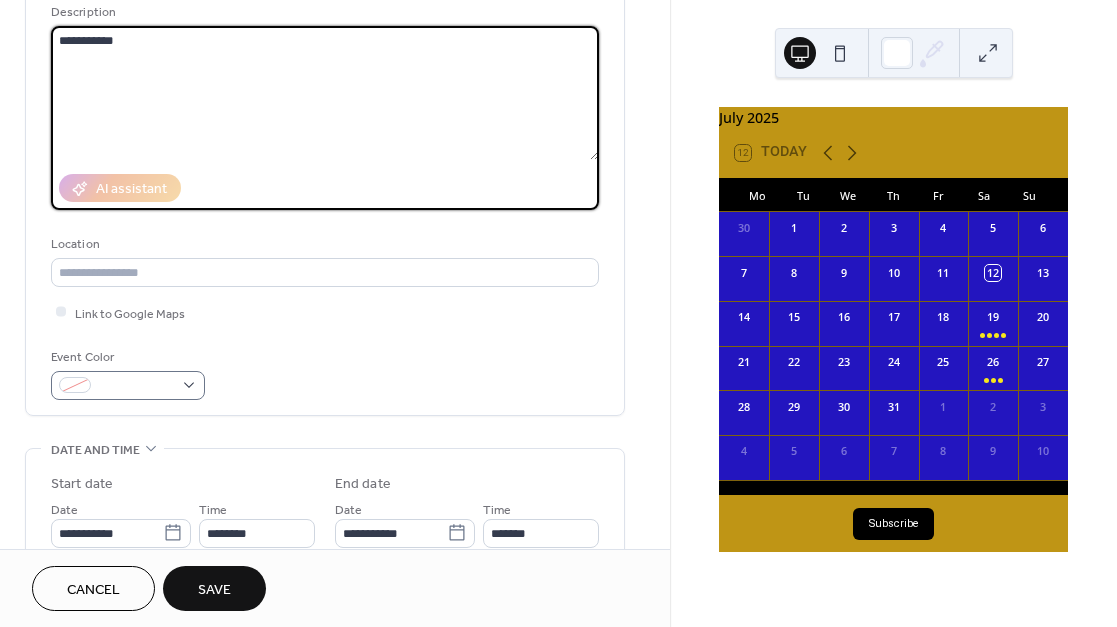 type on "**********" 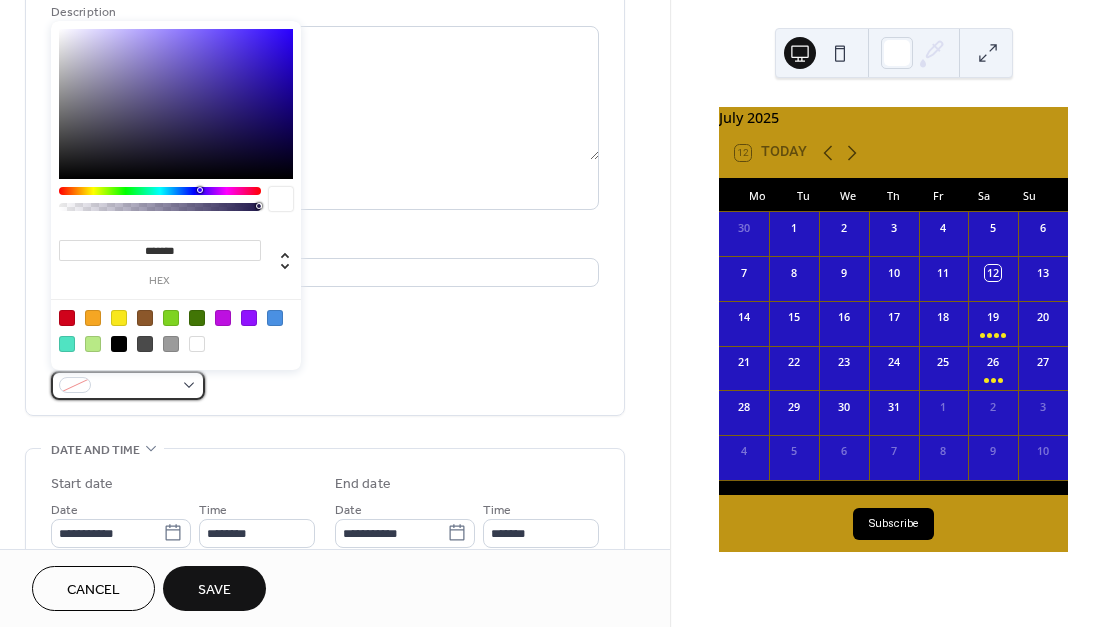 drag, startPoint x: 177, startPoint y: 382, endPoint x: 157, endPoint y: 375, distance: 21.189621 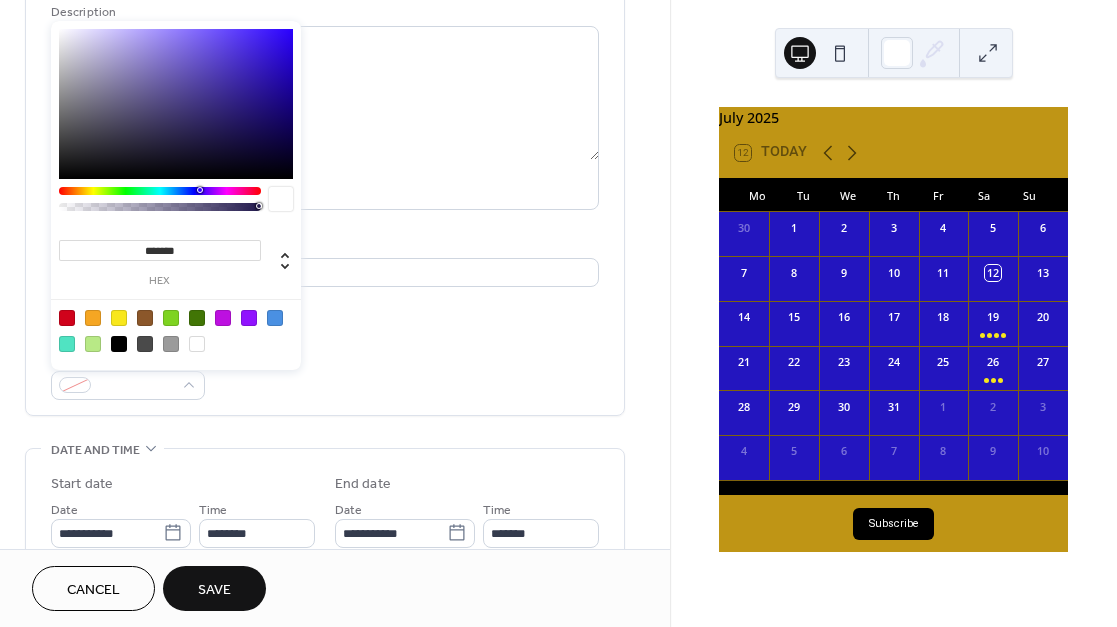 click at bounding box center (119, 318) 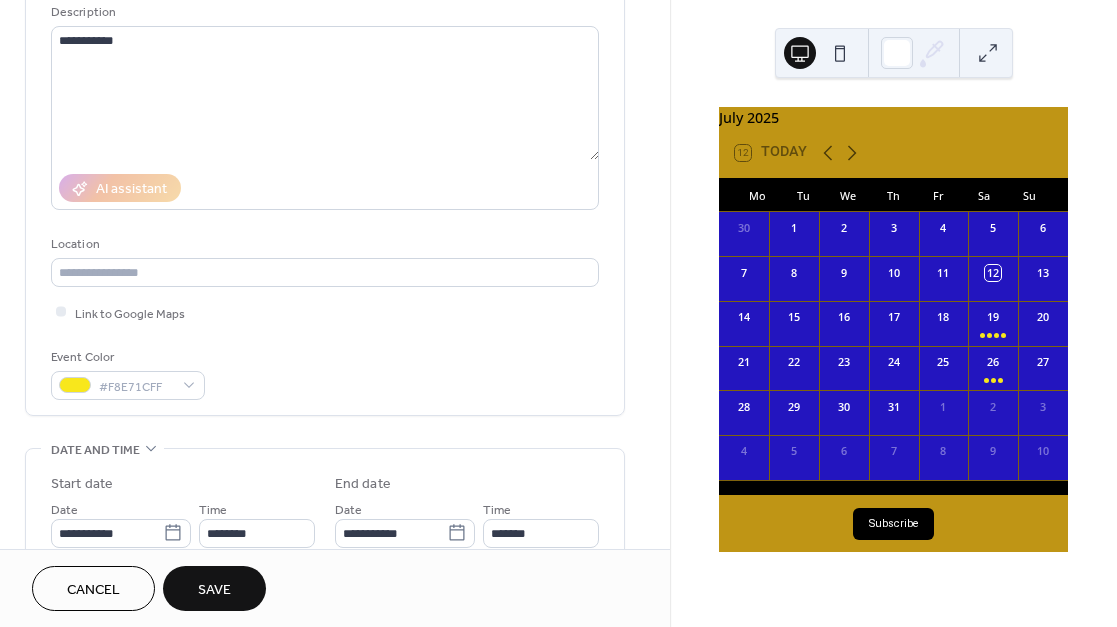 click on "Event Color #F8E71CFF" at bounding box center (325, 373) 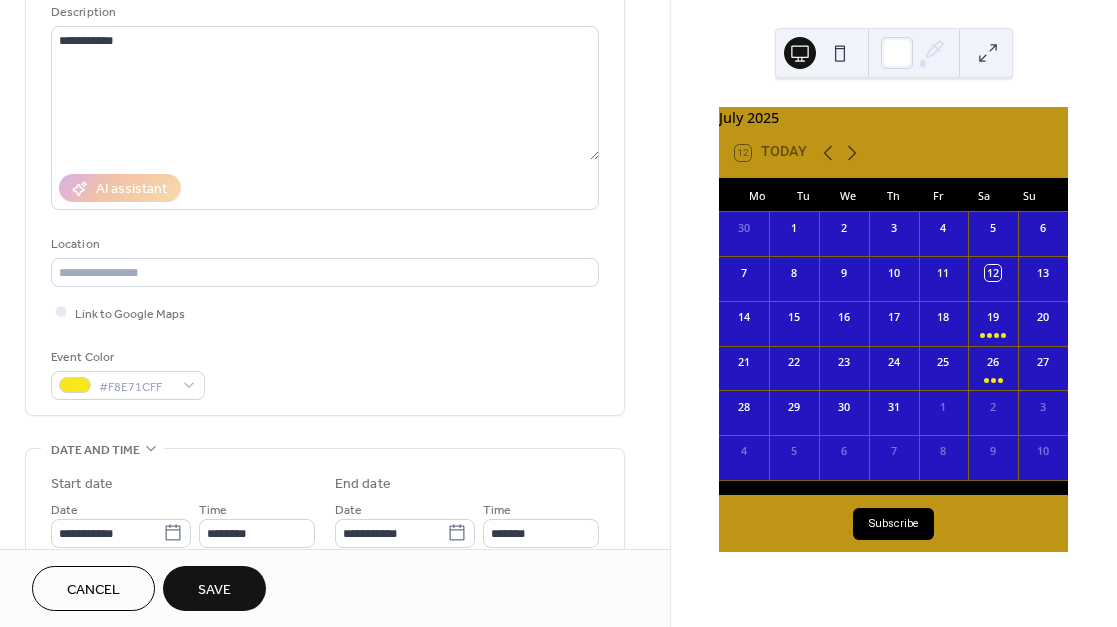 scroll, scrollTop: 260, scrollLeft: 0, axis: vertical 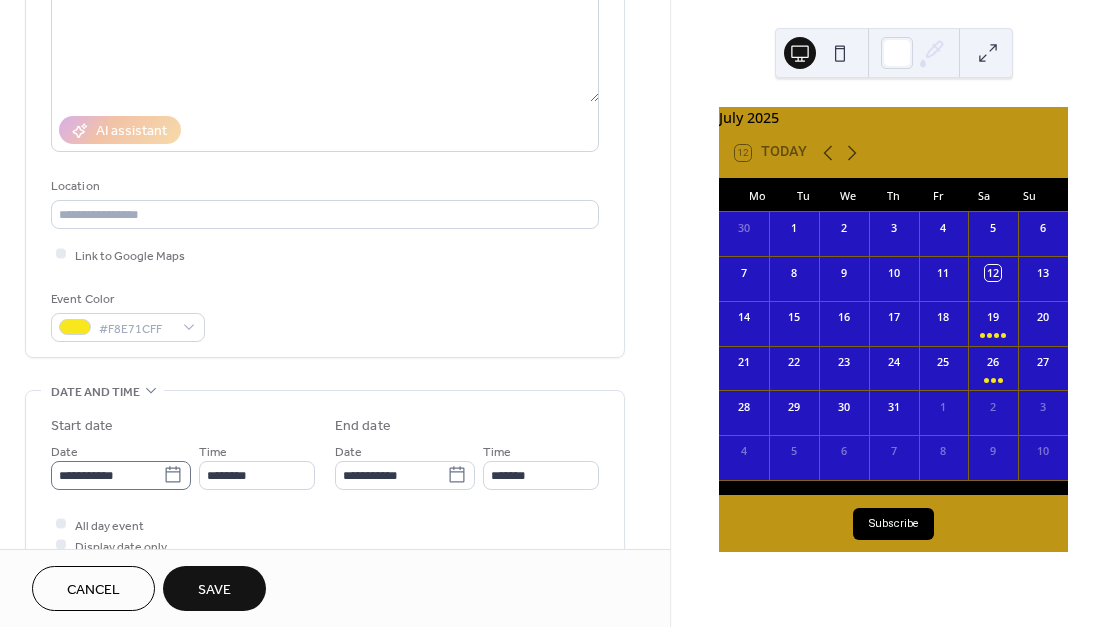 click 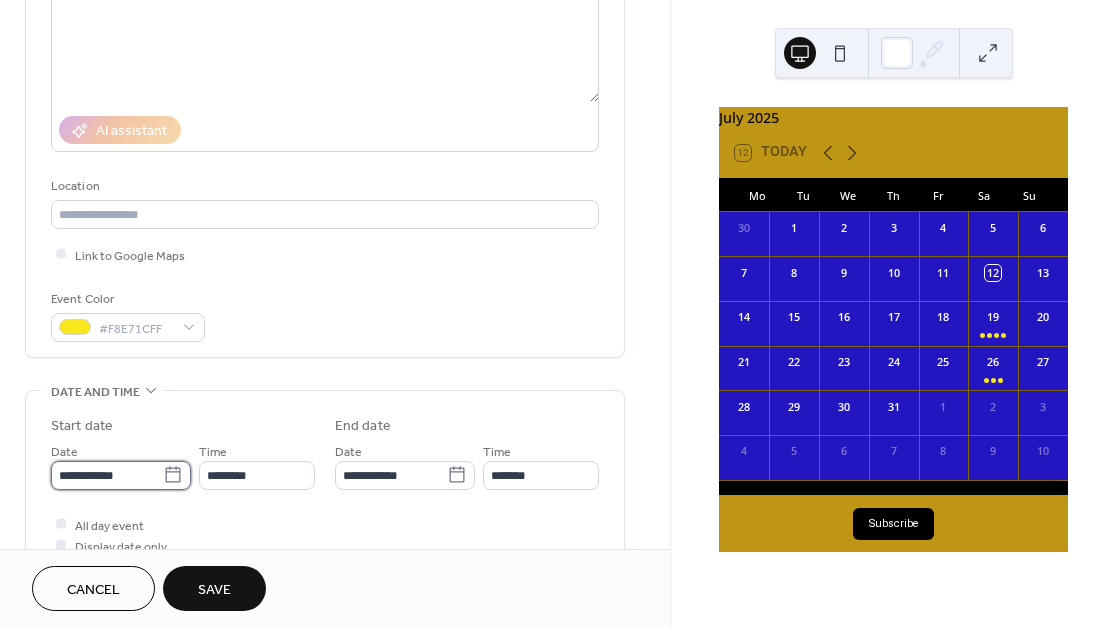 click on "**********" at bounding box center [107, 475] 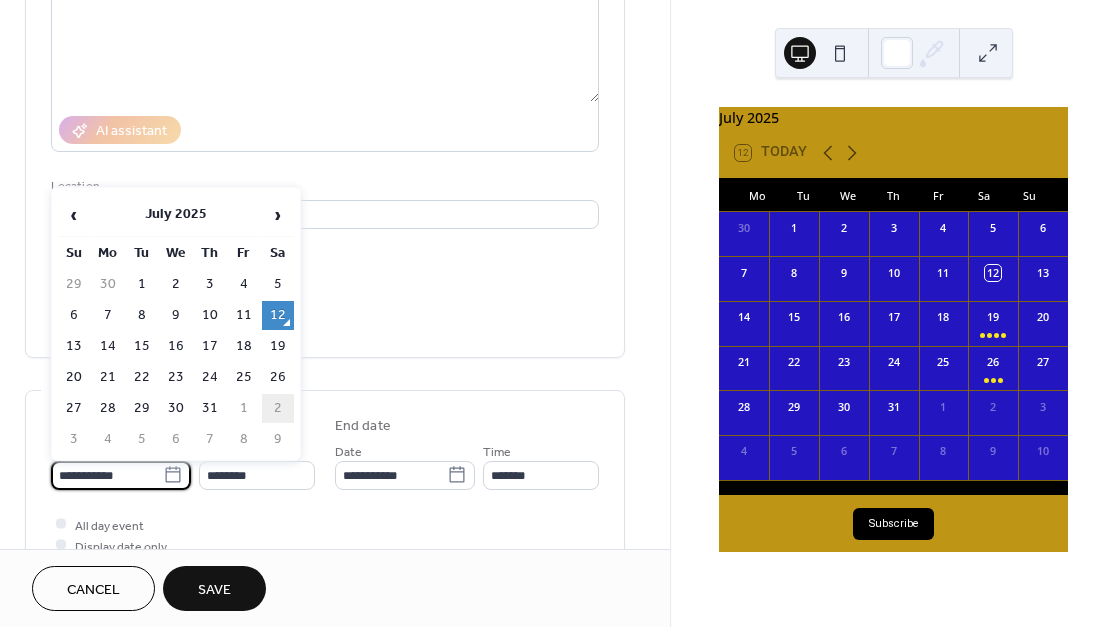 click on "2" at bounding box center (278, 408) 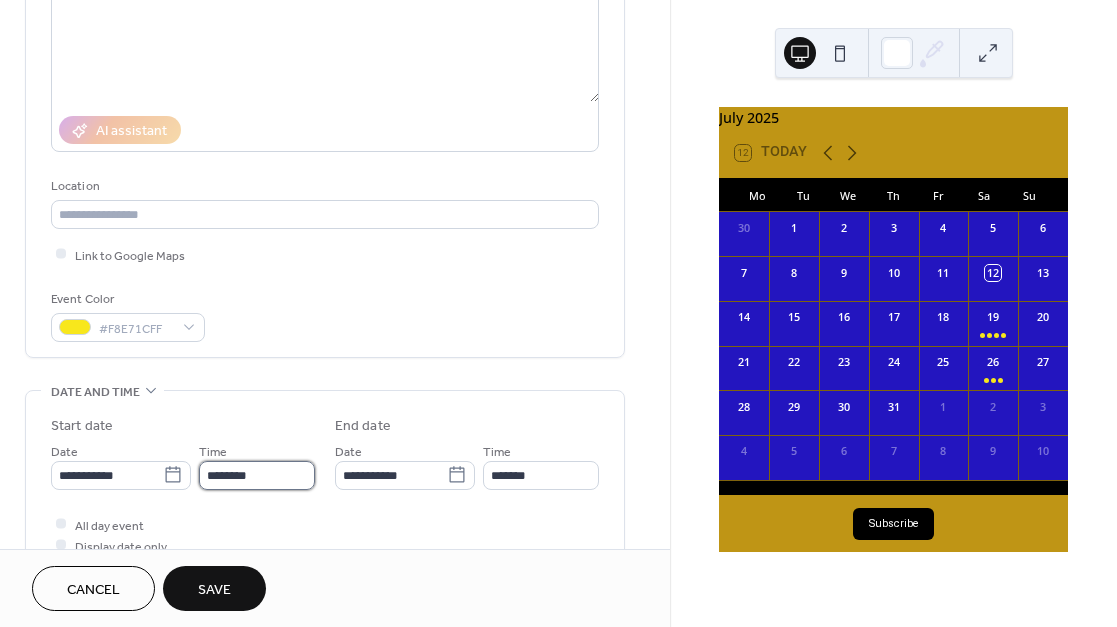 click on "********" at bounding box center (257, 475) 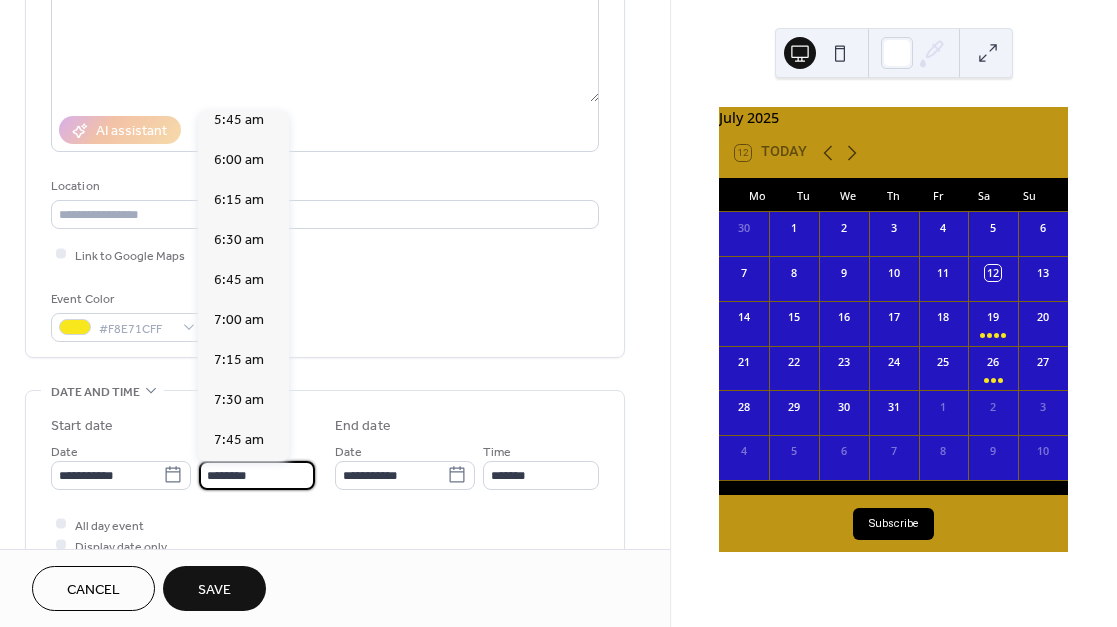 scroll, scrollTop: 927, scrollLeft: 0, axis: vertical 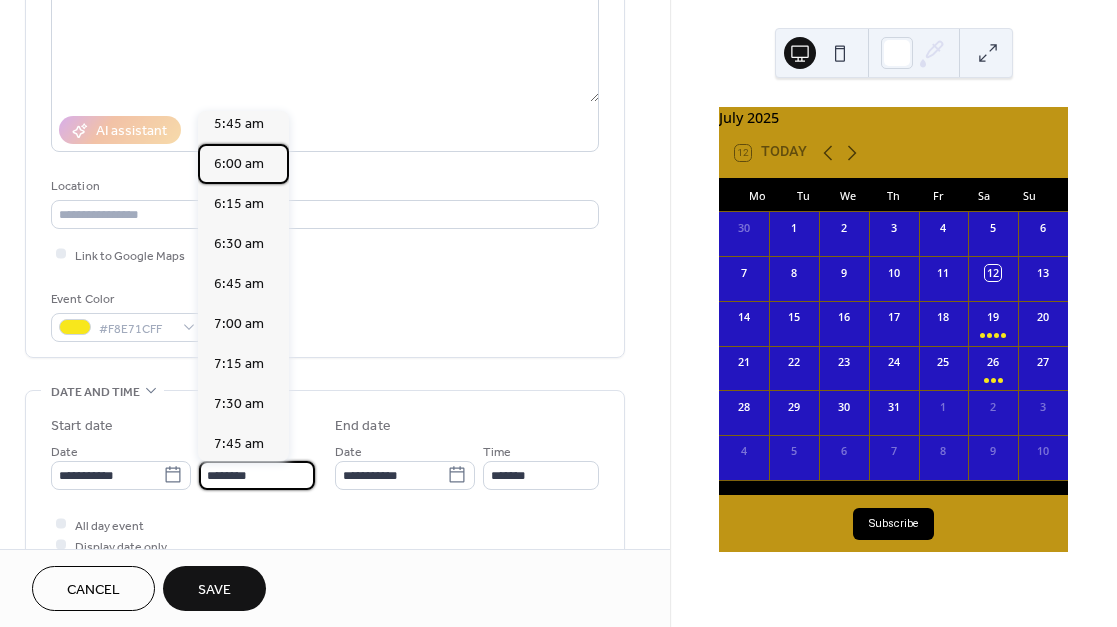 click on "6:00 am" at bounding box center (239, 163) 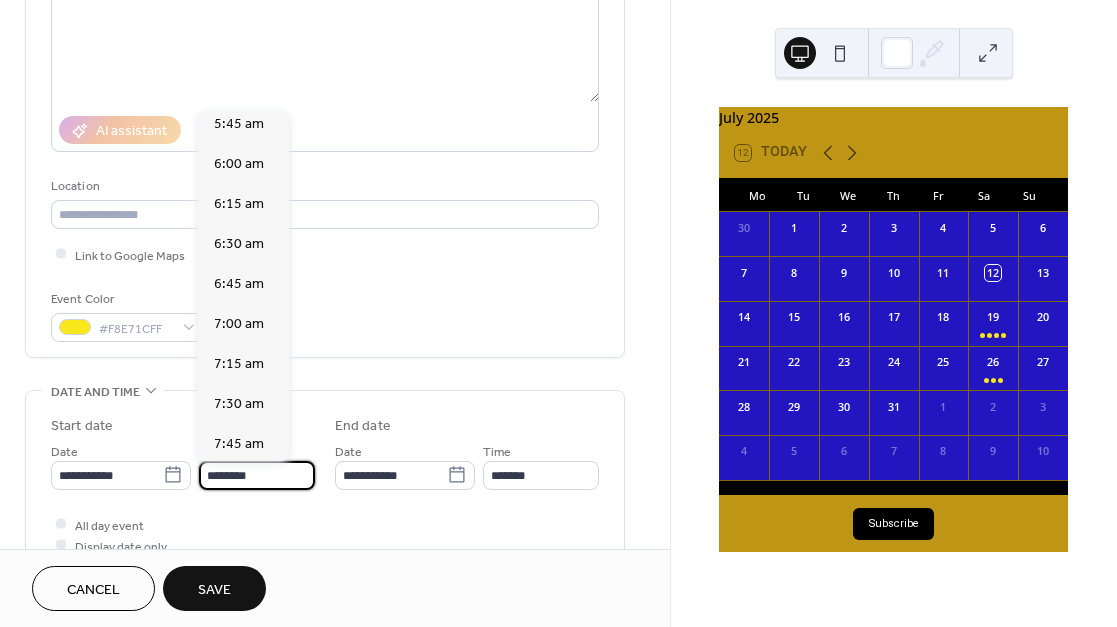 type on "*******" 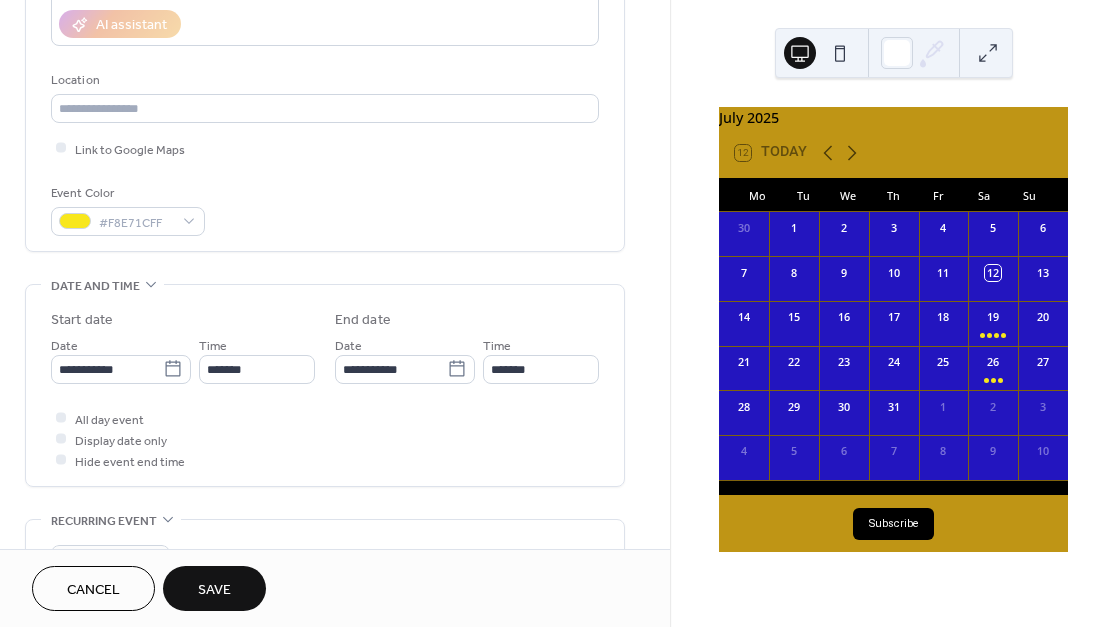 scroll, scrollTop: 390, scrollLeft: 0, axis: vertical 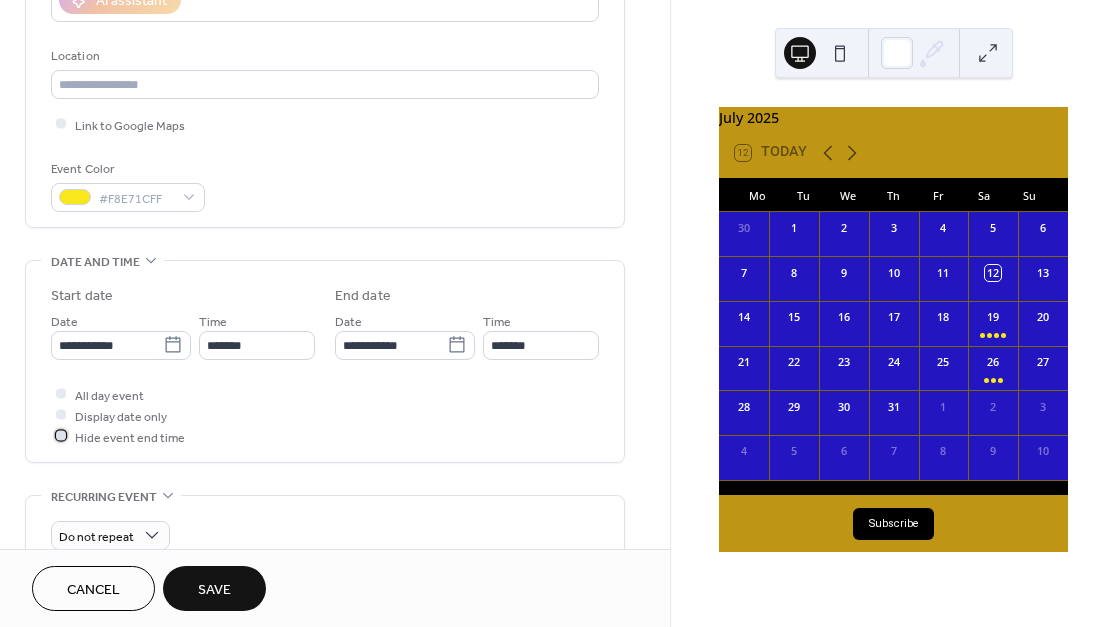 click at bounding box center (61, 436) 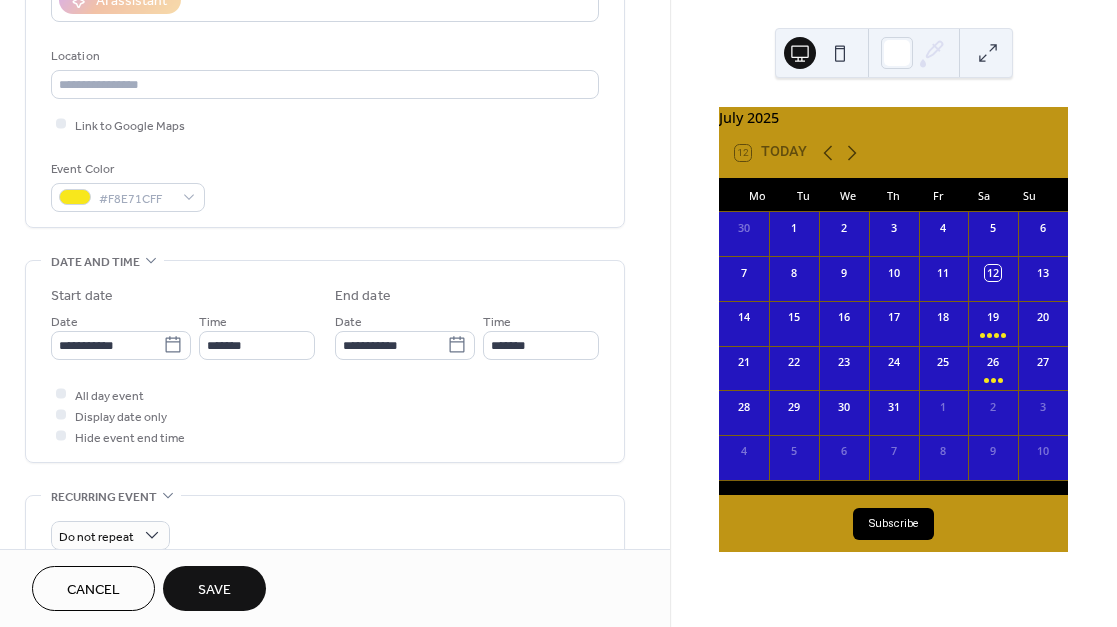 click on "Save" at bounding box center (214, 590) 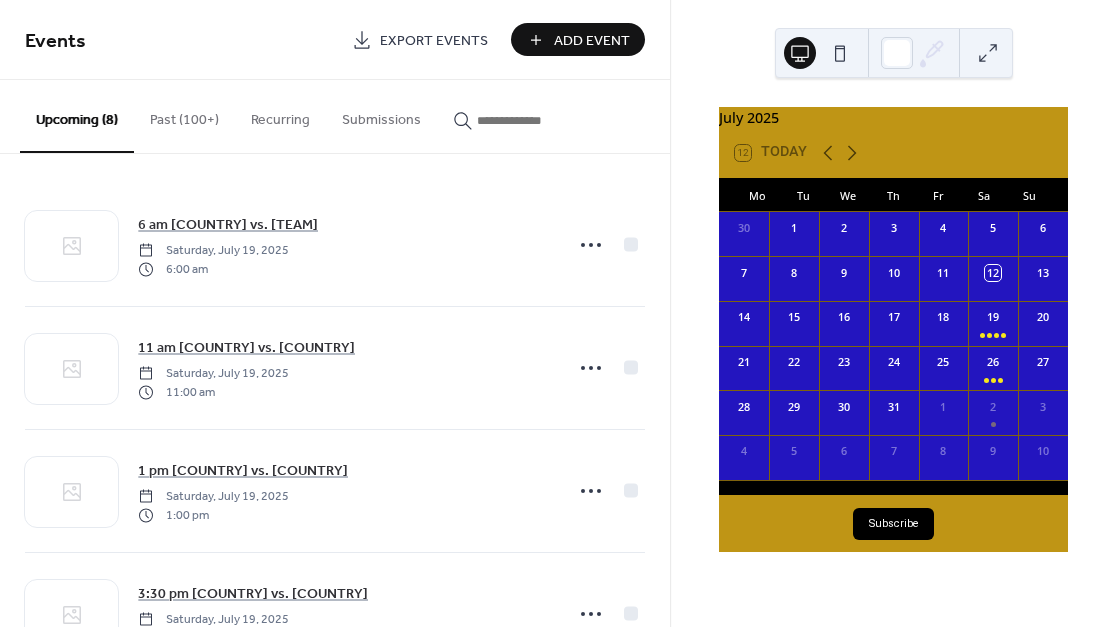 click on "Add Event" at bounding box center (592, 41) 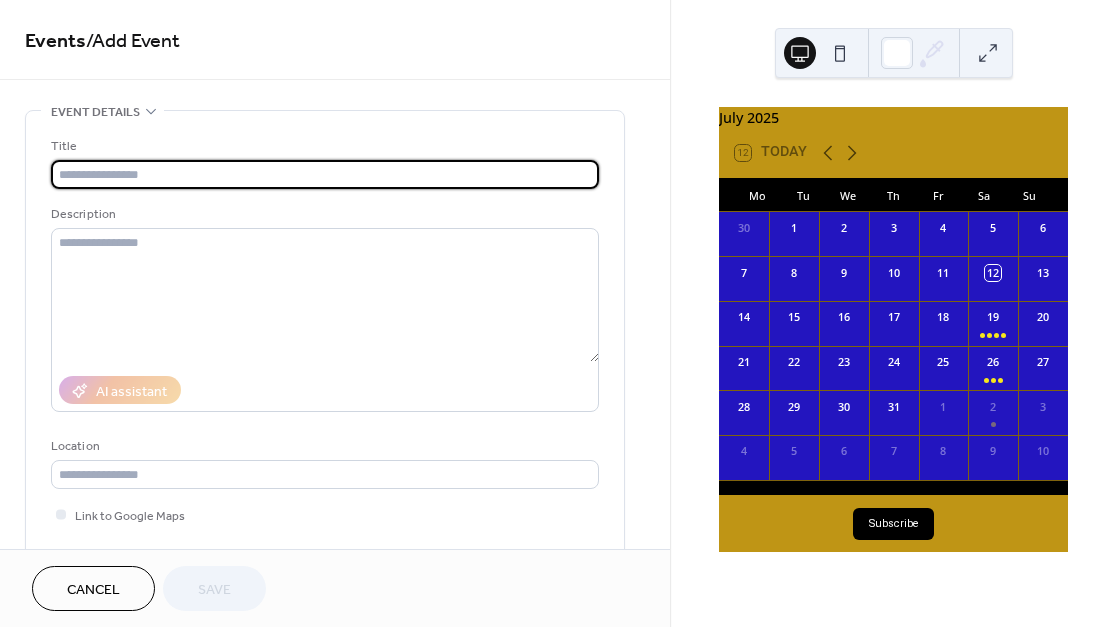 click at bounding box center [325, 174] 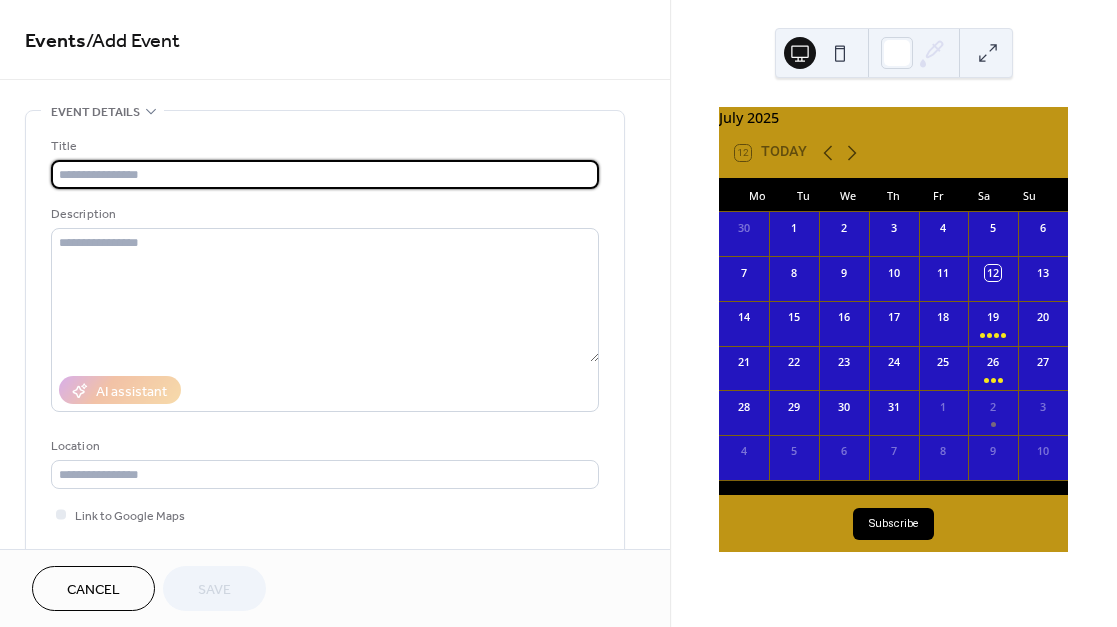 click at bounding box center [325, 174] 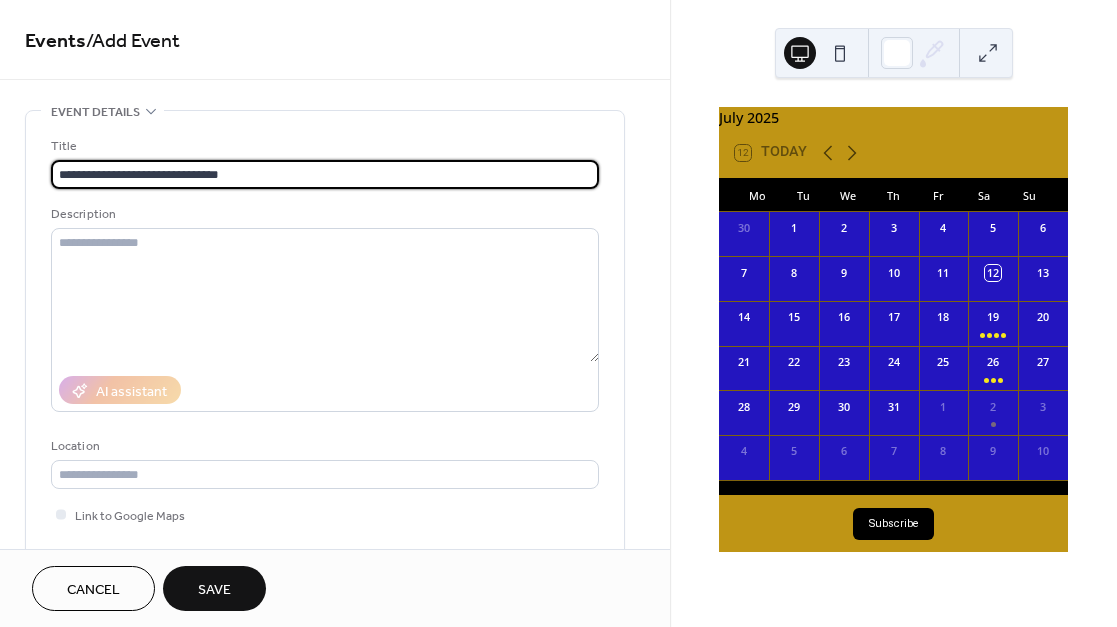 type on "**********" 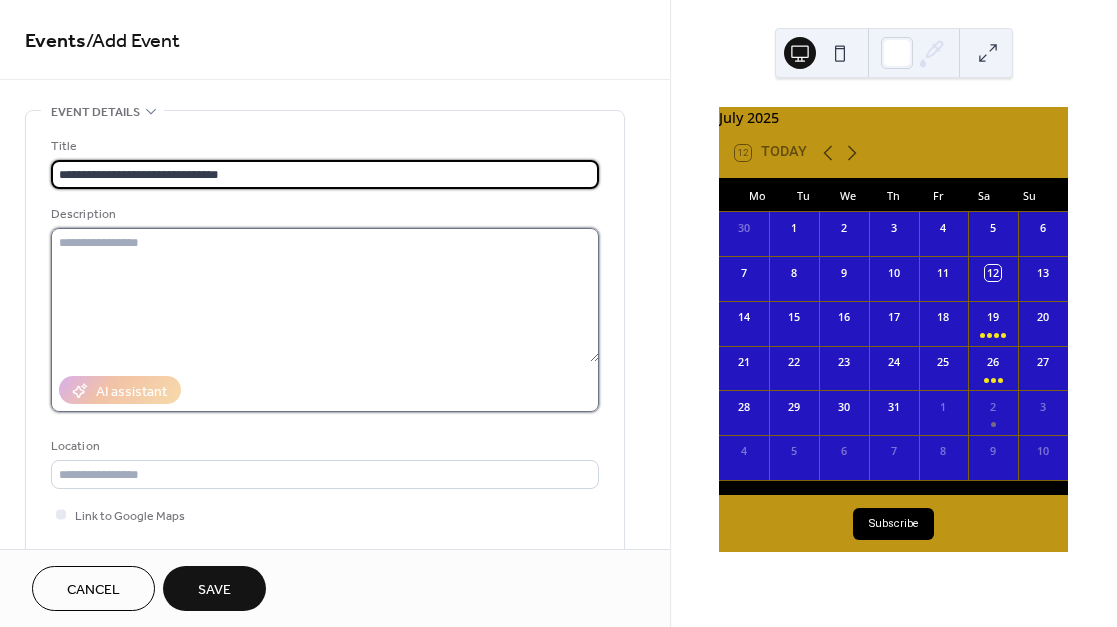 click at bounding box center [325, 295] 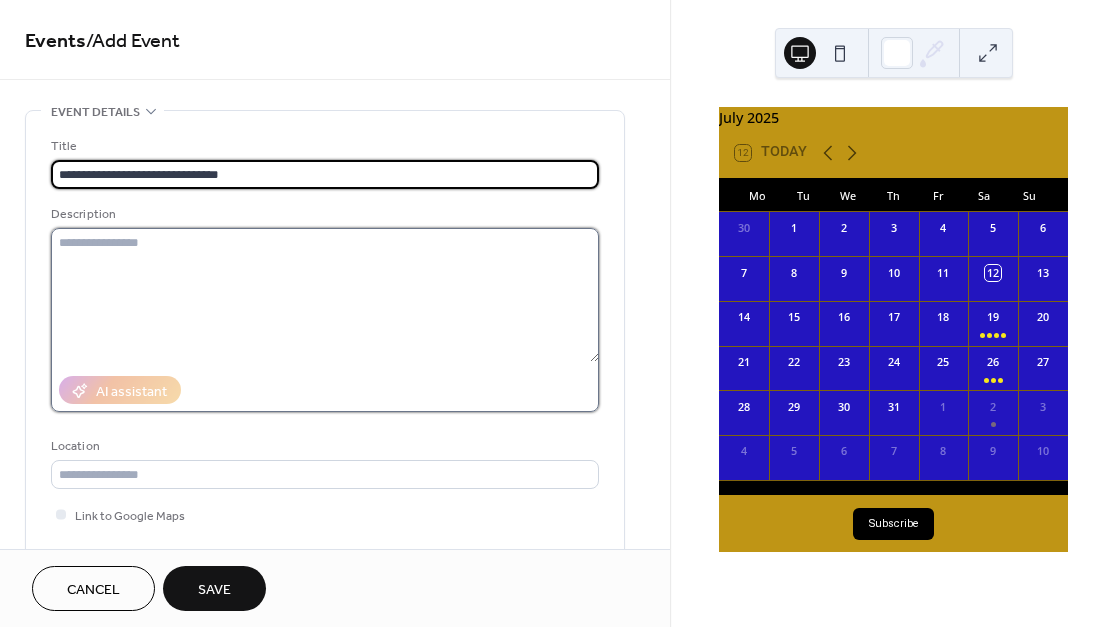 click at bounding box center (325, 295) 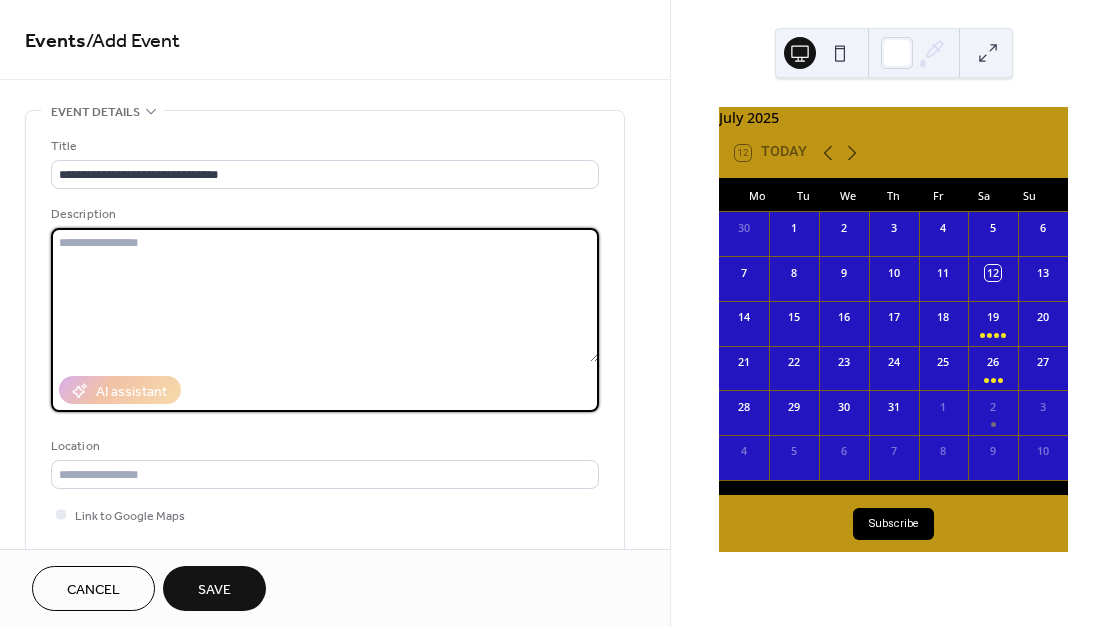 paste on "**********" 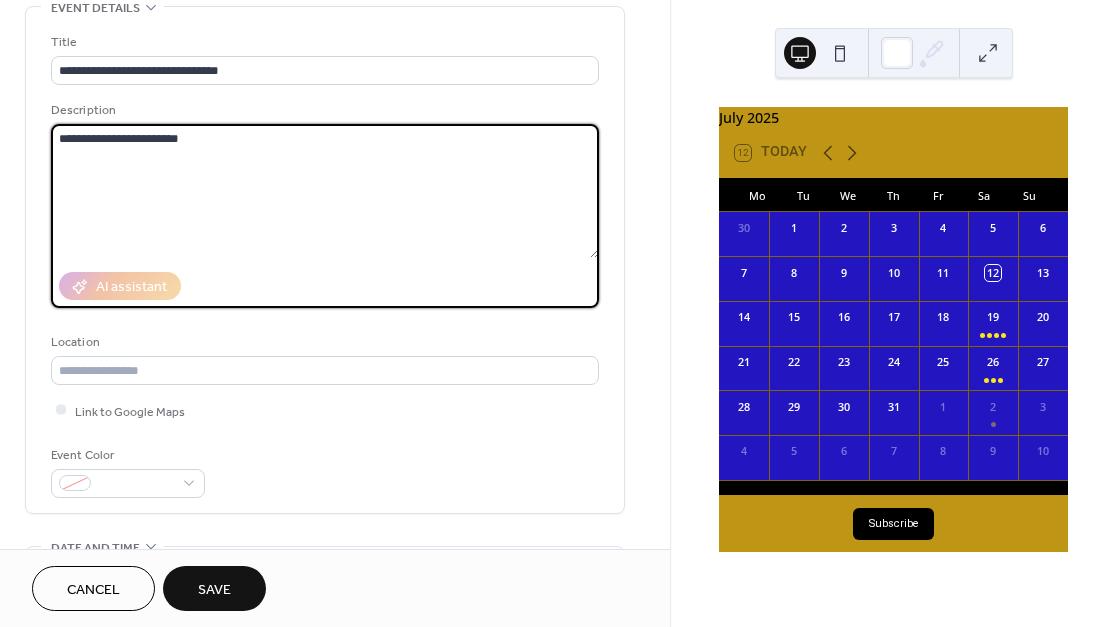 scroll, scrollTop: 125, scrollLeft: 0, axis: vertical 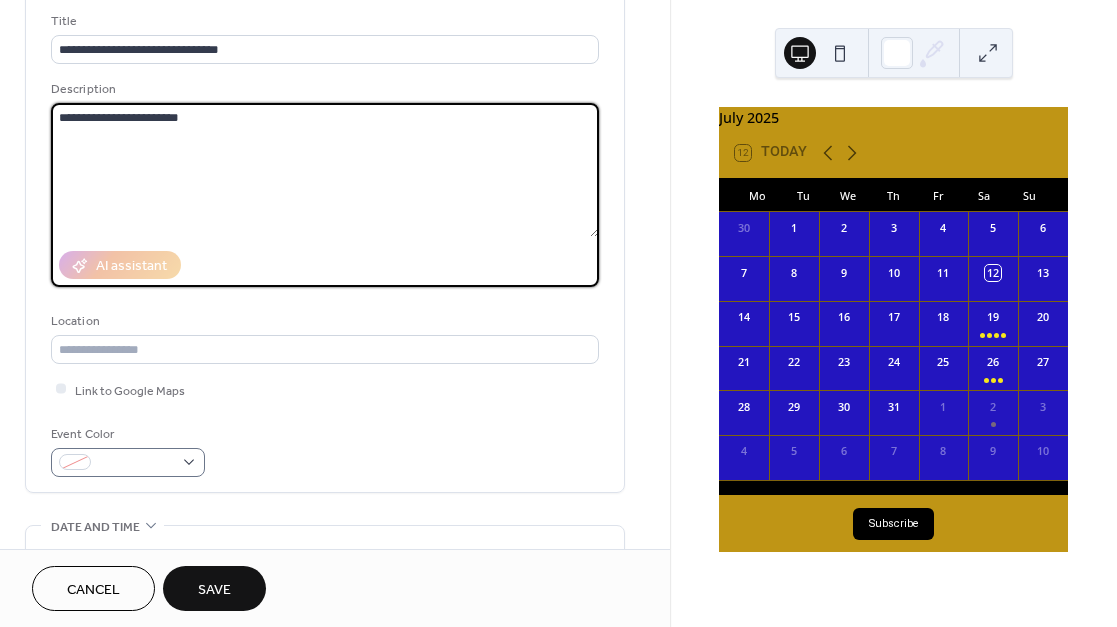 type on "**********" 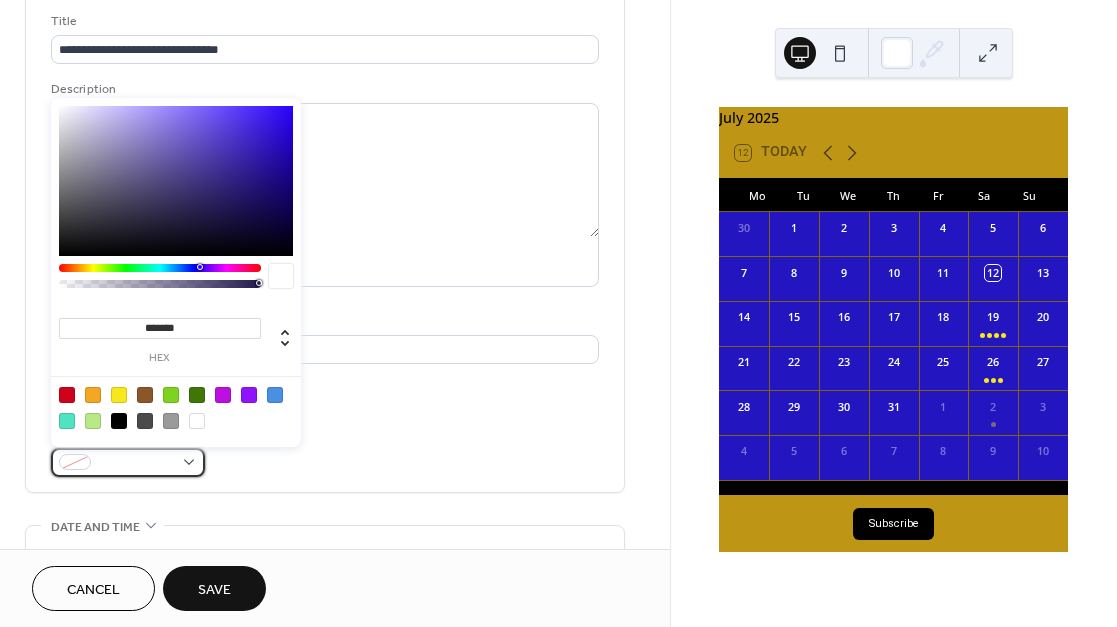 click at bounding box center [136, 463] 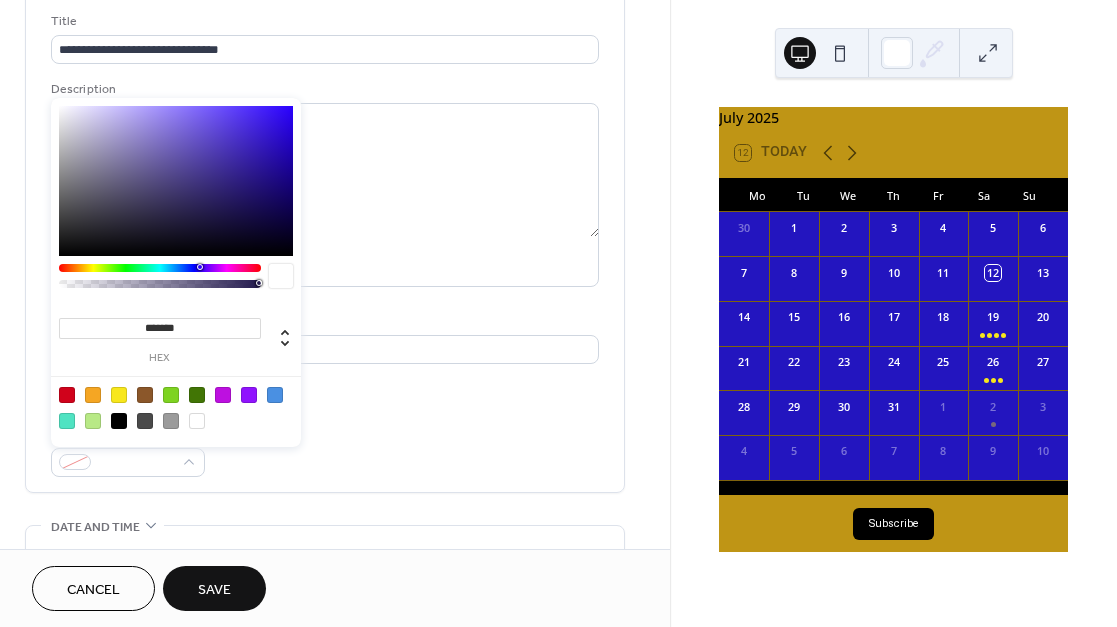 click at bounding box center [119, 395] 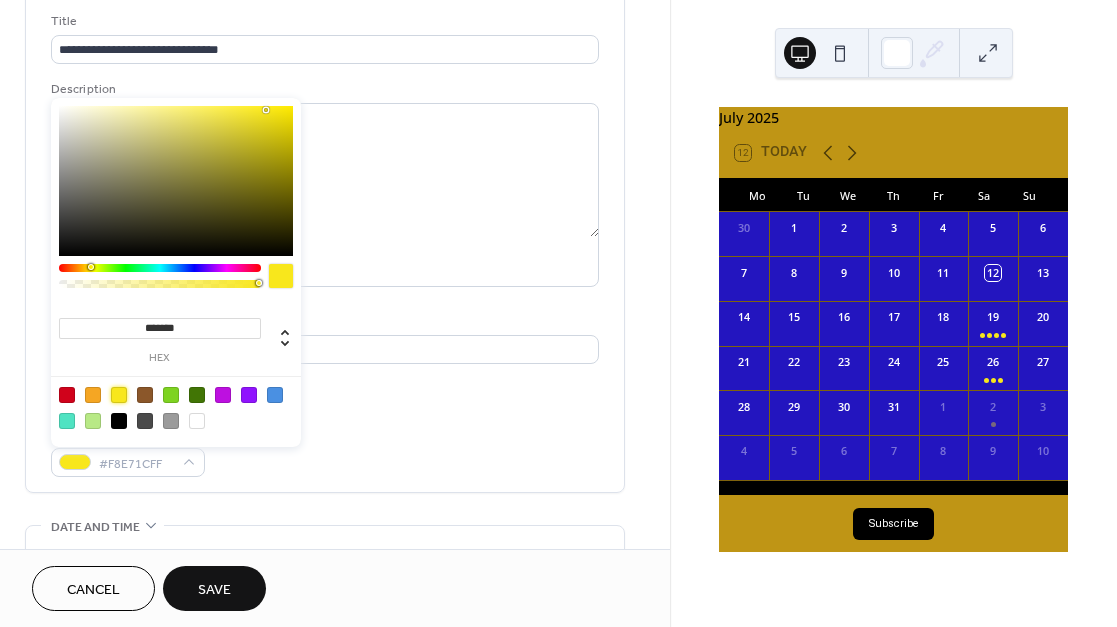 click on "Event Color #F8E71CFF" at bounding box center (325, 450) 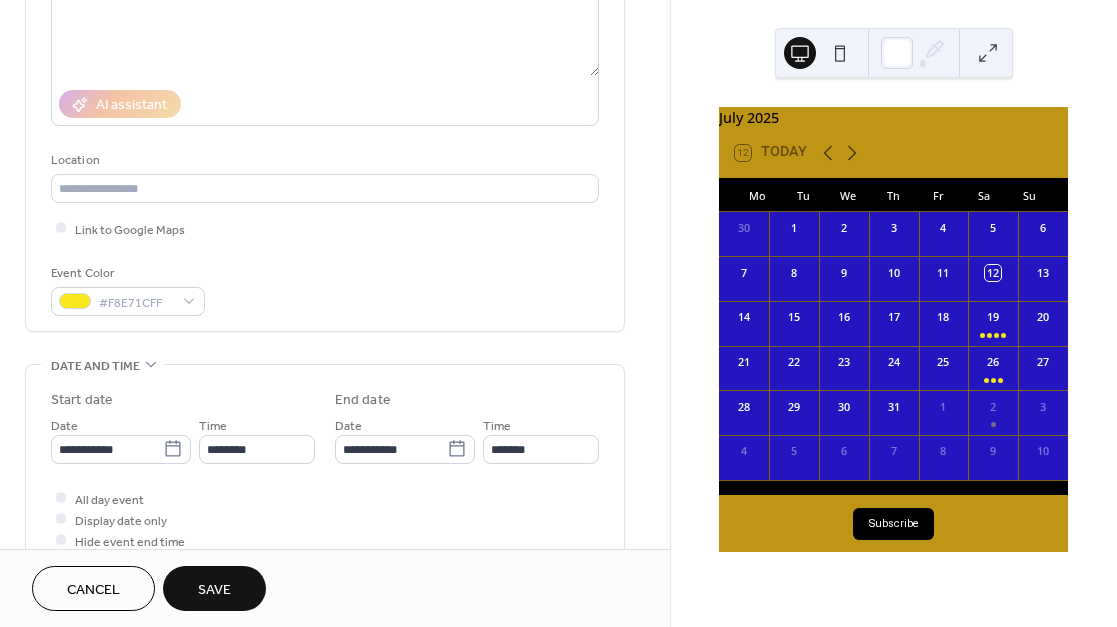 scroll, scrollTop: 309, scrollLeft: 0, axis: vertical 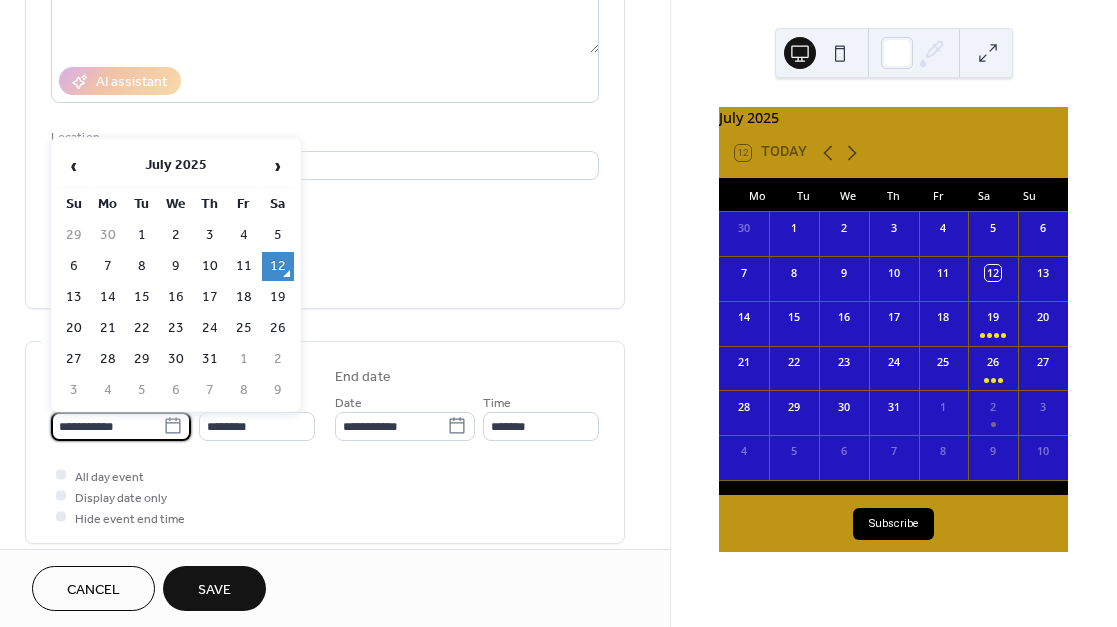 click on "**********" at bounding box center (107, 426) 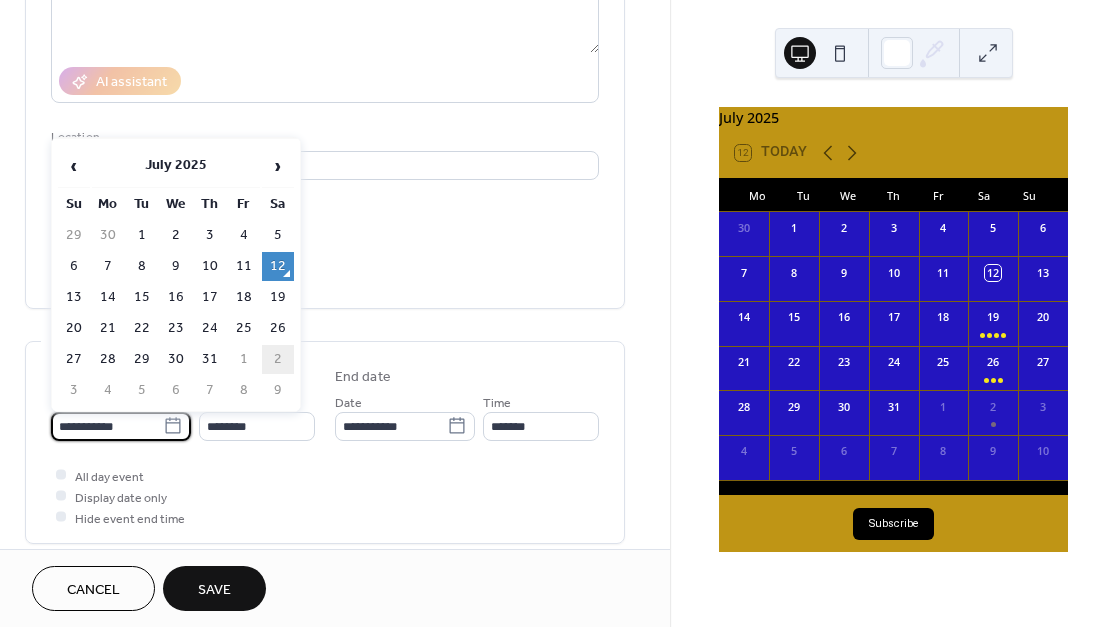 click on "2" at bounding box center (278, 359) 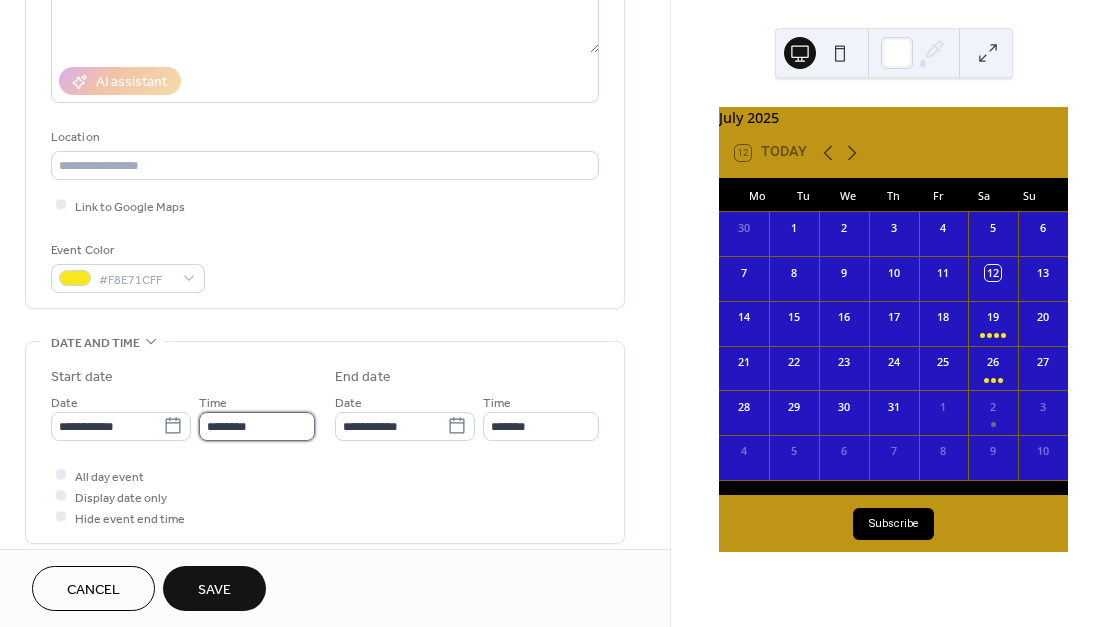 click on "********" at bounding box center [257, 426] 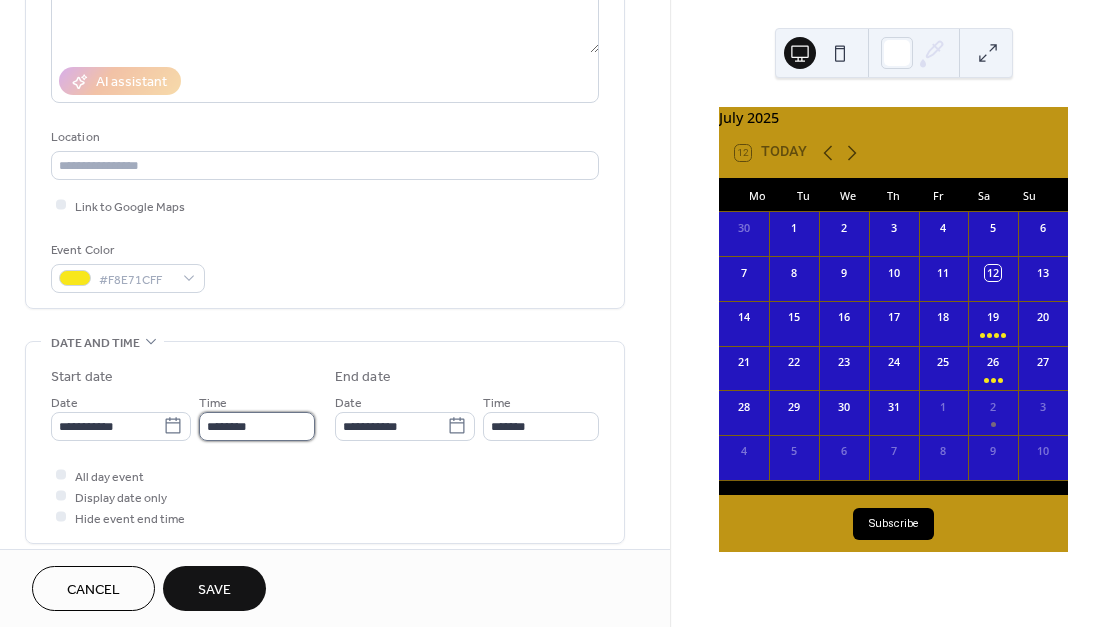 scroll, scrollTop: 308, scrollLeft: 0, axis: vertical 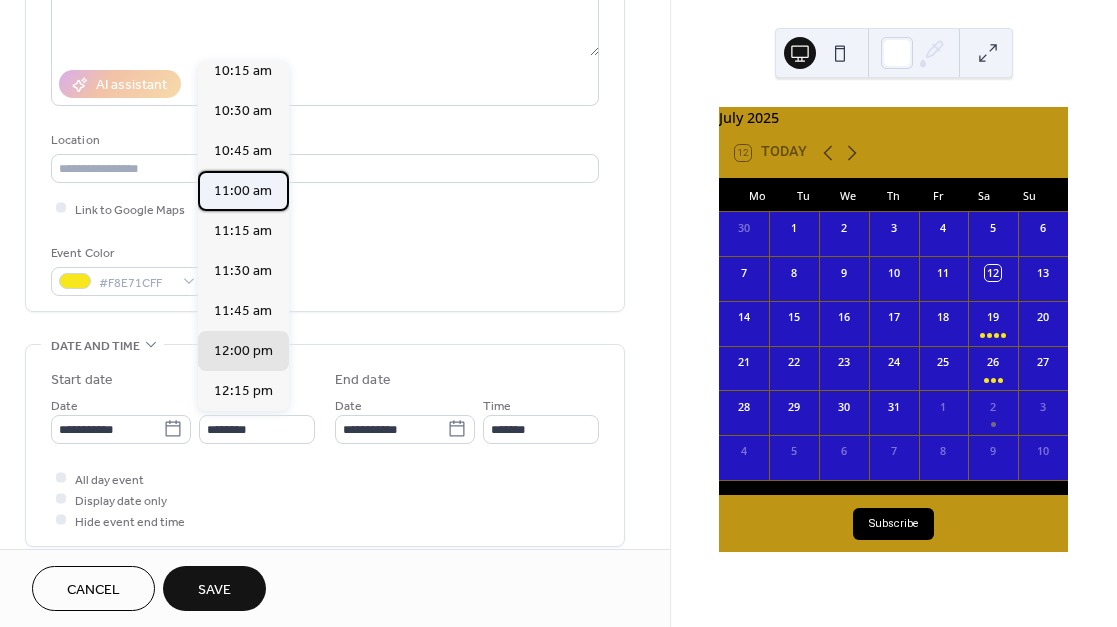 click on "11:00 am" at bounding box center (243, 191) 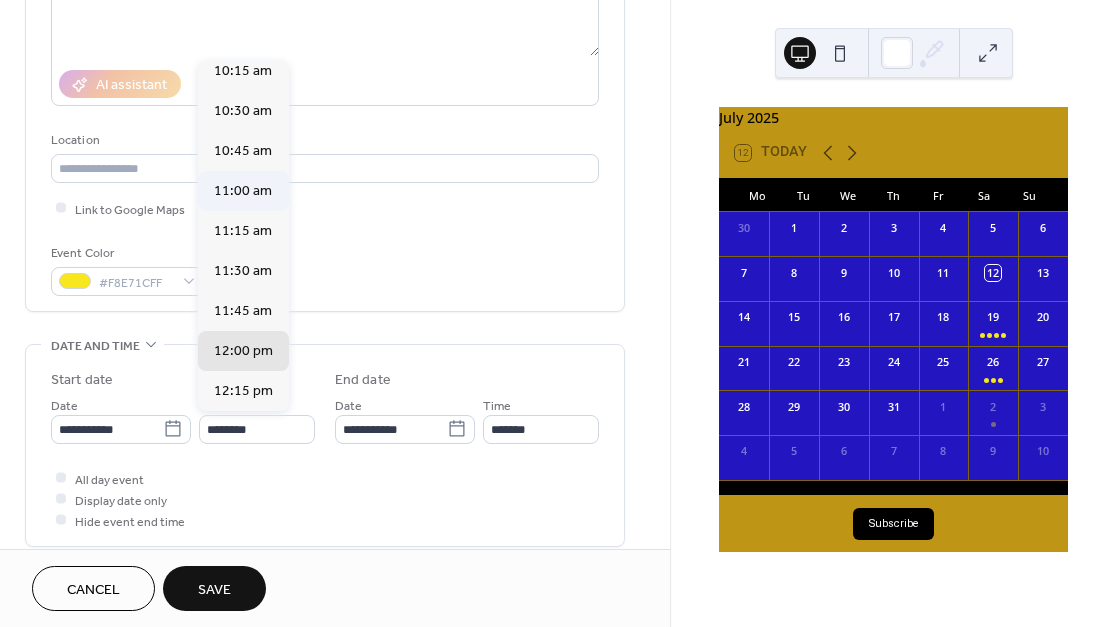 type on "********" 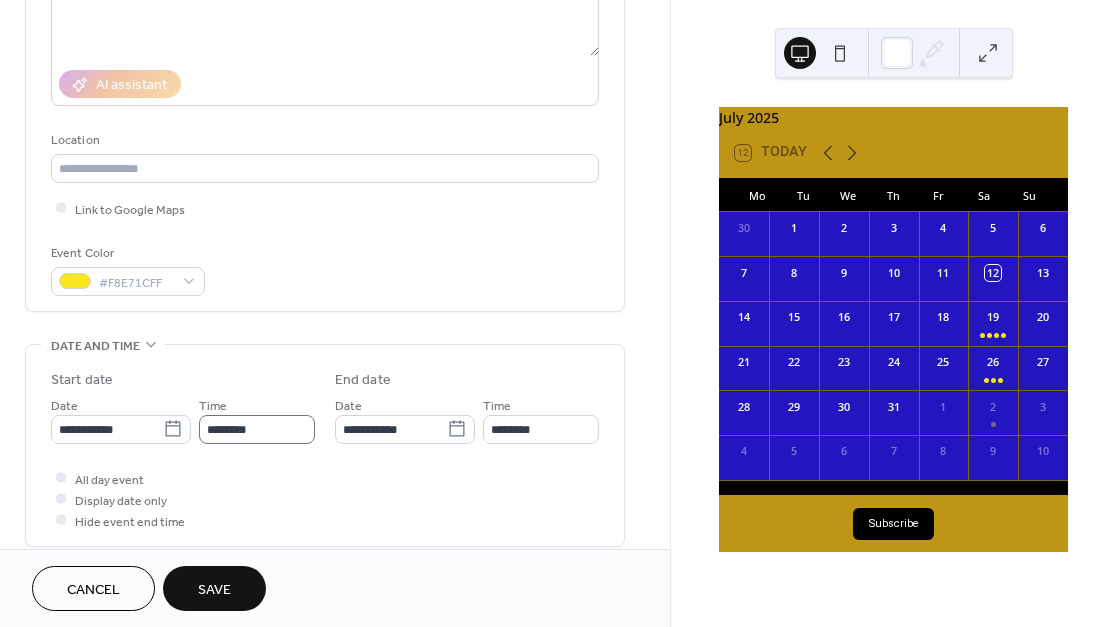 scroll, scrollTop: 0, scrollLeft: 0, axis: both 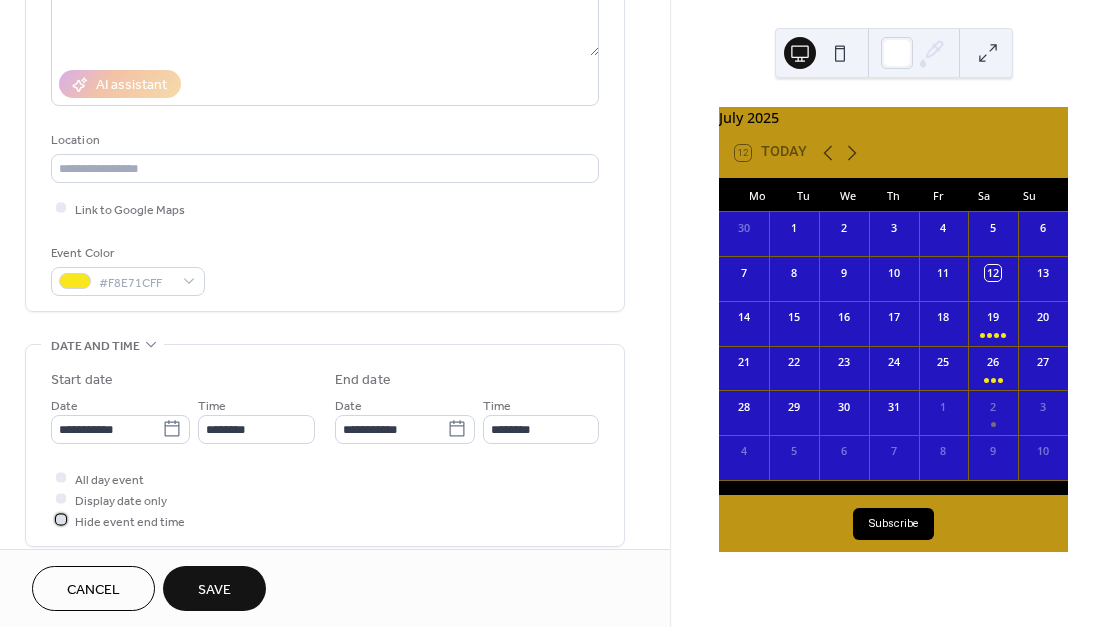 click at bounding box center [61, 520] 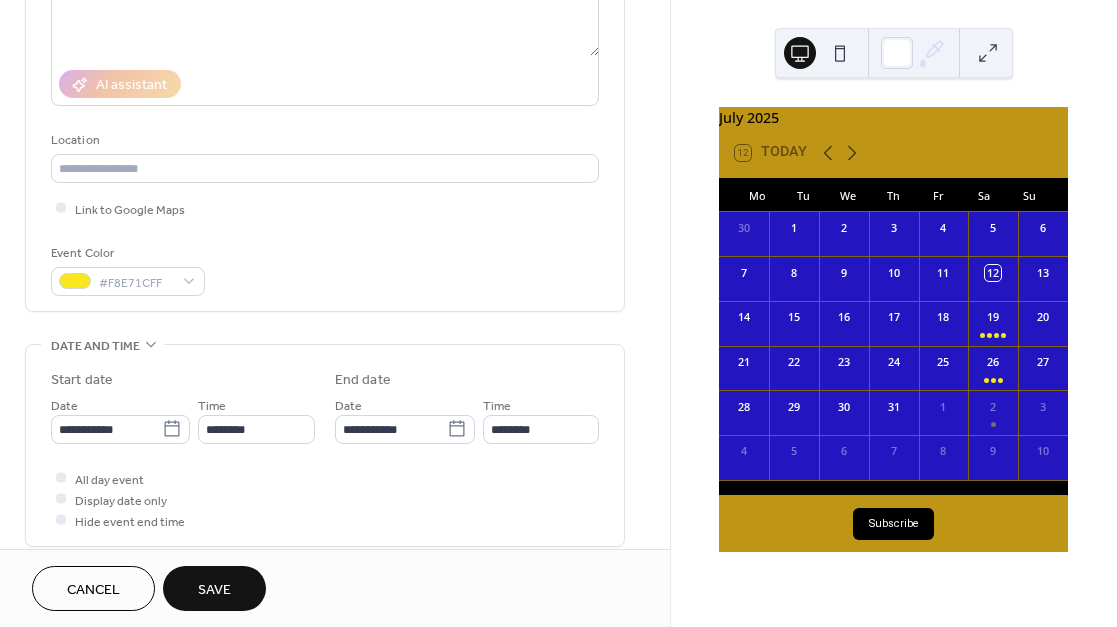 click on "Save" at bounding box center [214, 588] 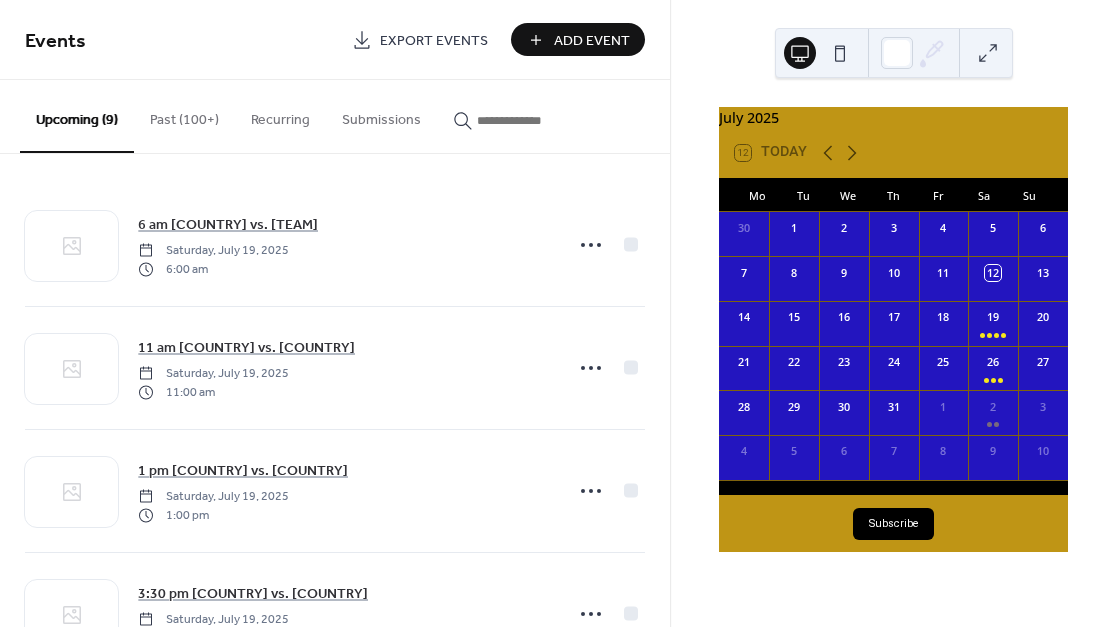 click on "Add Event" at bounding box center (592, 41) 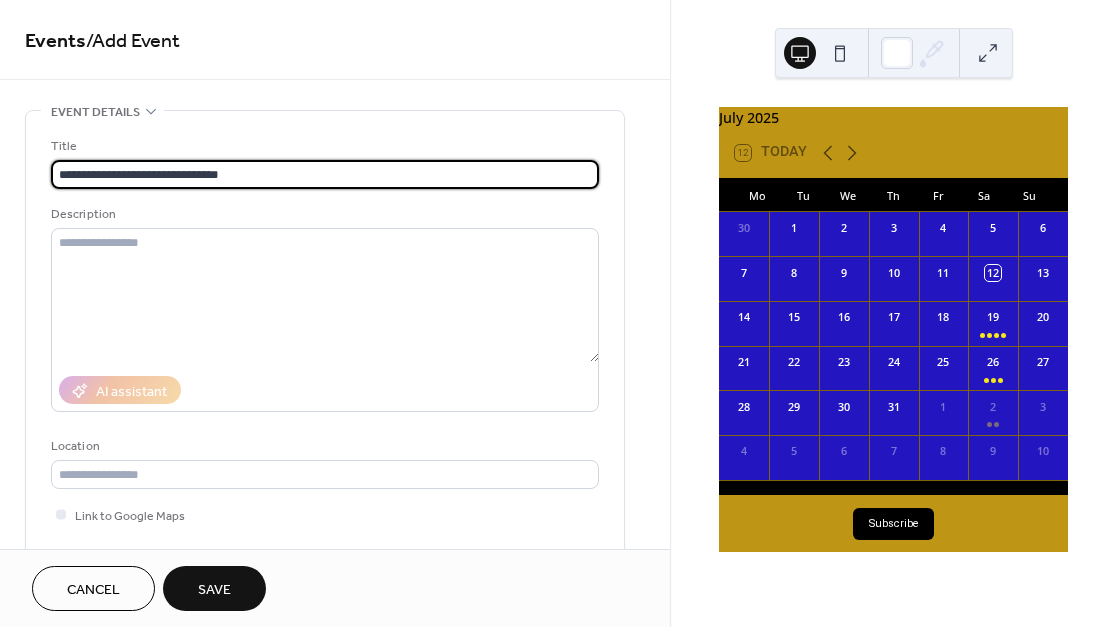 type on "**********" 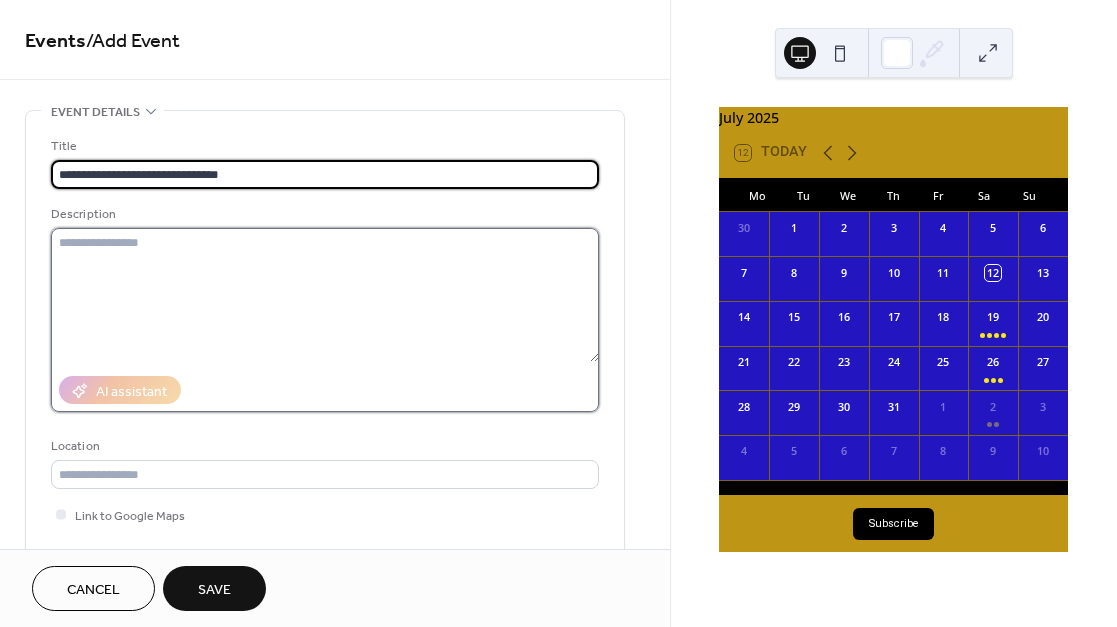 click at bounding box center [325, 295] 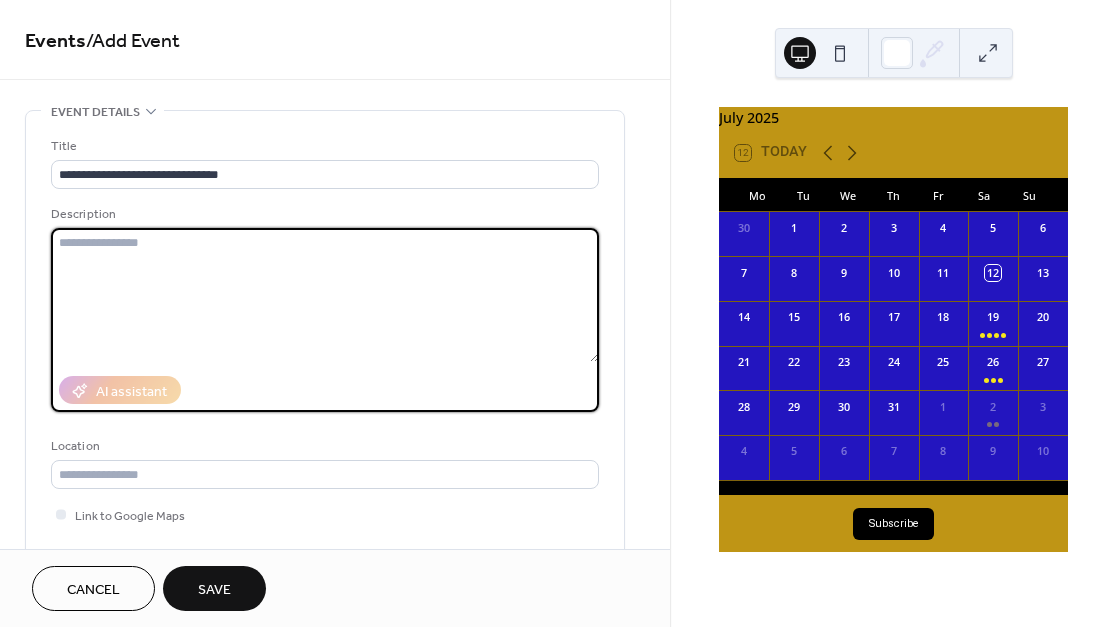 click at bounding box center (325, 295) 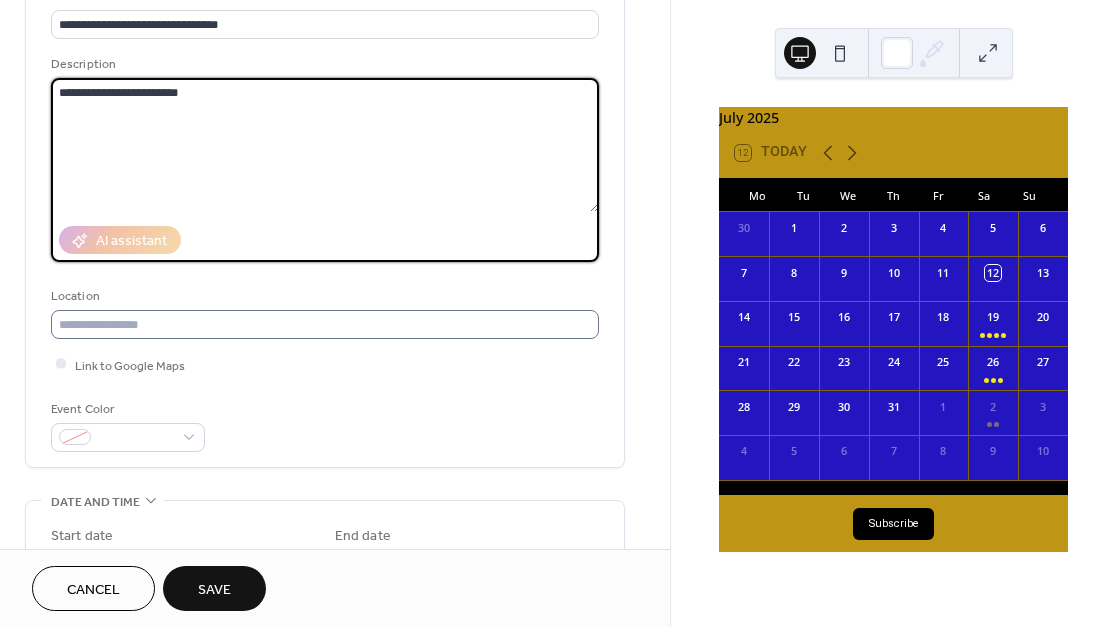 scroll, scrollTop: 159, scrollLeft: 0, axis: vertical 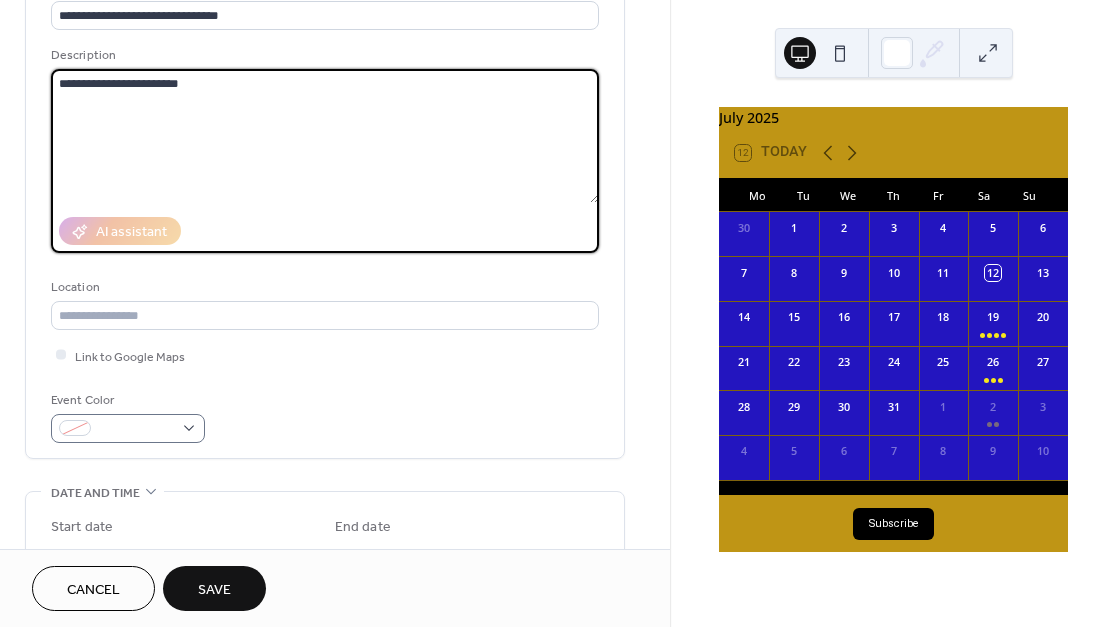 type on "**********" 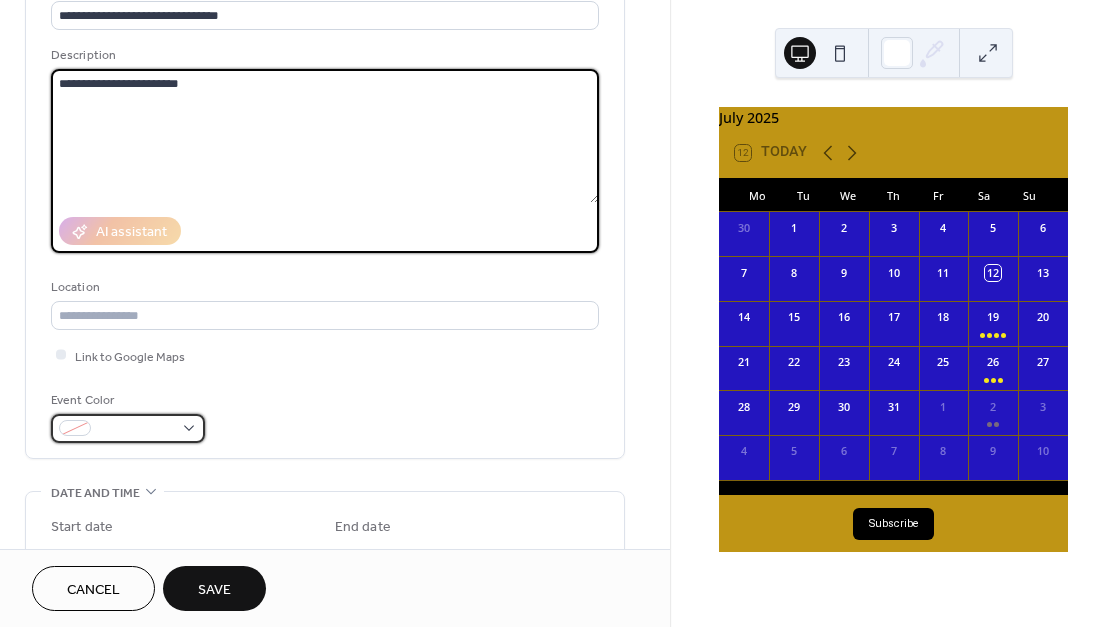 click at bounding box center [136, 429] 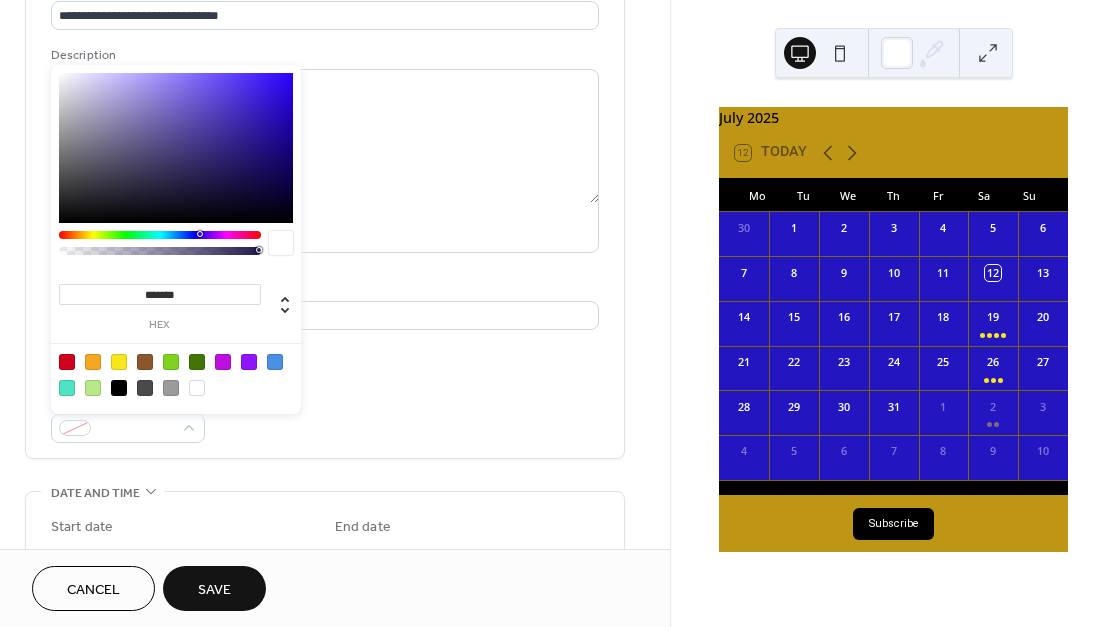 click at bounding box center (119, 362) 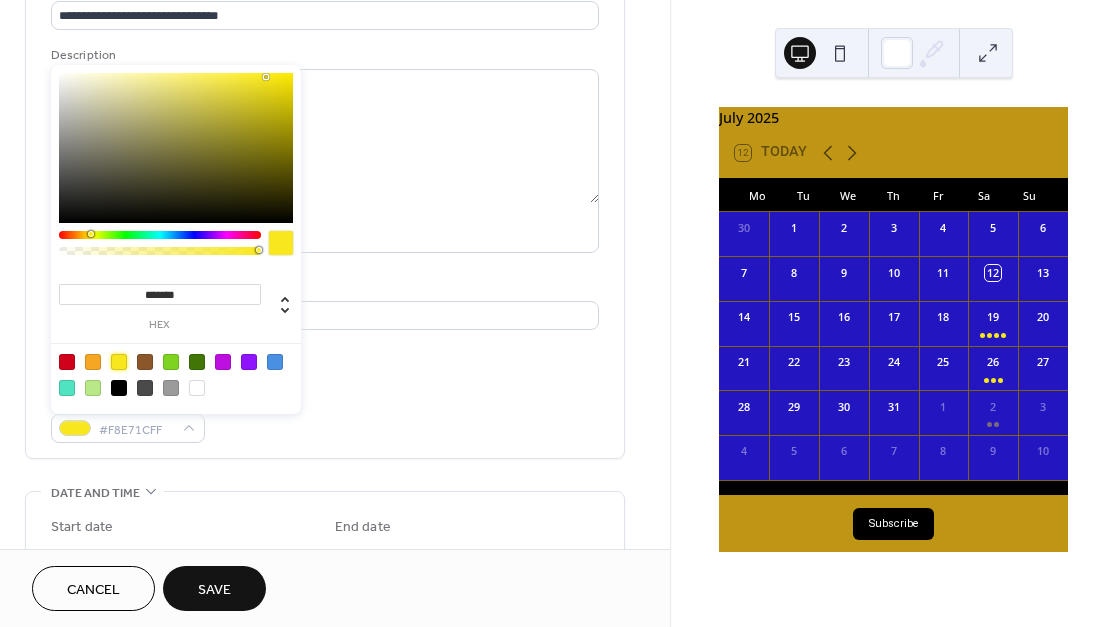 click on "**********" at bounding box center (325, 210) 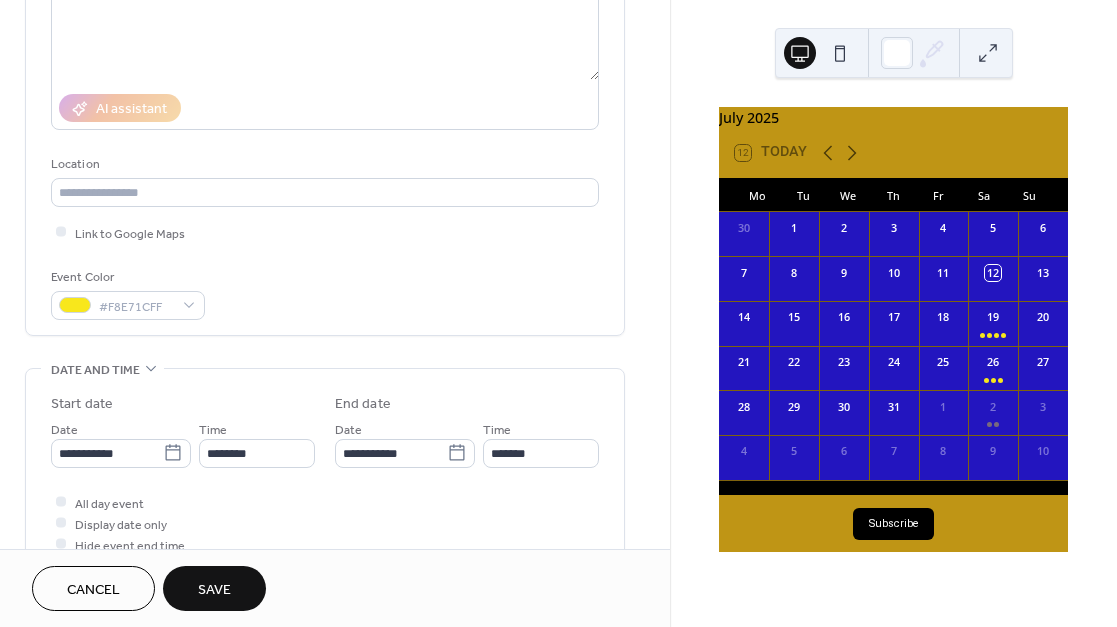 scroll, scrollTop: 325, scrollLeft: 0, axis: vertical 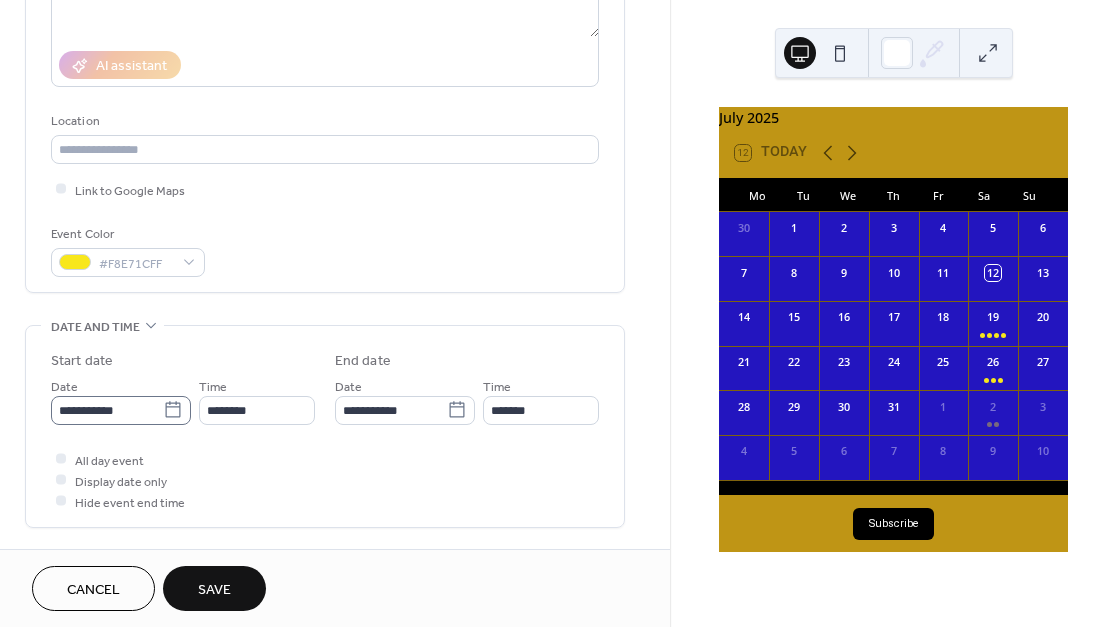 click 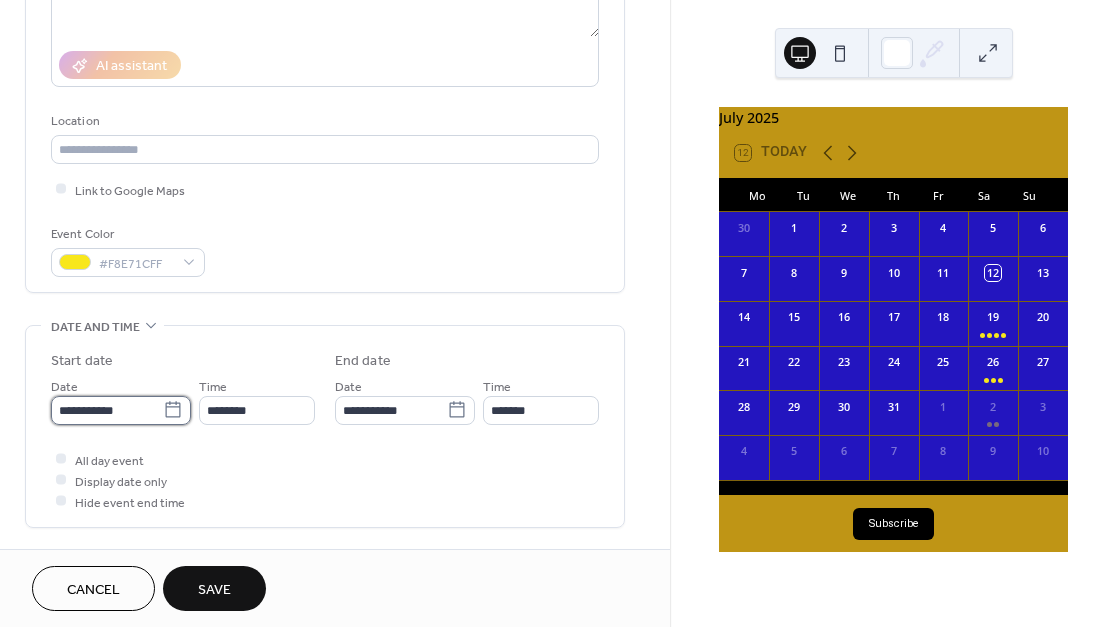 click on "**********" at bounding box center [107, 410] 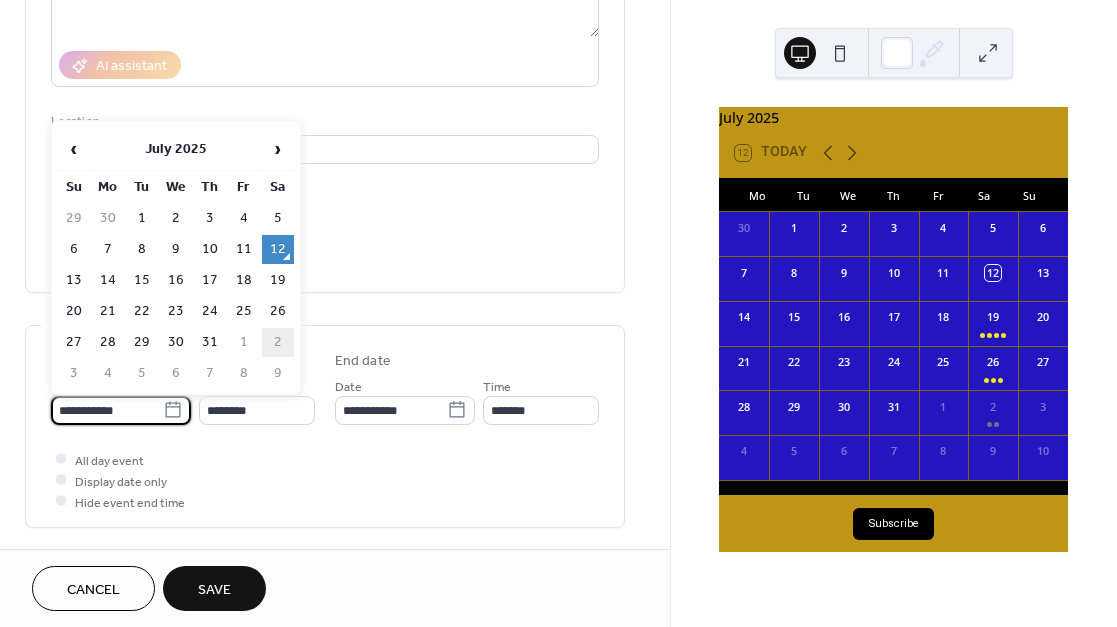 click on "2" at bounding box center [278, 342] 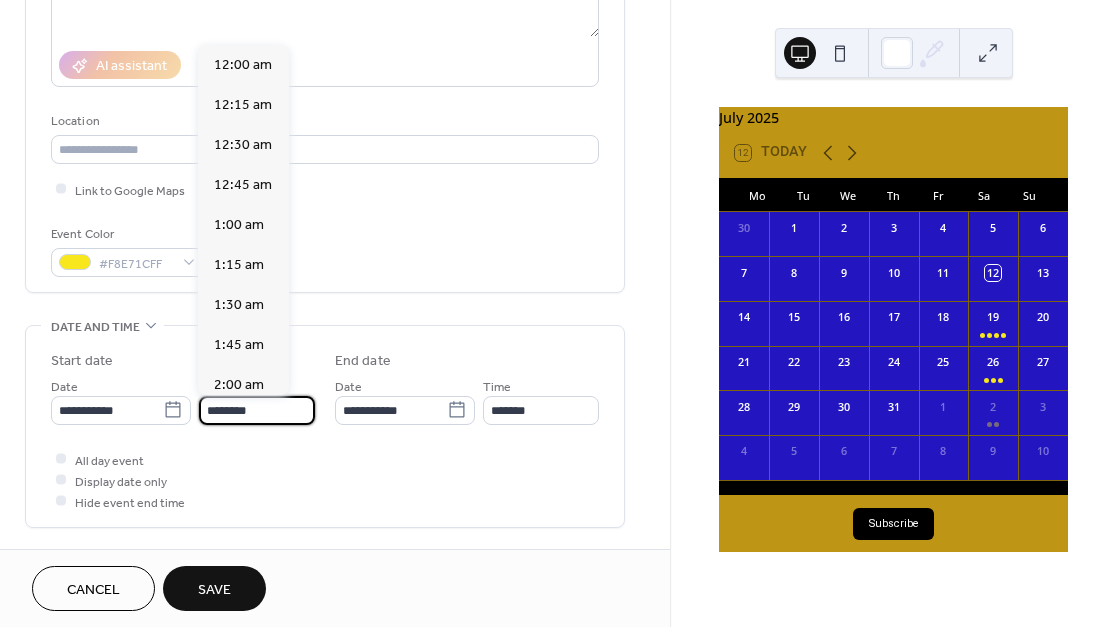 click on "********" at bounding box center [257, 410] 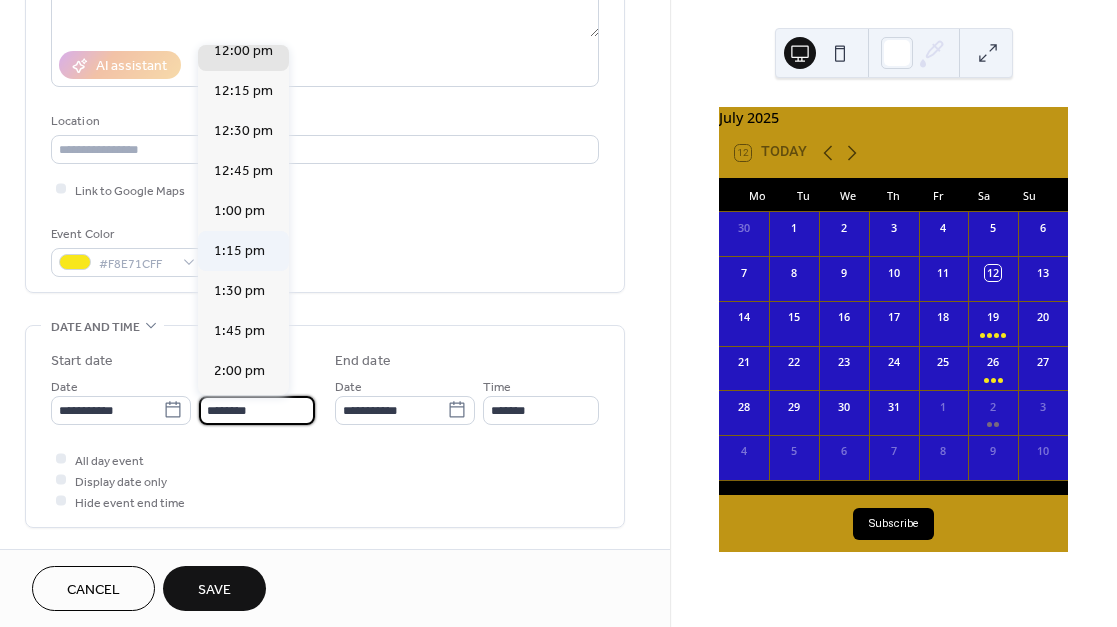 scroll, scrollTop: 1946, scrollLeft: 0, axis: vertical 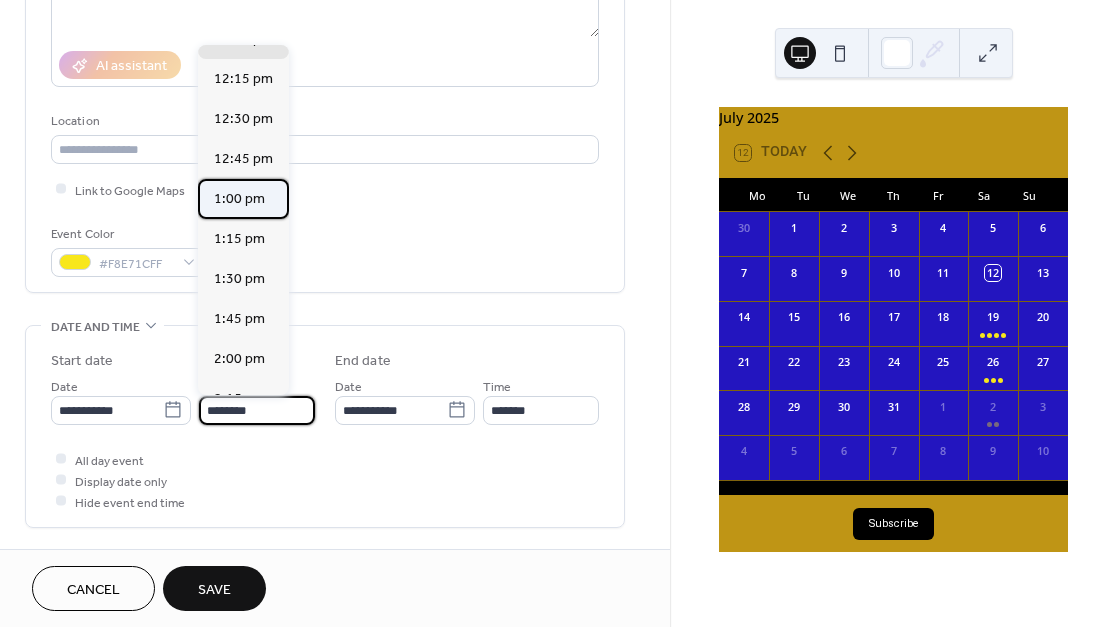 click on "1:00 pm" at bounding box center [239, 199] 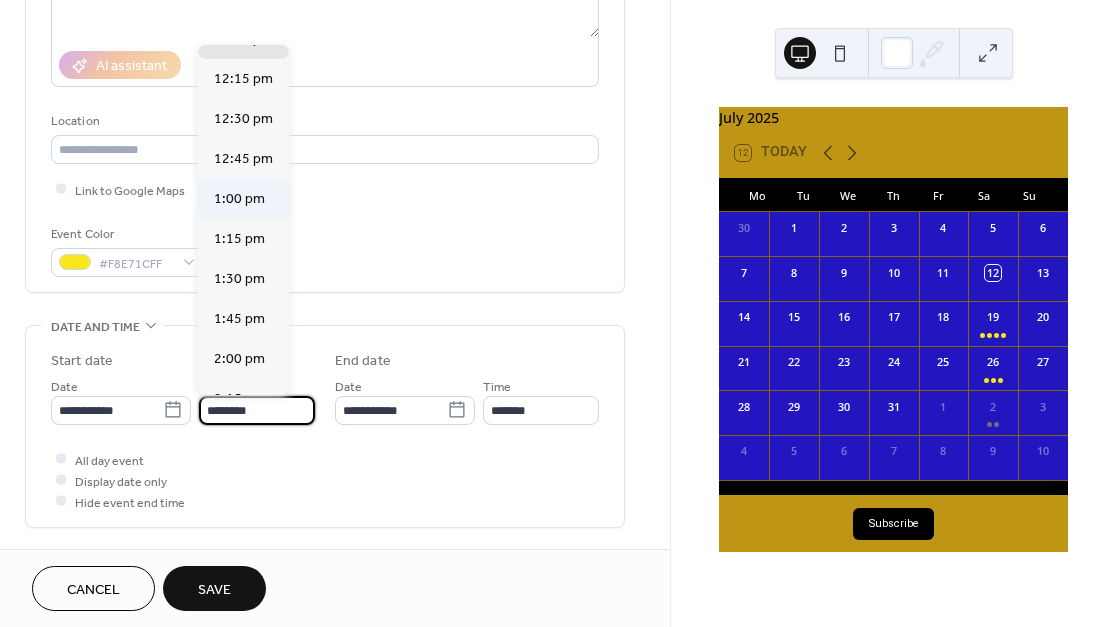 type on "*******" 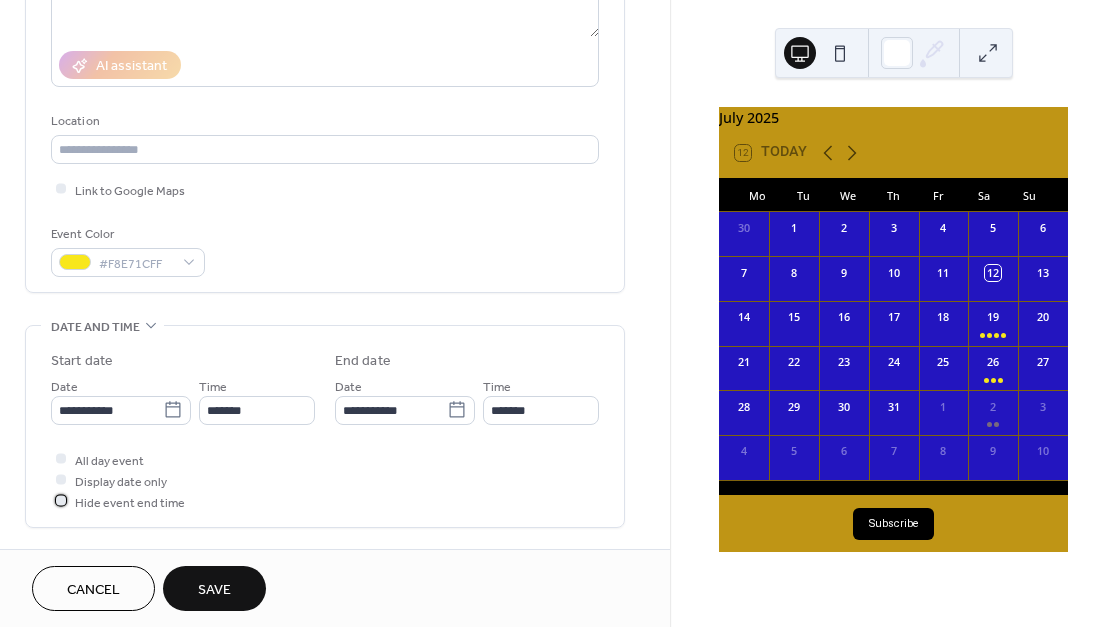 drag, startPoint x: 59, startPoint y: 502, endPoint x: 87, endPoint y: 516, distance: 31.304953 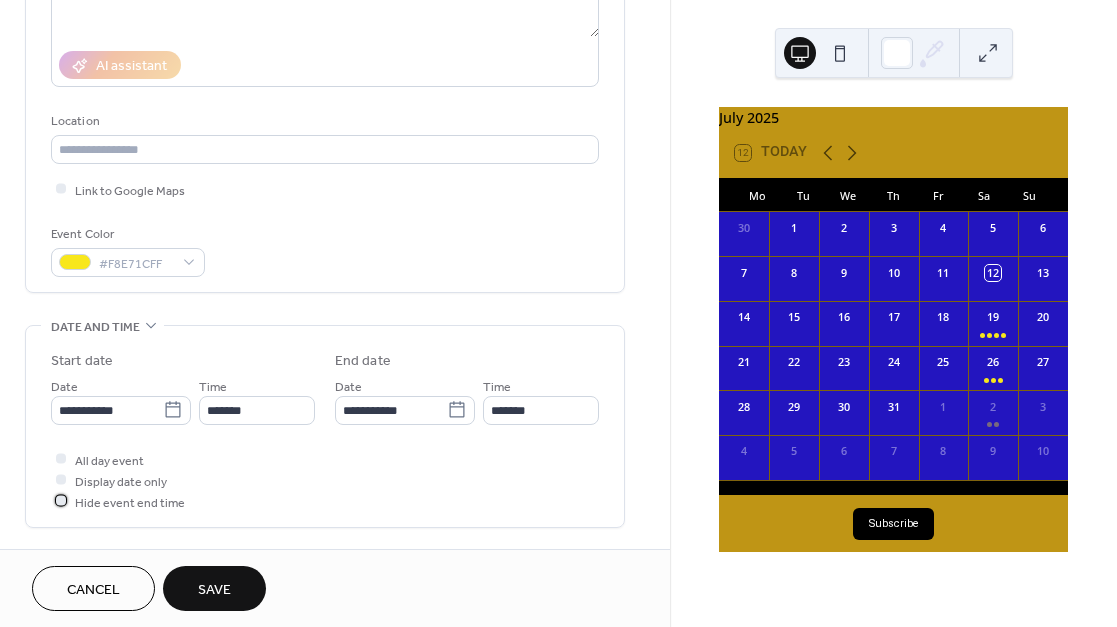 click at bounding box center [61, 501] 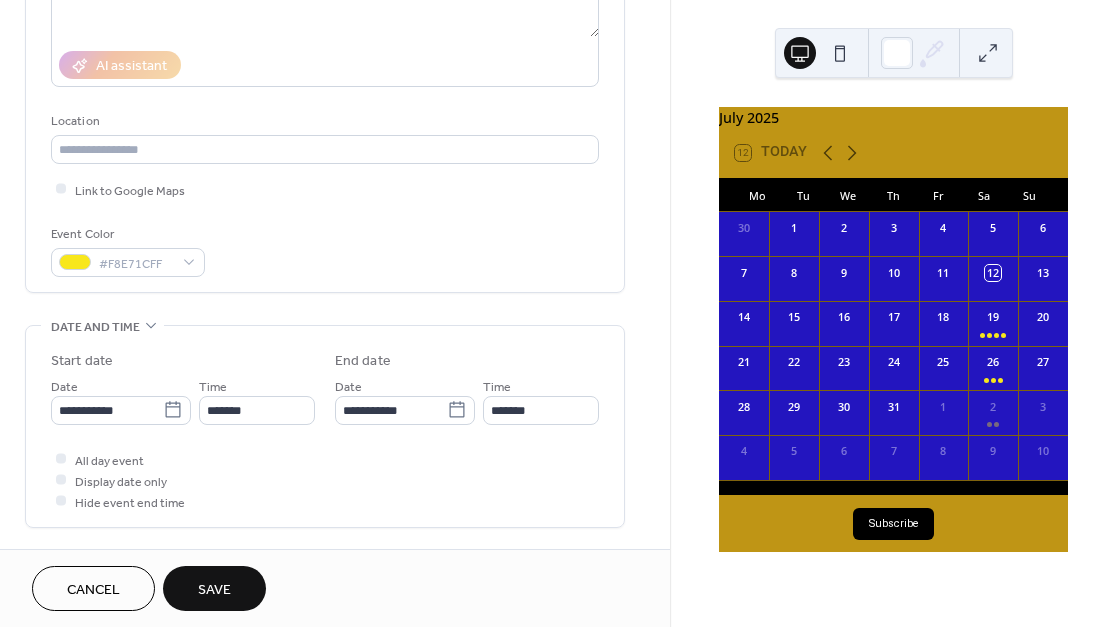 click on "Save" at bounding box center [214, 590] 